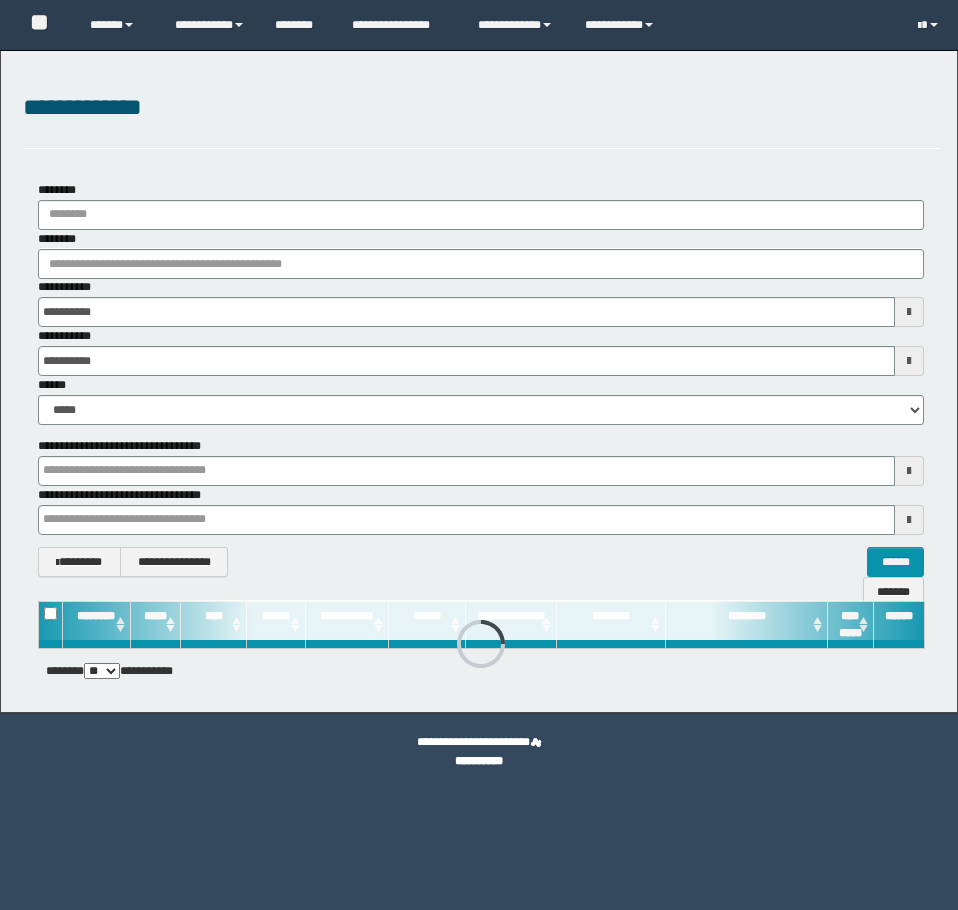 scroll, scrollTop: 0, scrollLeft: 0, axis: both 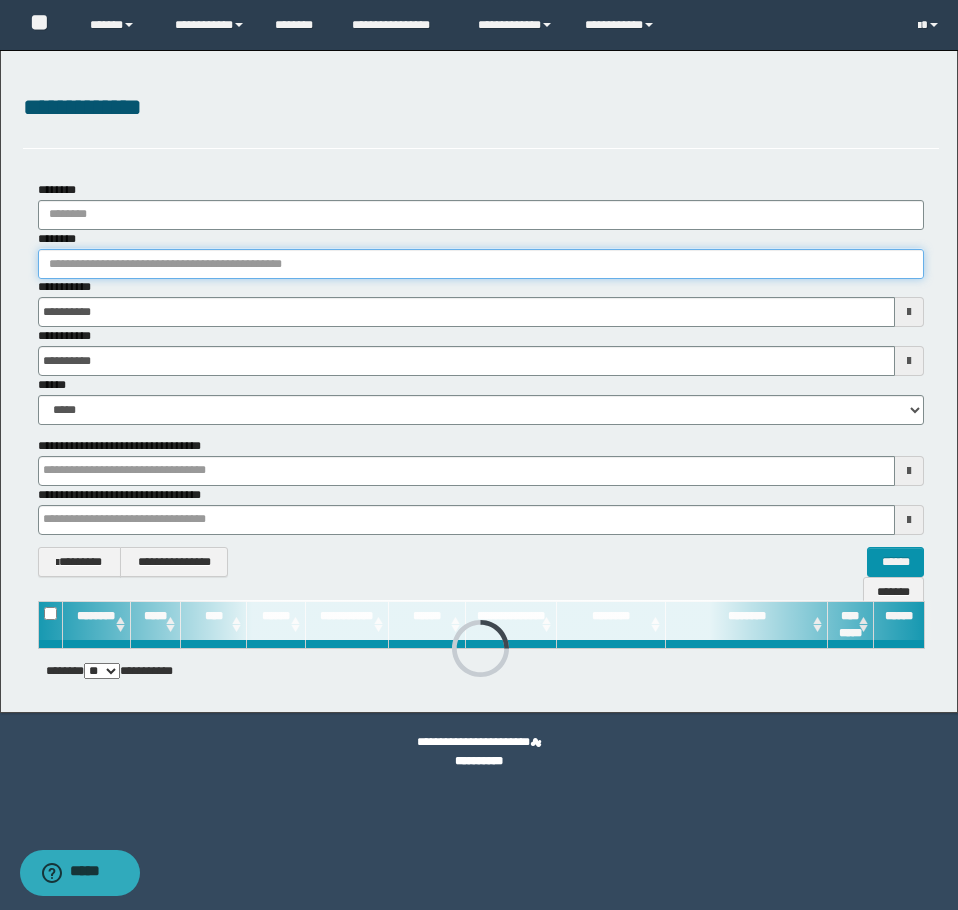 click on "********" at bounding box center (481, 264) 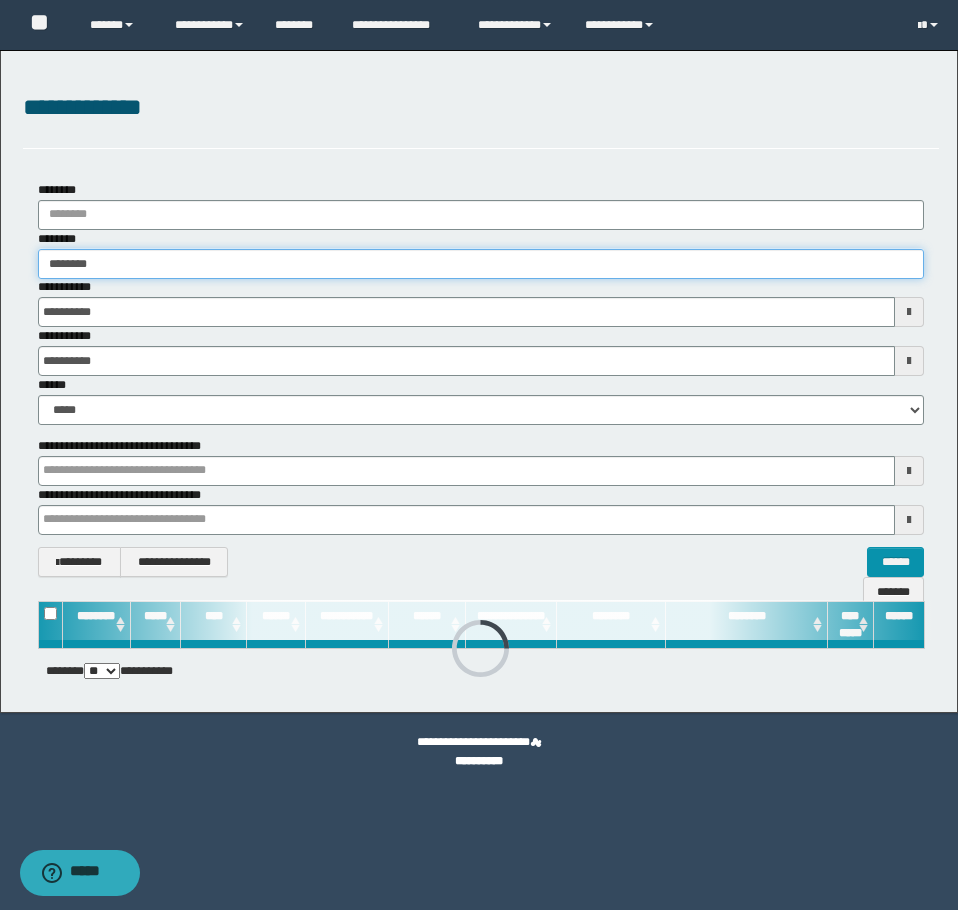 type on "********" 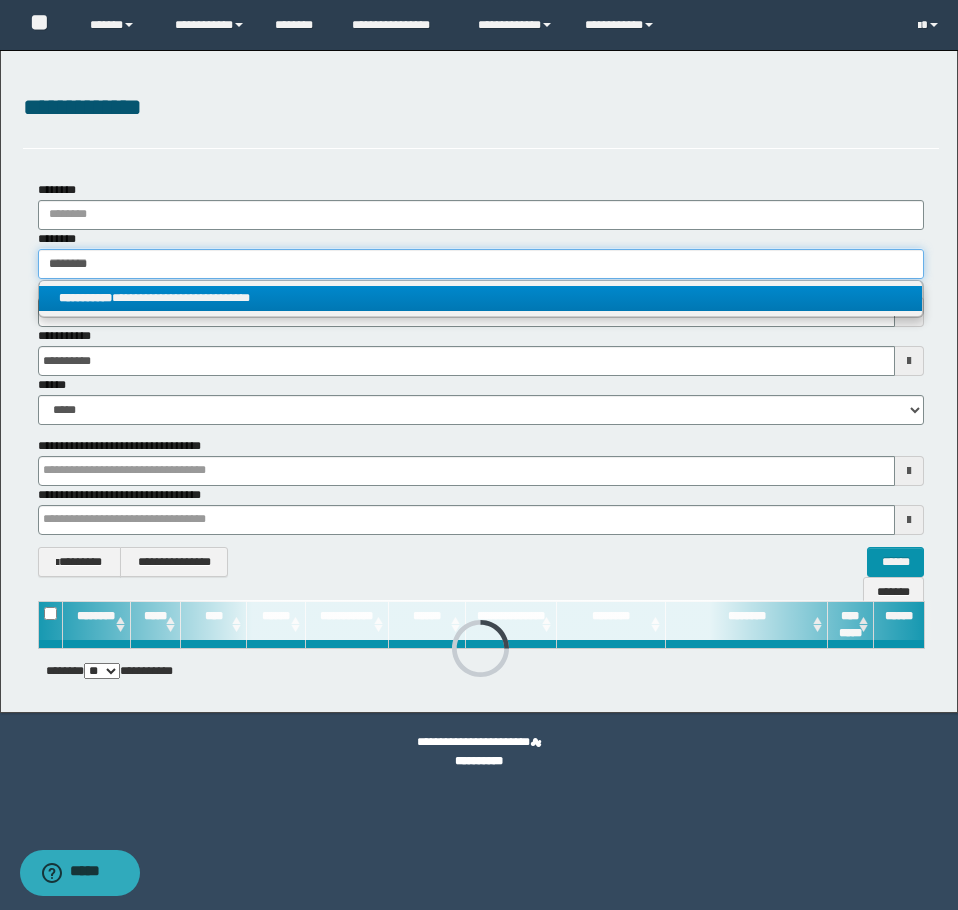 type on "********" 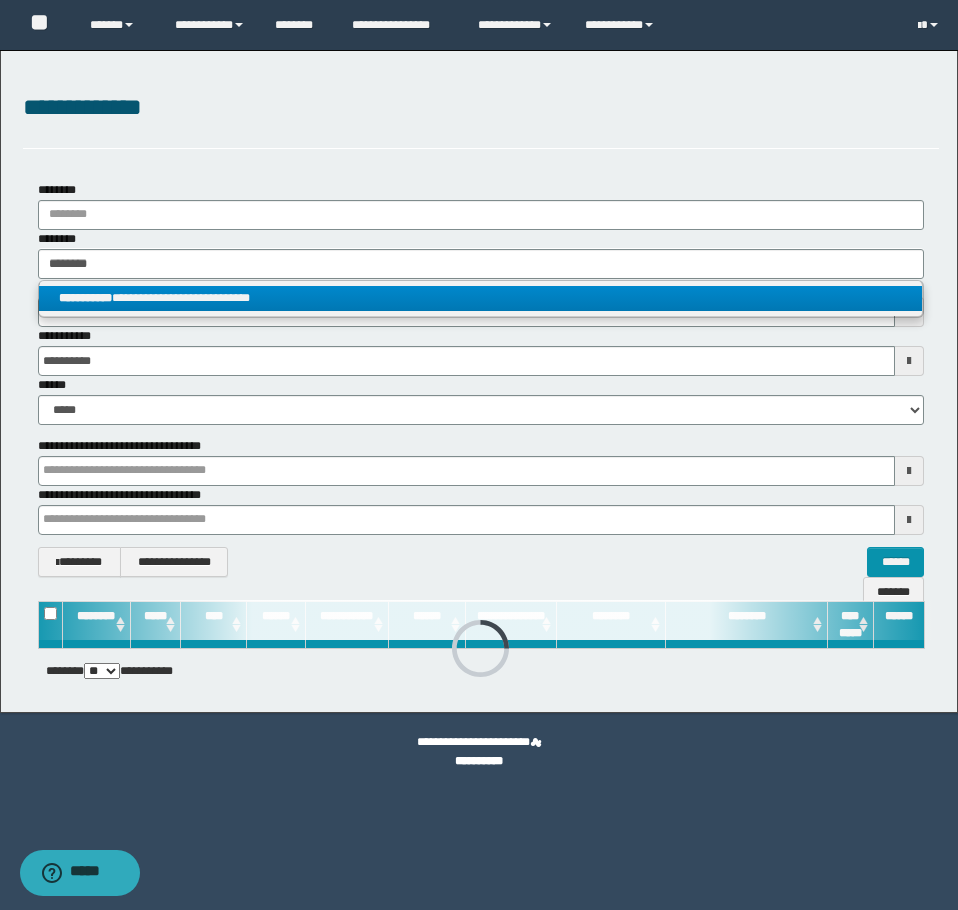 click on "**********" at bounding box center (480, 298) 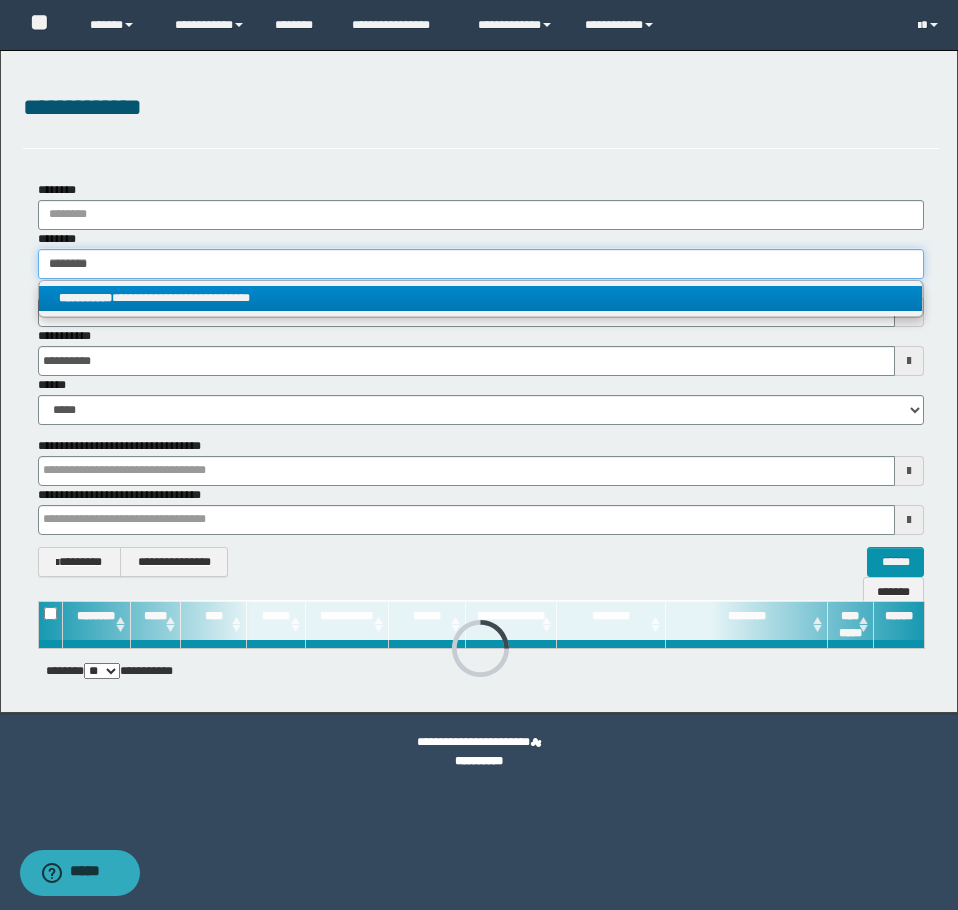 type 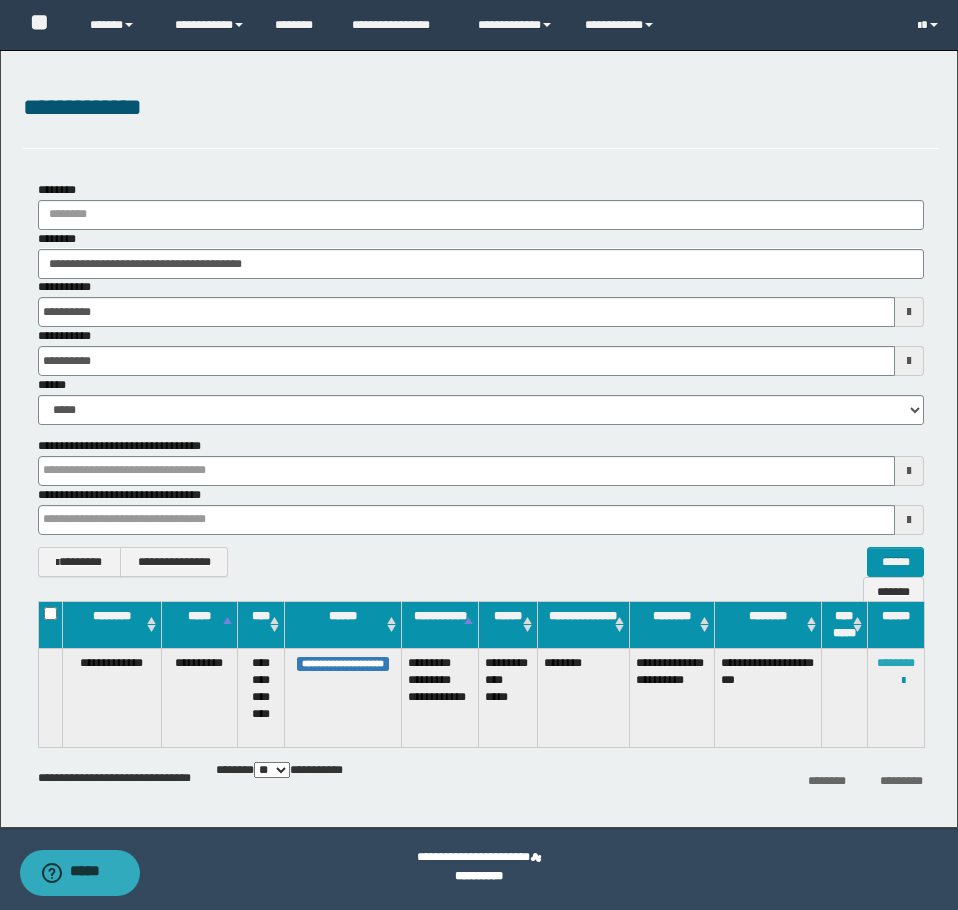 click on "********" at bounding box center [896, 663] 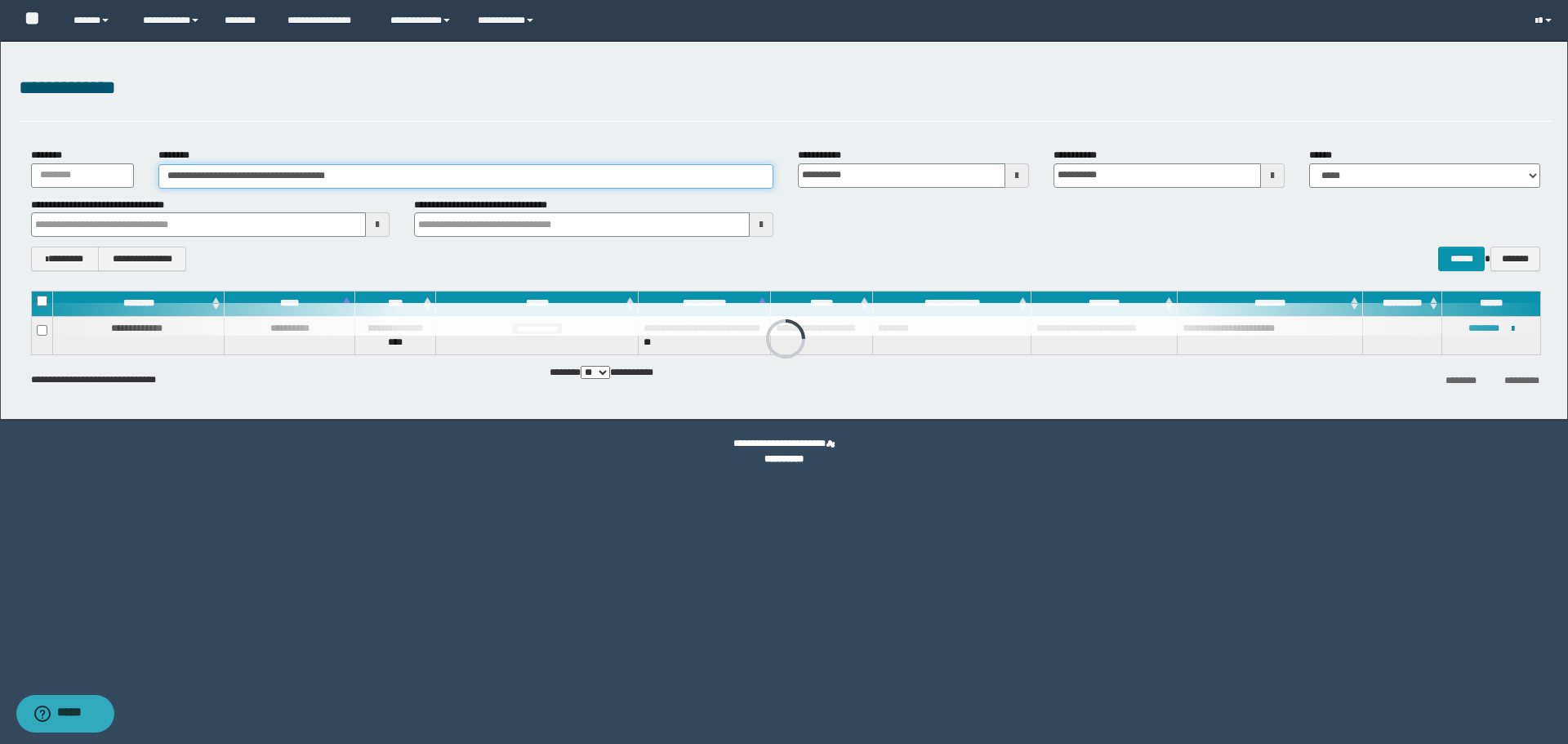 click on "**********" at bounding box center [466, 176] 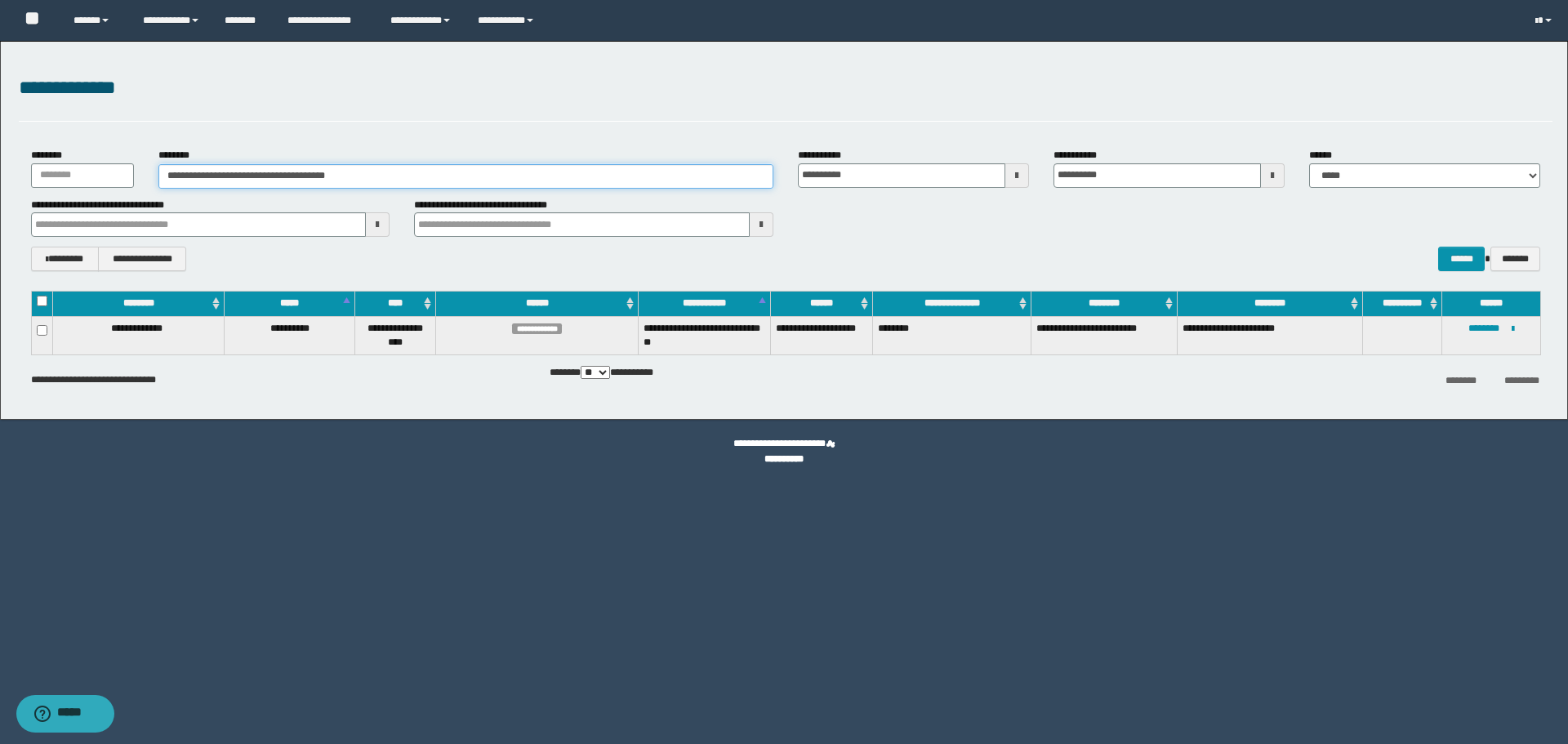 click on "**********" at bounding box center [466, 176] 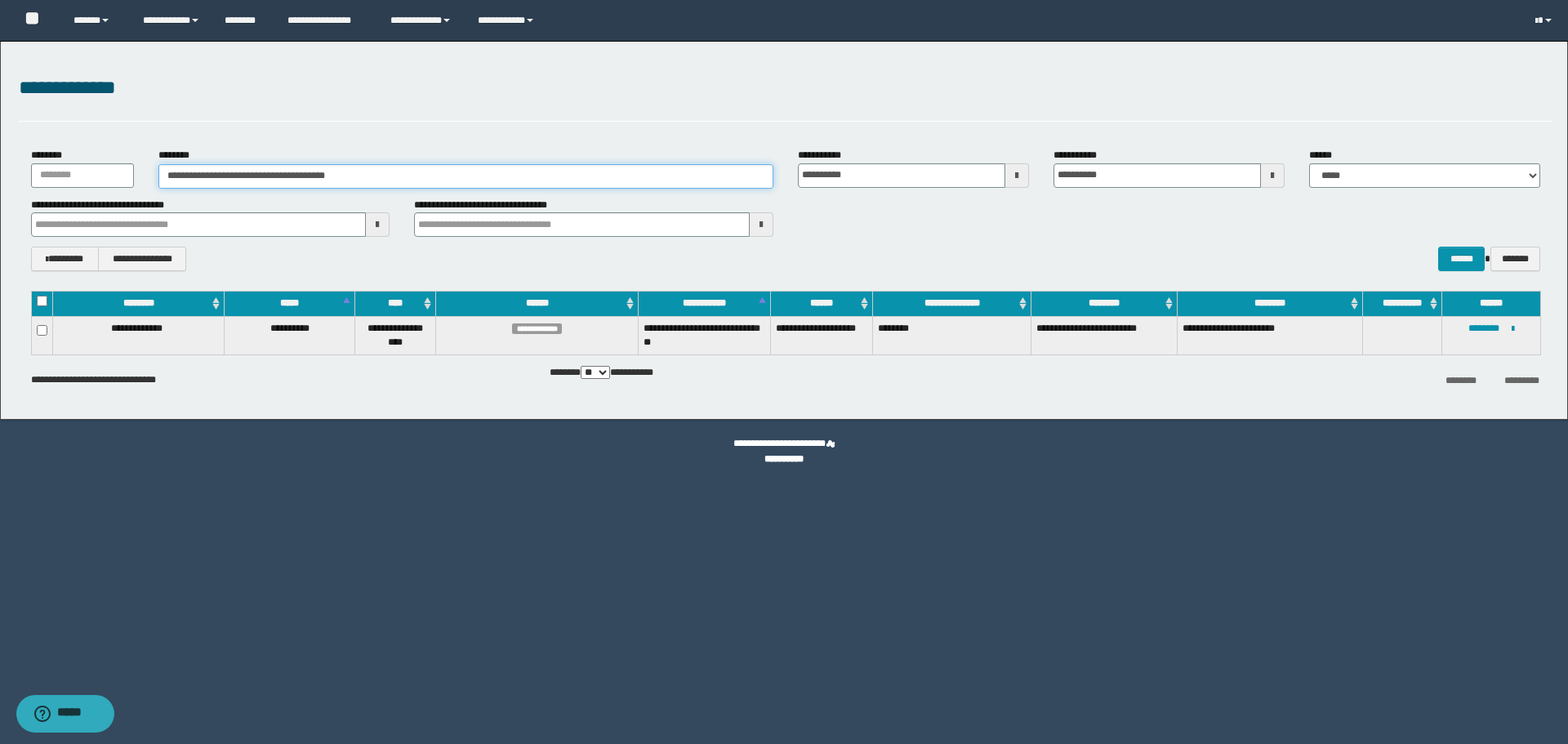paste 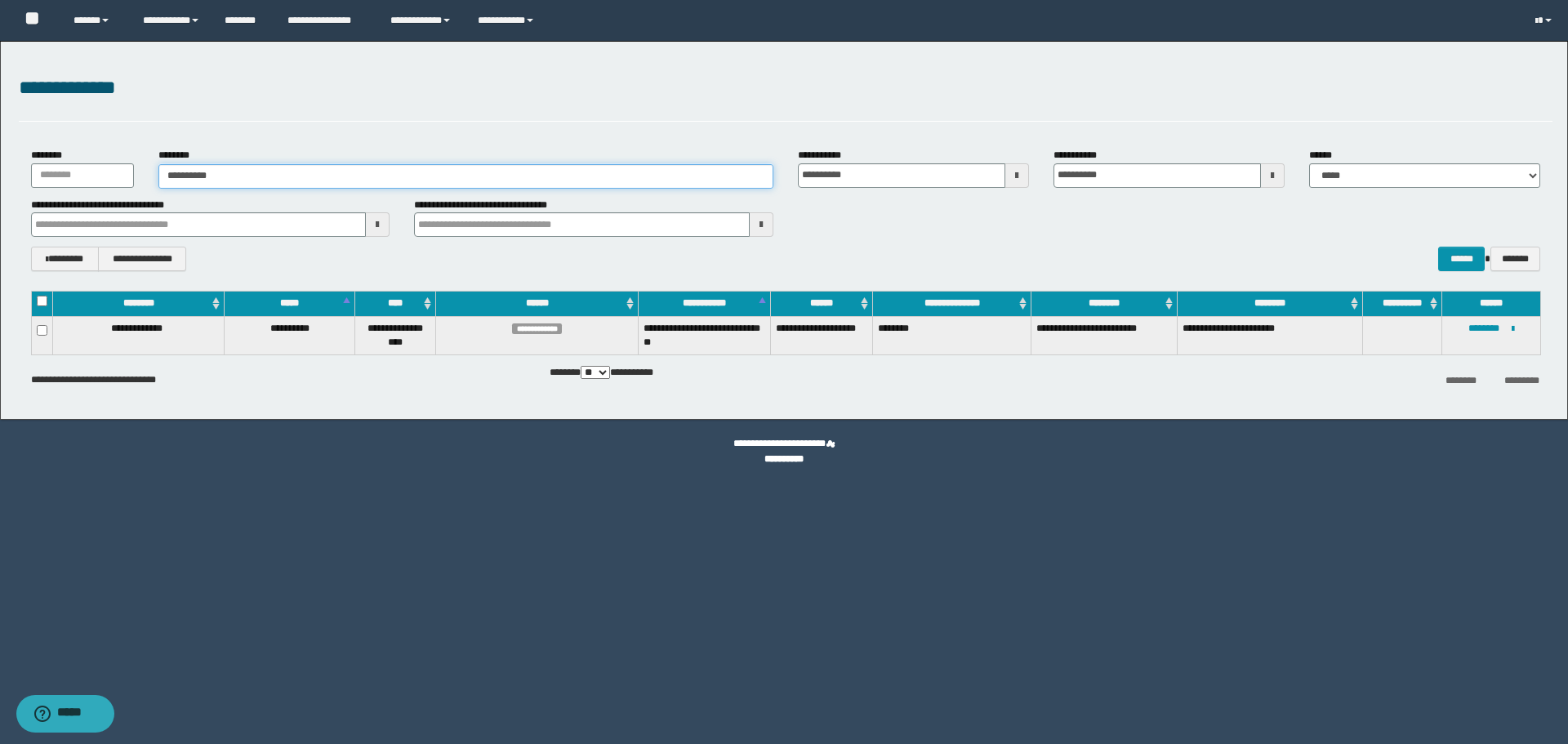 type on "**********" 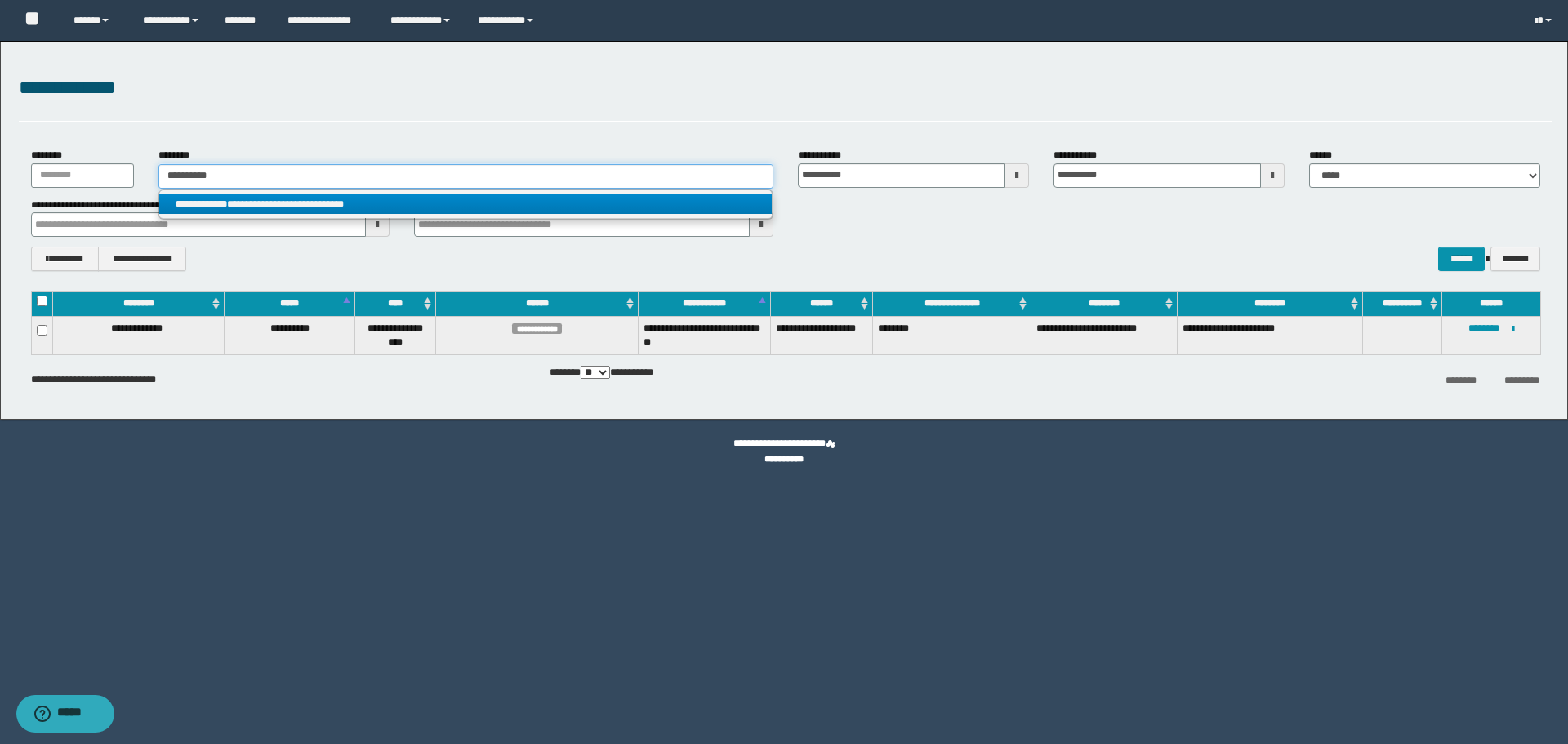 type on "**********" 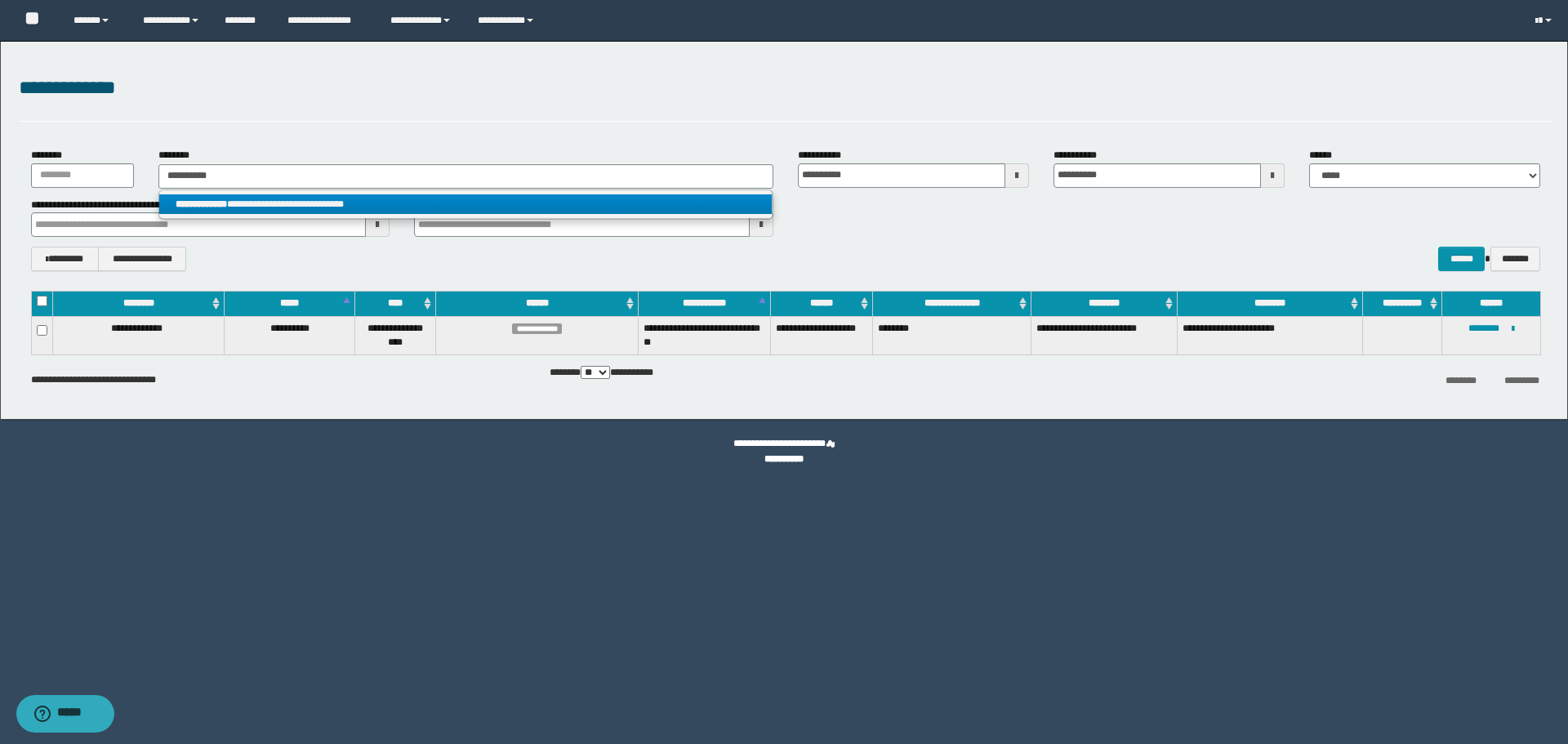 click on "**********" at bounding box center [466, 204] 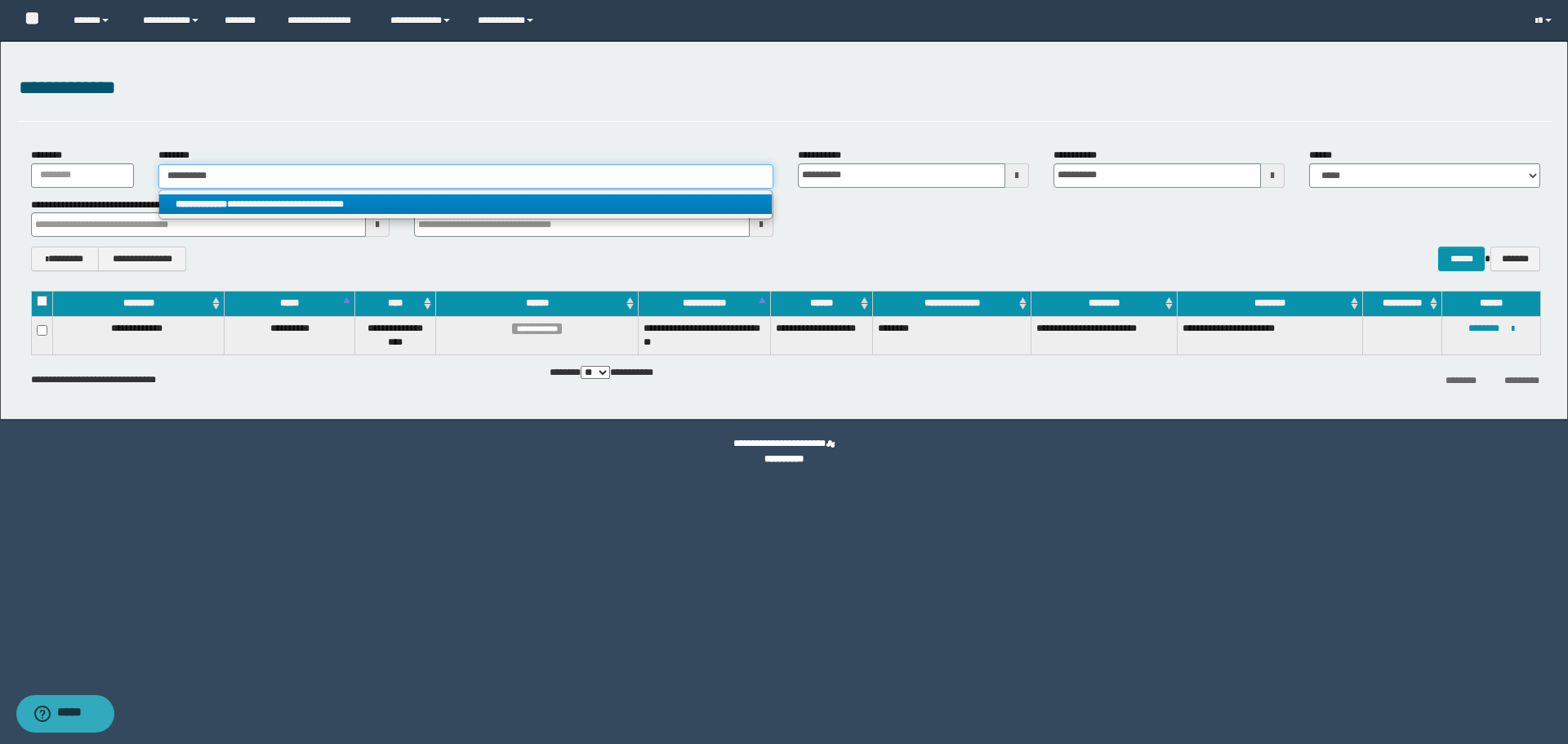 type 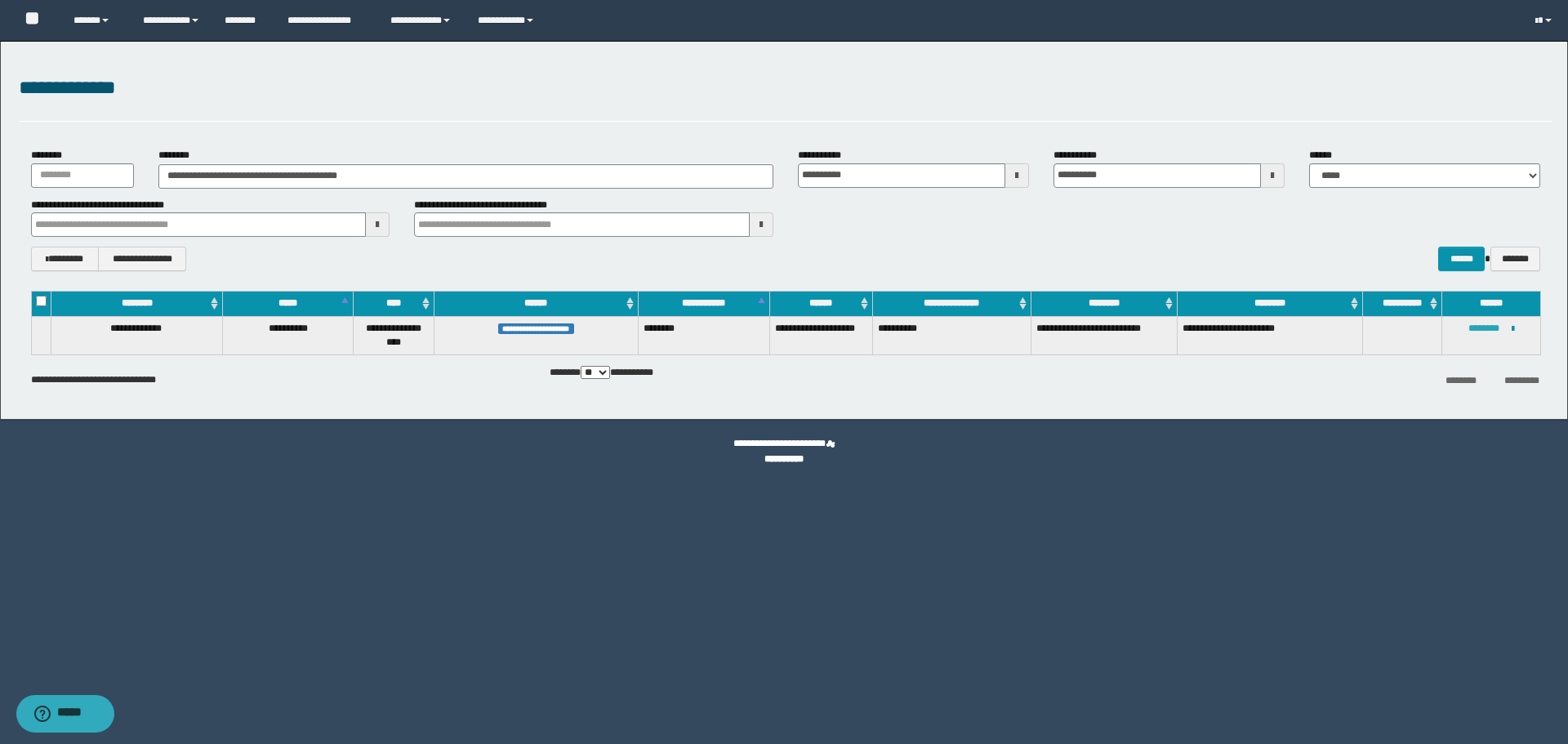 click on "********" at bounding box center [1484, 328] 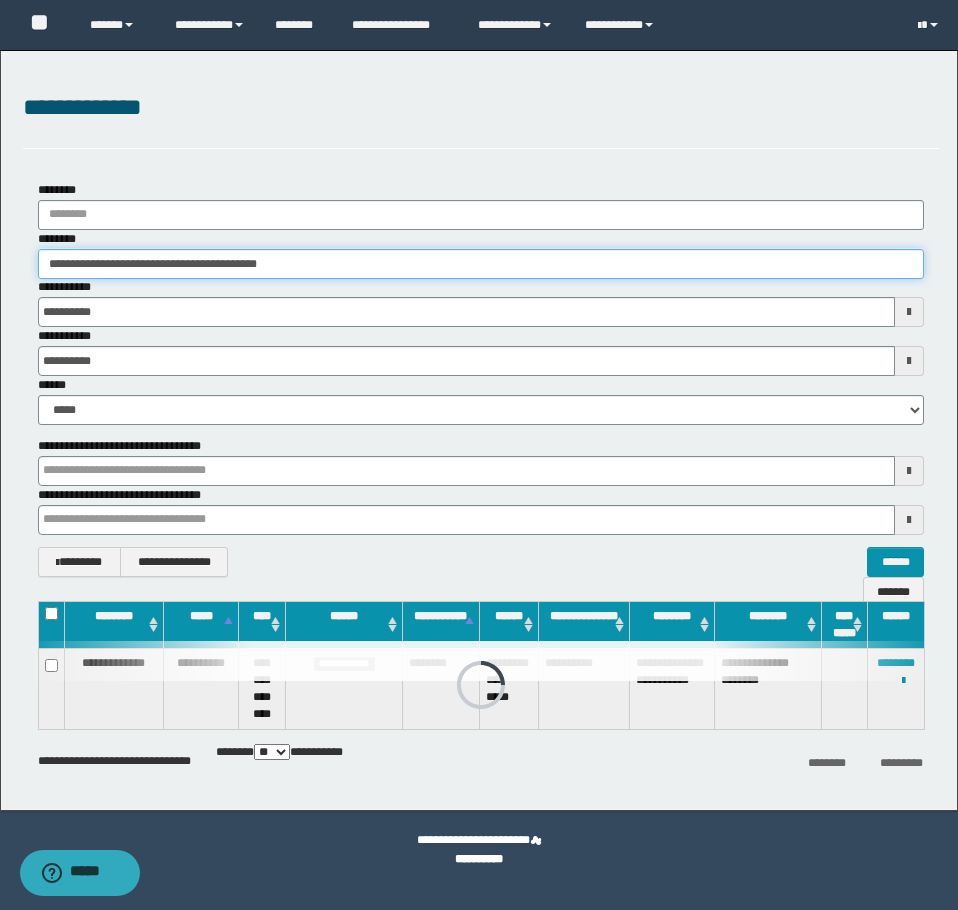 drag, startPoint x: 435, startPoint y: 255, endPoint x: -1, endPoint y: 258, distance: 436.0103 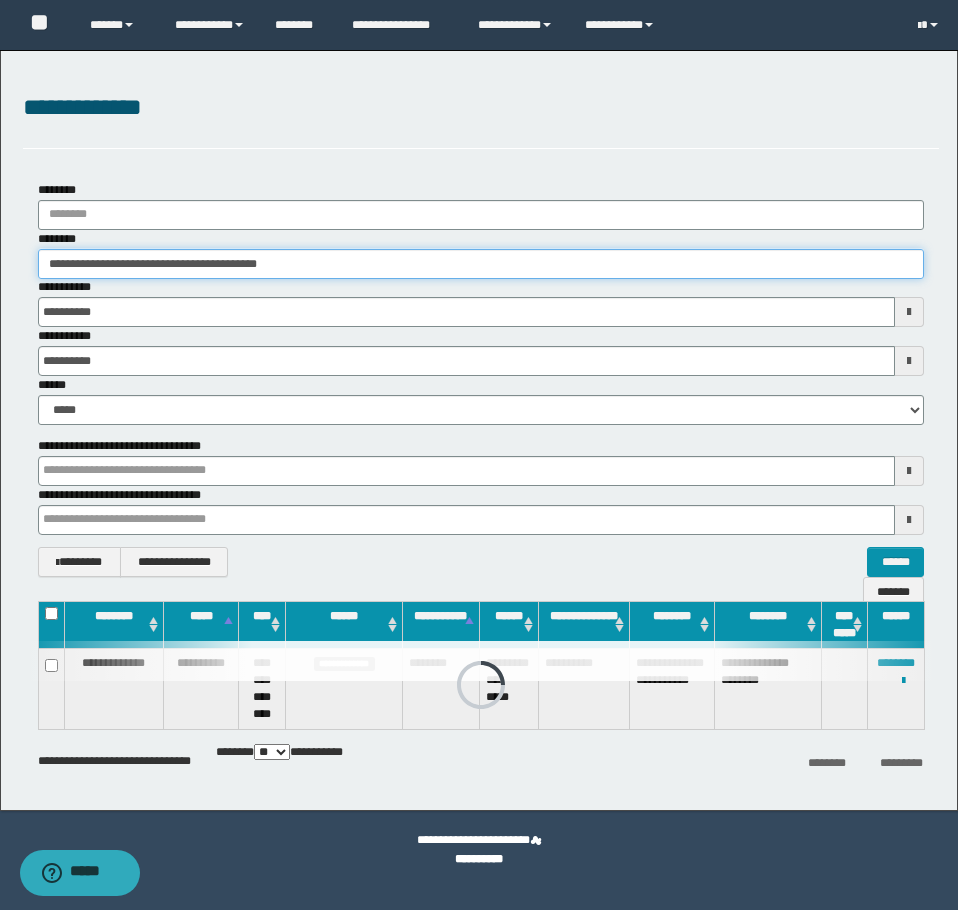 click on "**********" at bounding box center (479, 455) 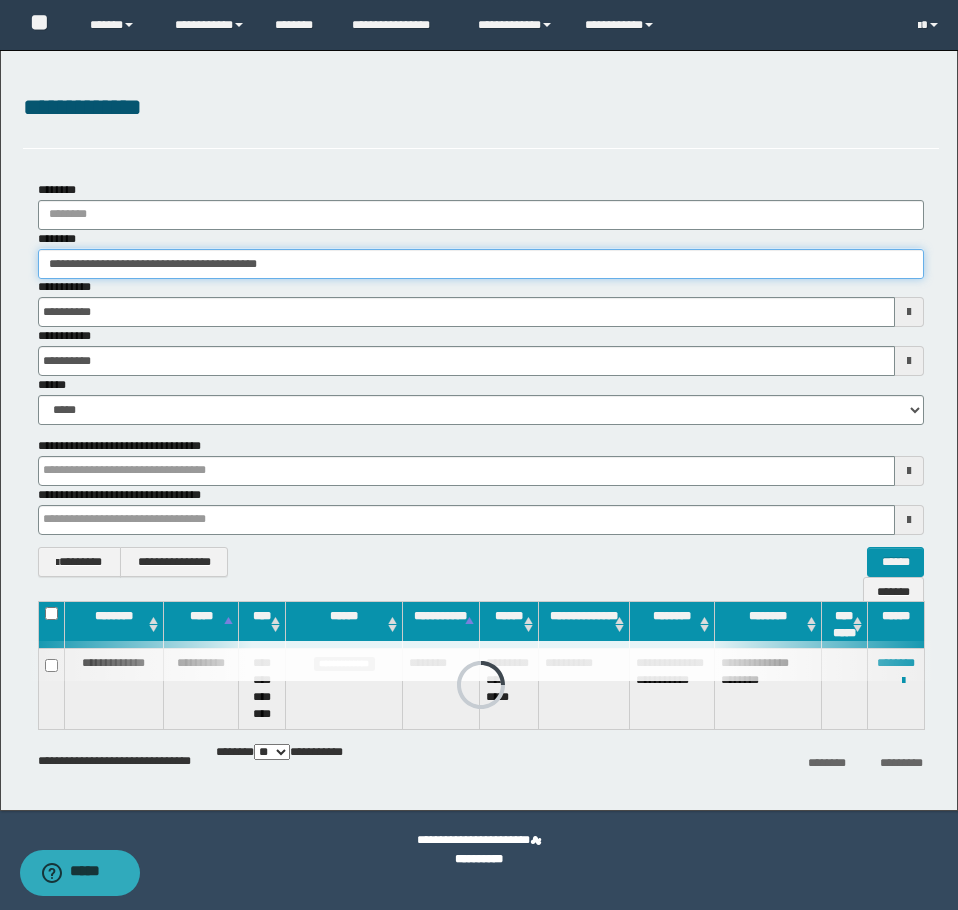 paste 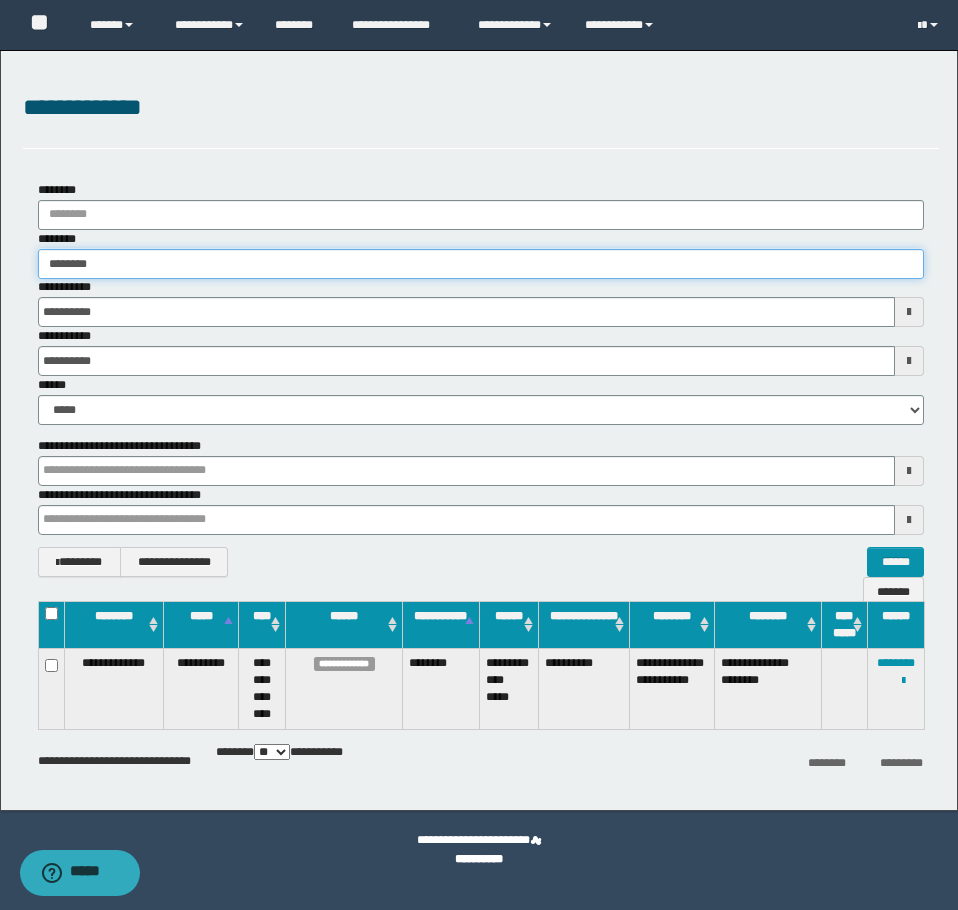 type on "********" 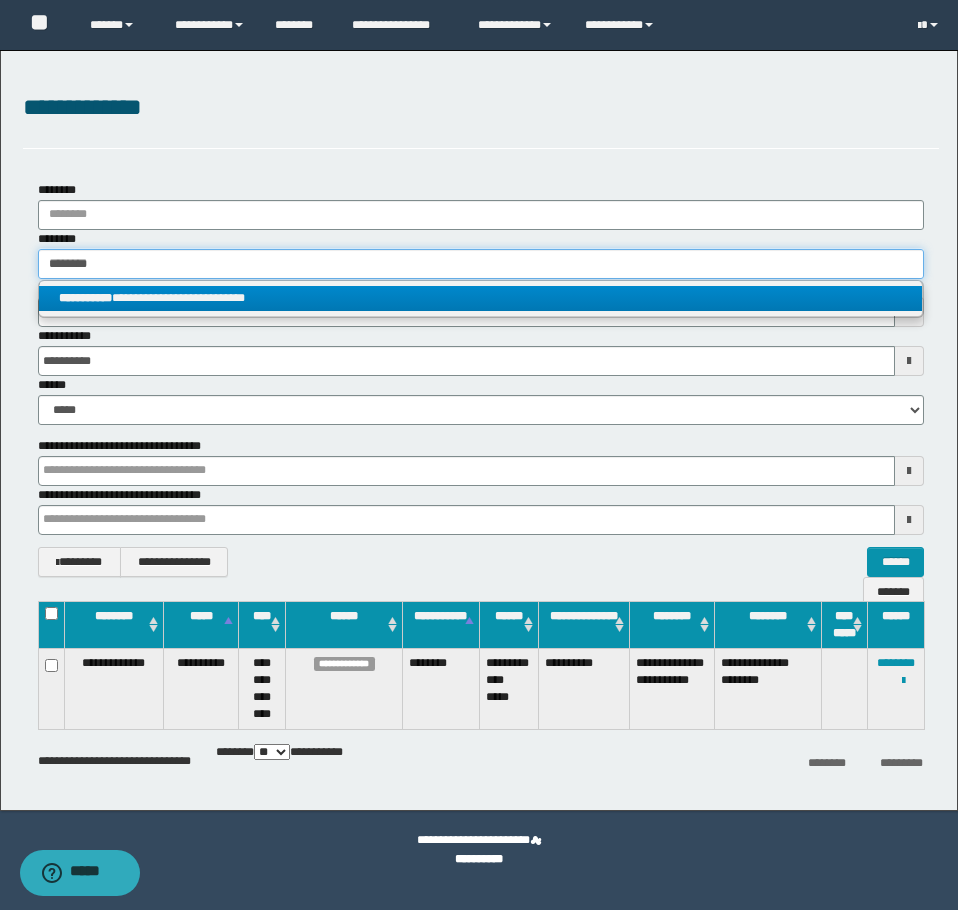 type on "********" 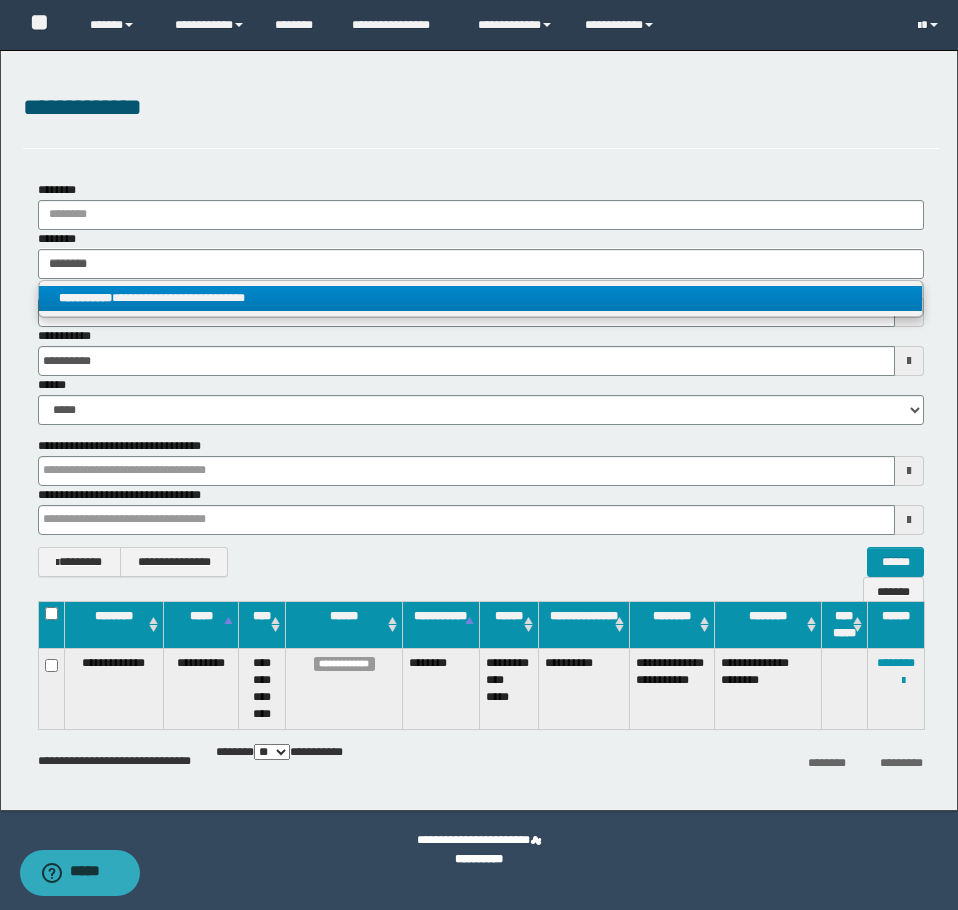 click on "**********" at bounding box center [480, 298] 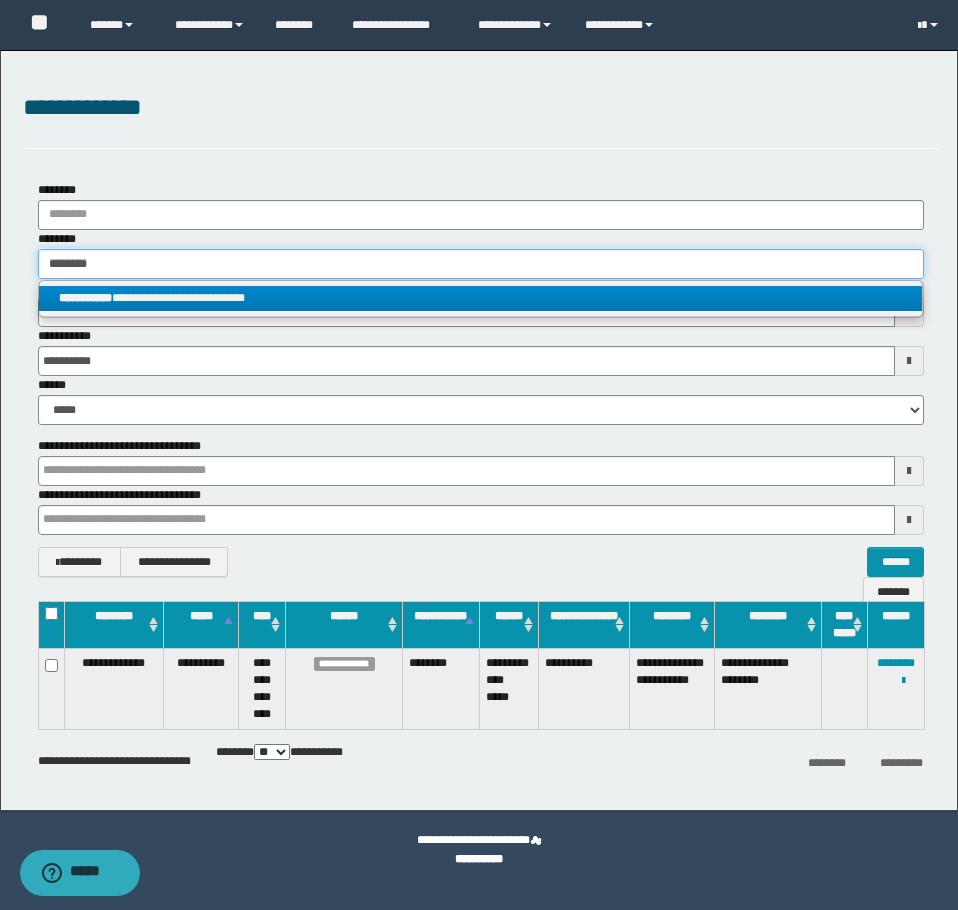 type 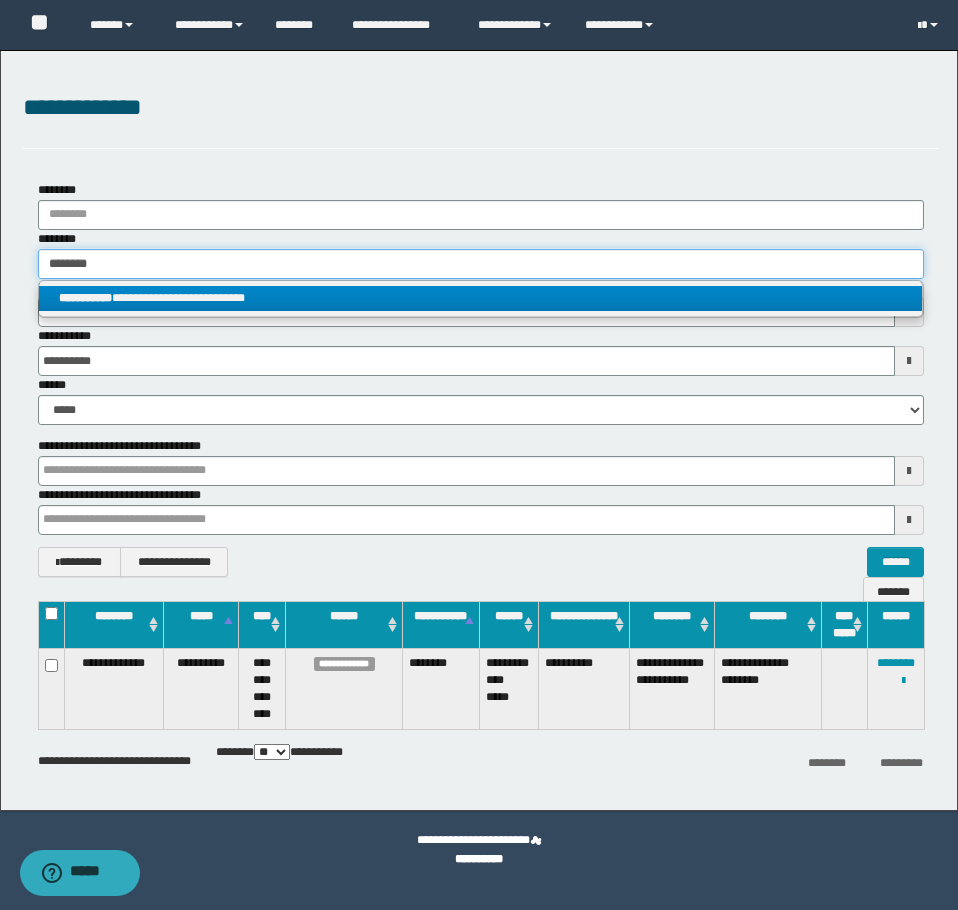 type on "**********" 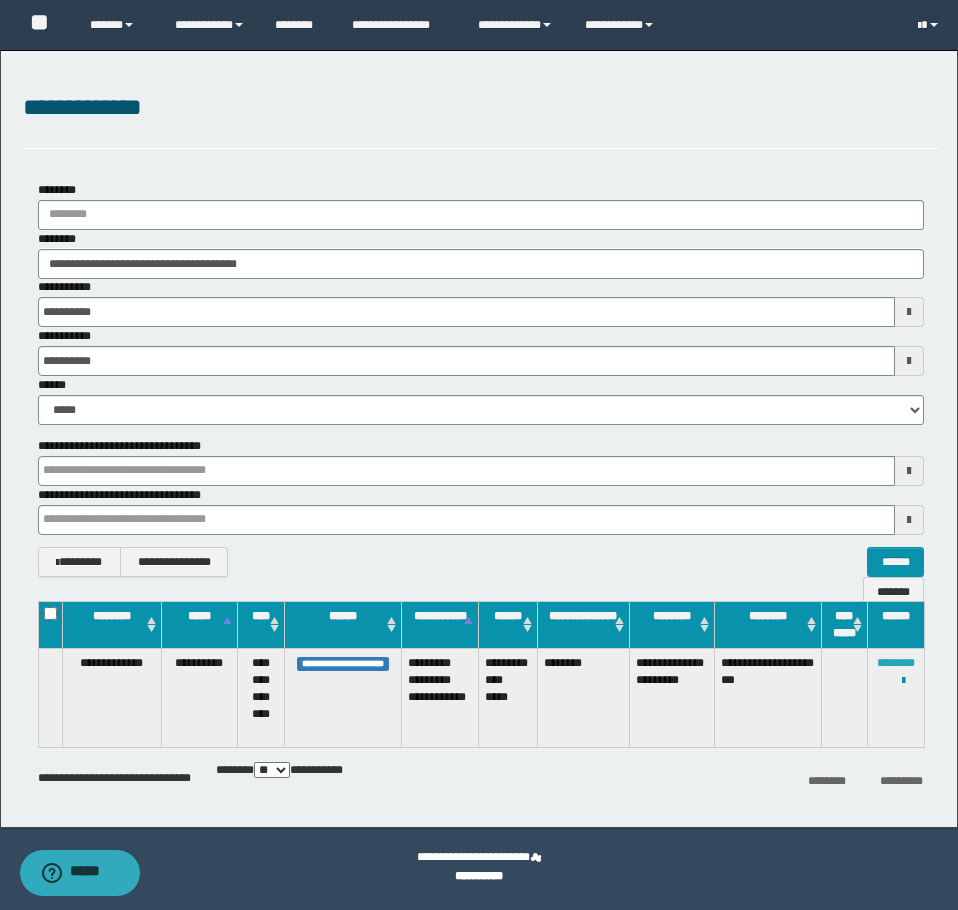 click on "********" at bounding box center [896, 663] 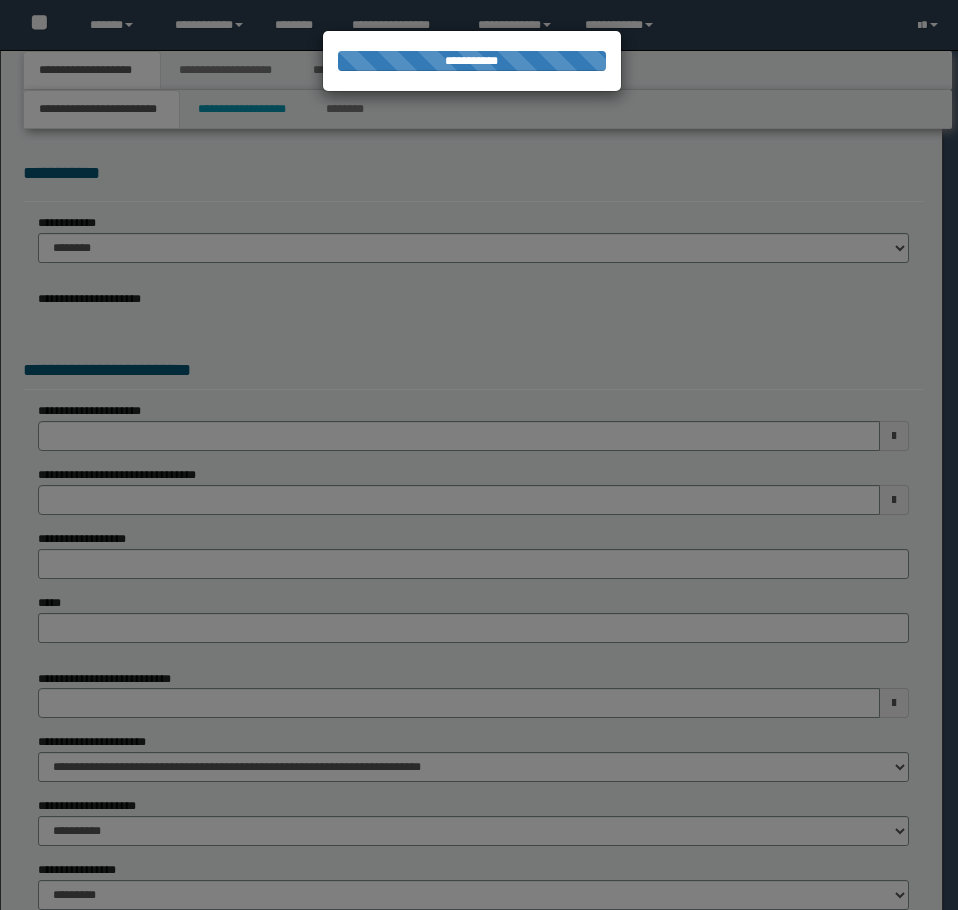 scroll, scrollTop: 0, scrollLeft: 0, axis: both 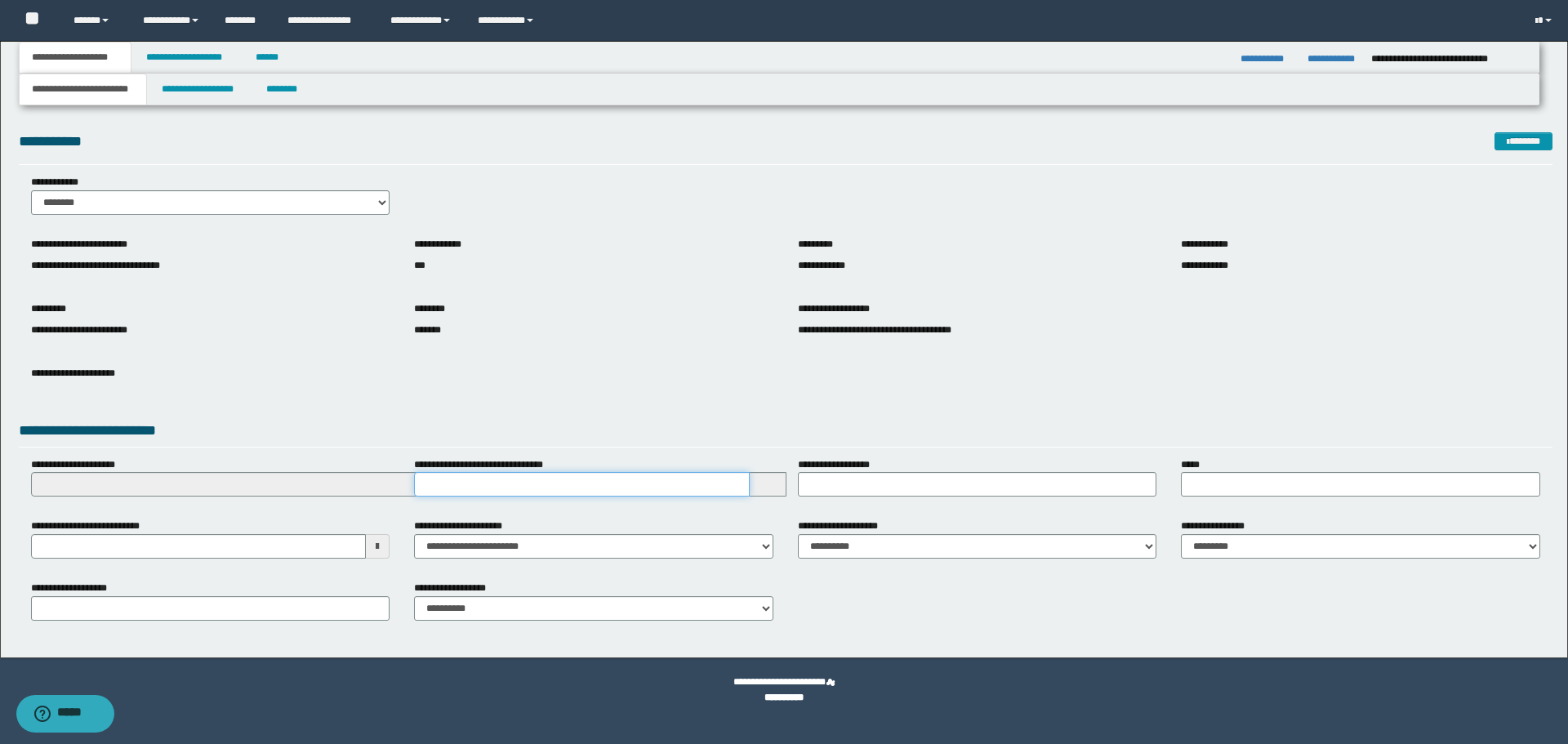 click on "**********" at bounding box center [581, 484] 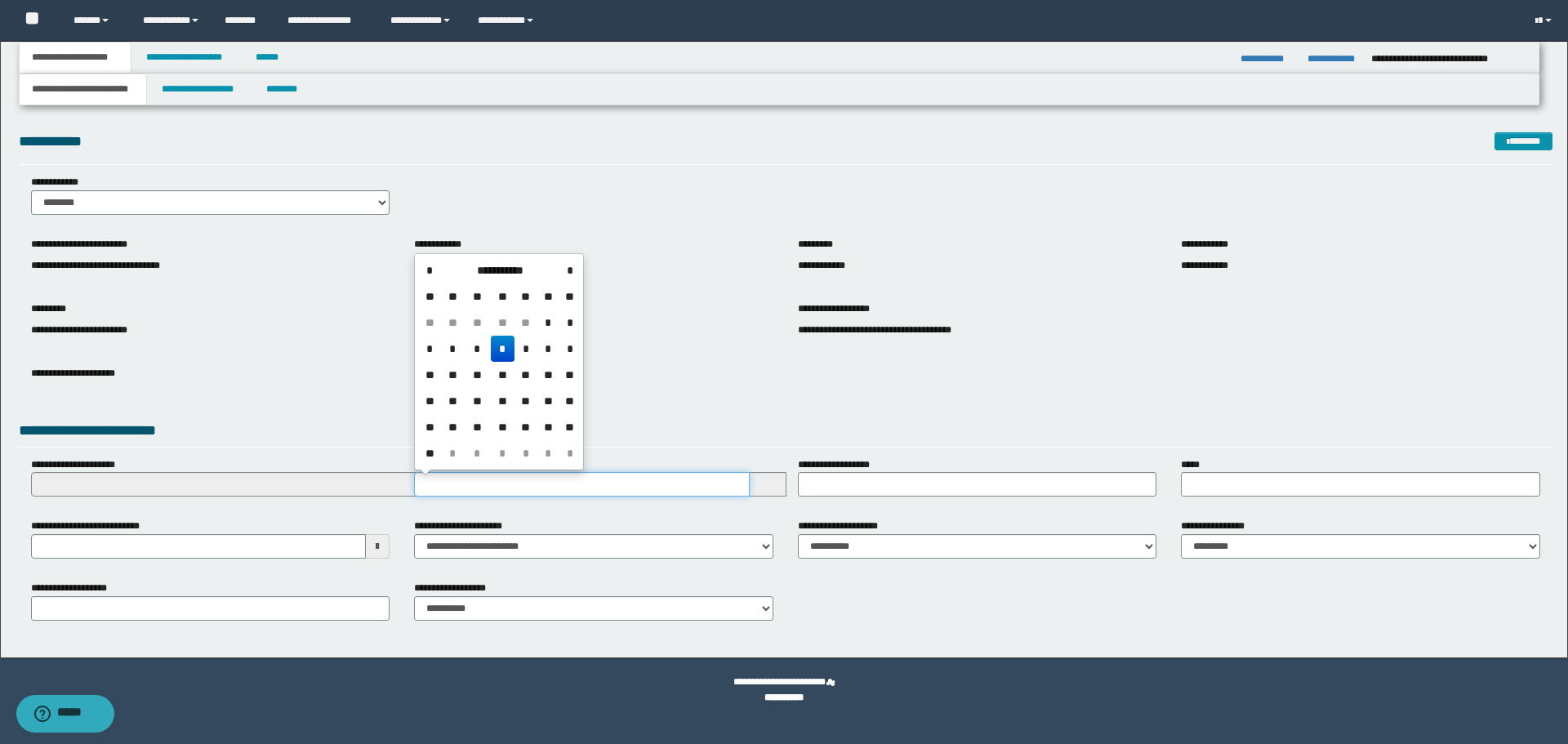 type on "**********" 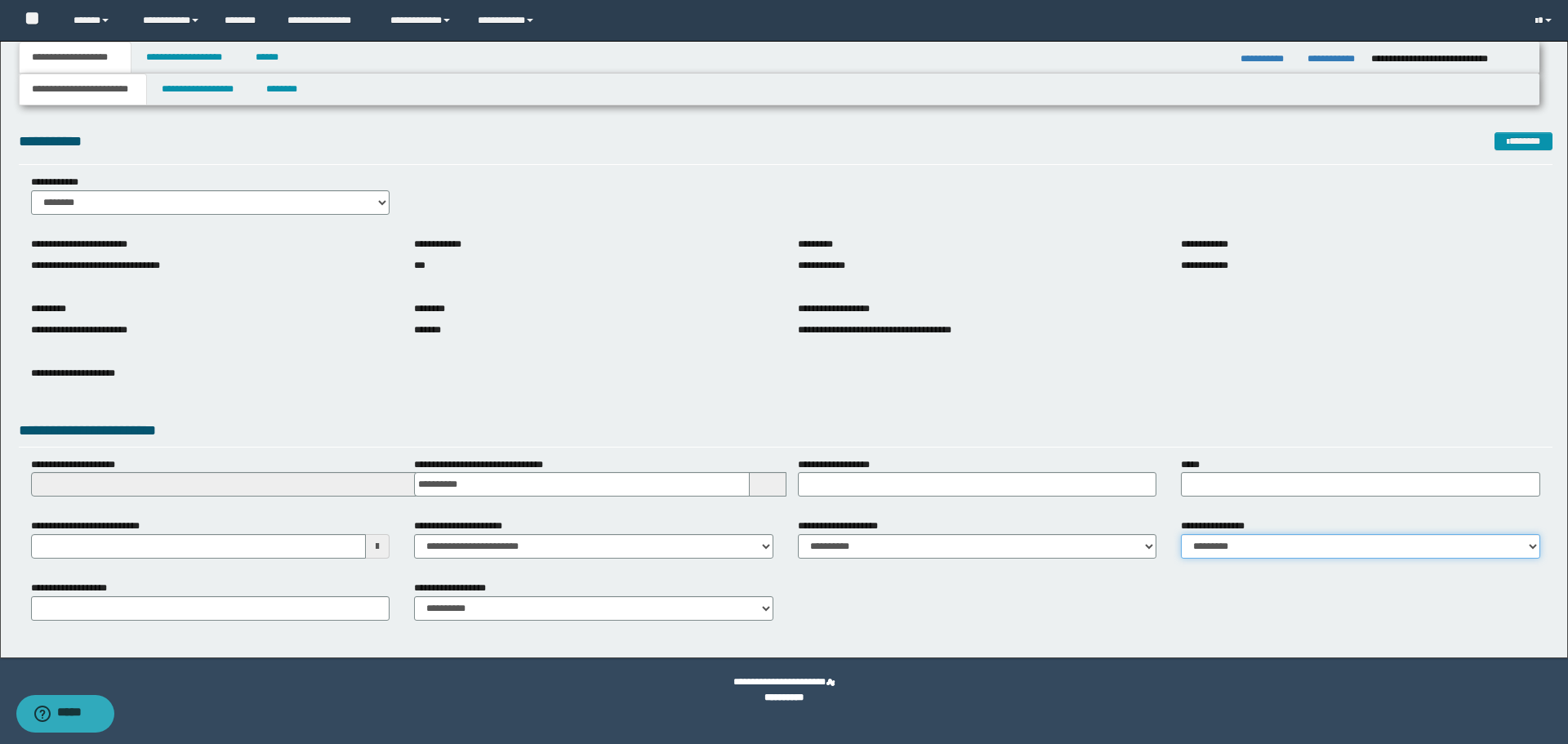 click on "**********" at bounding box center [1361, 546] 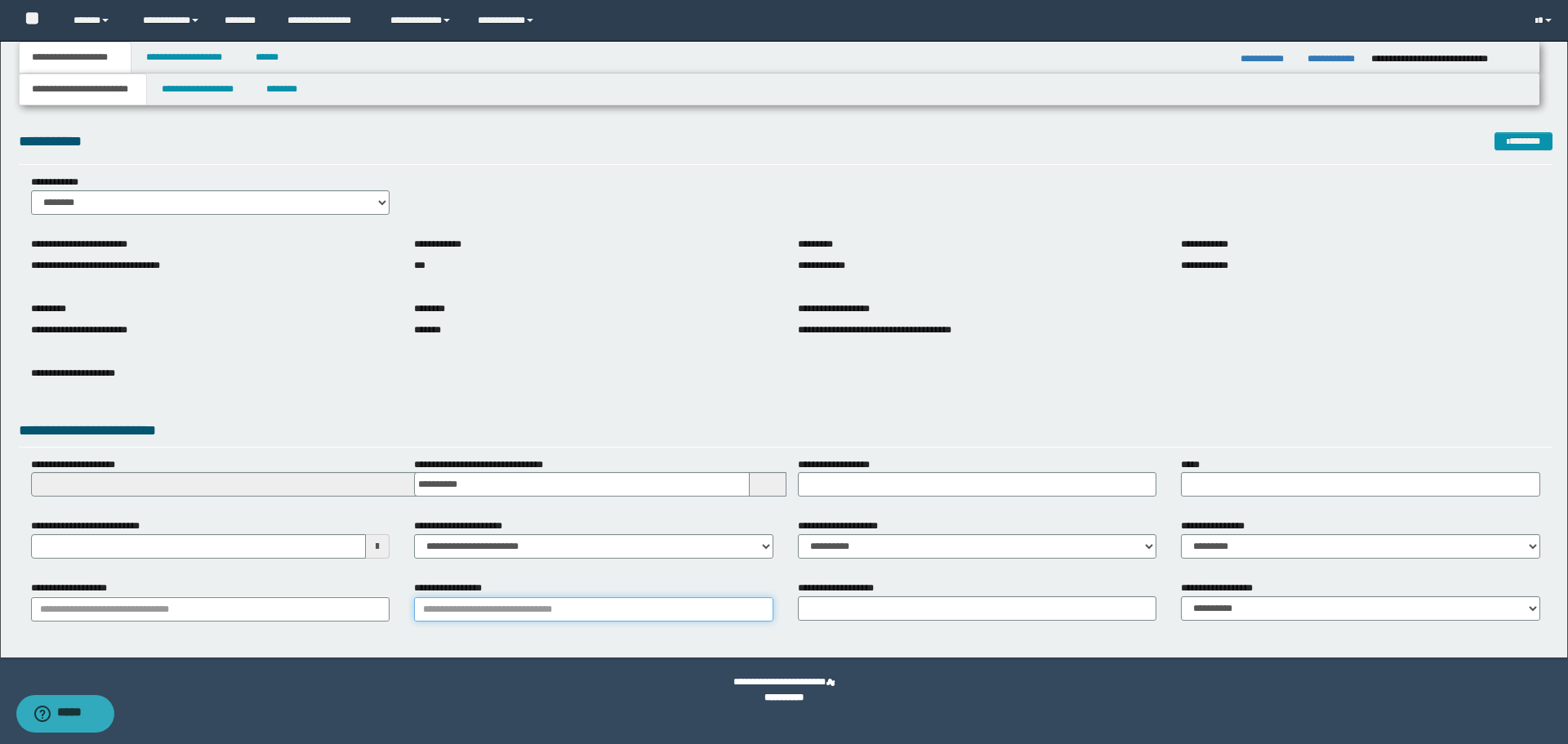 click on "**********" at bounding box center (594, 609) 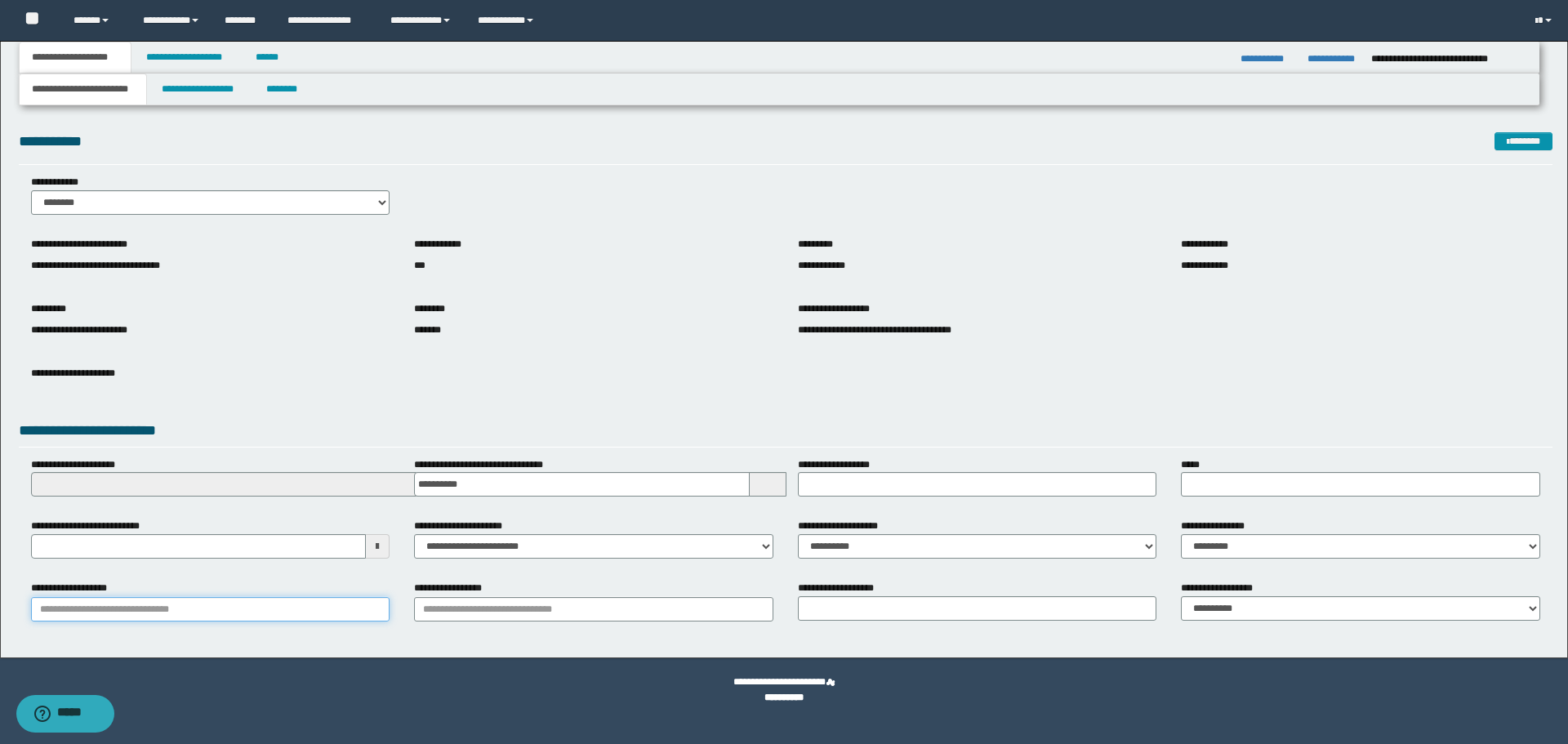 click on "**********" at bounding box center (211, 609) 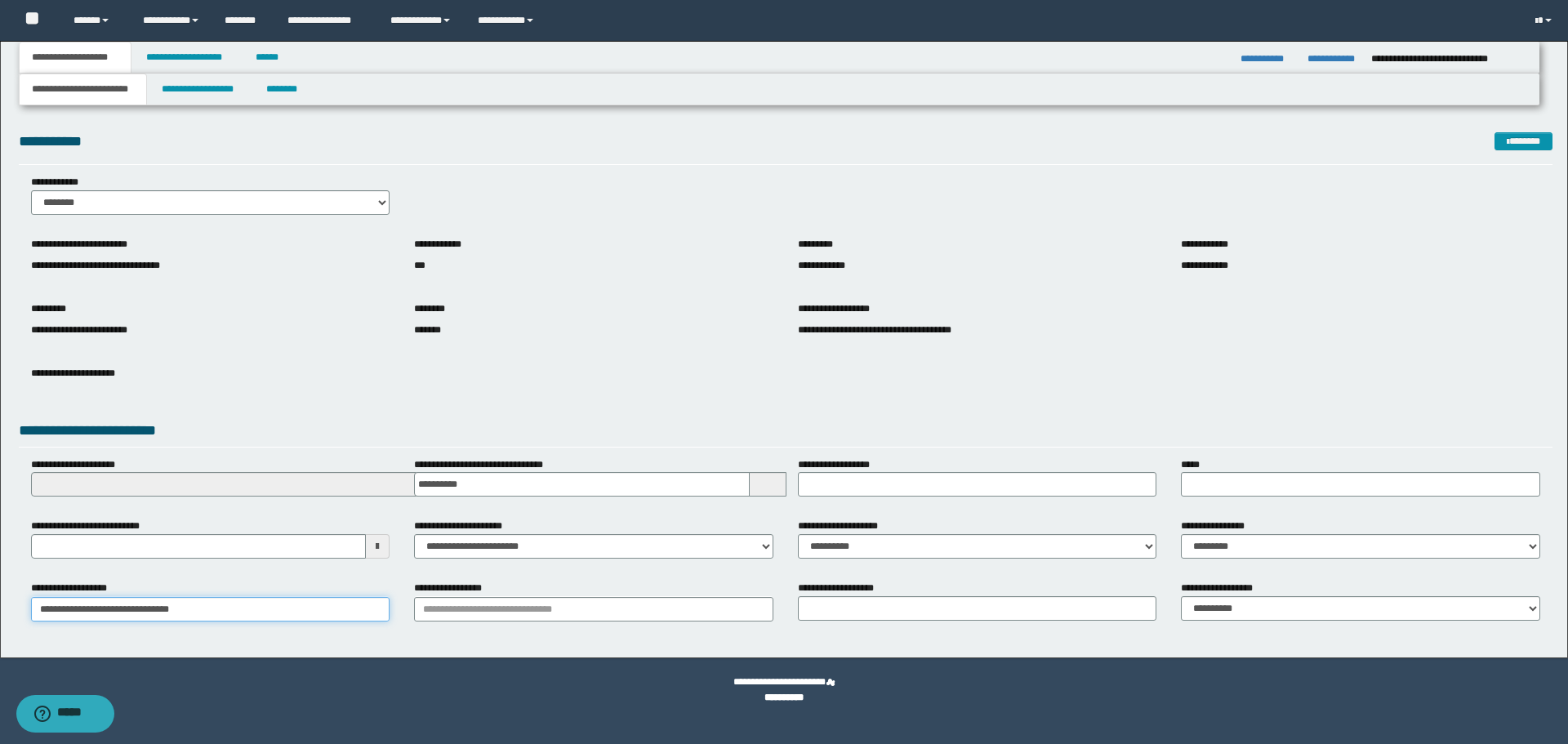 type on "**********" 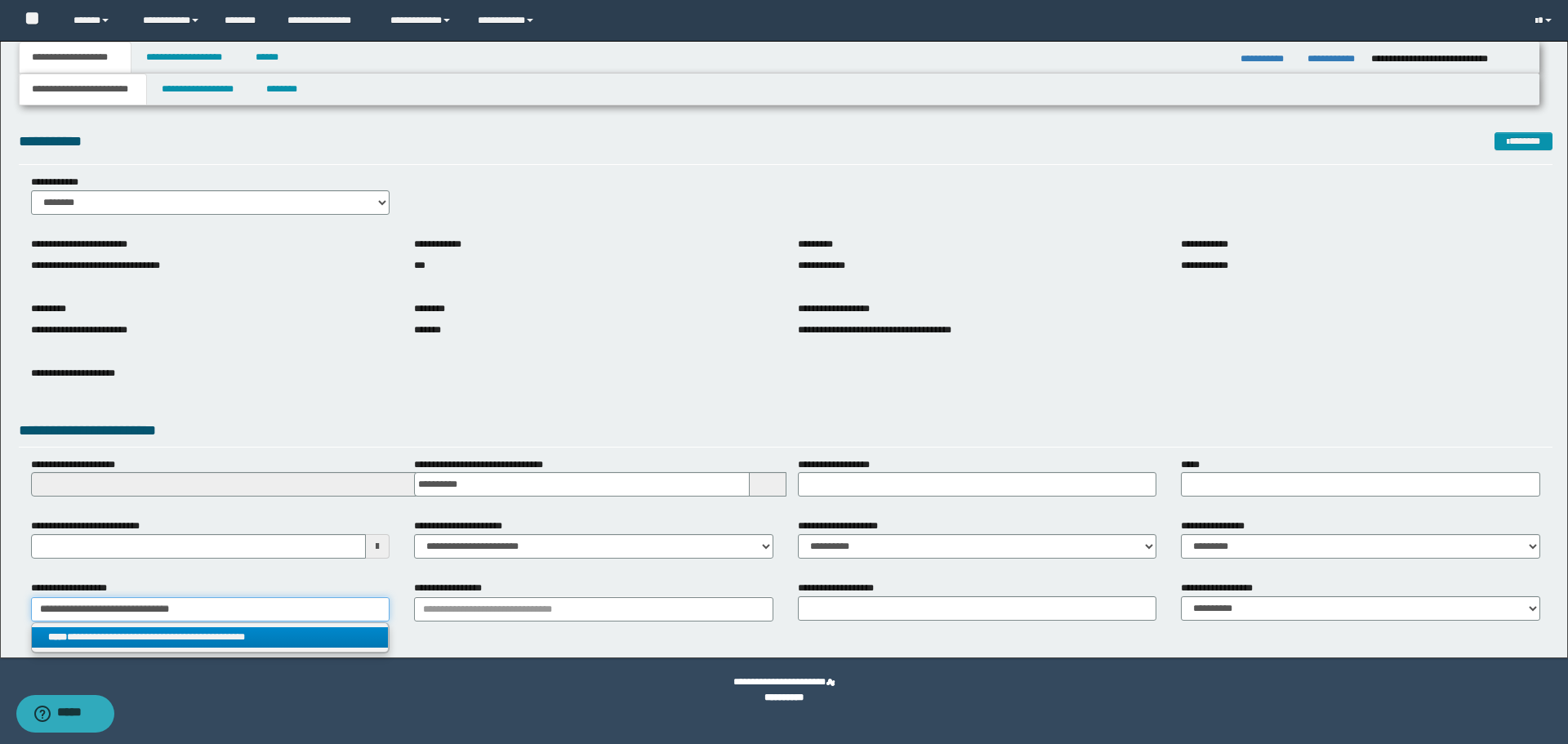 type on "**********" 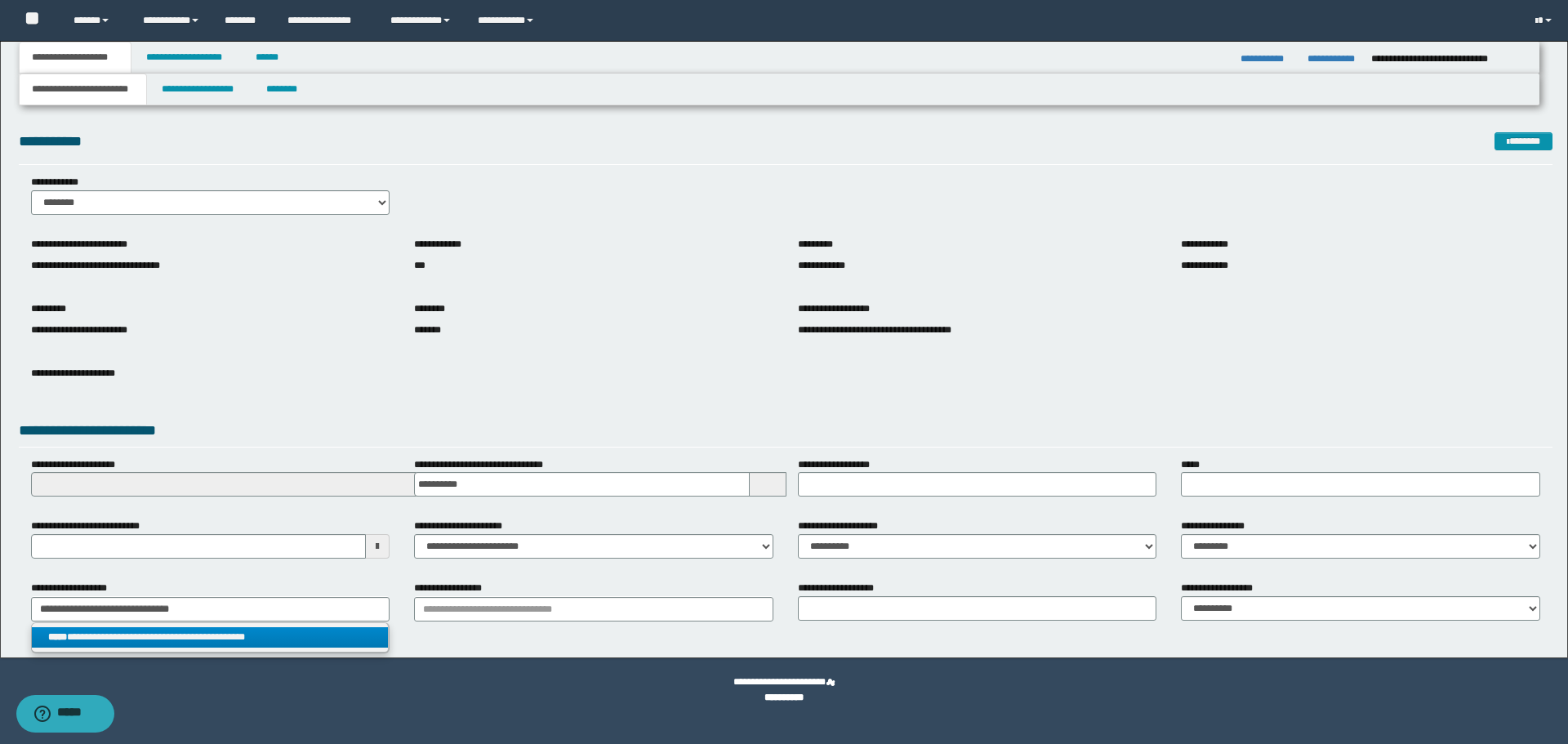 click on "**********" at bounding box center [210, 637] 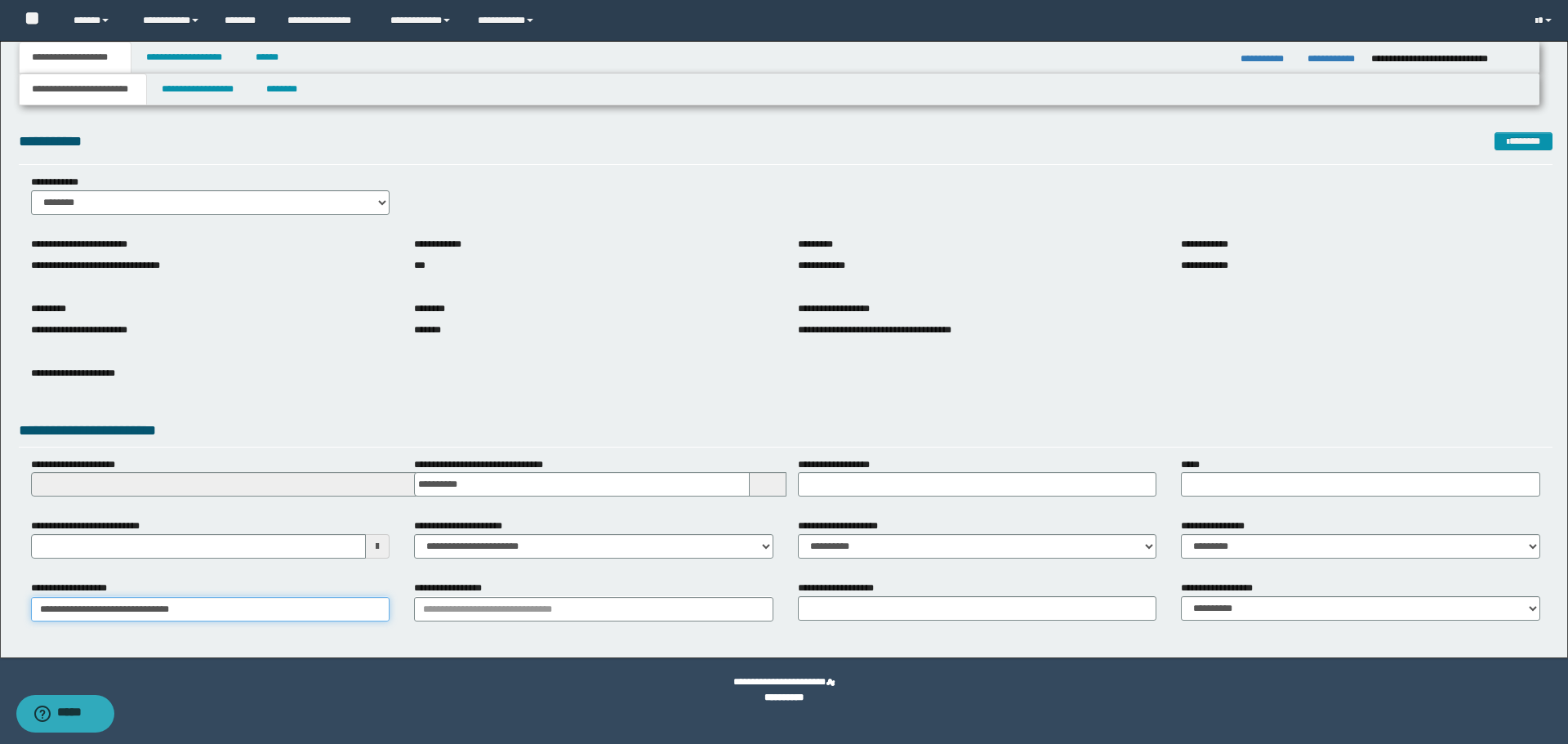 type on "**********" 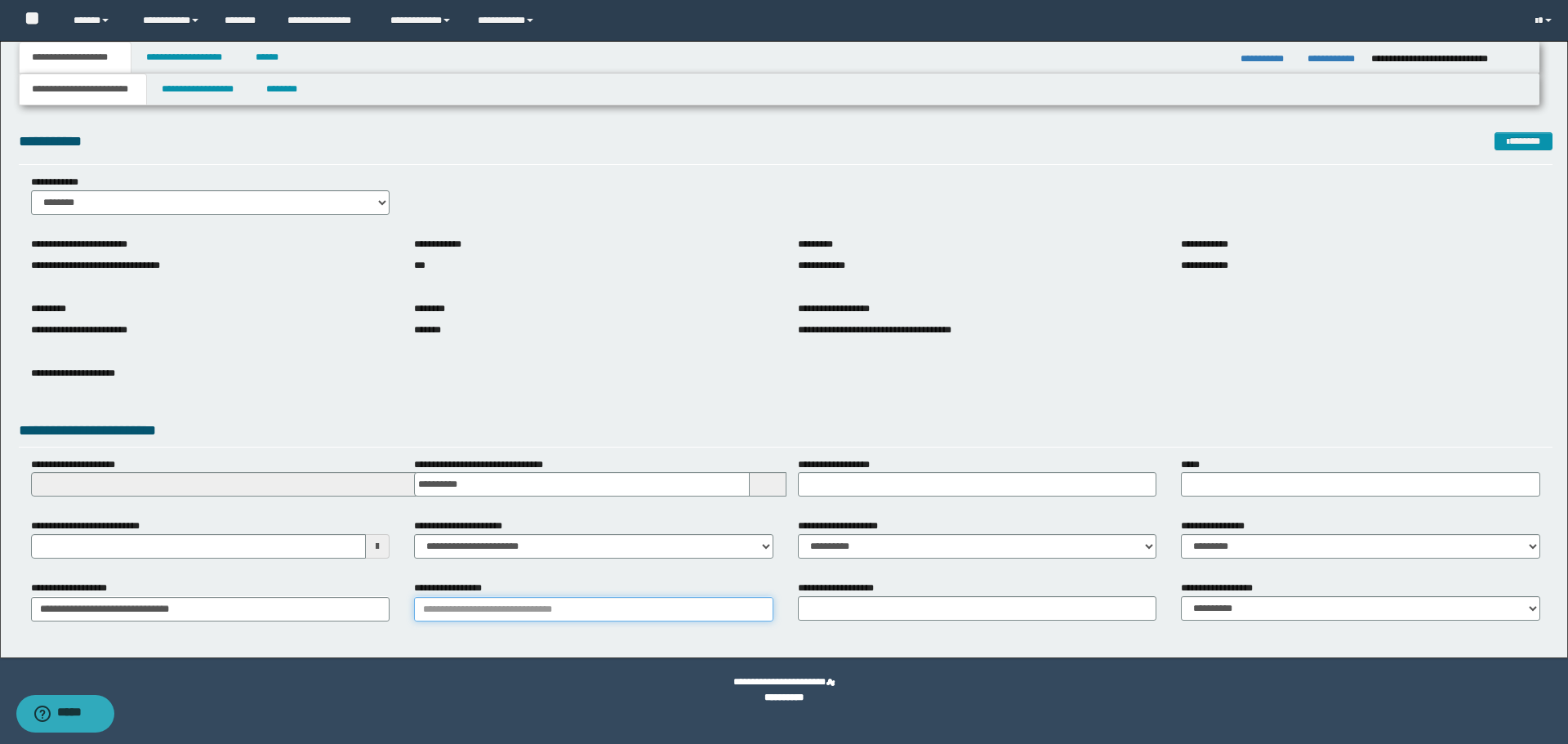 type 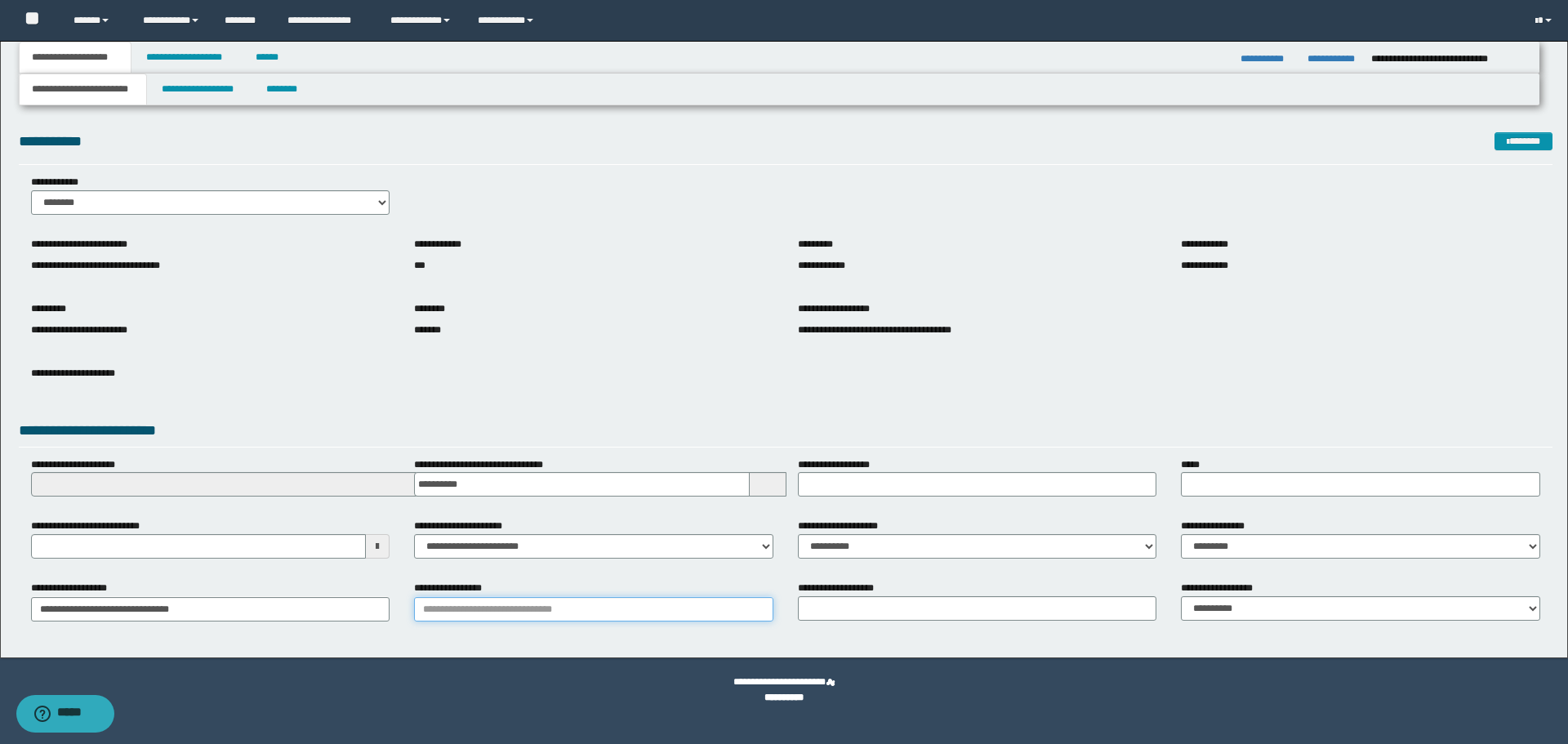 click on "**********" at bounding box center (594, 609) 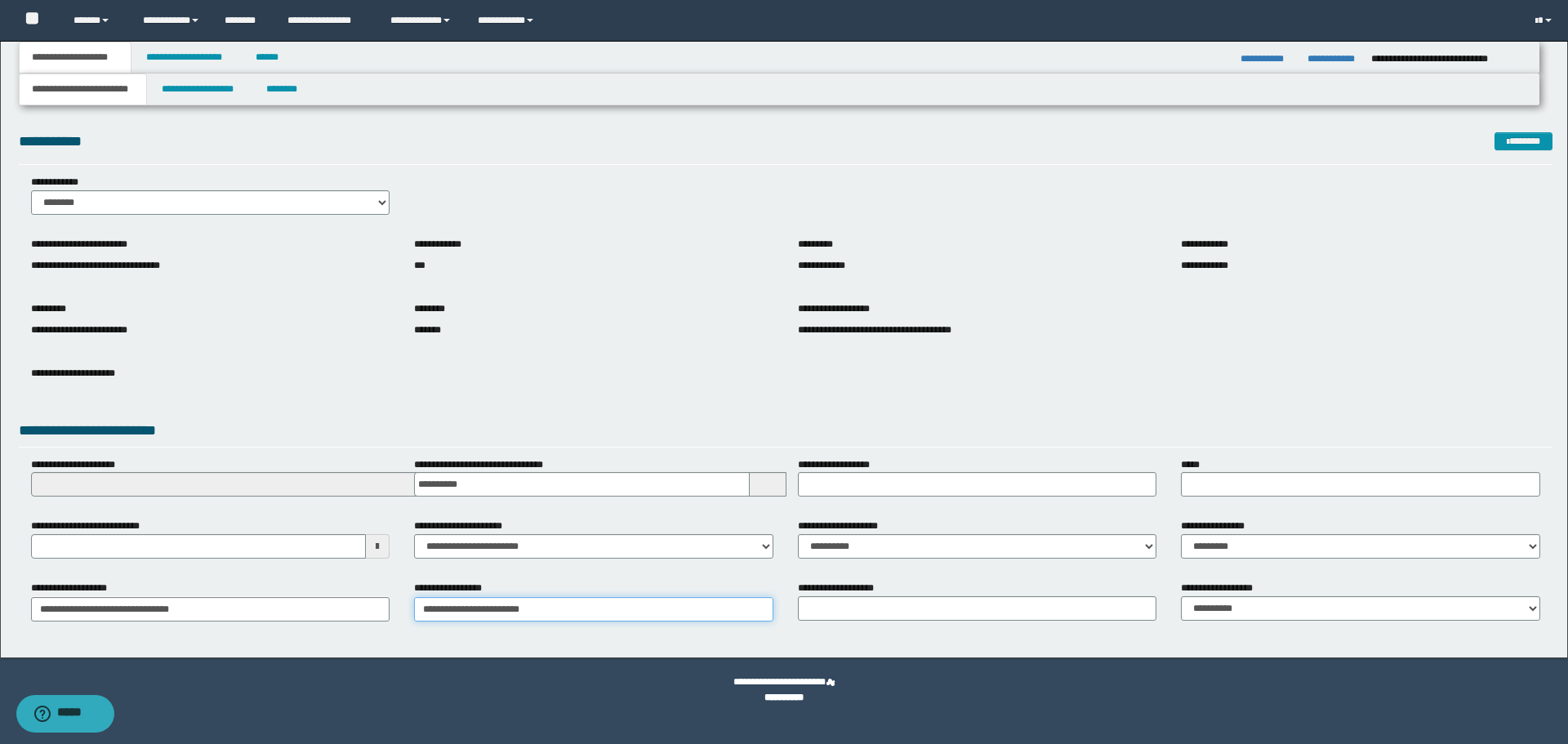type on "**********" 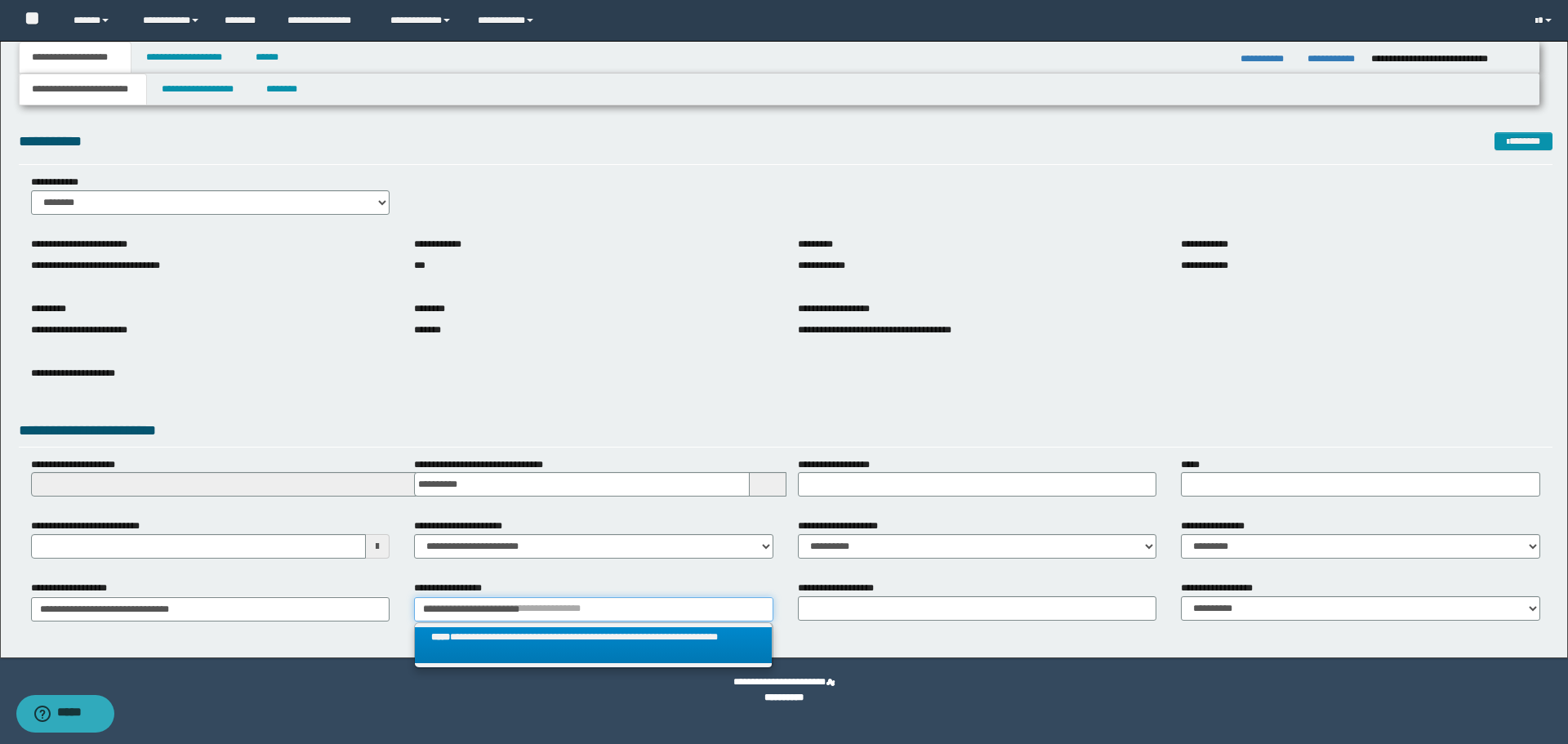 type on "**********" 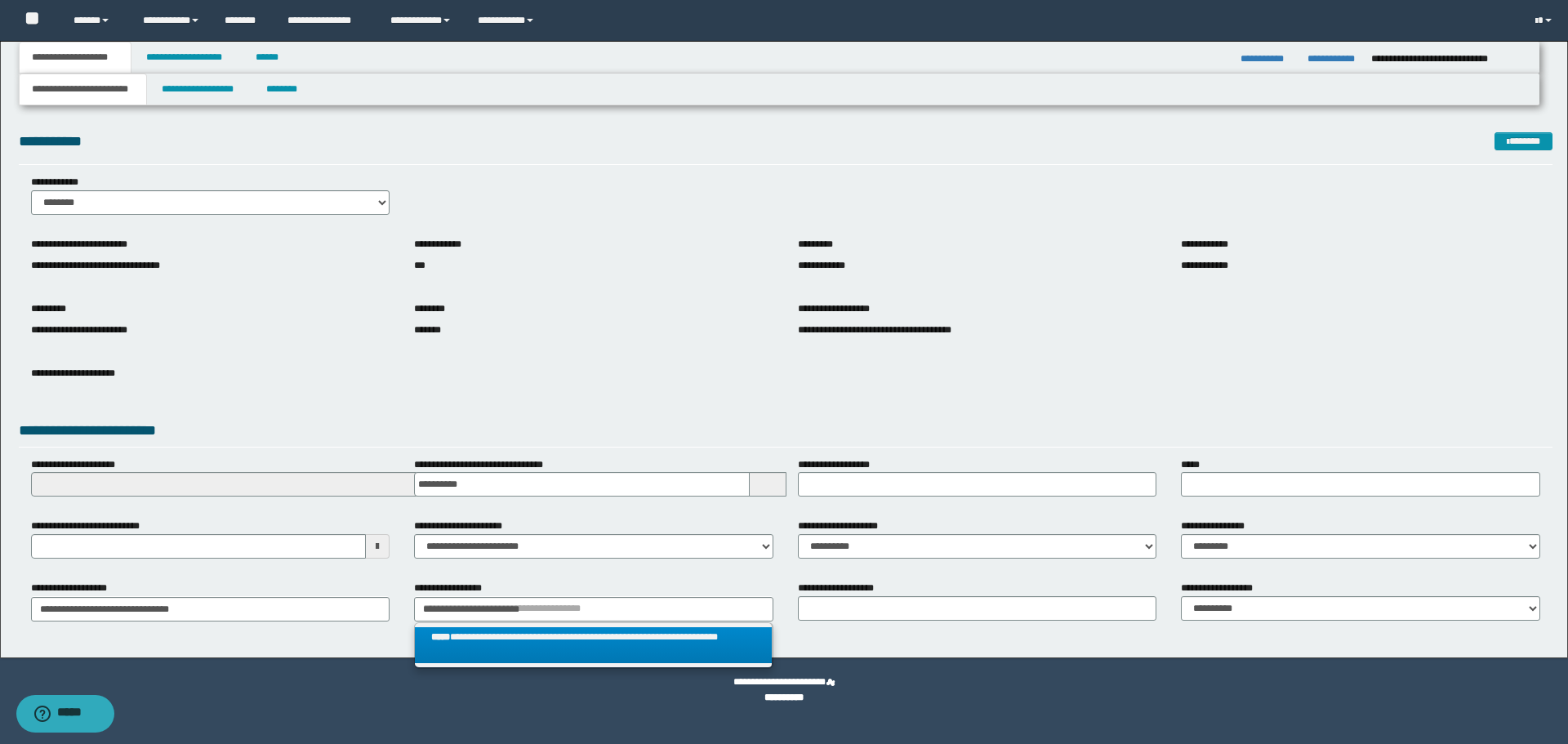 click on "**********" at bounding box center [593, 645] 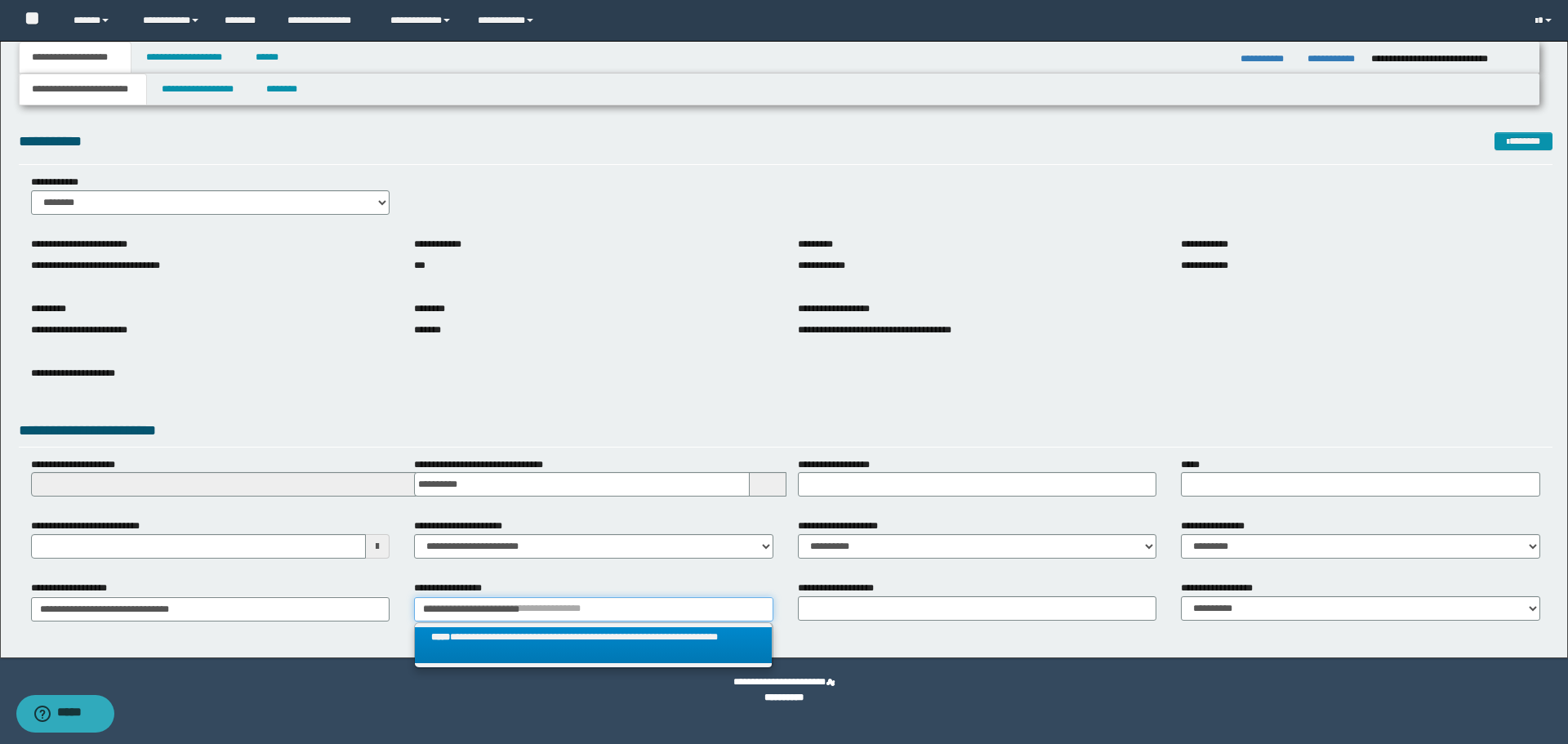 type 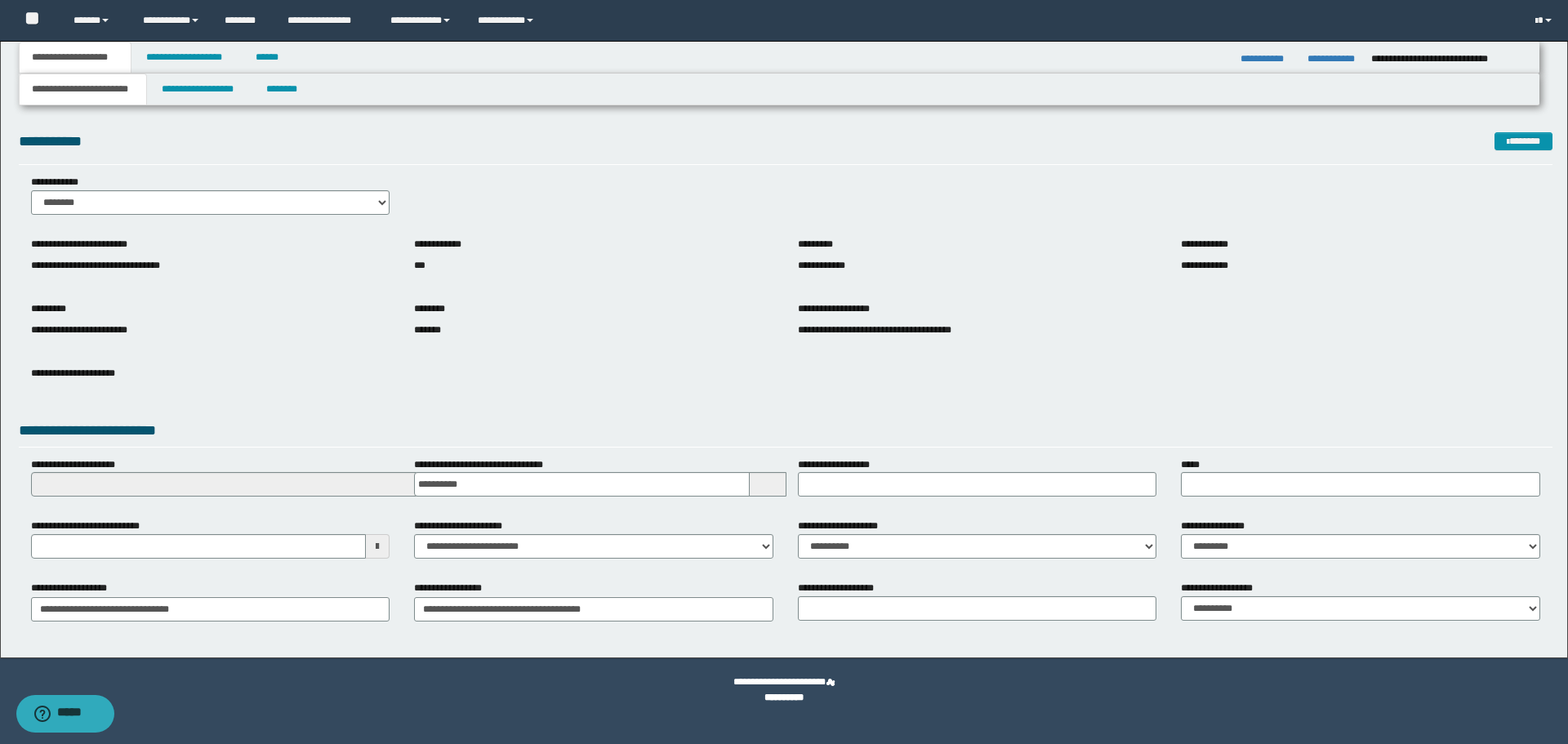 click on "********
*******" at bounding box center (594, 328) 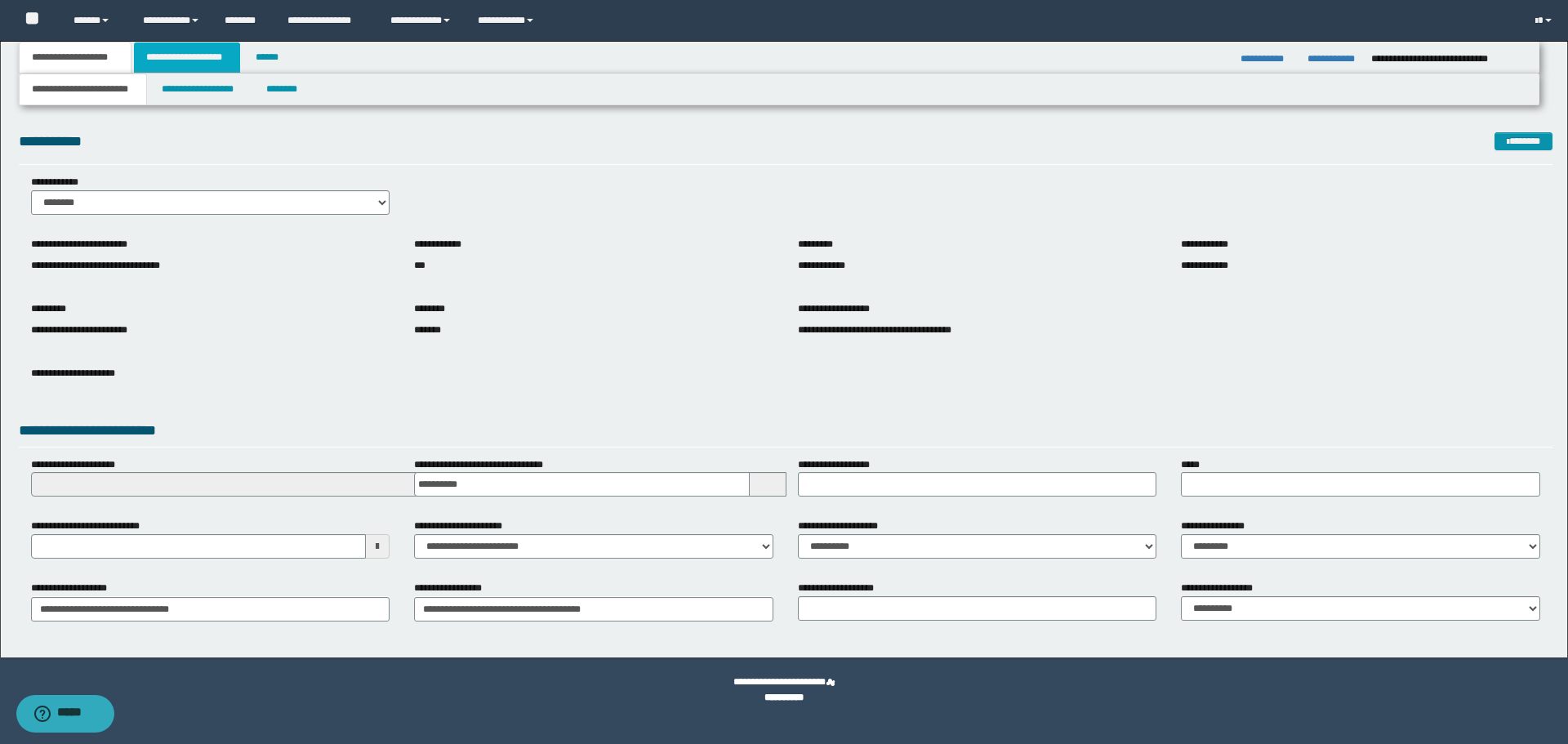 click on "**********" at bounding box center [187, 57] 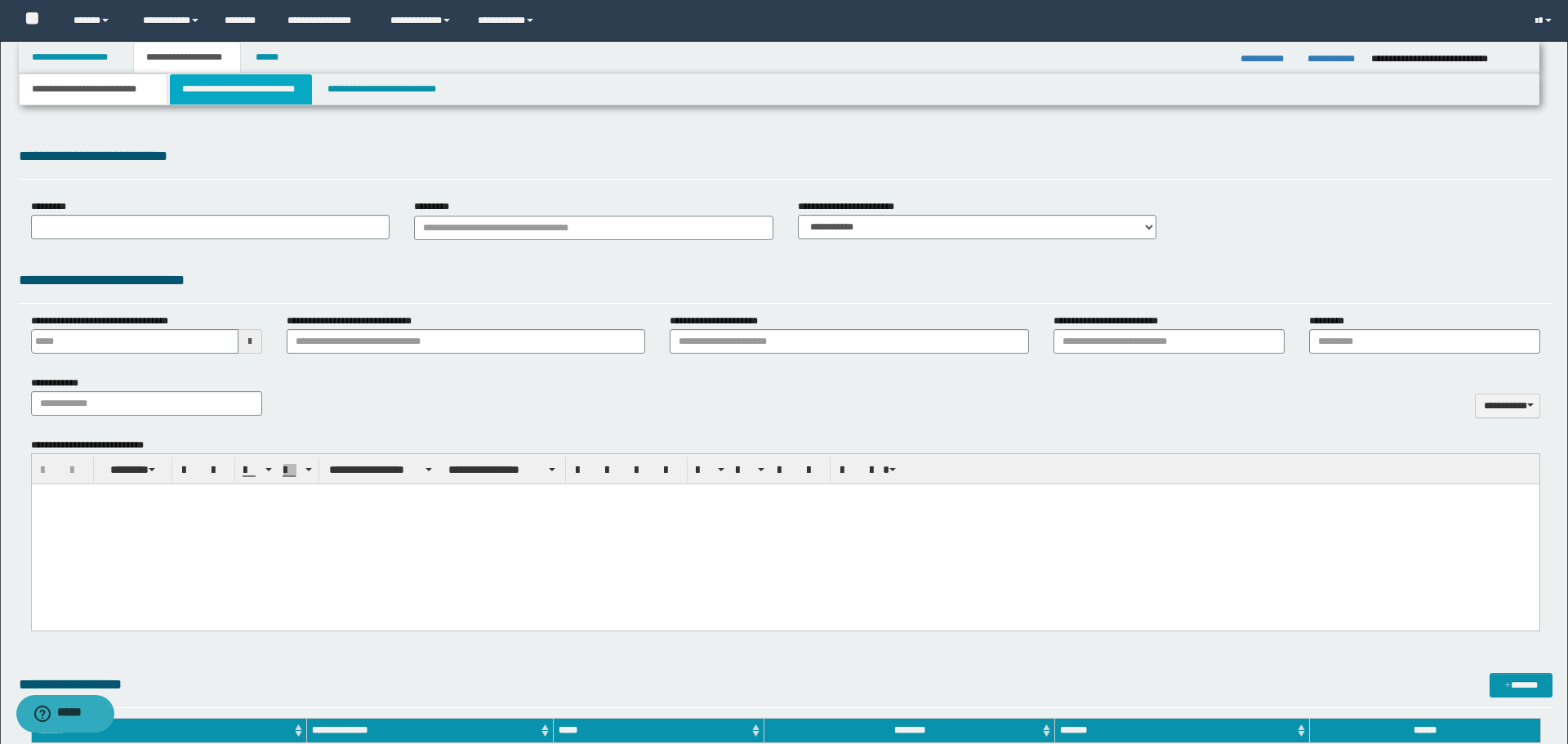 type 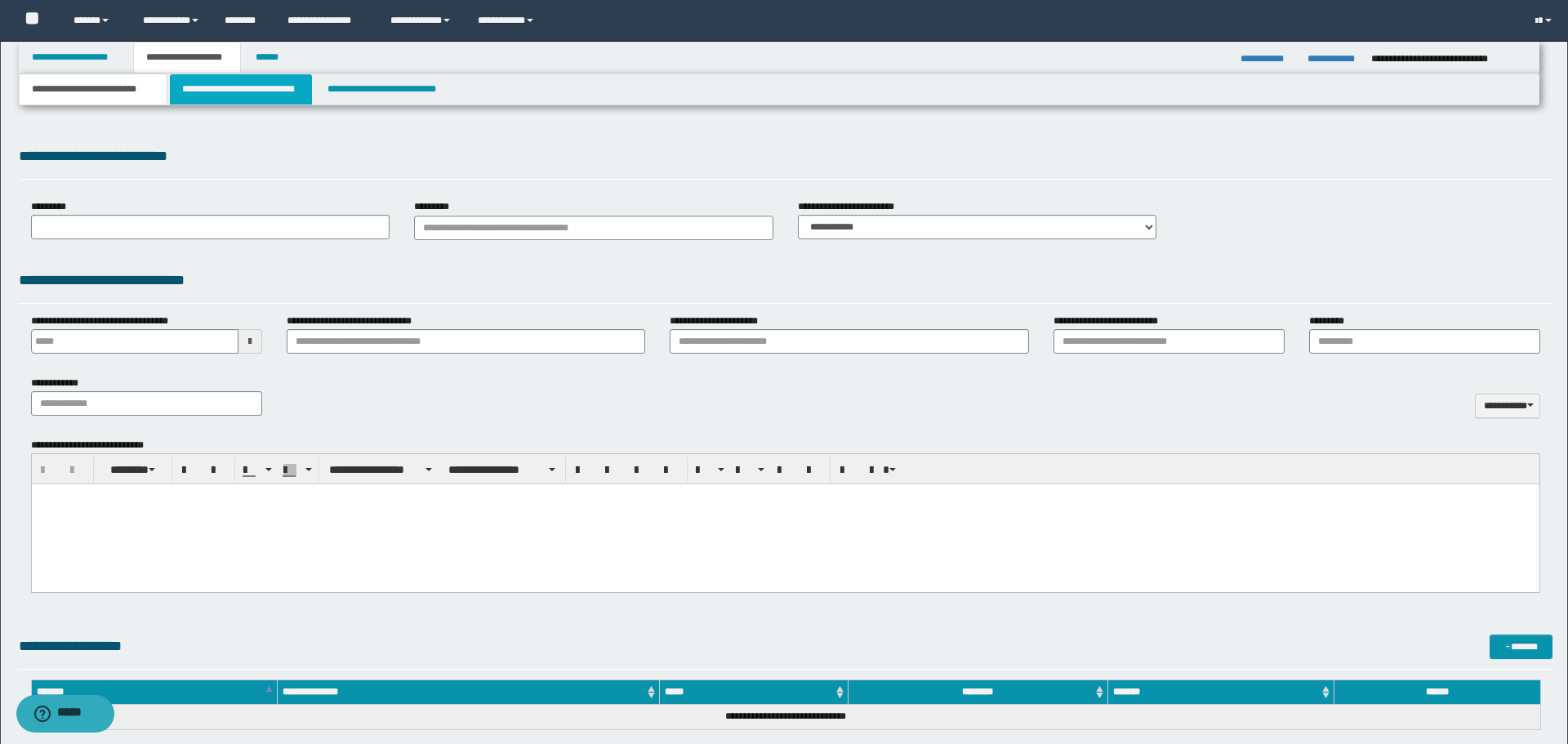 select on "*" 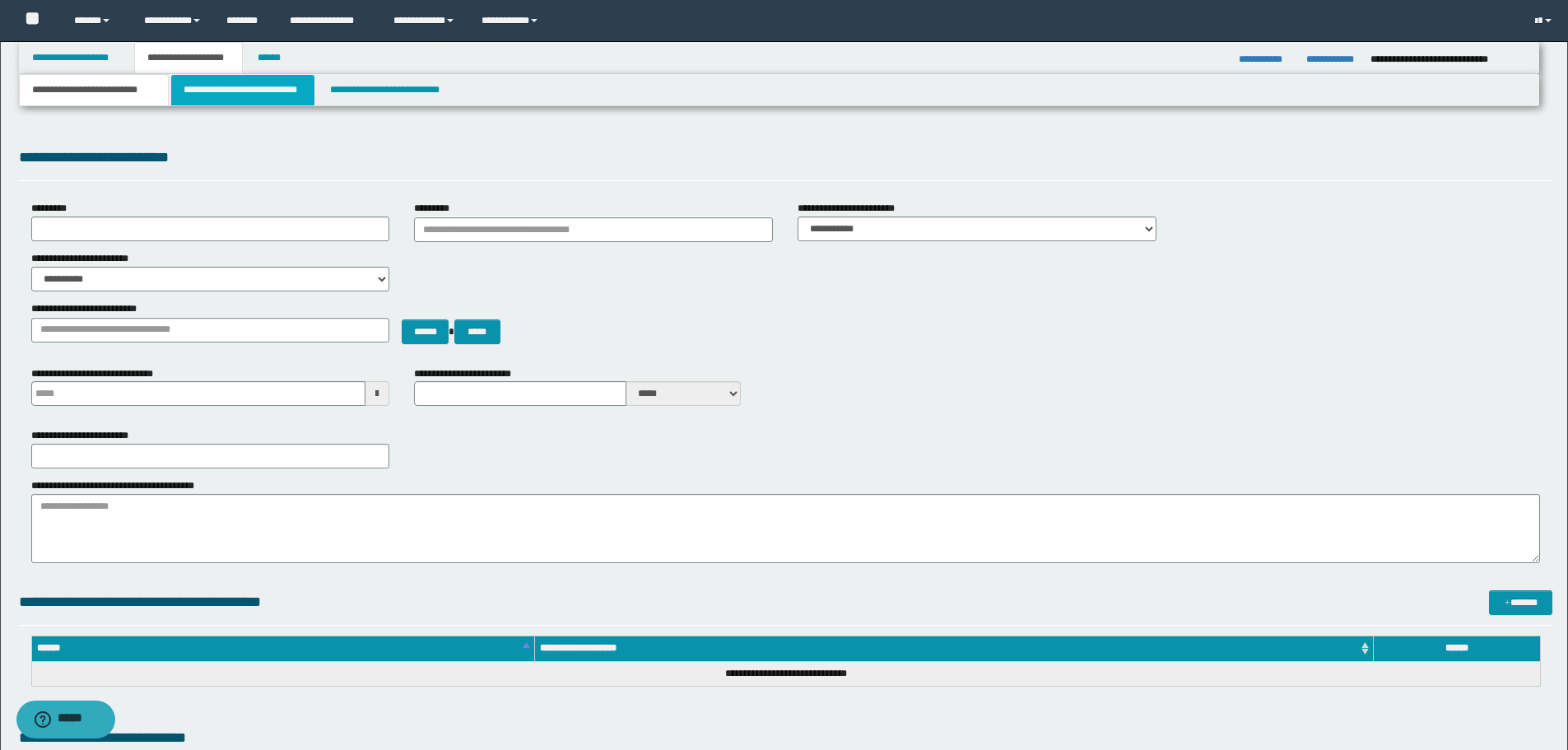 click on "**********" at bounding box center (243, 90) 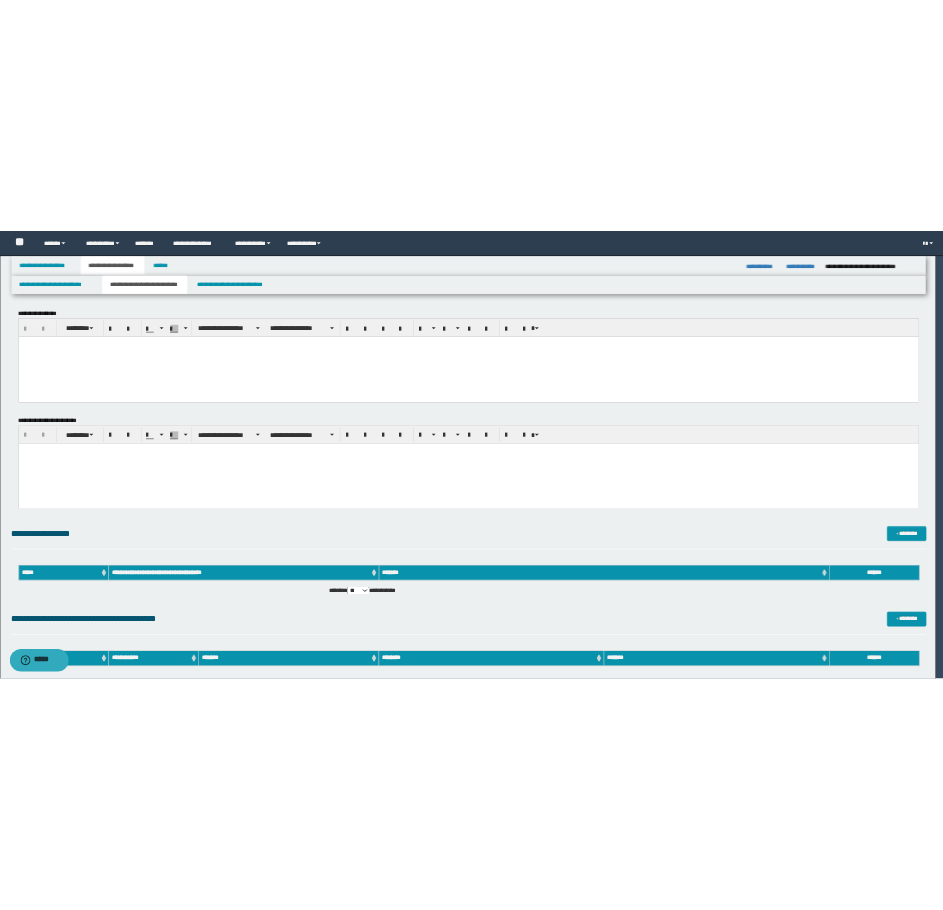 scroll, scrollTop: 0, scrollLeft: 0, axis: both 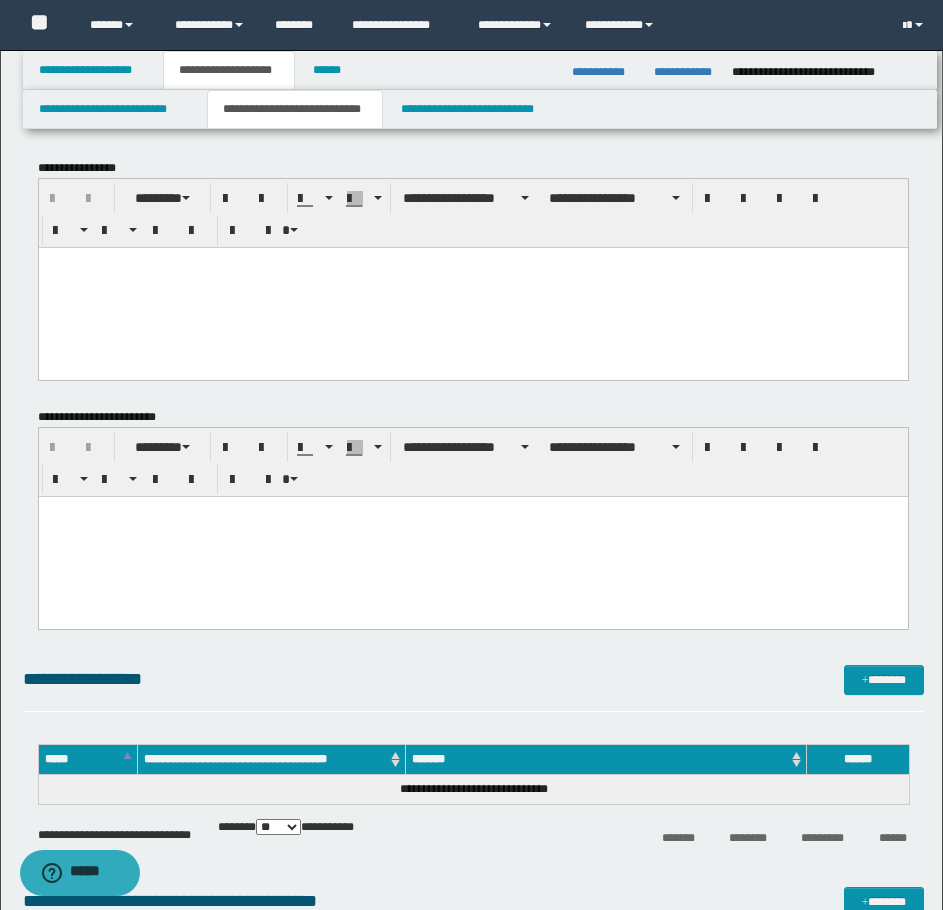 click at bounding box center [472, 287] 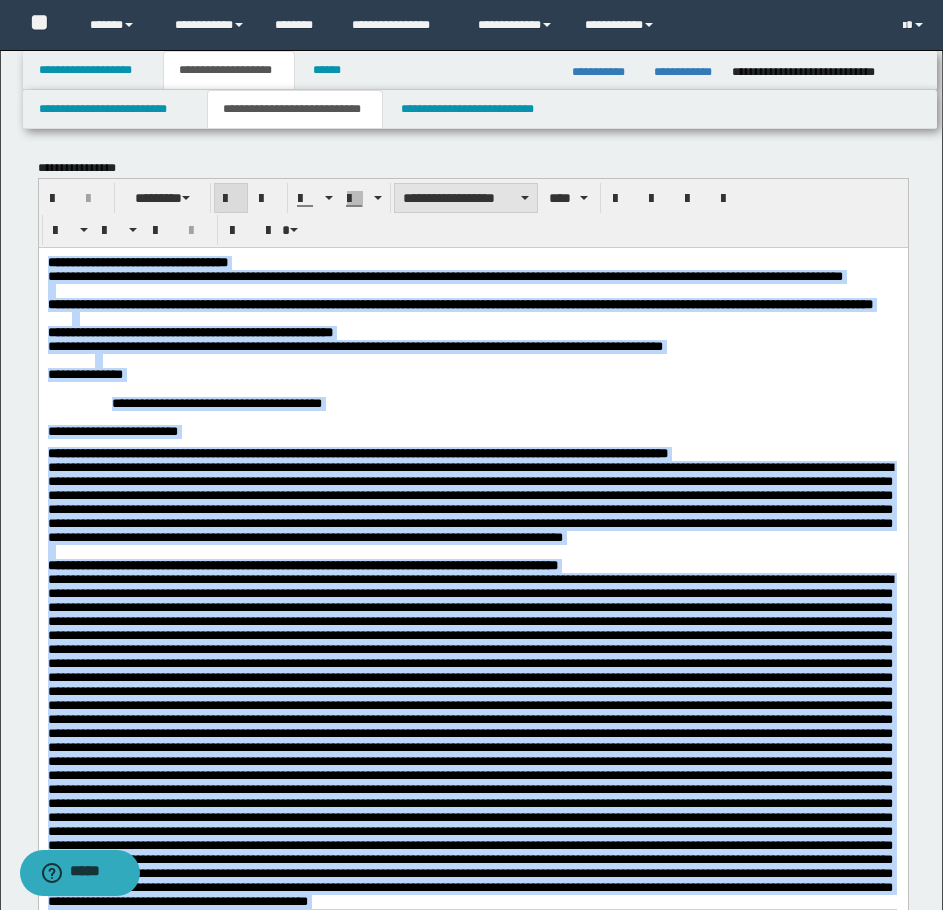 click on "**********" at bounding box center [466, 198] 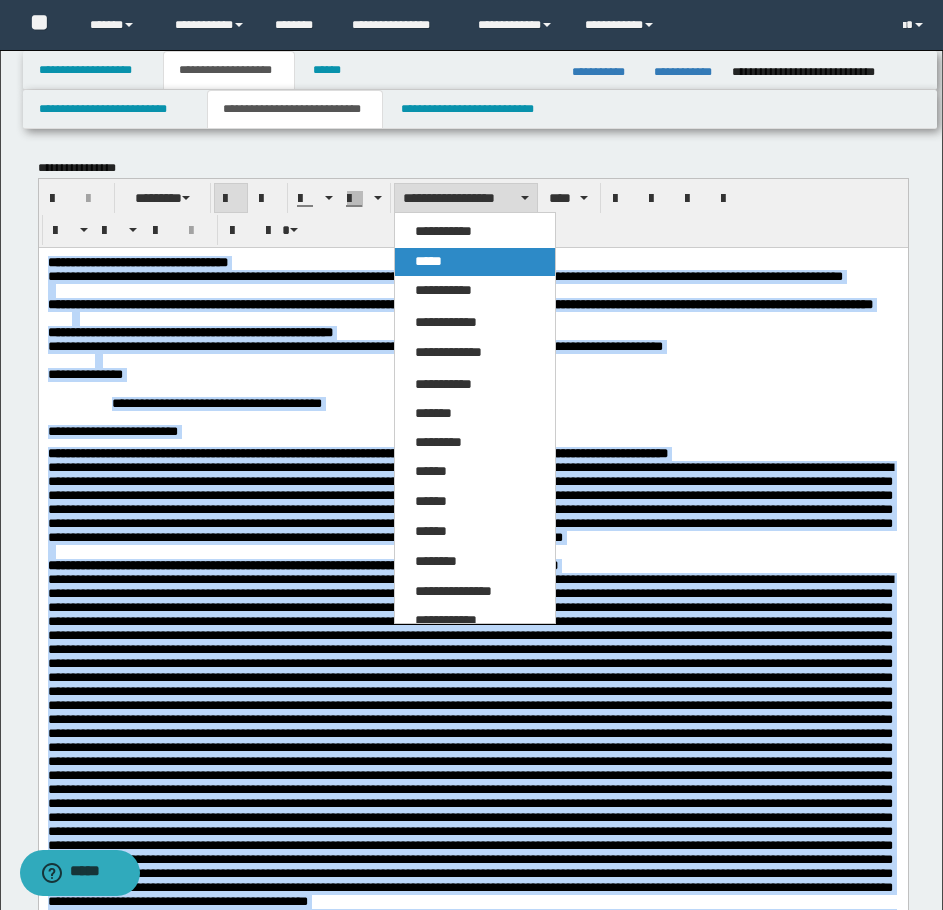 click on "*****" at bounding box center [475, 262] 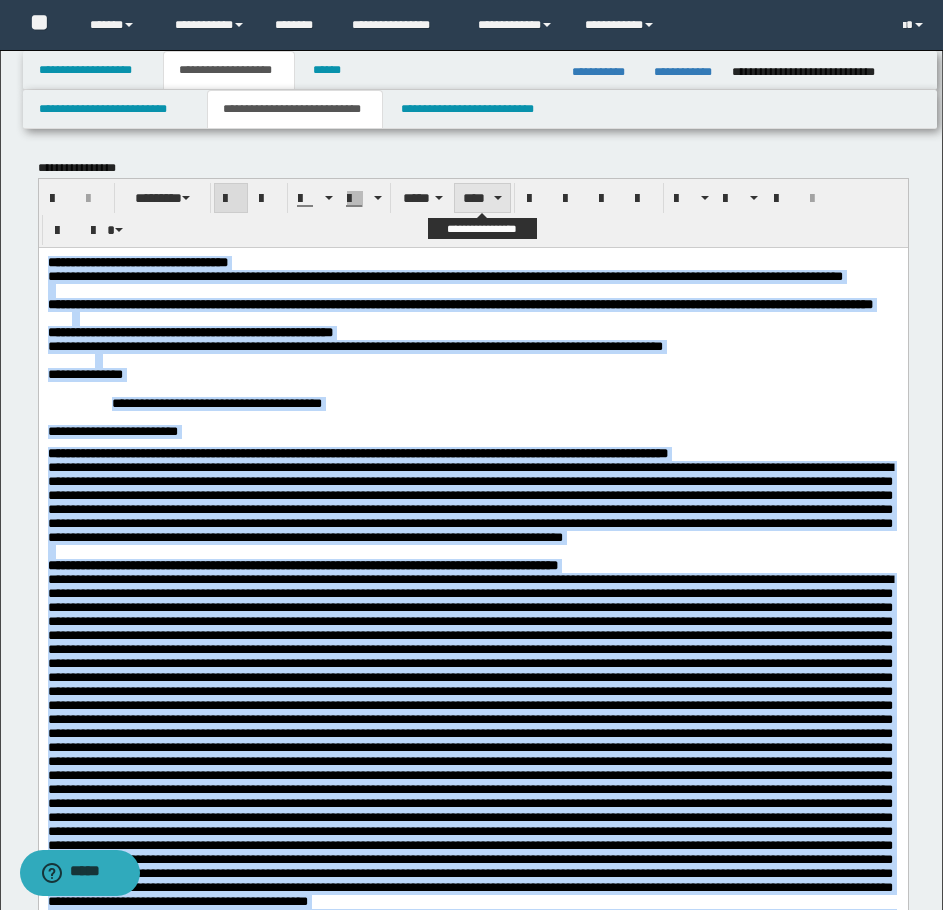 click on "****" at bounding box center [482, 198] 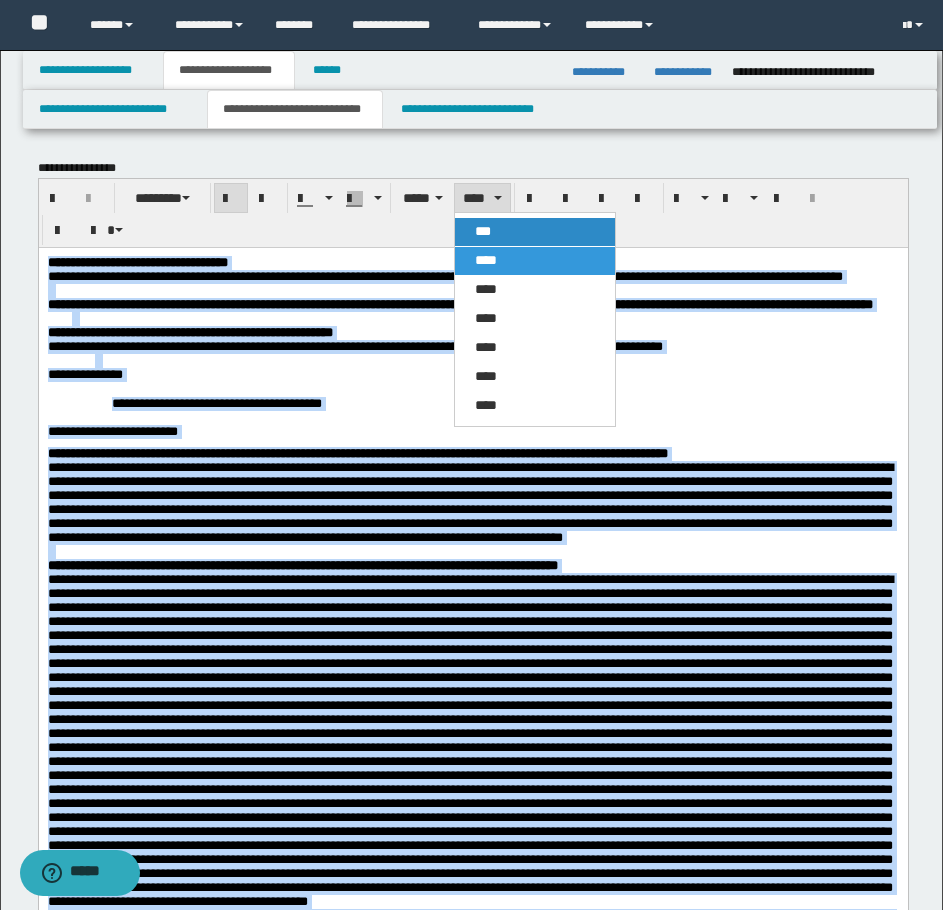 click on "***" at bounding box center [535, 232] 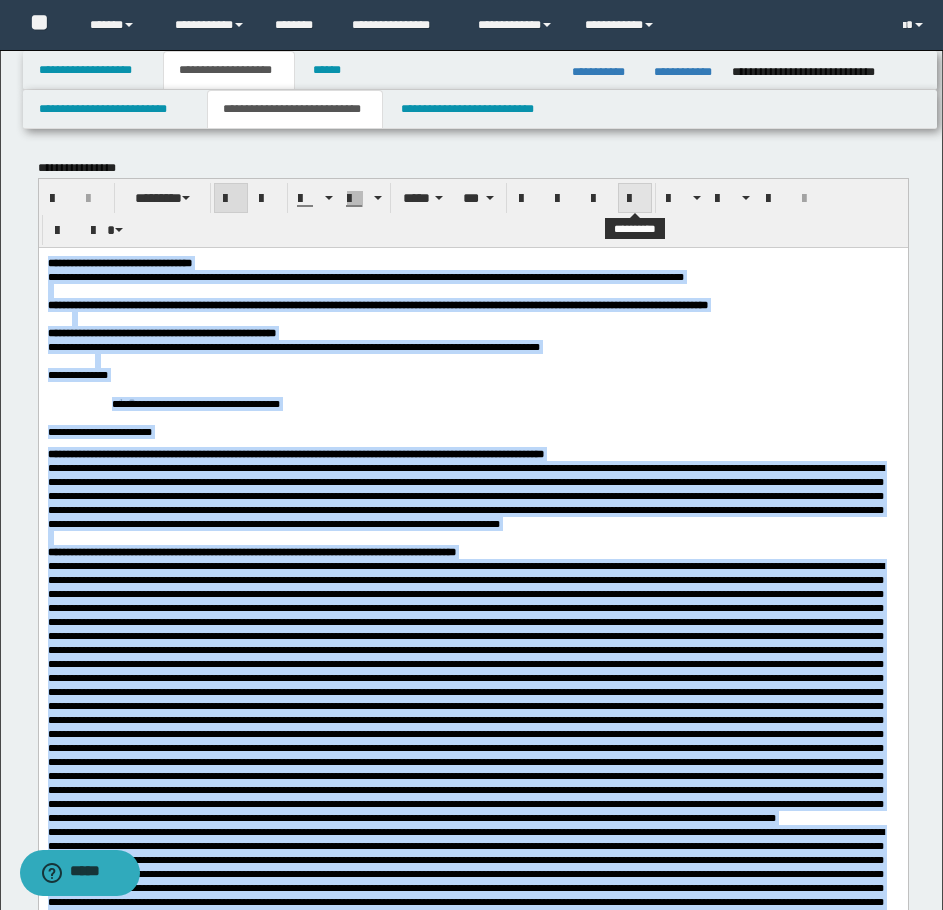 click at bounding box center [635, 199] 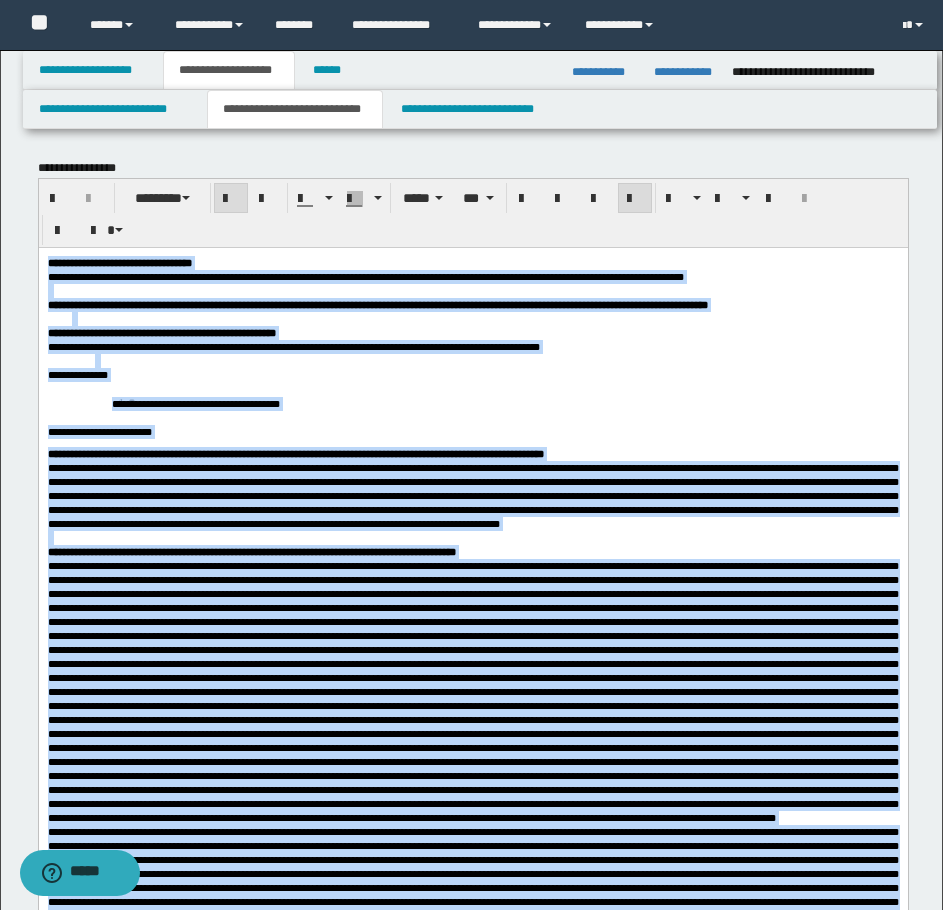 click on "**********" at bounding box center [472, 495] 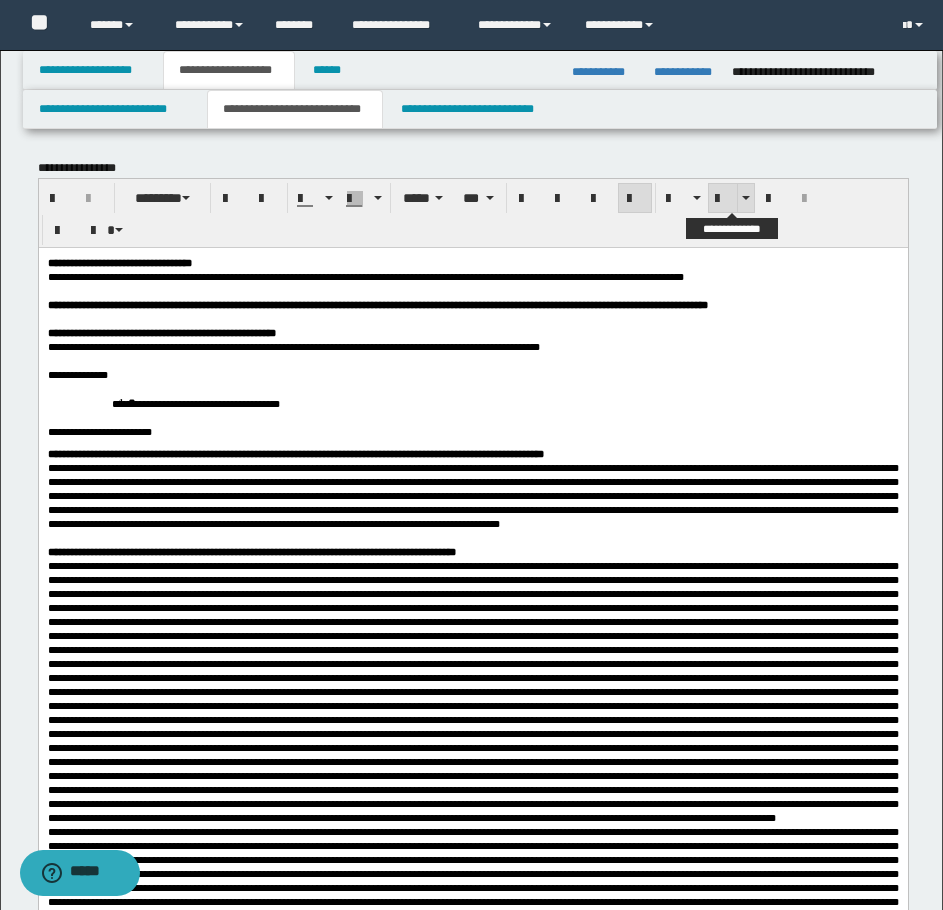 click at bounding box center (723, 199) 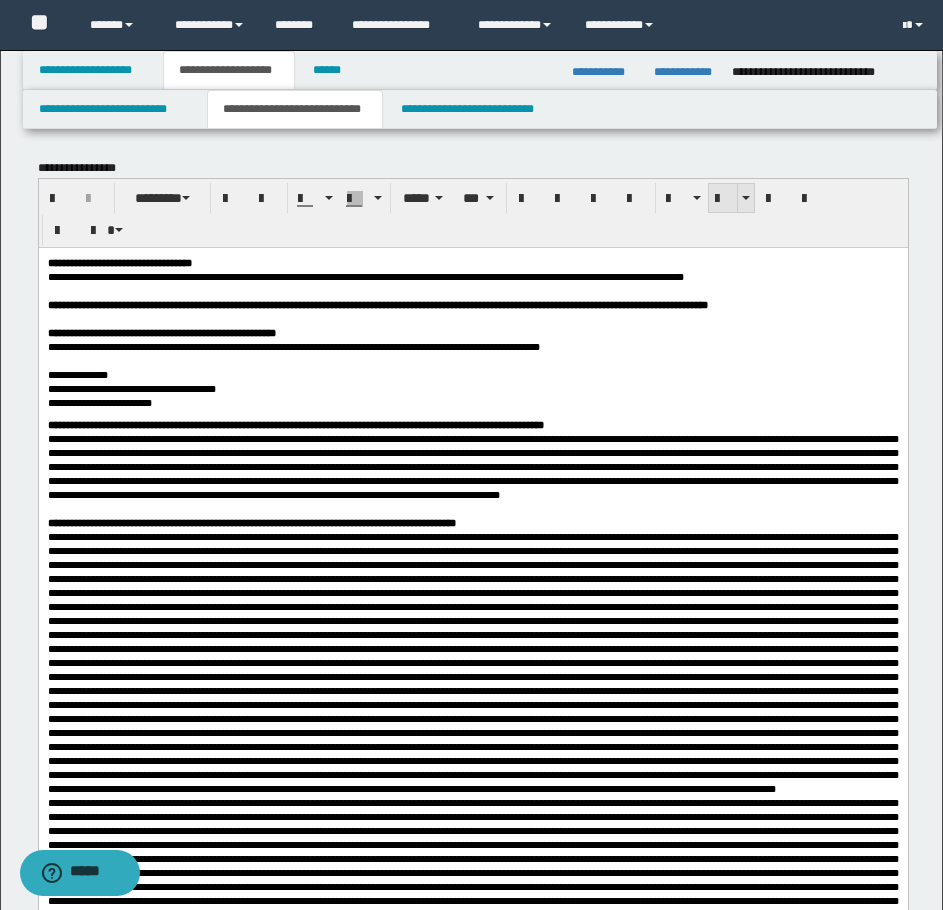 click at bounding box center (723, 199) 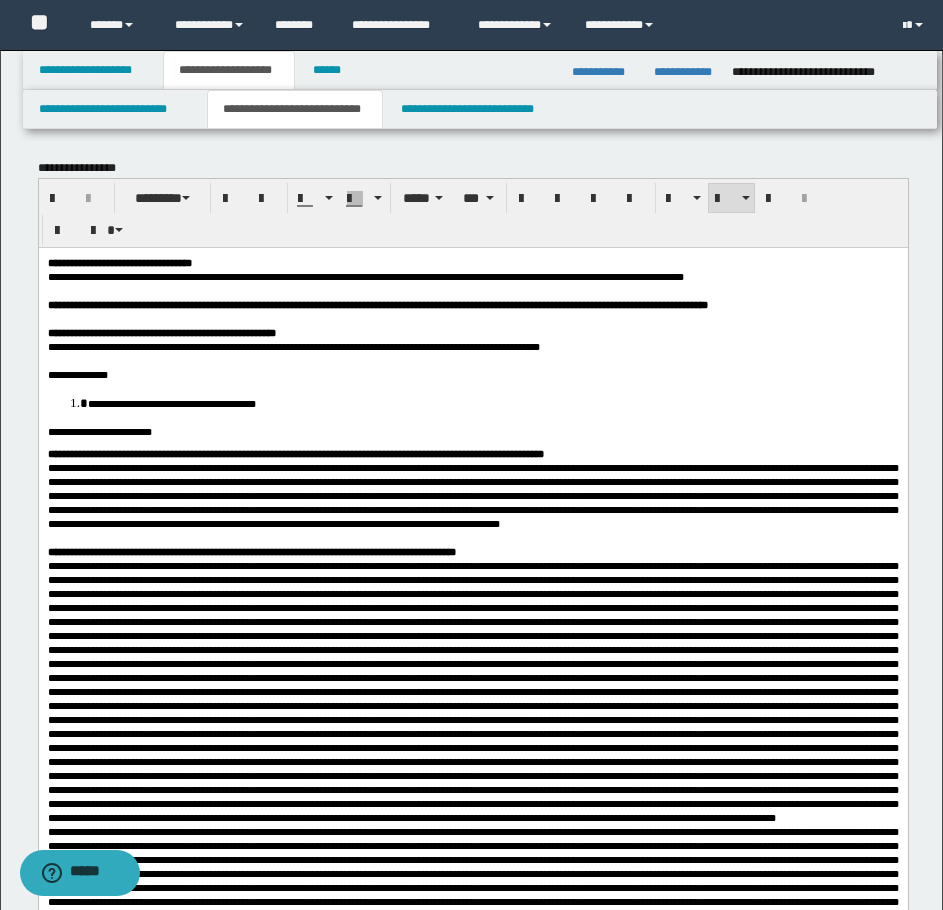 click at bounding box center [472, 691] 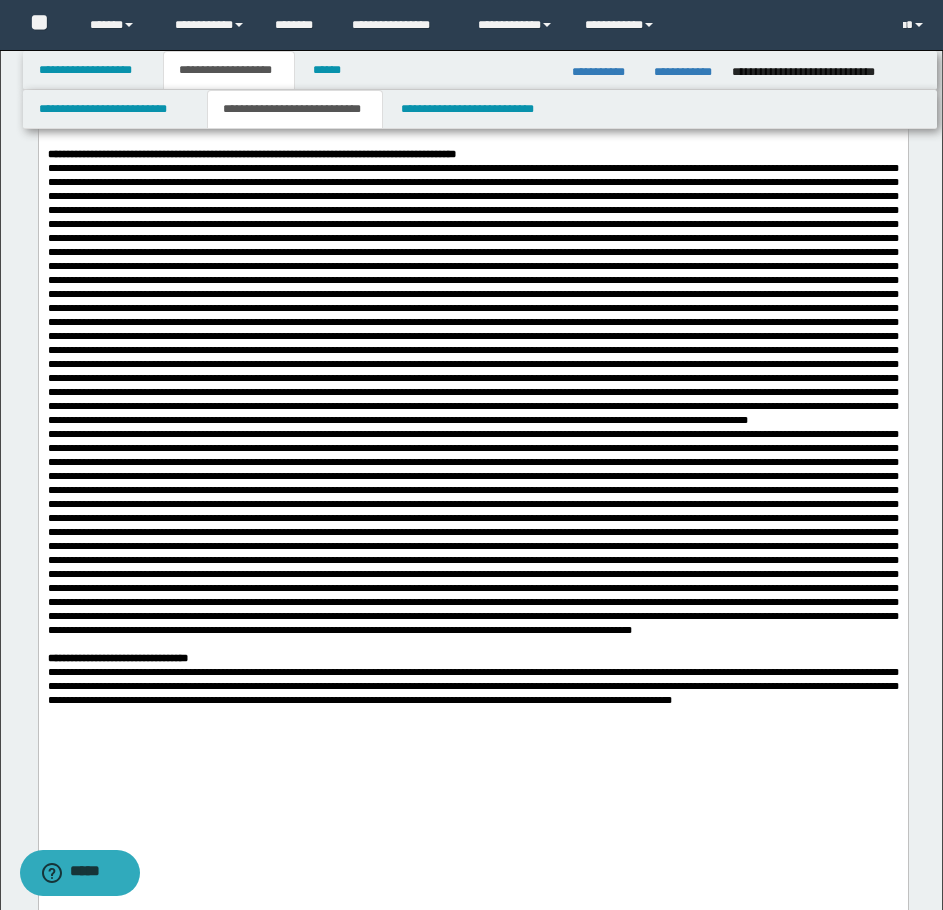 scroll, scrollTop: 400, scrollLeft: 0, axis: vertical 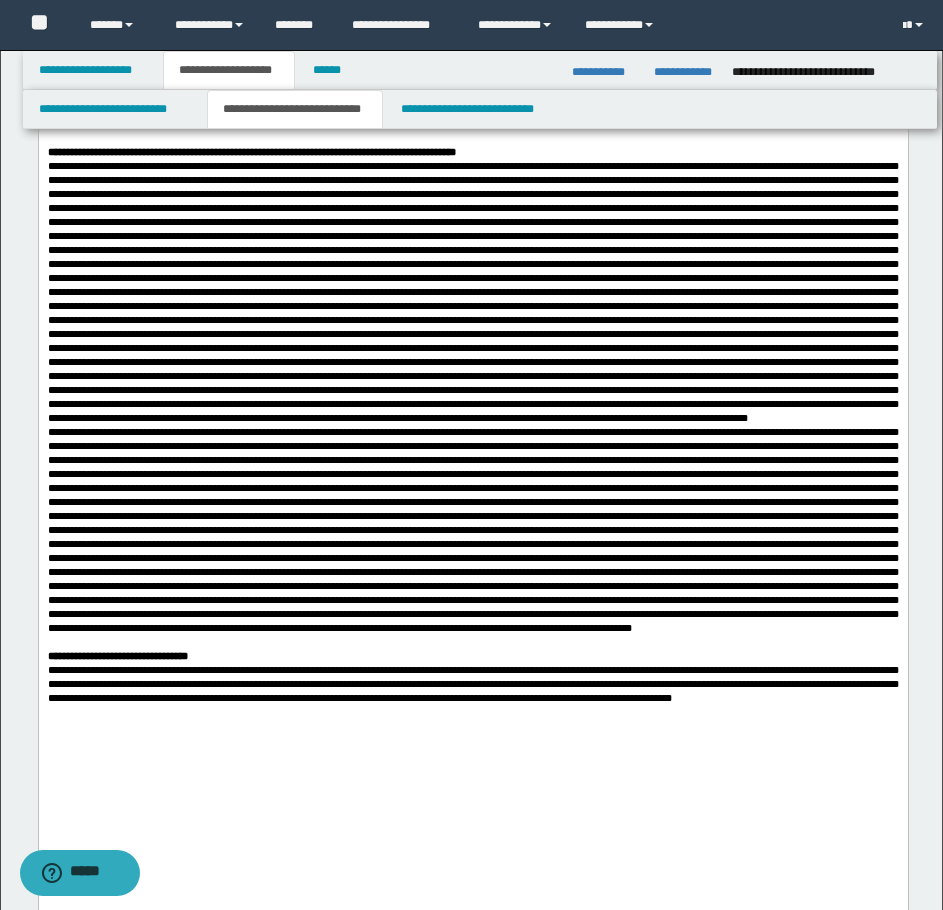 click at bounding box center (472, 292) 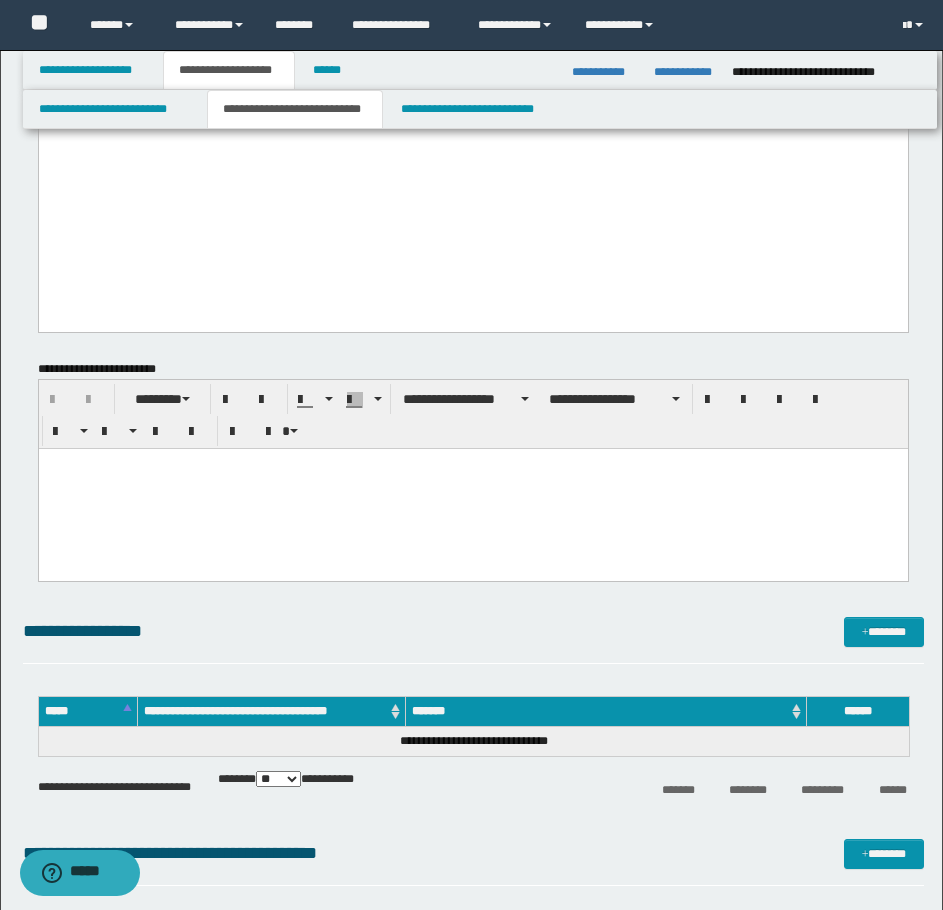 scroll, scrollTop: 1200, scrollLeft: 0, axis: vertical 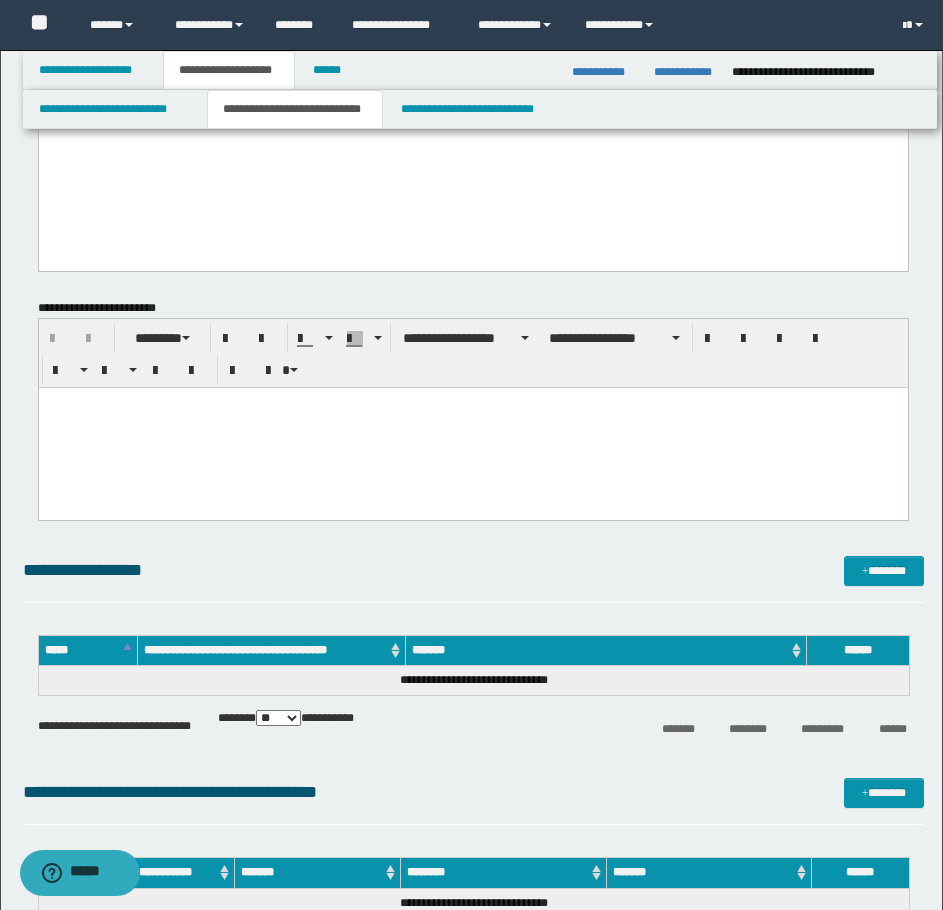 click at bounding box center (472, 427) 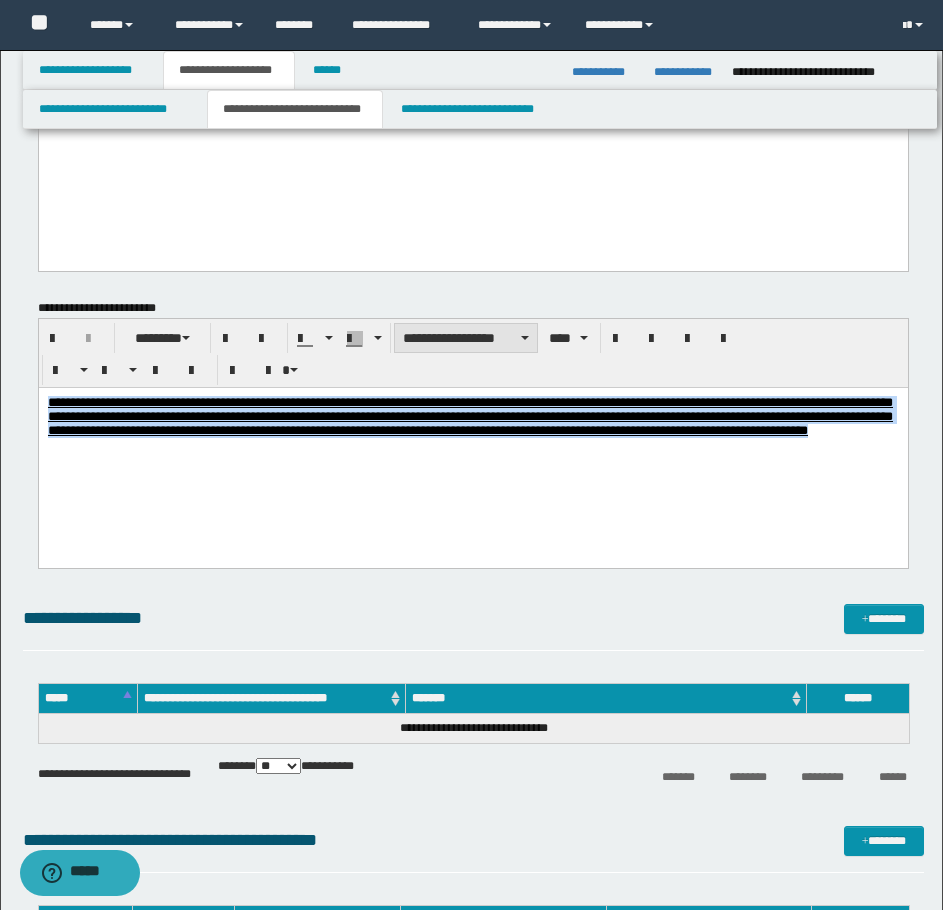 click on "**********" at bounding box center [466, 338] 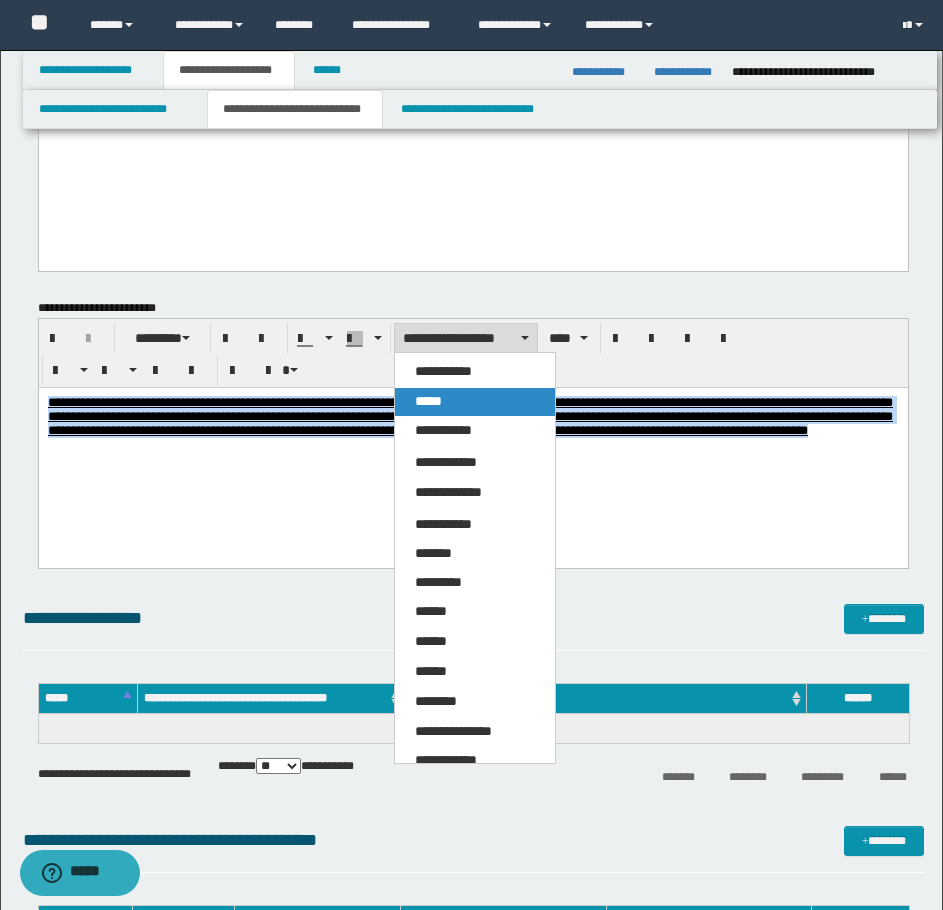 click on "*****" at bounding box center [475, 402] 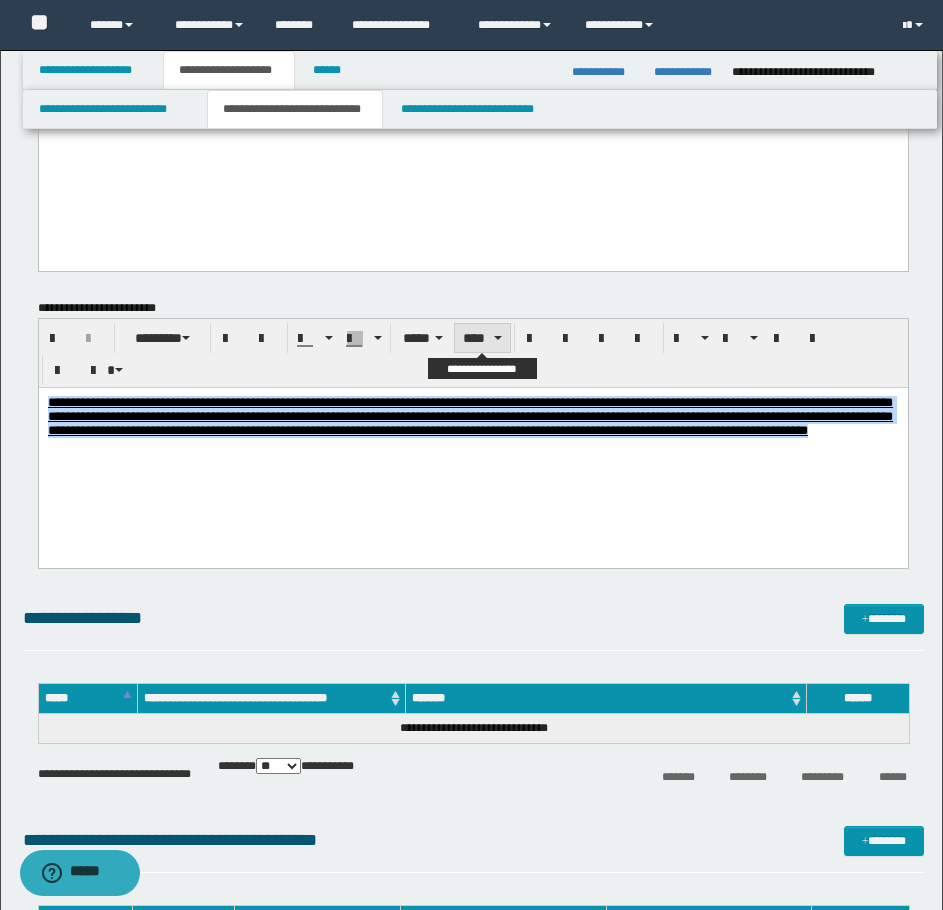 click on "****" at bounding box center [482, 338] 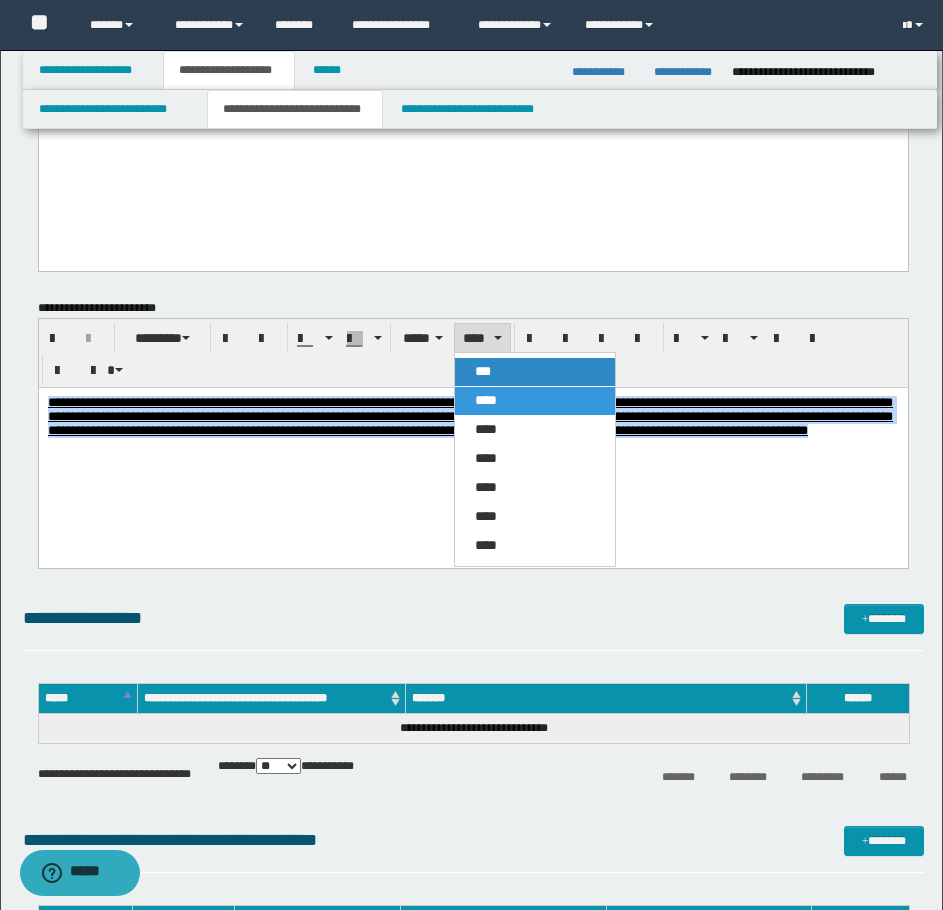 click on "***" at bounding box center (535, 372) 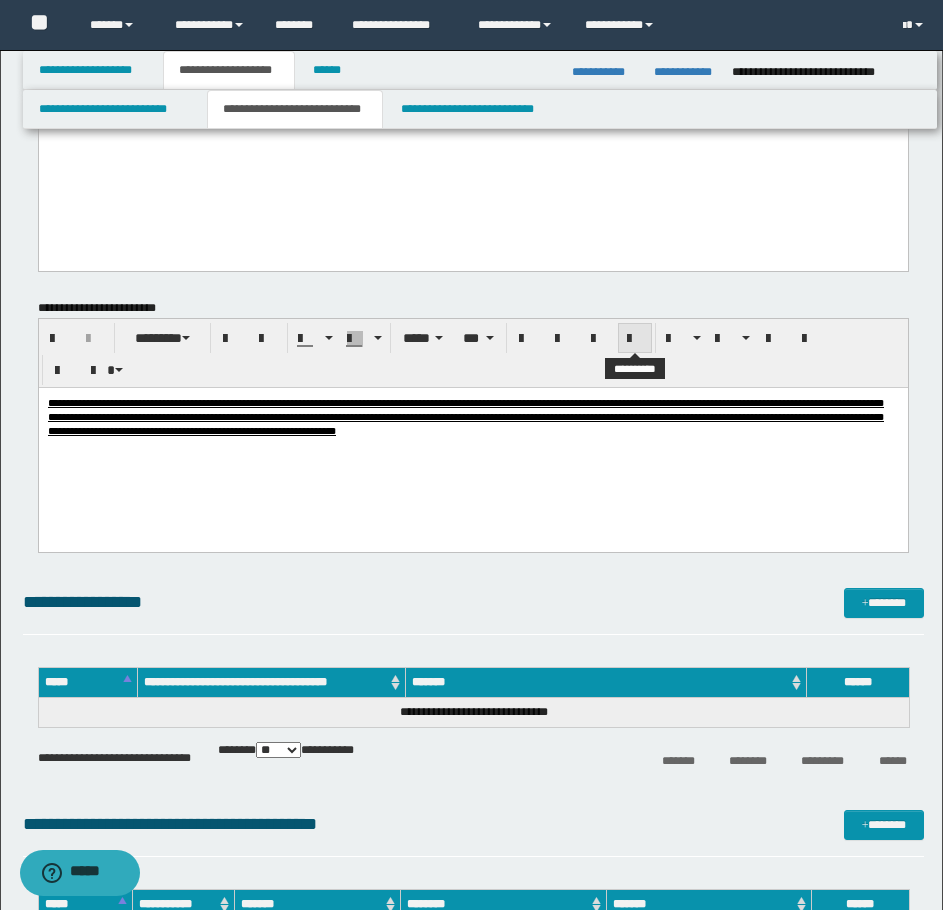 click at bounding box center (635, 339) 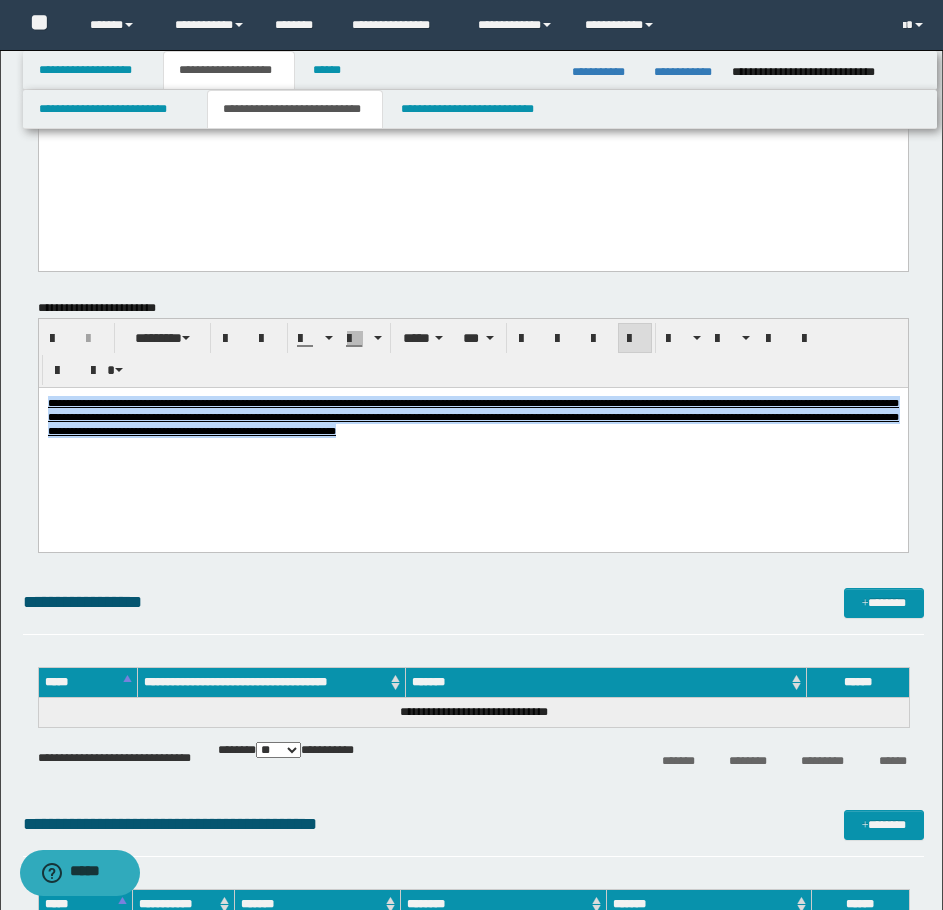 click on "**********" at bounding box center [472, 441] 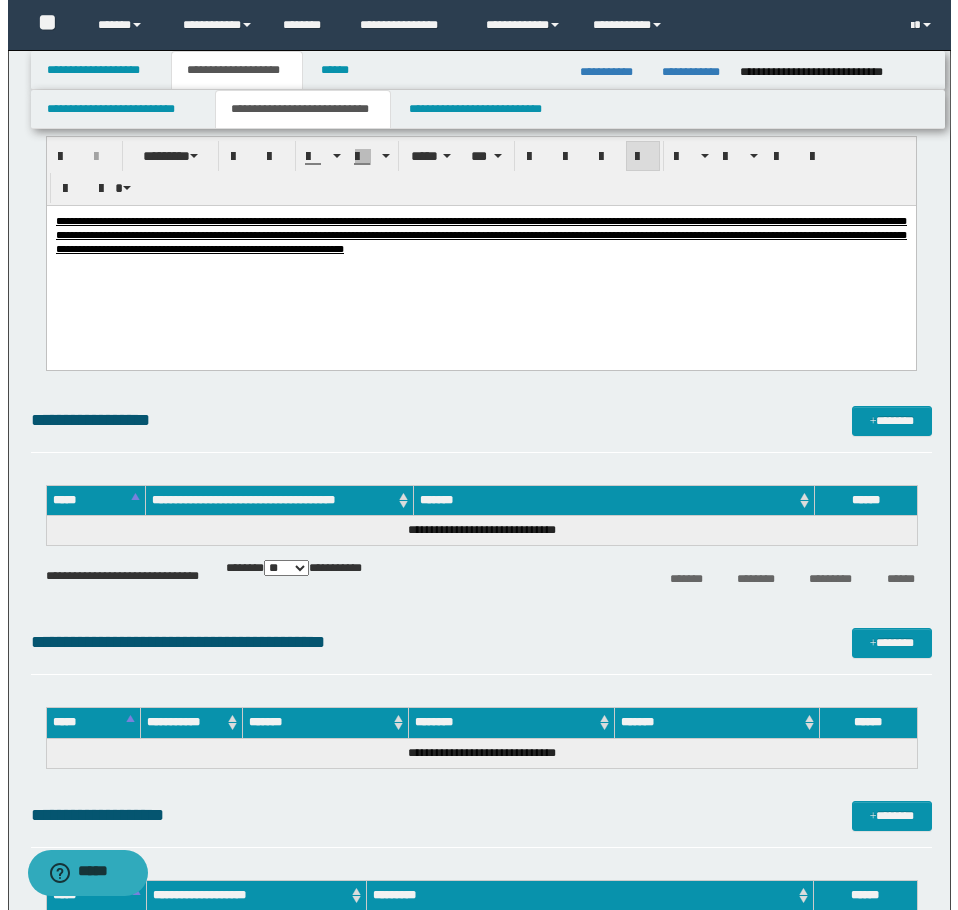 scroll, scrollTop: 1400, scrollLeft: 0, axis: vertical 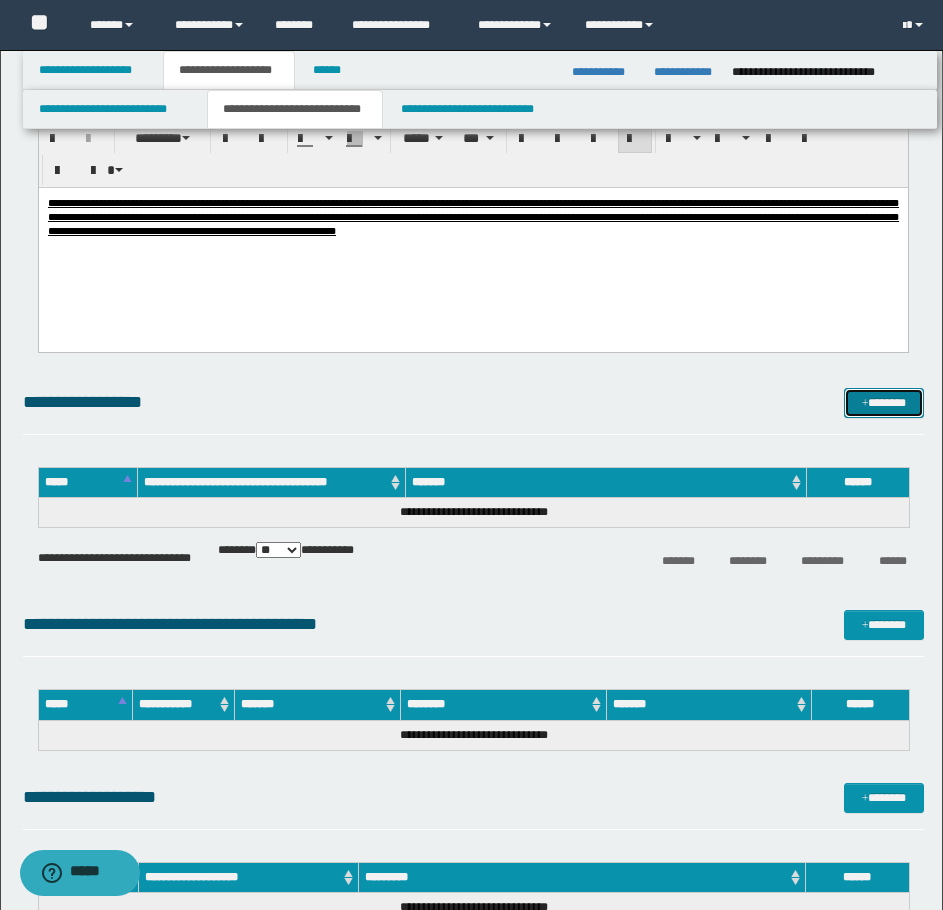 click on "*******" at bounding box center [884, 403] 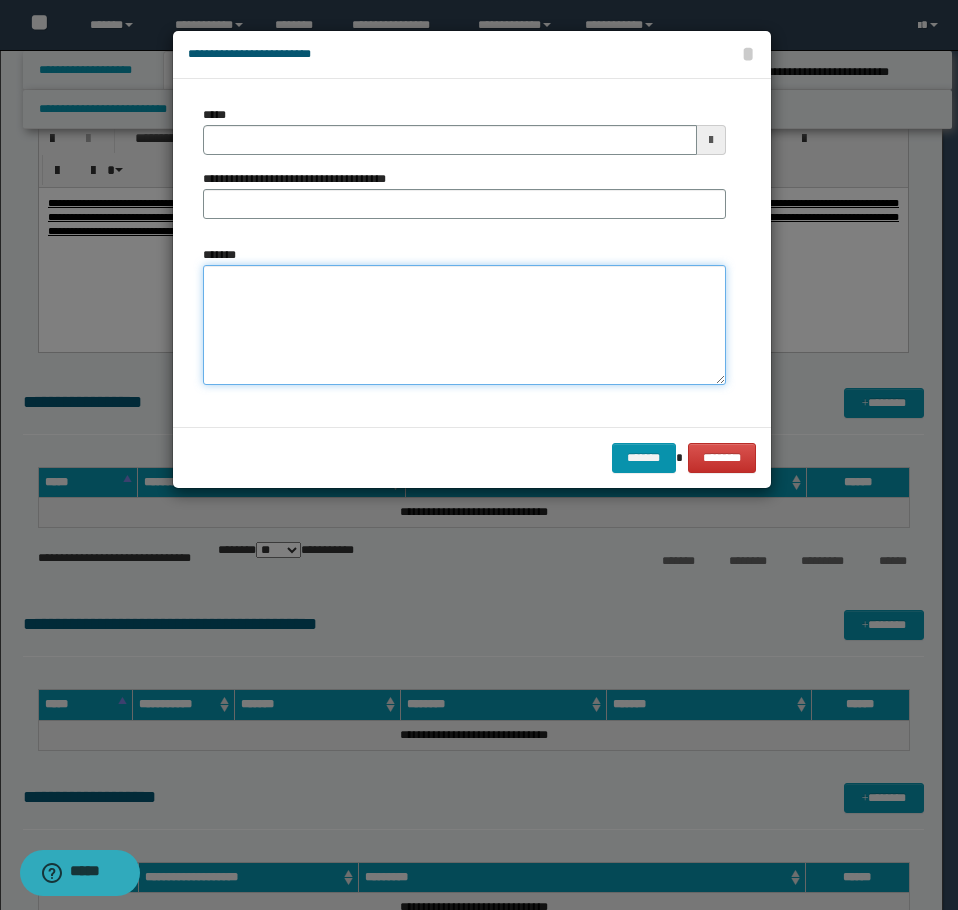 click on "*******" at bounding box center [464, 325] 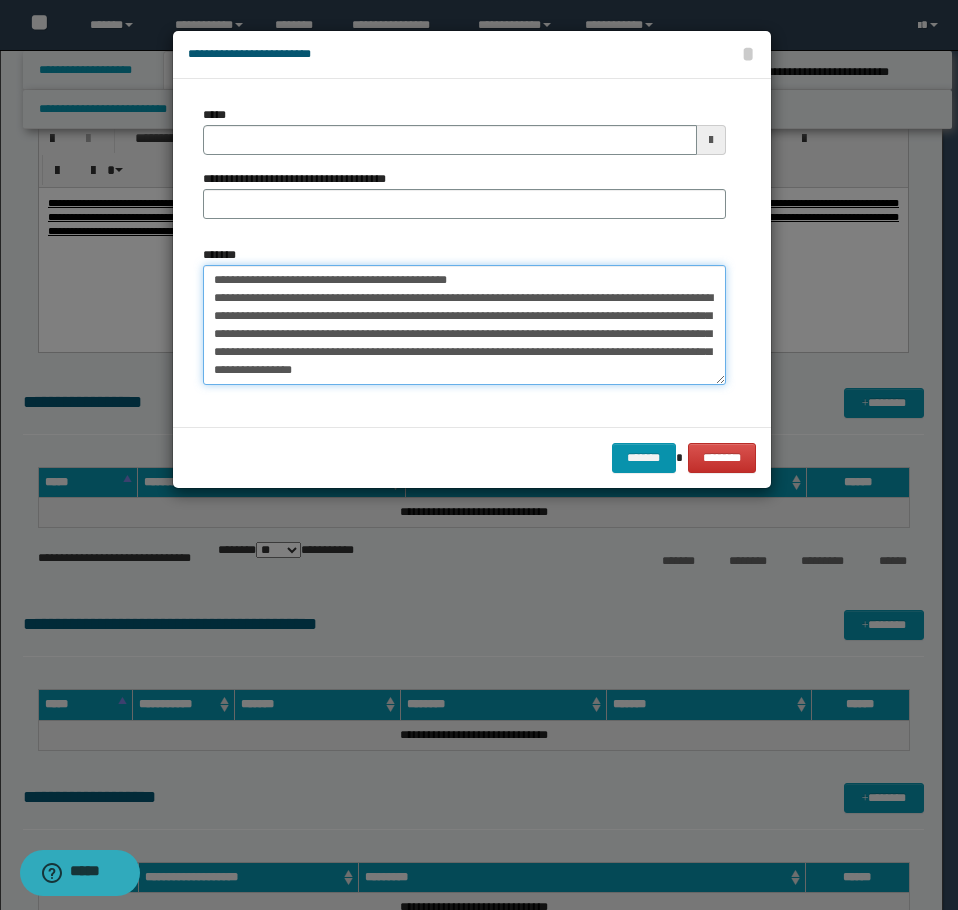 scroll, scrollTop: 0, scrollLeft: 0, axis: both 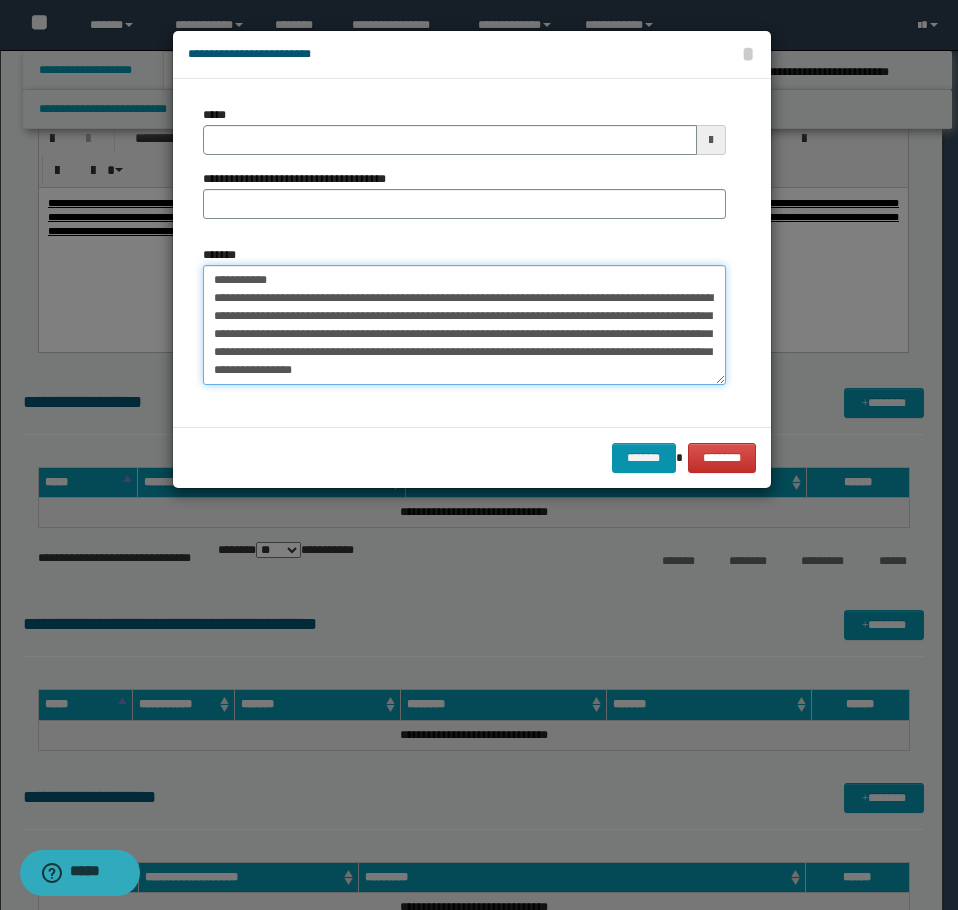 type on "**********" 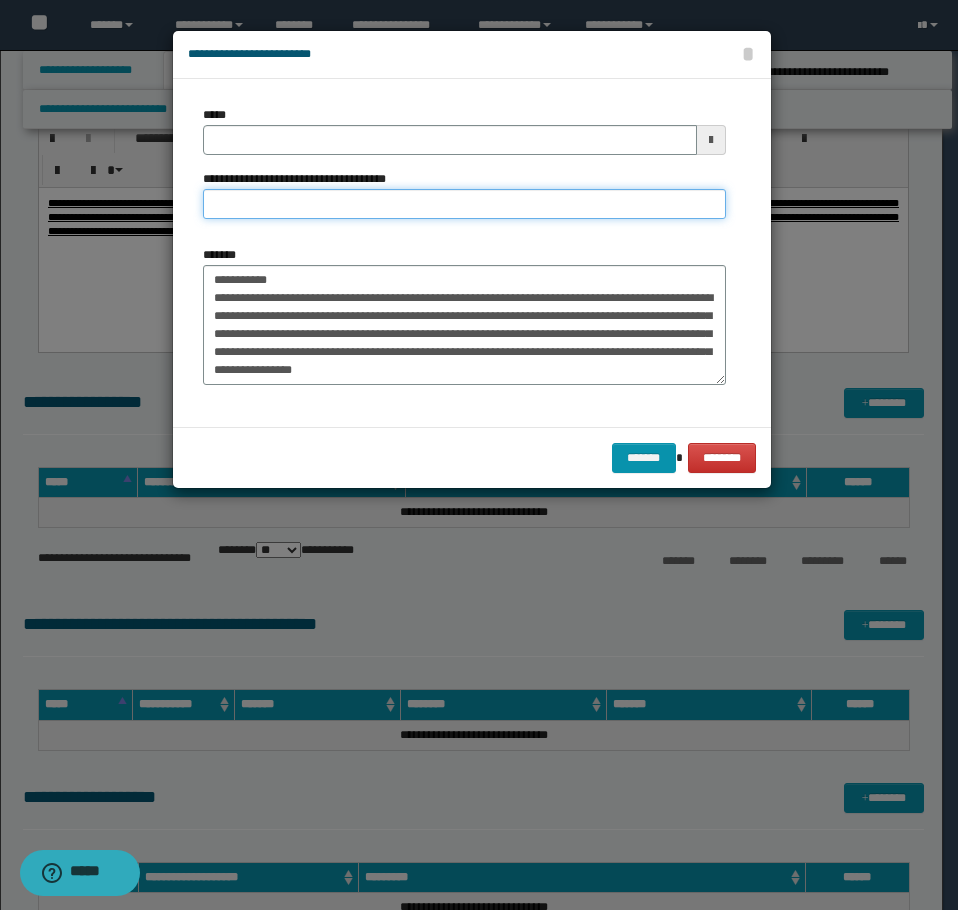 click on "**********" at bounding box center [464, 204] 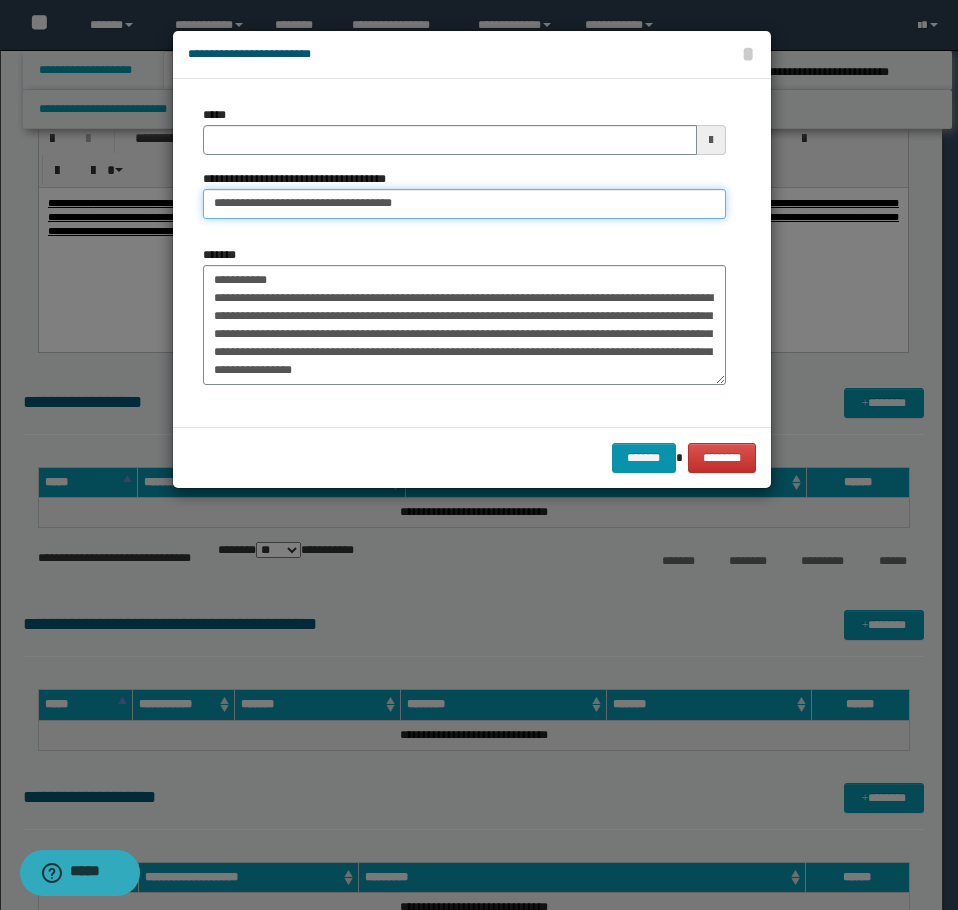 type on "**********" 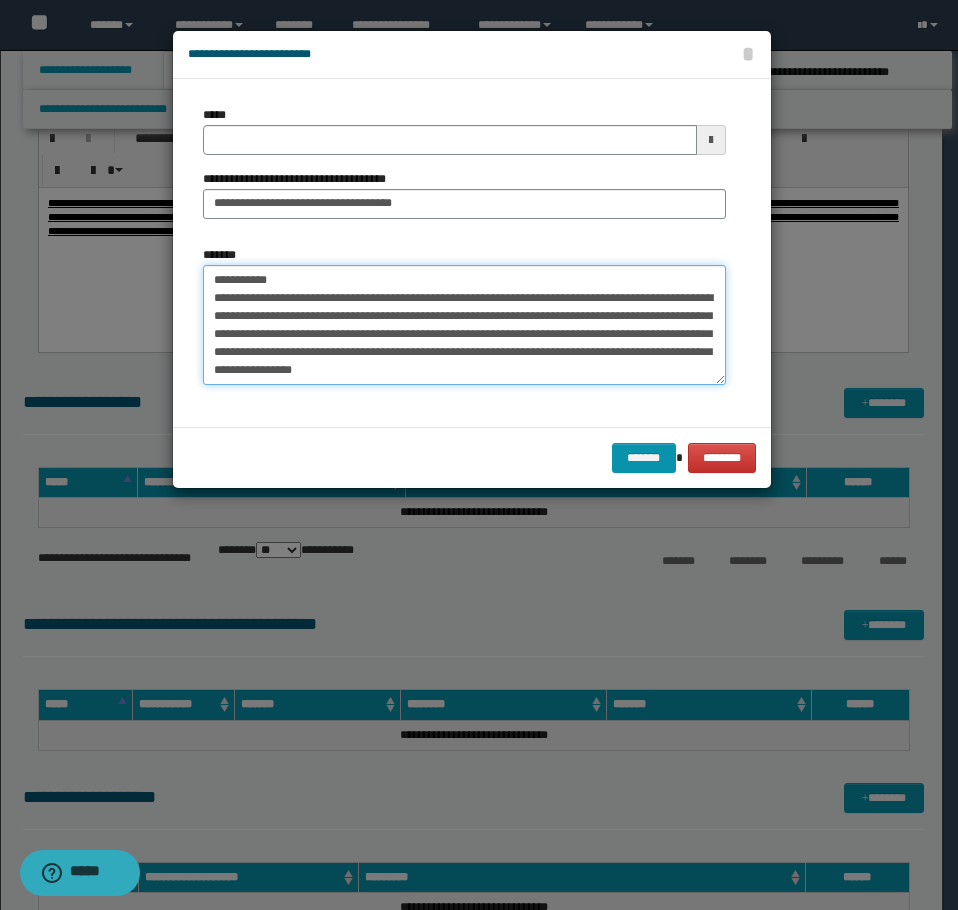 drag, startPoint x: 257, startPoint y: 282, endPoint x: 18, endPoint y: 282, distance: 239 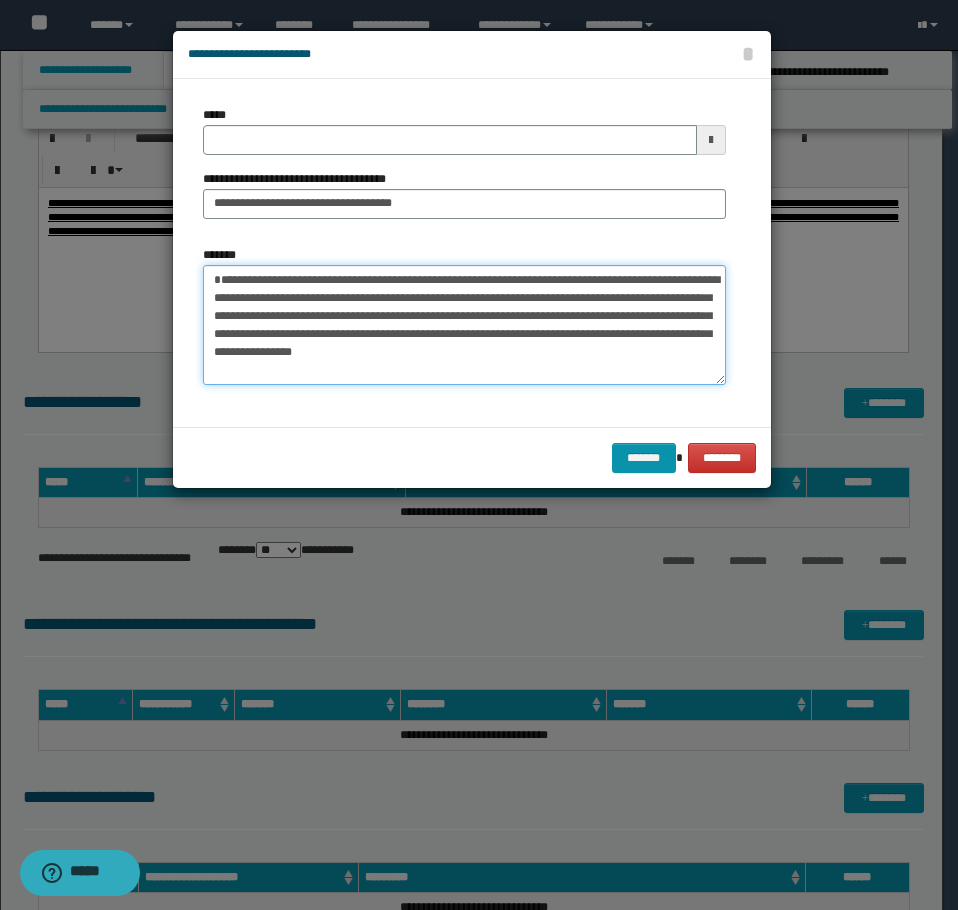 type on "**********" 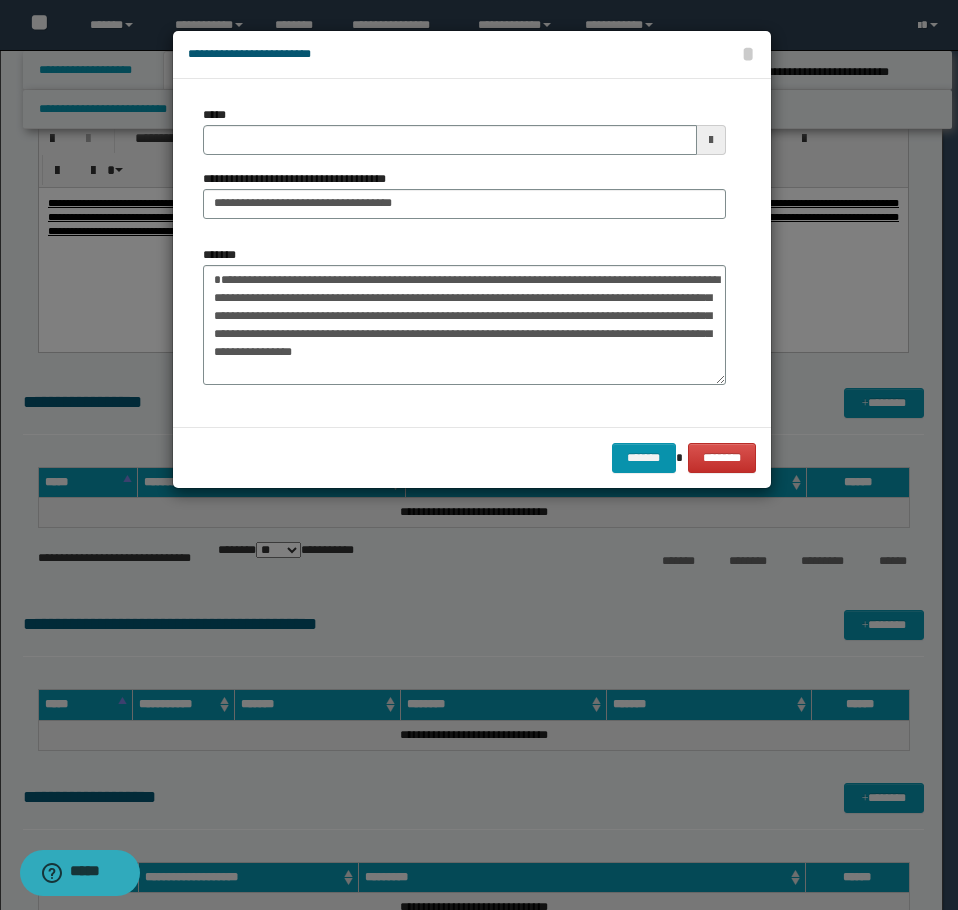 drag, startPoint x: 305, startPoint y: 157, endPoint x: 323, endPoint y: 147, distance: 20.59126 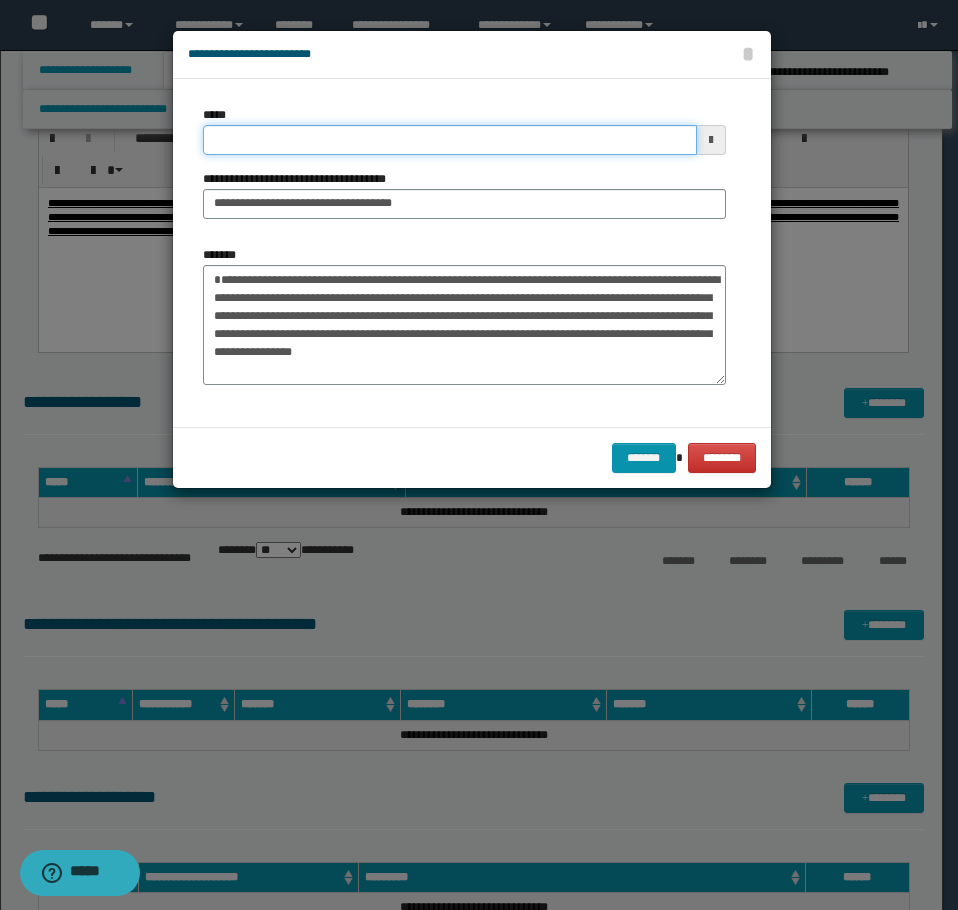 click on "*****" at bounding box center [450, 140] 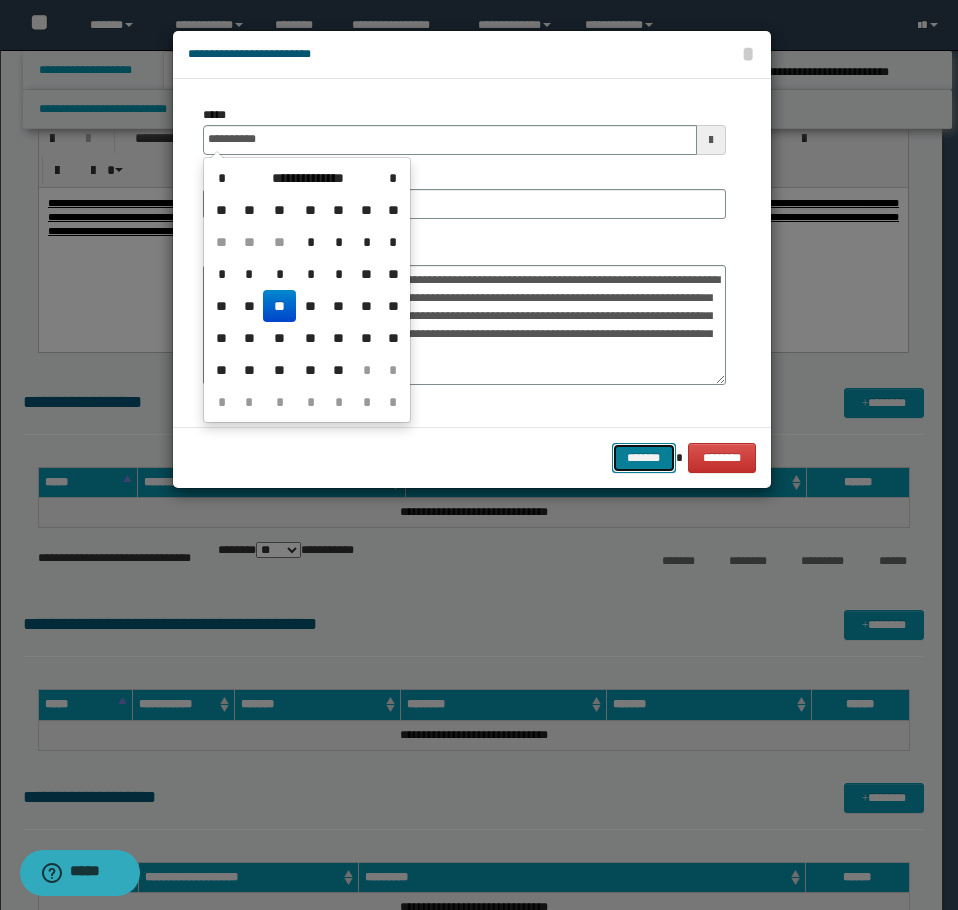 type on "**********" 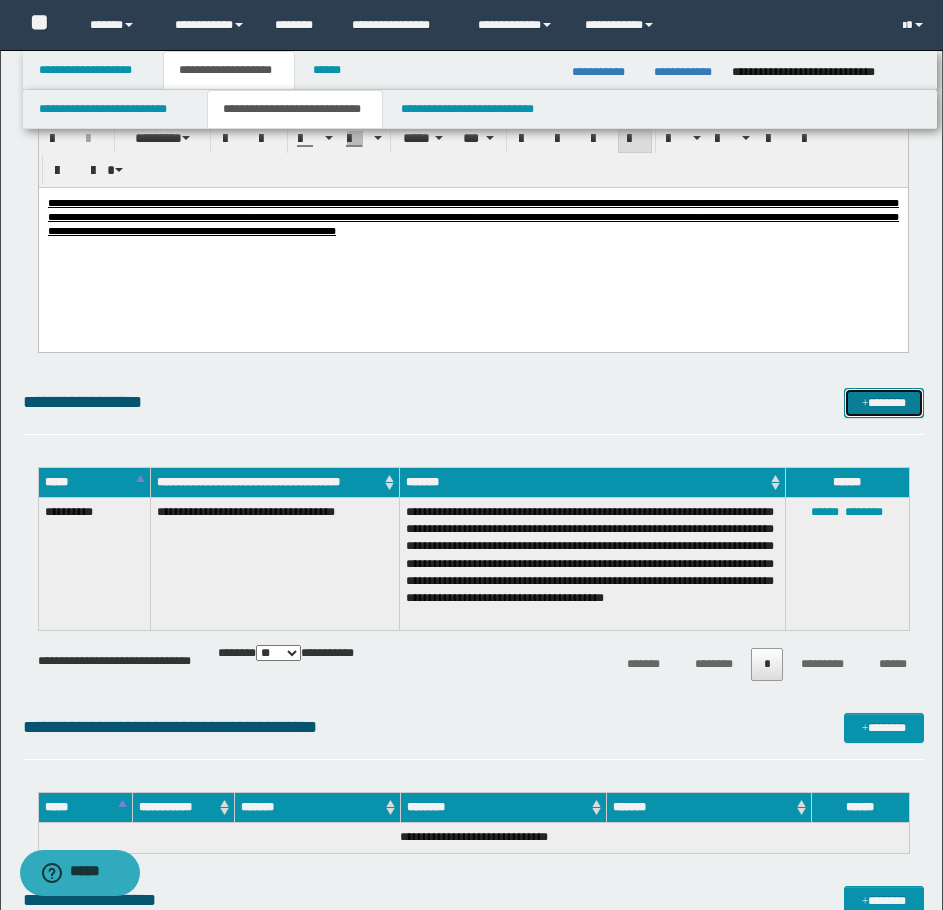 click on "*******" at bounding box center [884, 403] 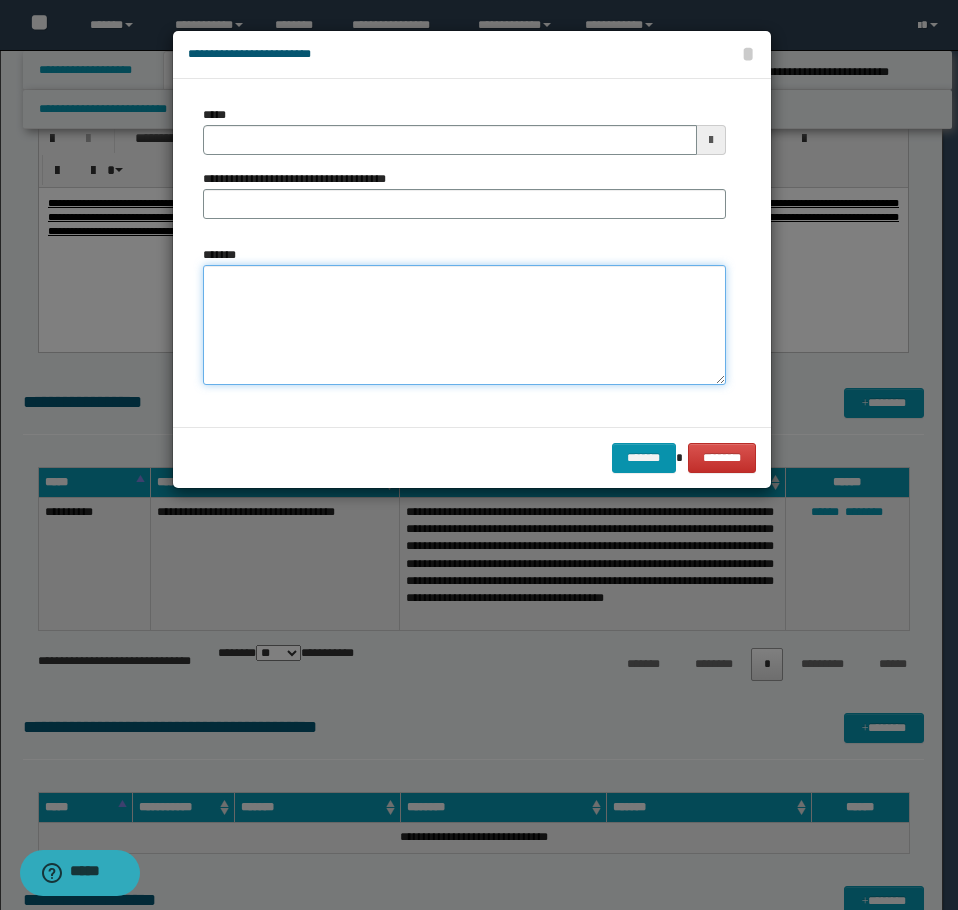 click on "*******" at bounding box center (464, 325) 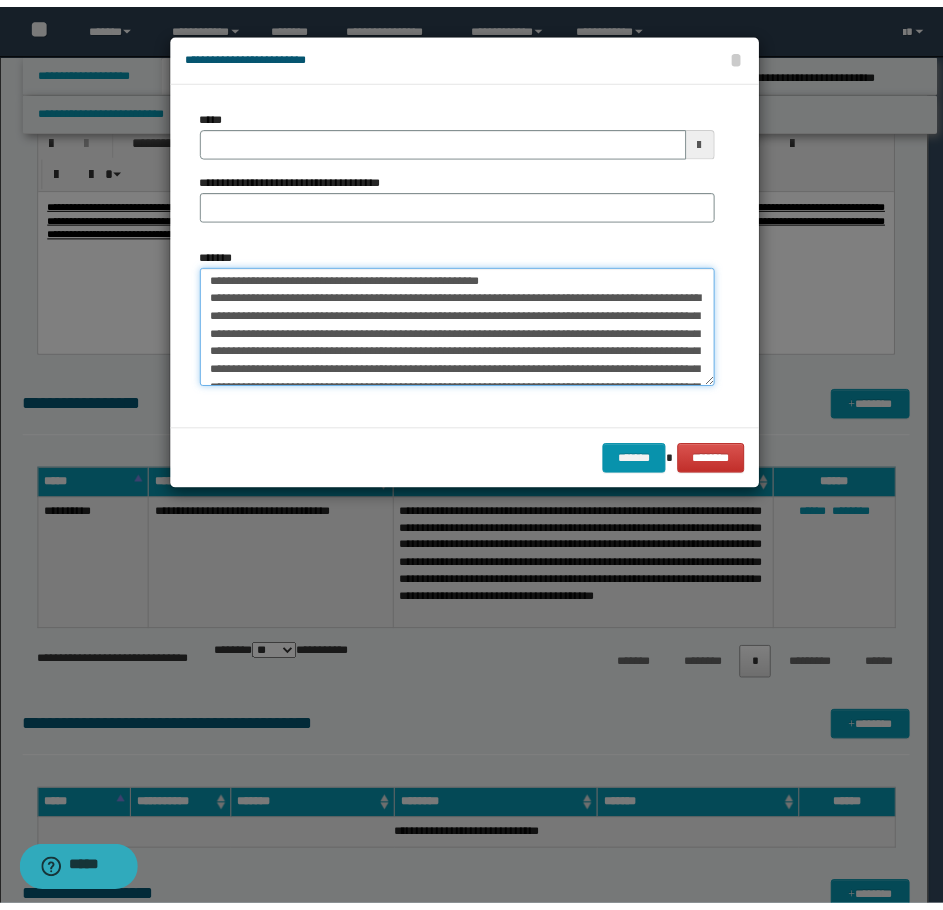 scroll, scrollTop: 0, scrollLeft: 0, axis: both 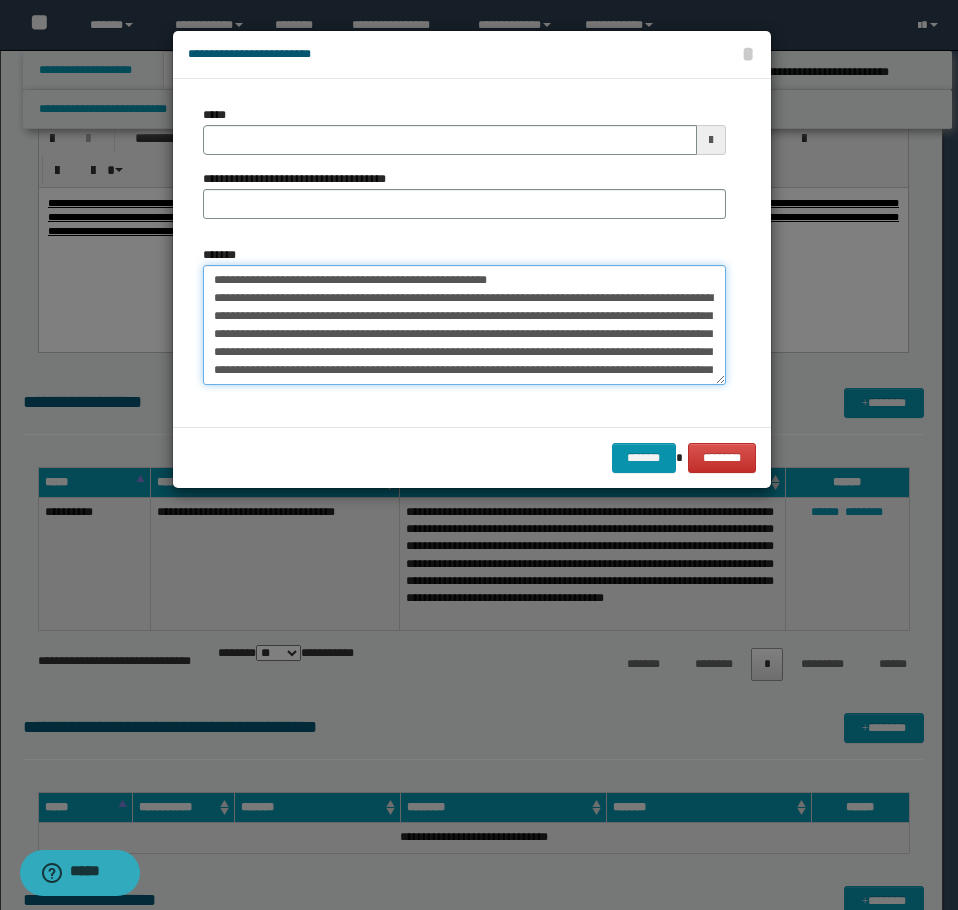 drag, startPoint x: 501, startPoint y: 283, endPoint x: 280, endPoint y: 280, distance: 221.02036 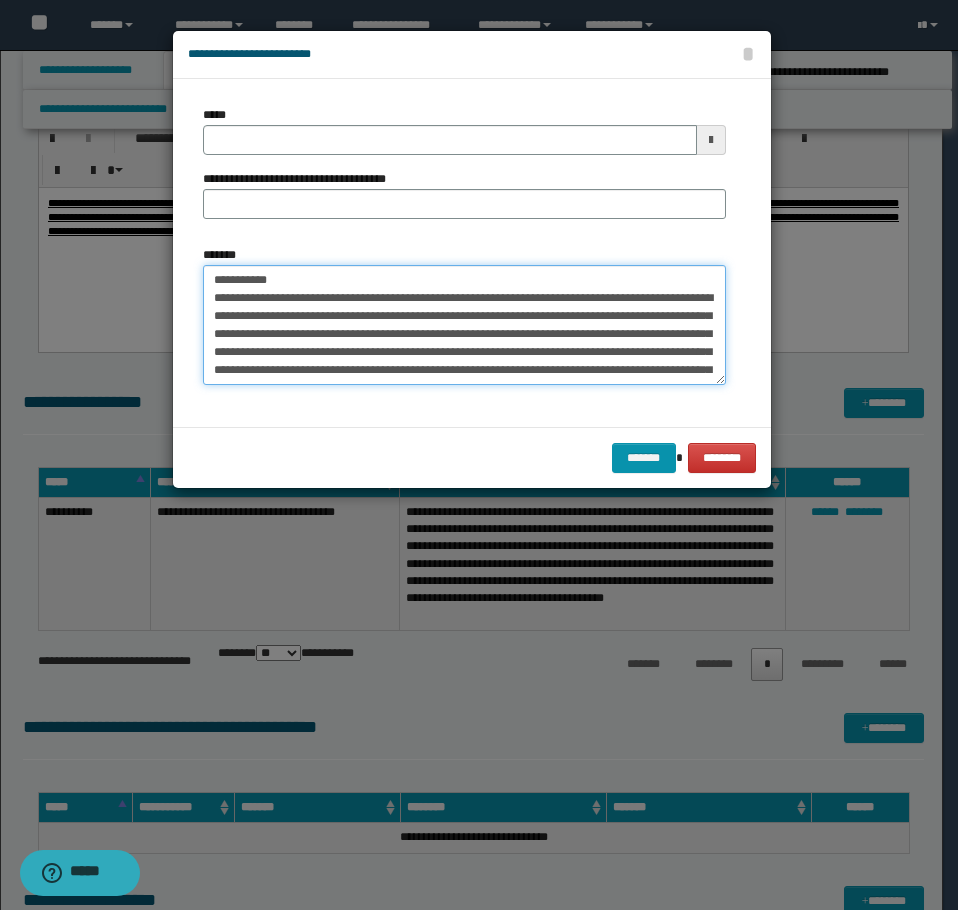 type on "**********" 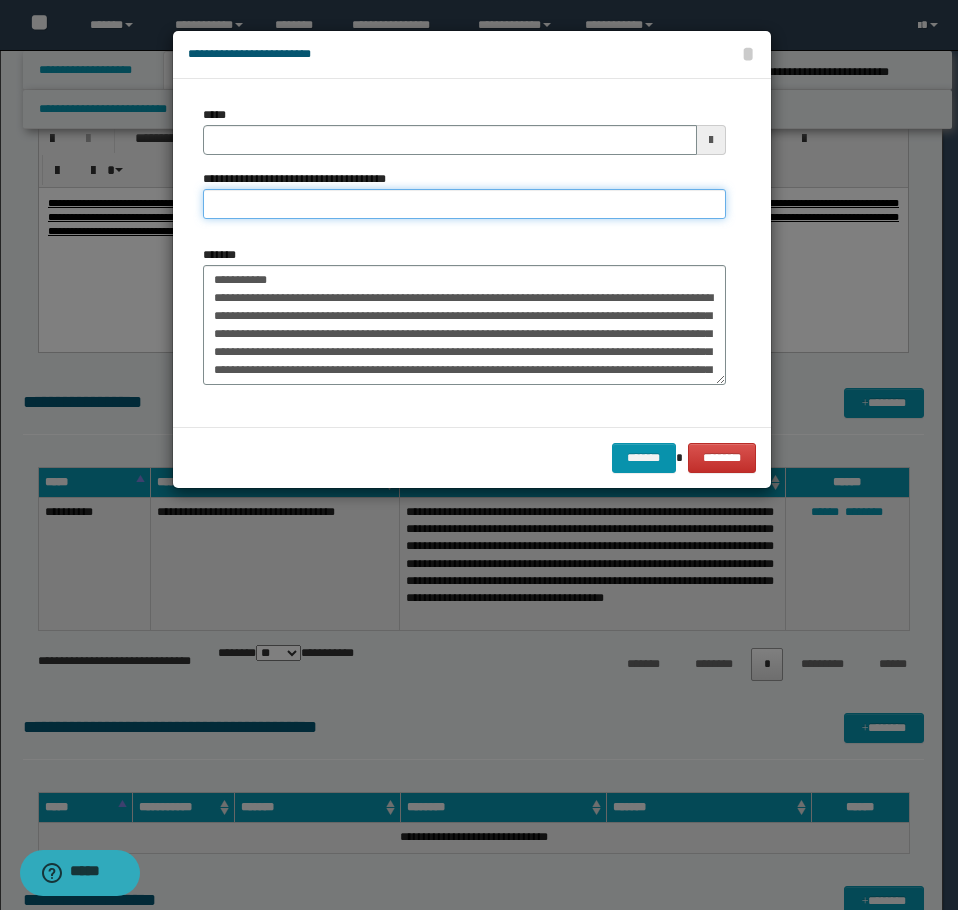 click on "**********" at bounding box center [464, 204] 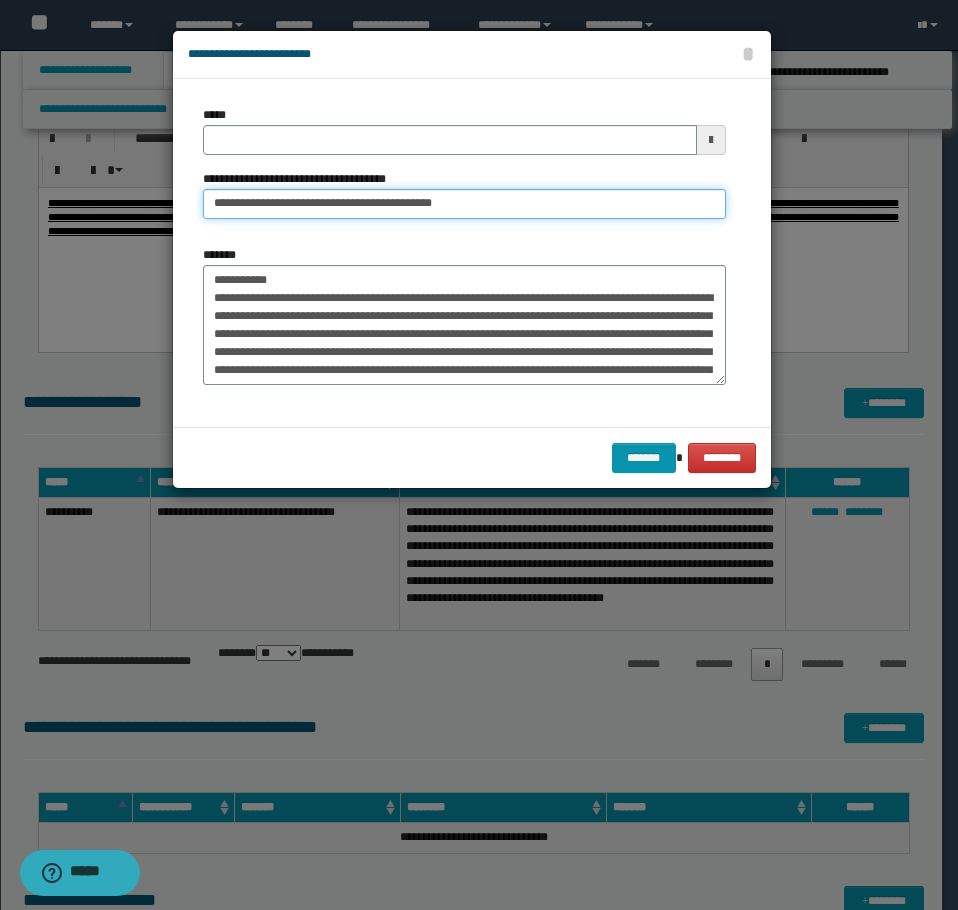 type on "**********" 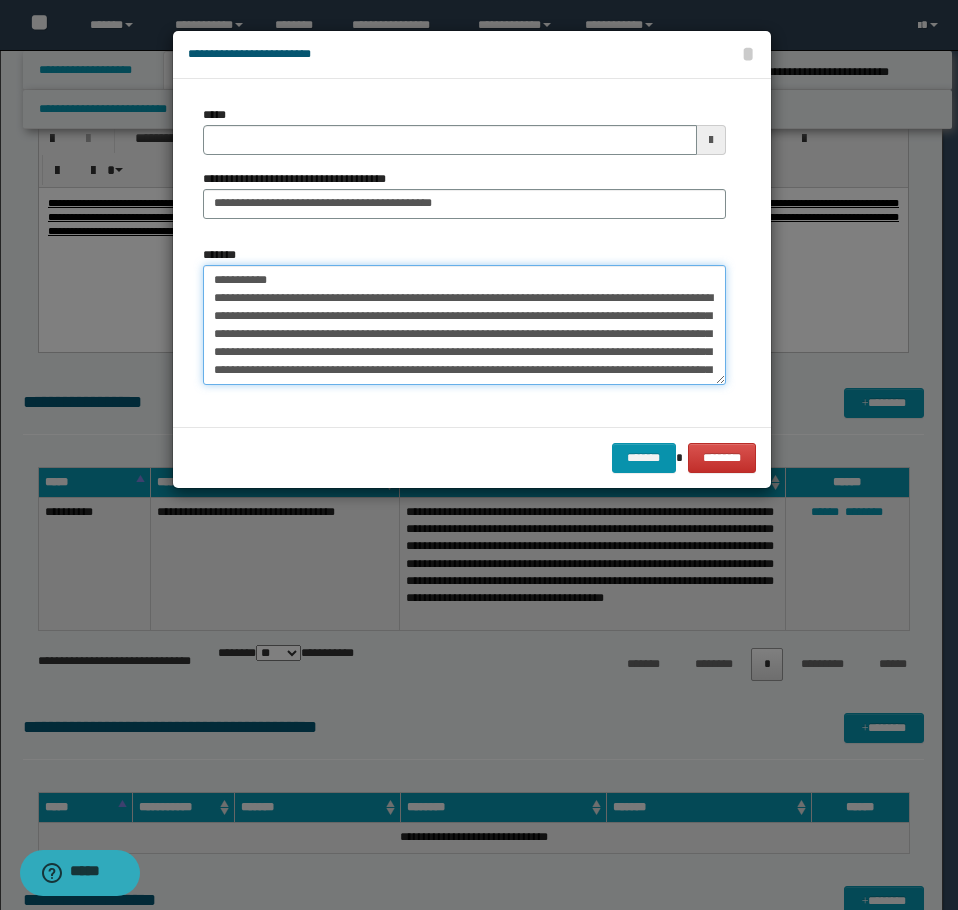 drag, startPoint x: 296, startPoint y: 279, endPoint x: -1, endPoint y: 250, distance: 298.41248 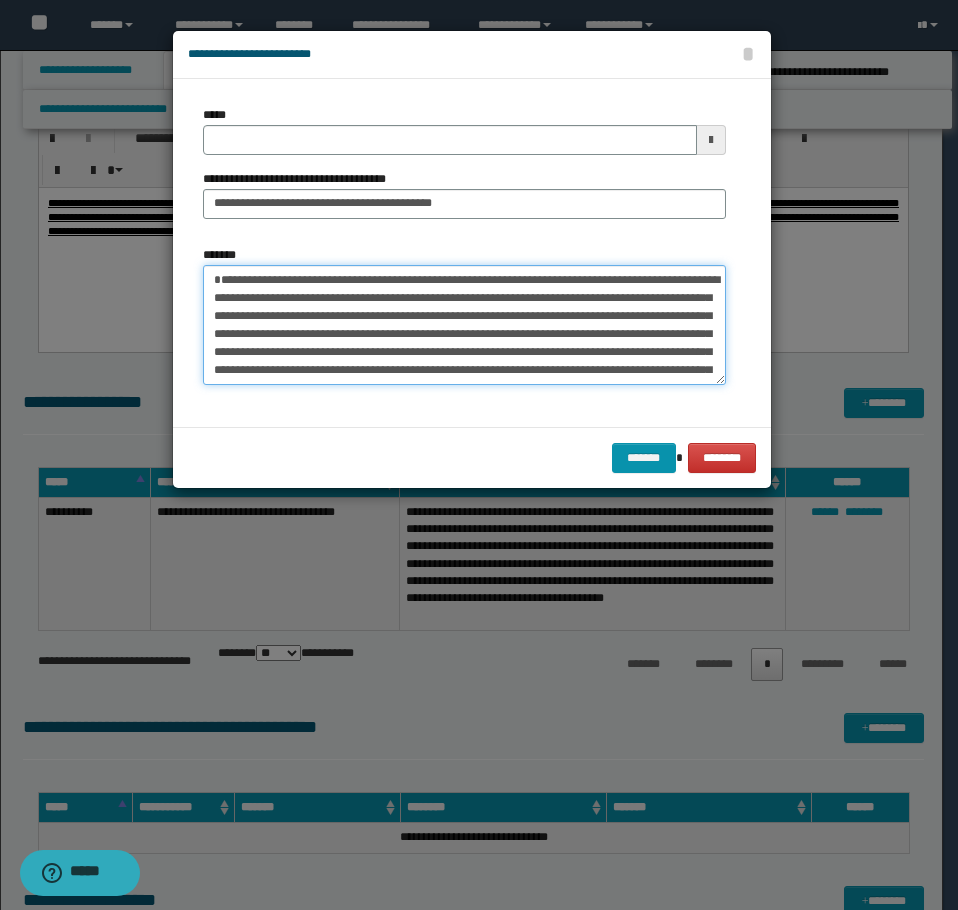 type on "**********" 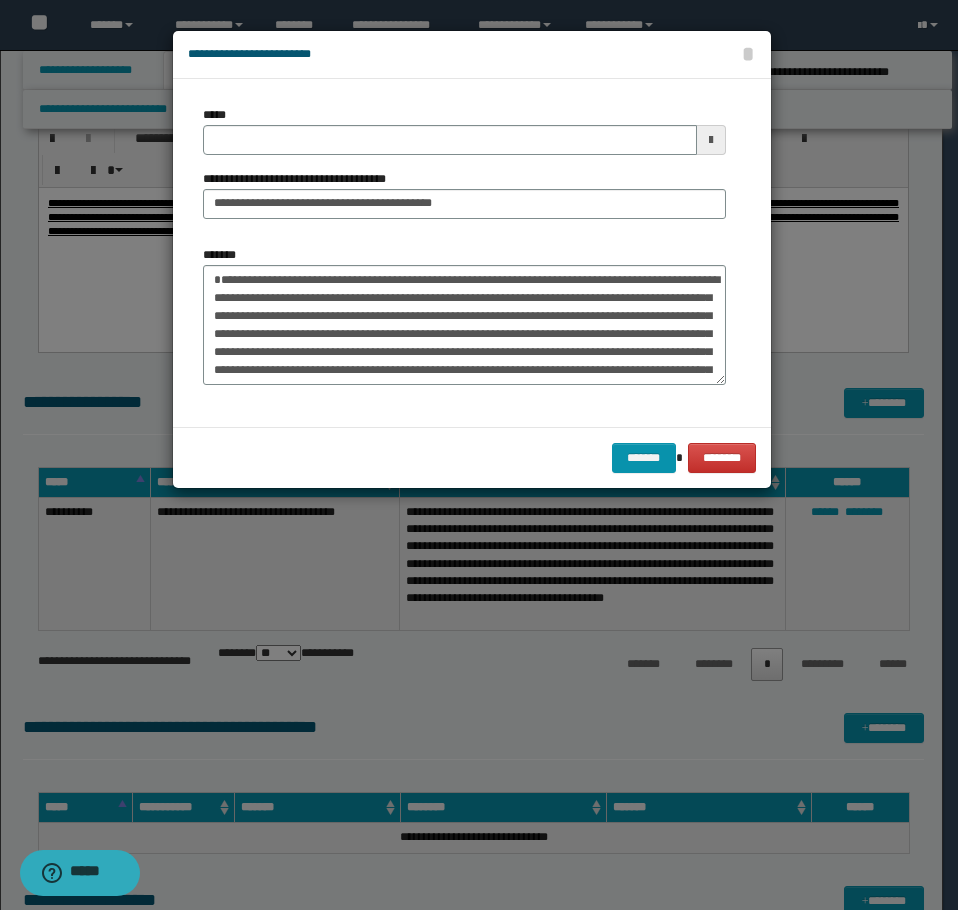drag, startPoint x: 311, startPoint y: 159, endPoint x: 323, endPoint y: 152, distance: 13.892444 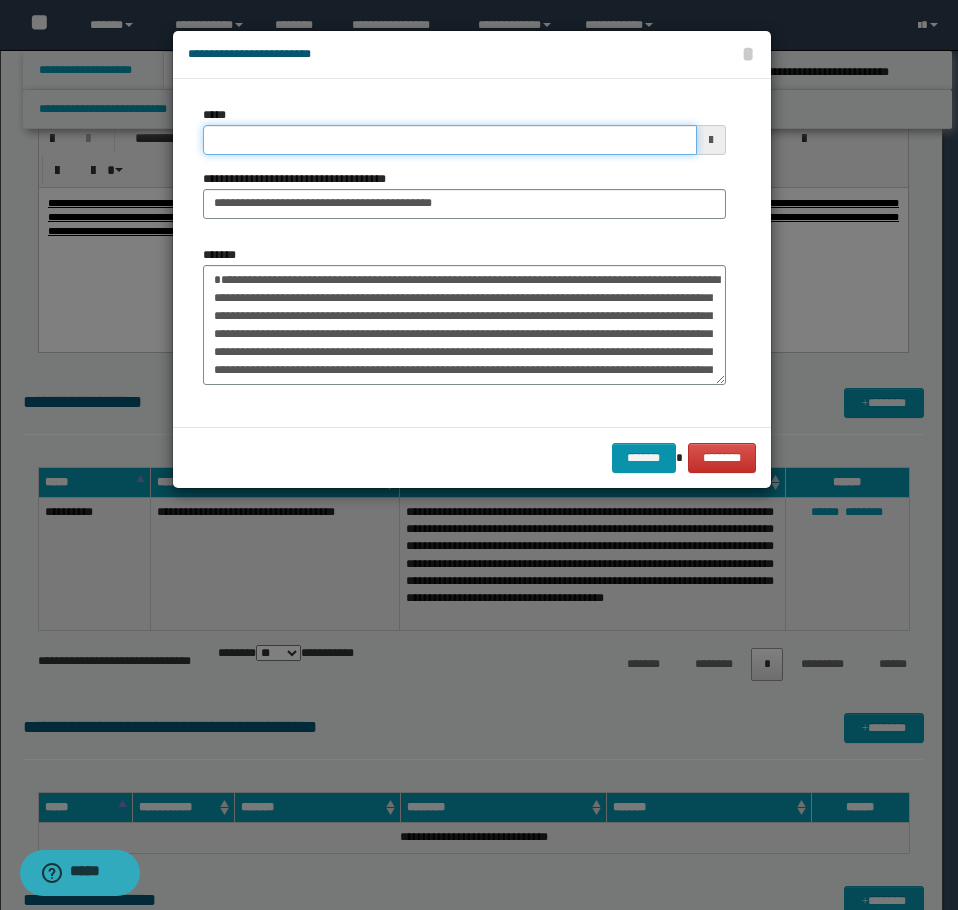 click on "*****" at bounding box center [450, 140] 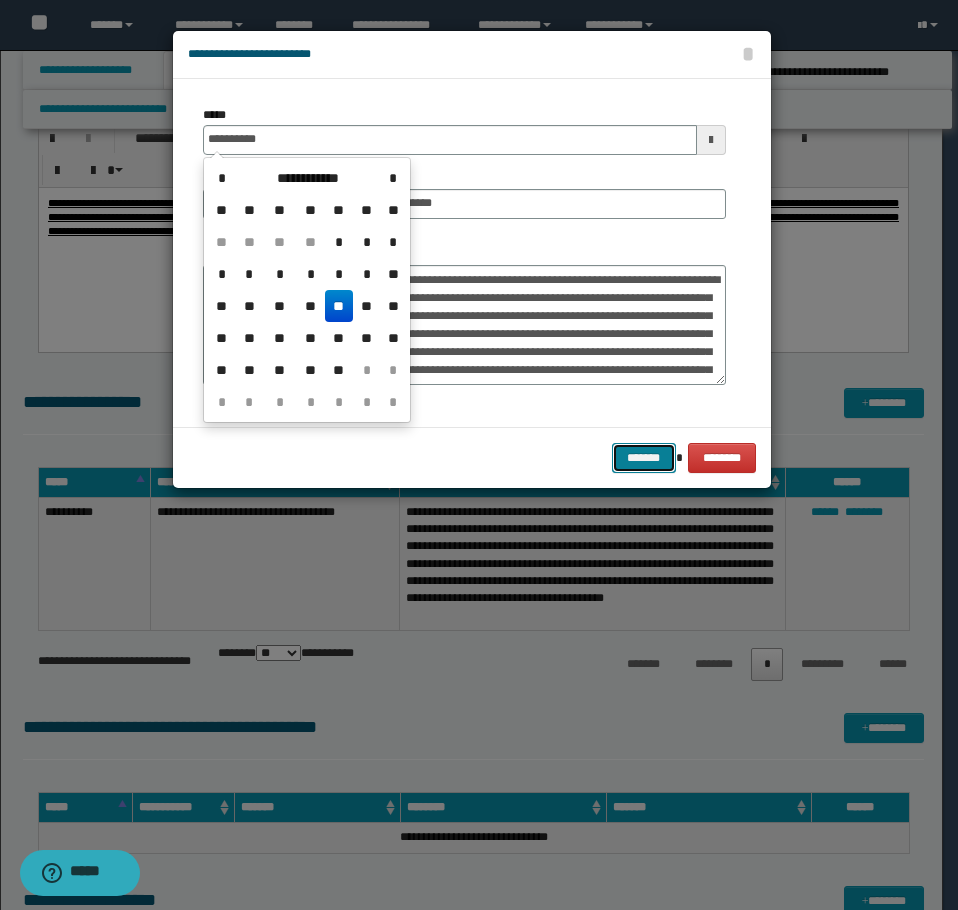 type on "**********" 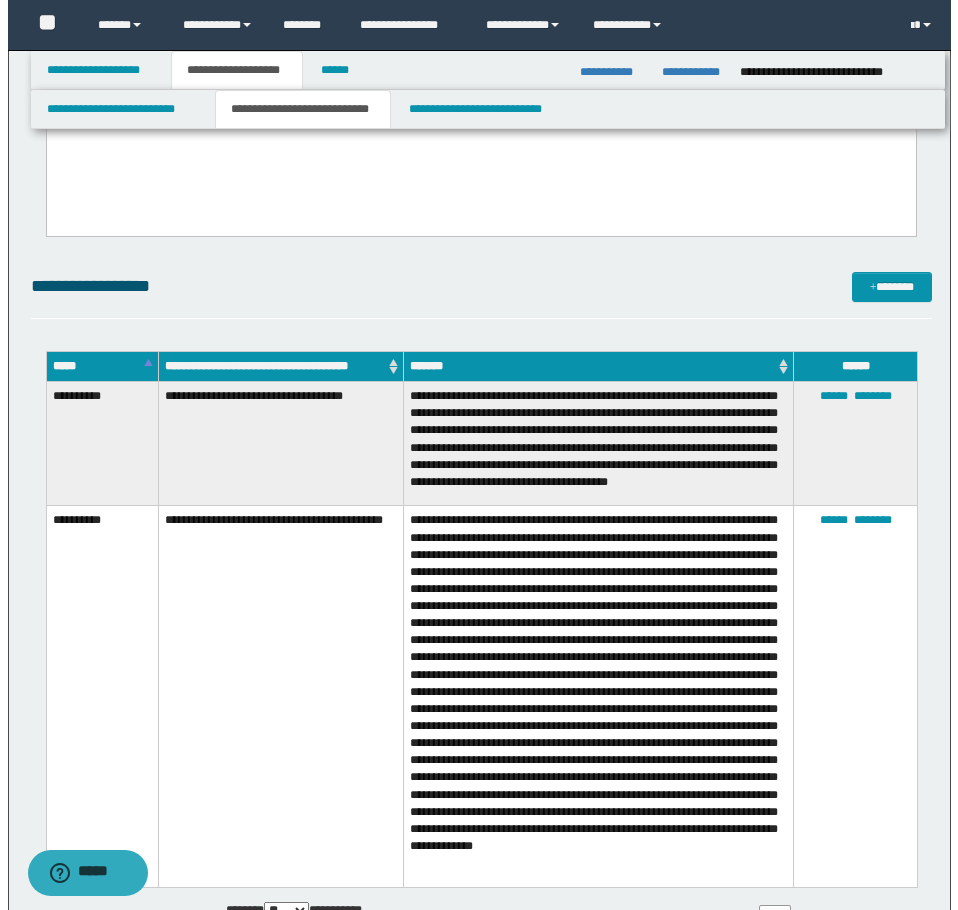 scroll, scrollTop: 1500, scrollLeft: 0, axis: vertical 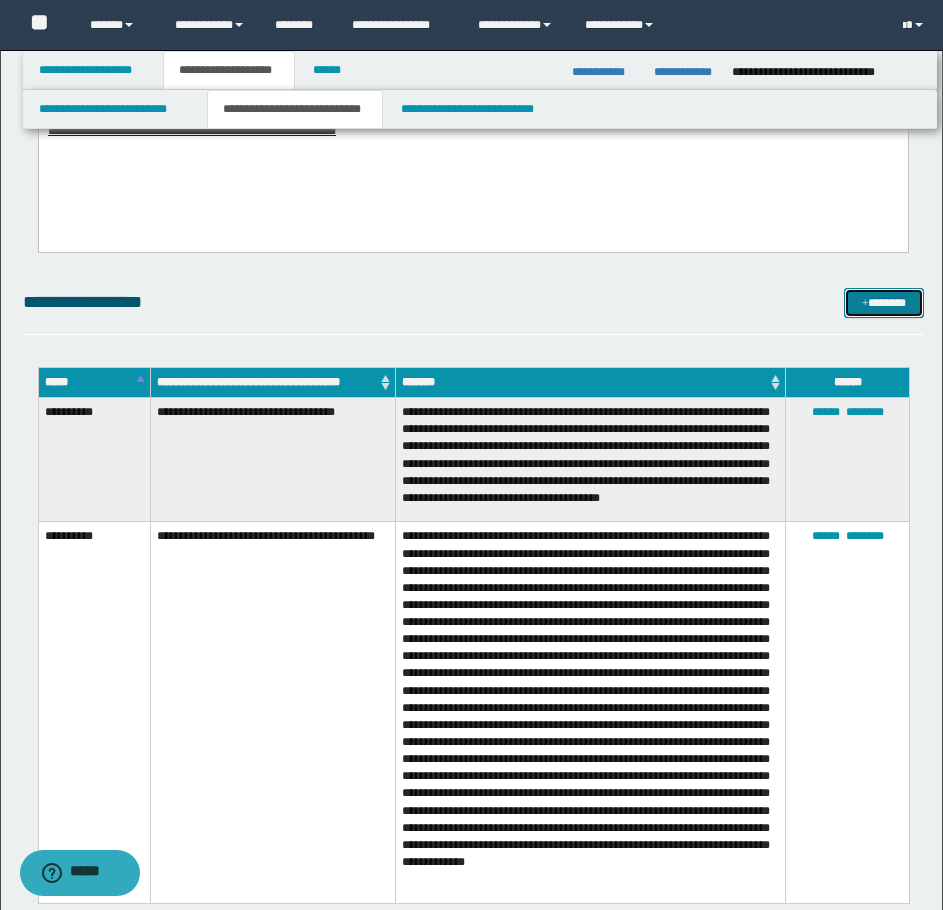 click on "*******" at bounding box center (884, 303) 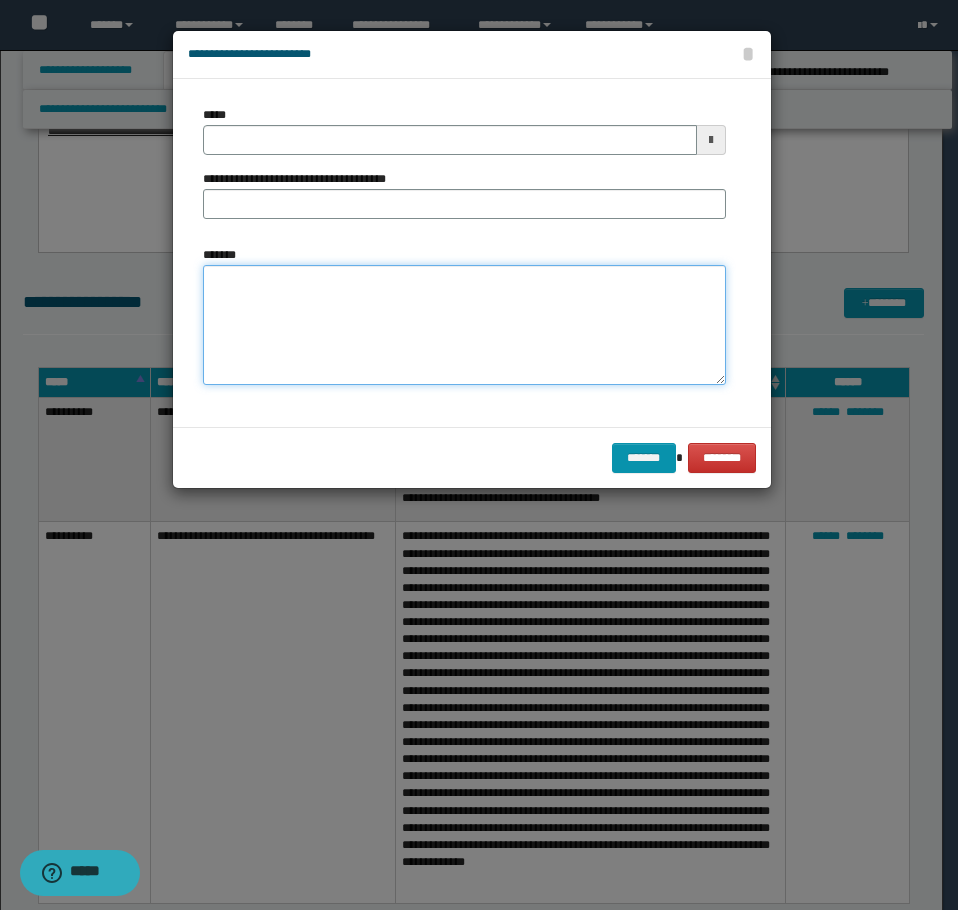 click on "*******" at bounding box center [464, 325] 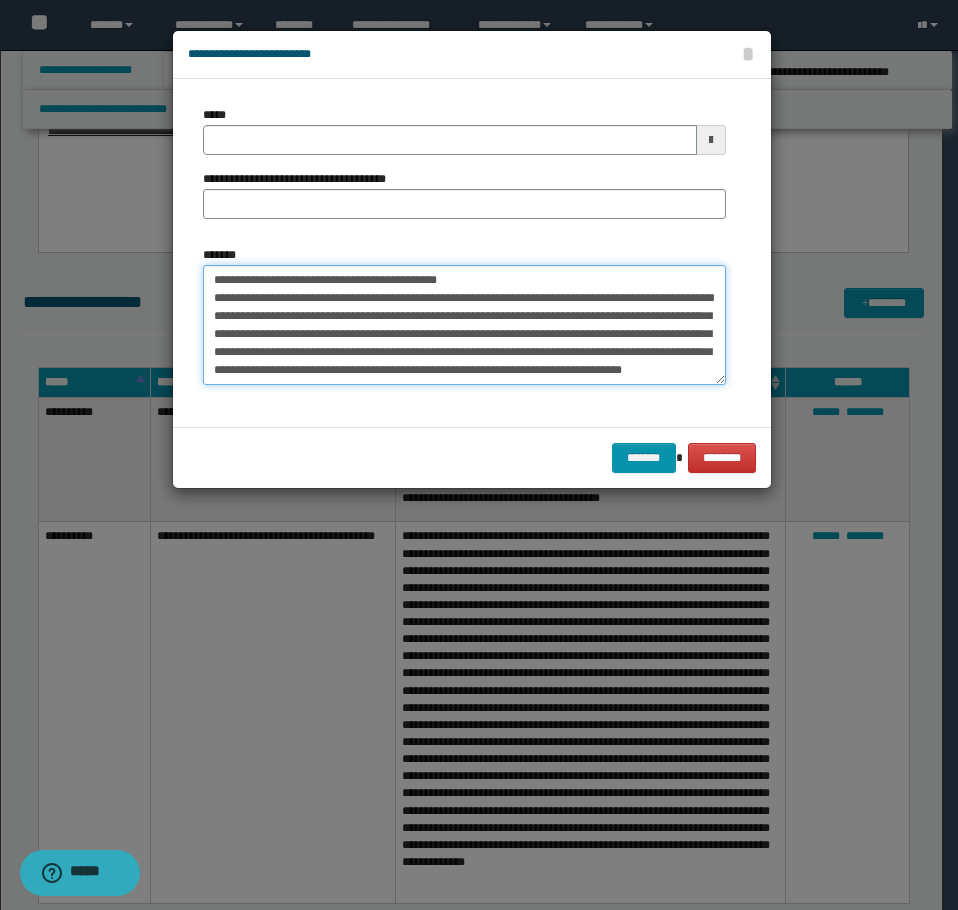 scroll, scrollTop: 0, scrollLeft: 0, axis: both 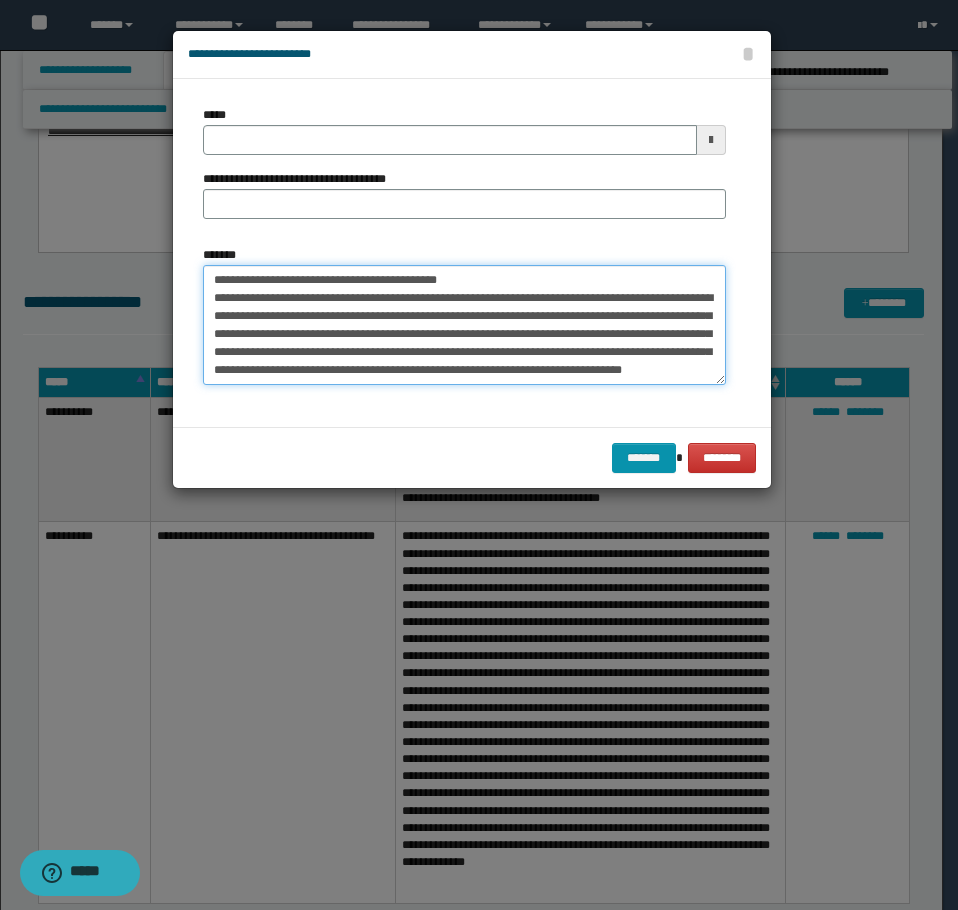 drag, startPoint x: 525, startPoint y: 275, endPoint x: 277, endPoint y: 282, distance: 248.09877 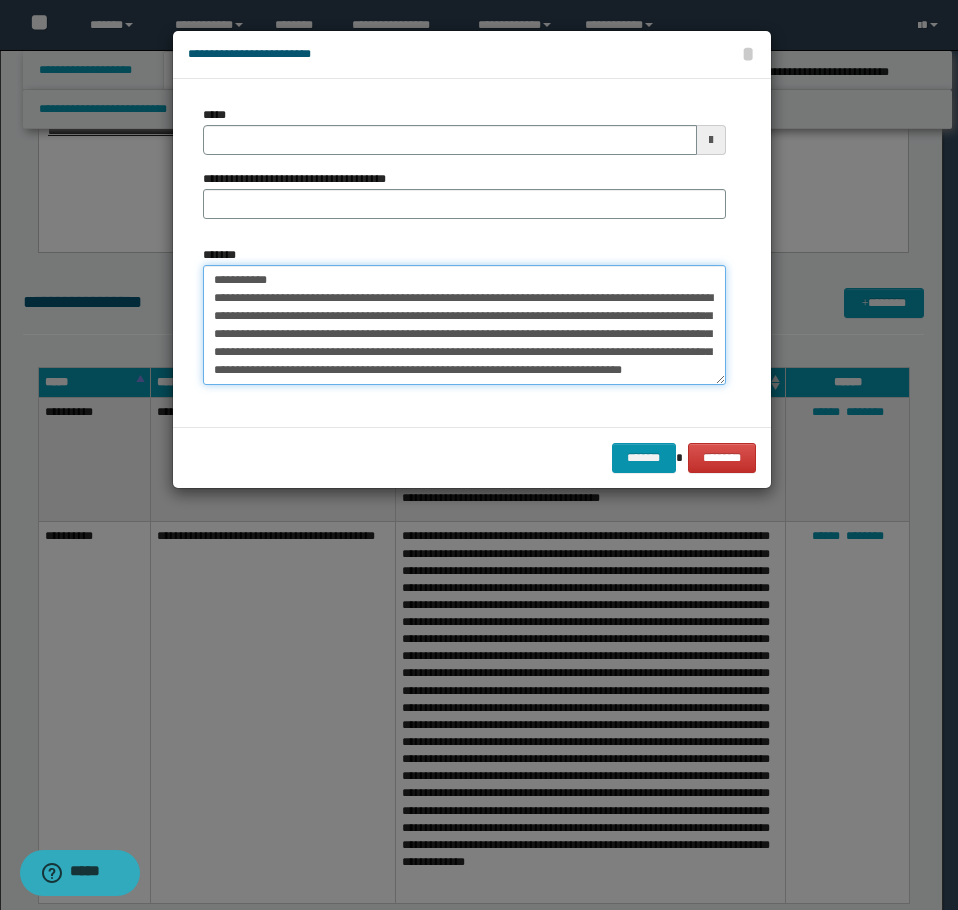 type on "**********" 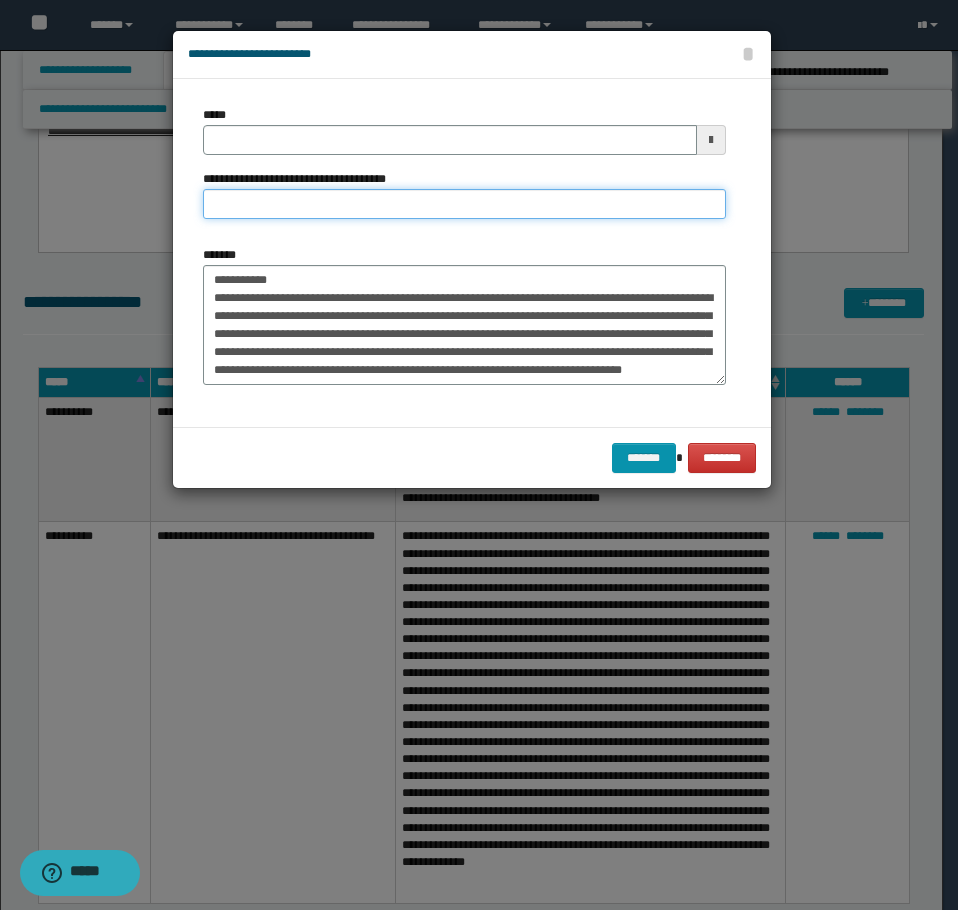 click on "**********" at bounding box center [464, 204] 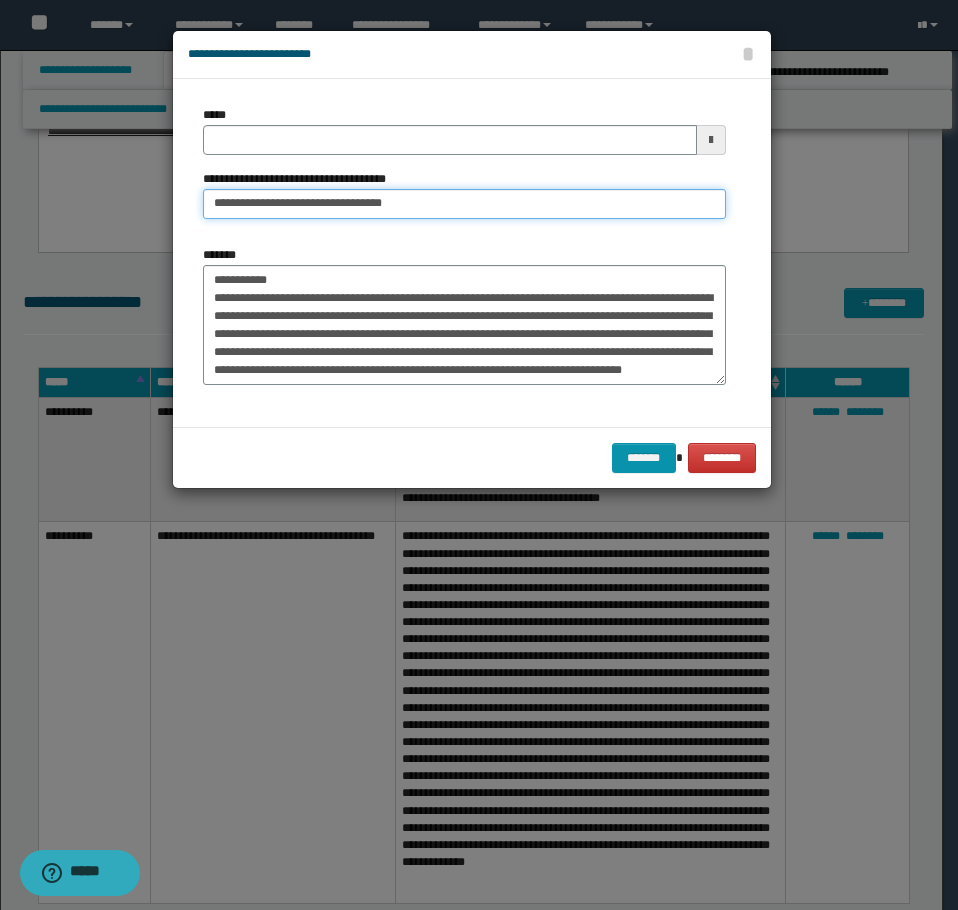 type on "**********" 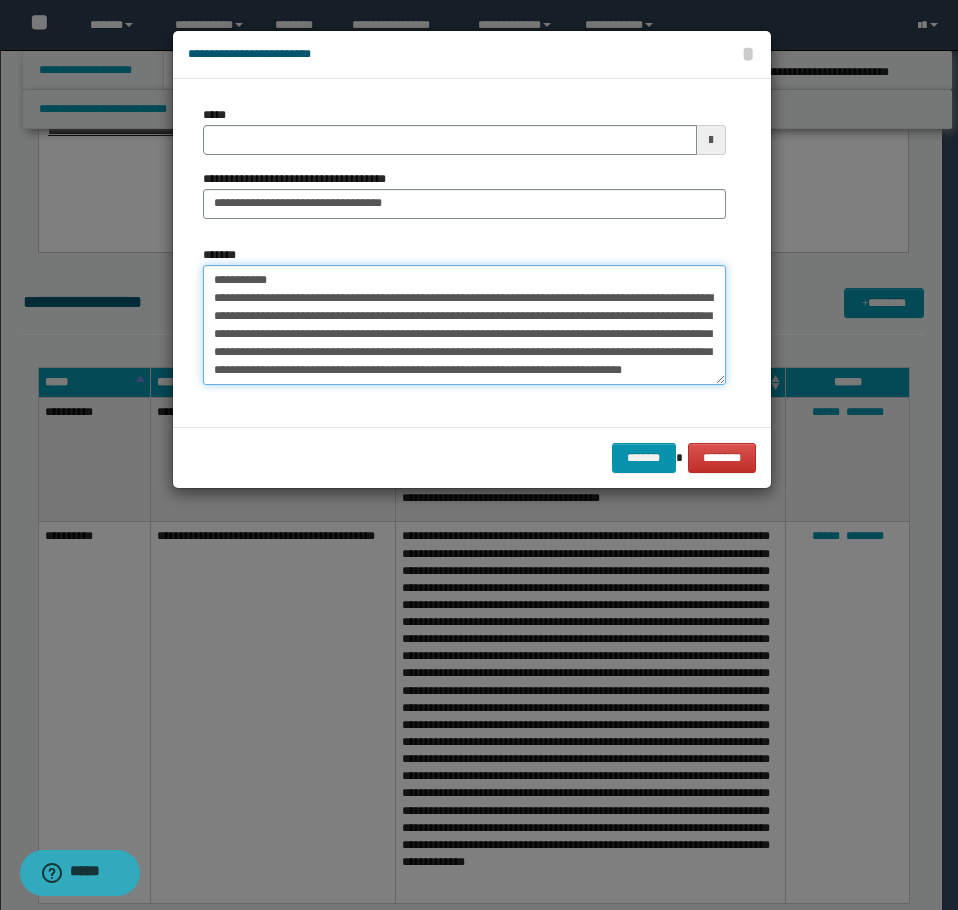 drag, startPoint x: 58, startPoint y: 267, endPoint x: 24, endPoint y: 262, distance: 34.36568 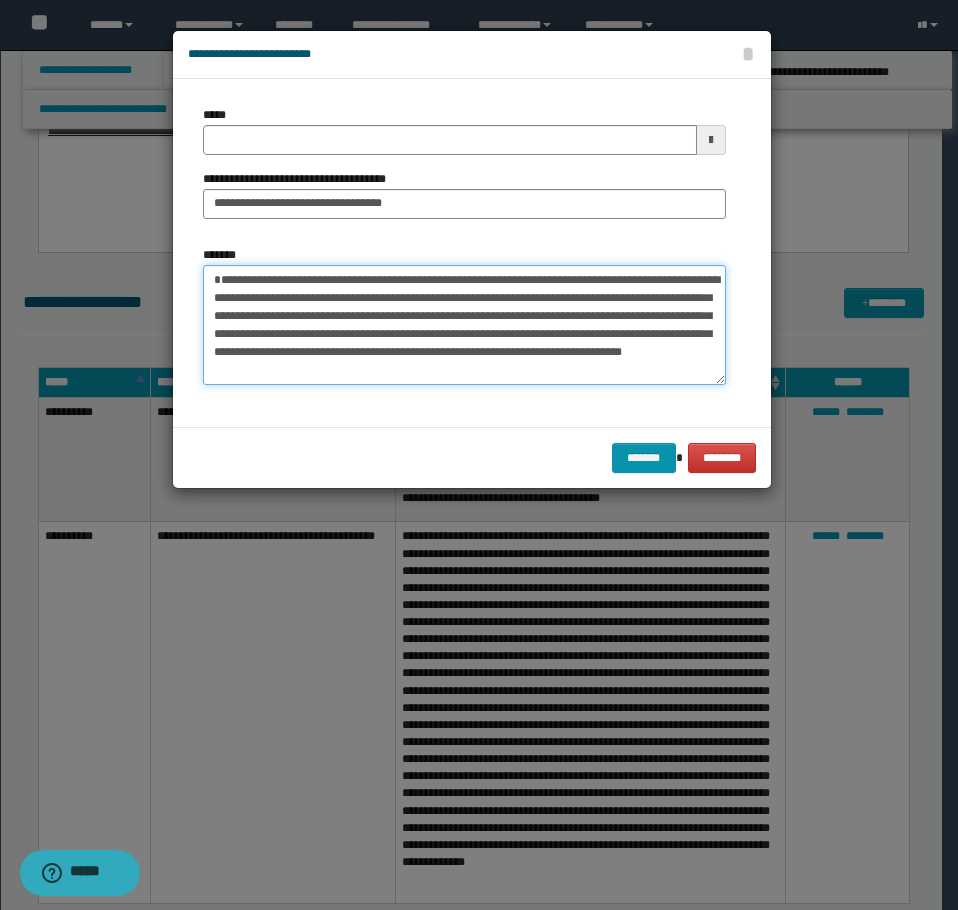 type on "**********" 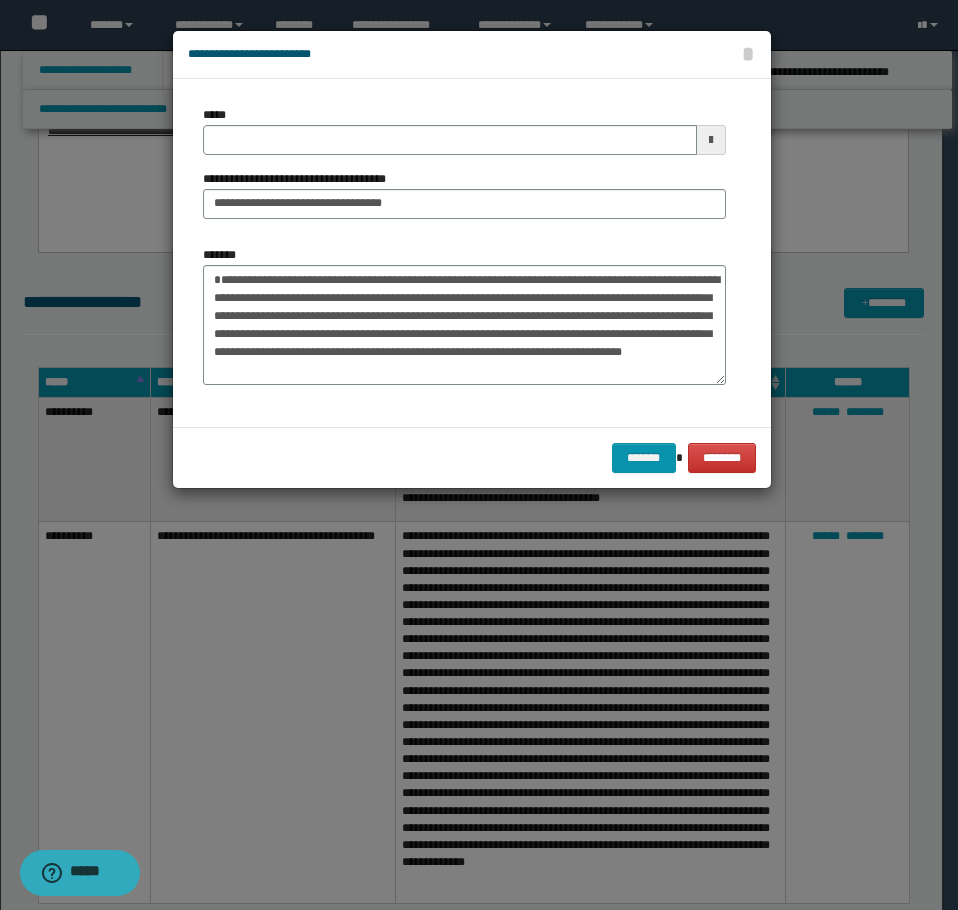 click on "**********" at bounding box center [464, 170] 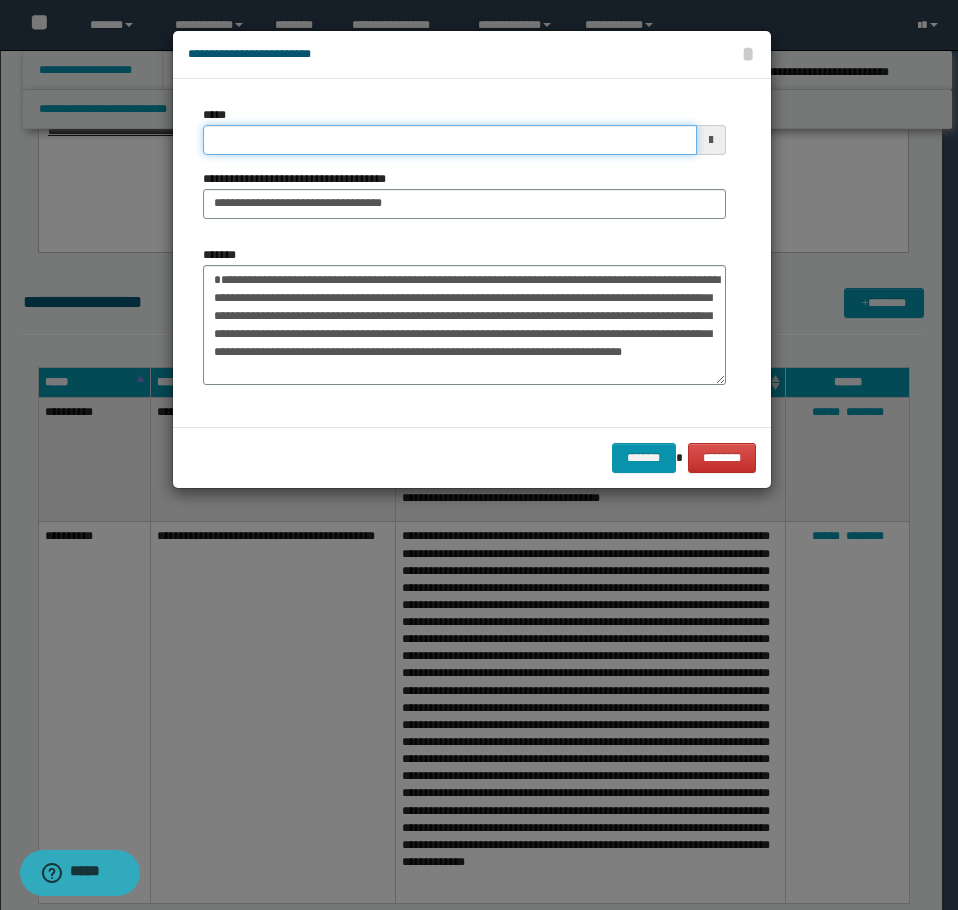 click on "*****" at bounding box center [450, 140] 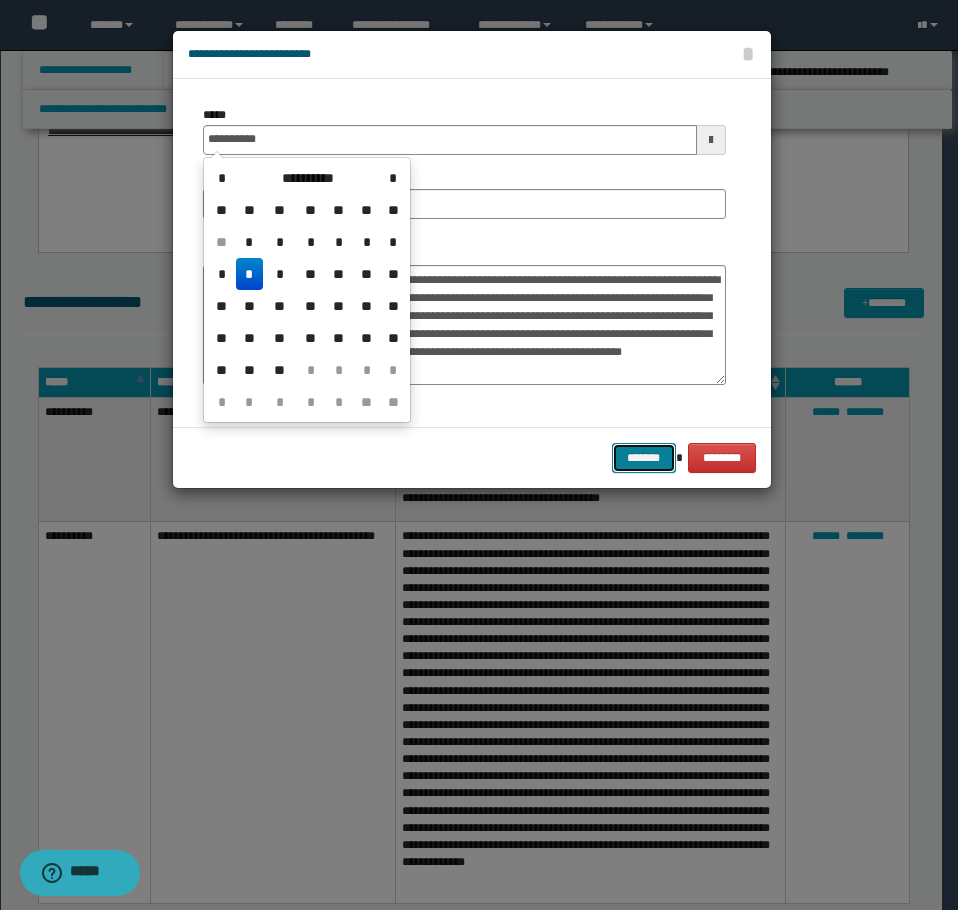 type on "**********" 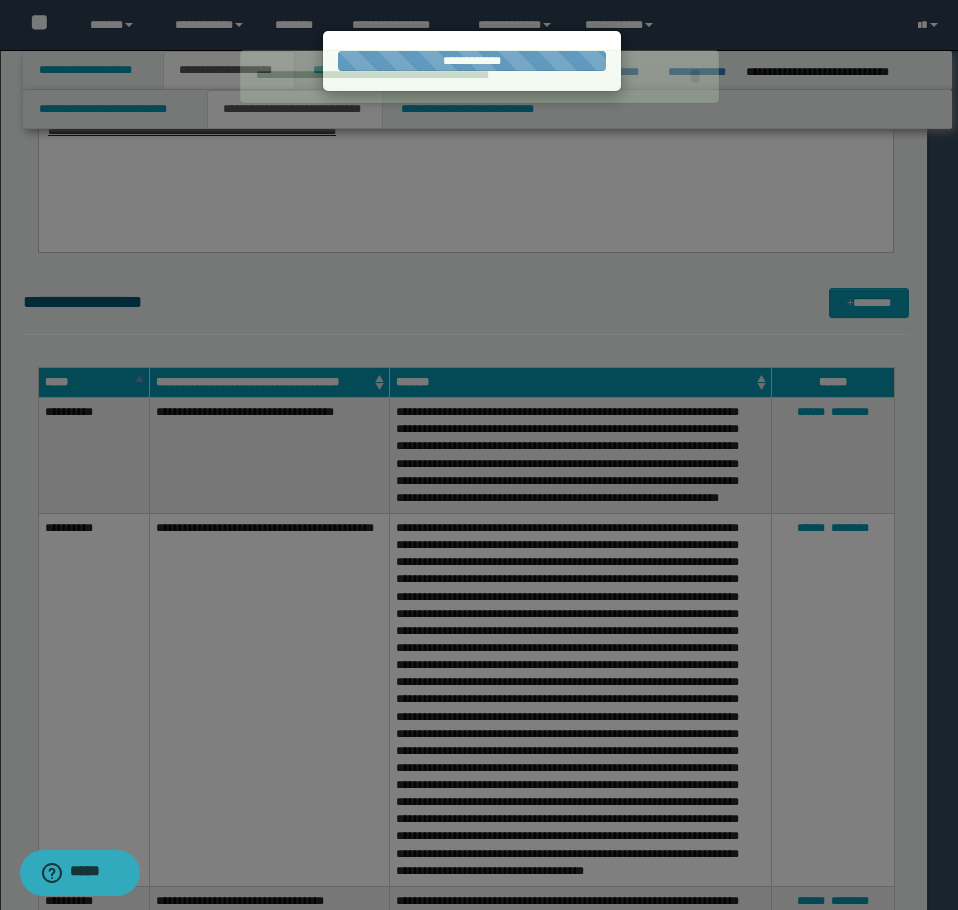 type 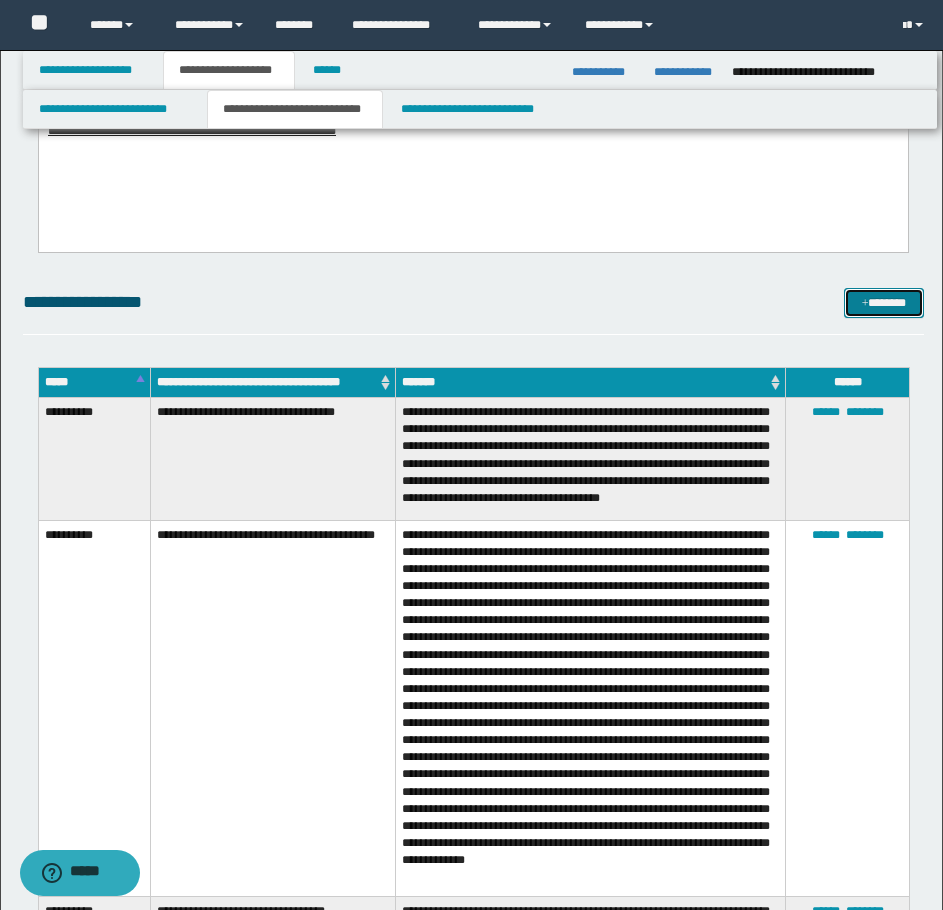 drag, startPoint x: 861, startPoint y: 304, endPoint x: 837, endPoint y: 308, distance: 24.33105 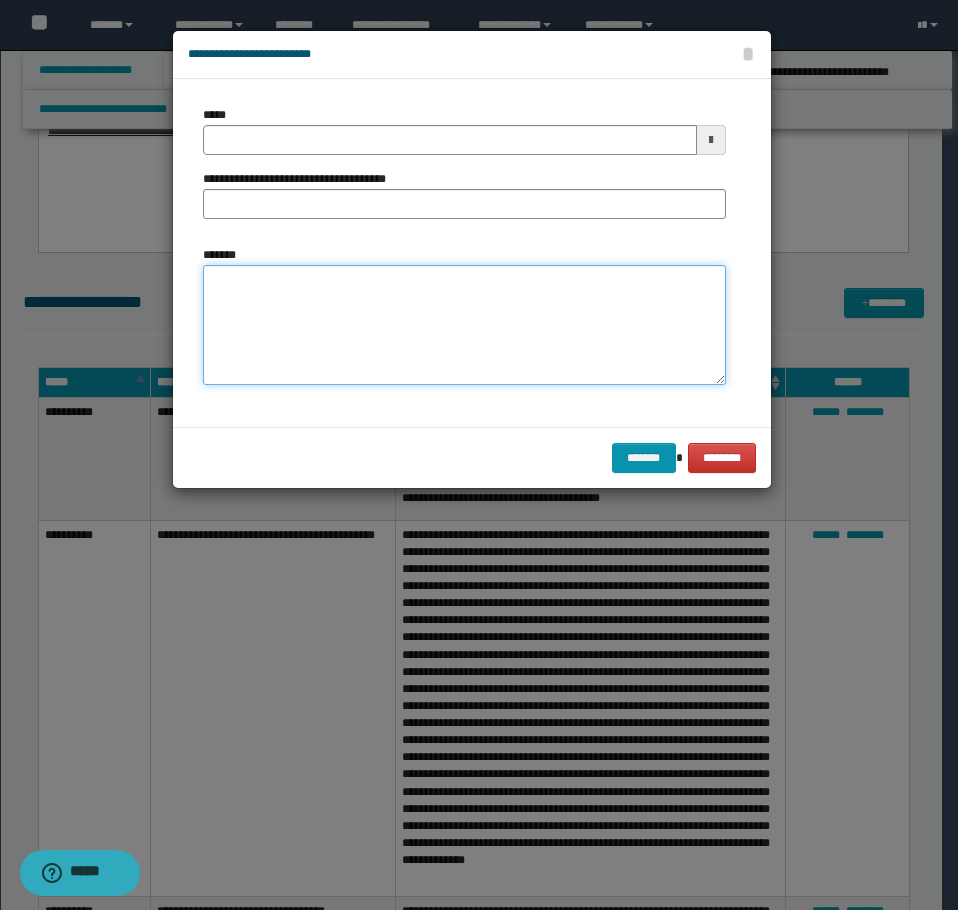 click on "*******" at bounding box center [464, 325] 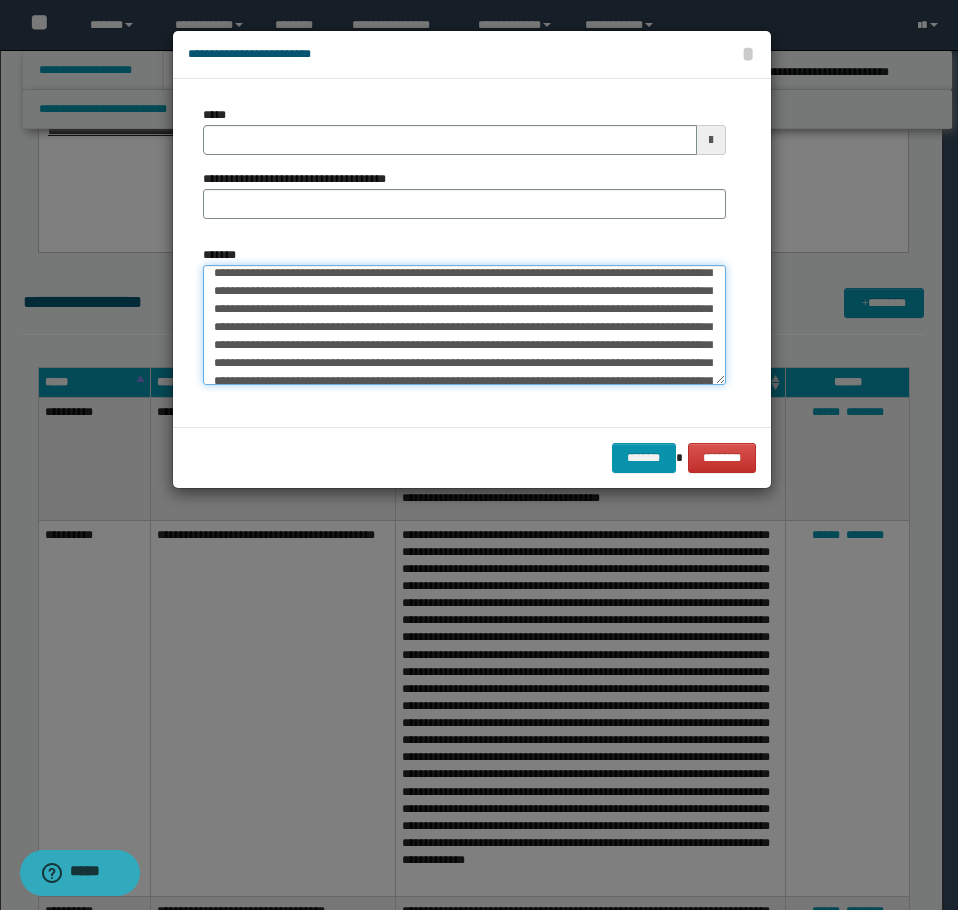 scroll, scrollTop: 0, scrollLeft: 0, axis: both 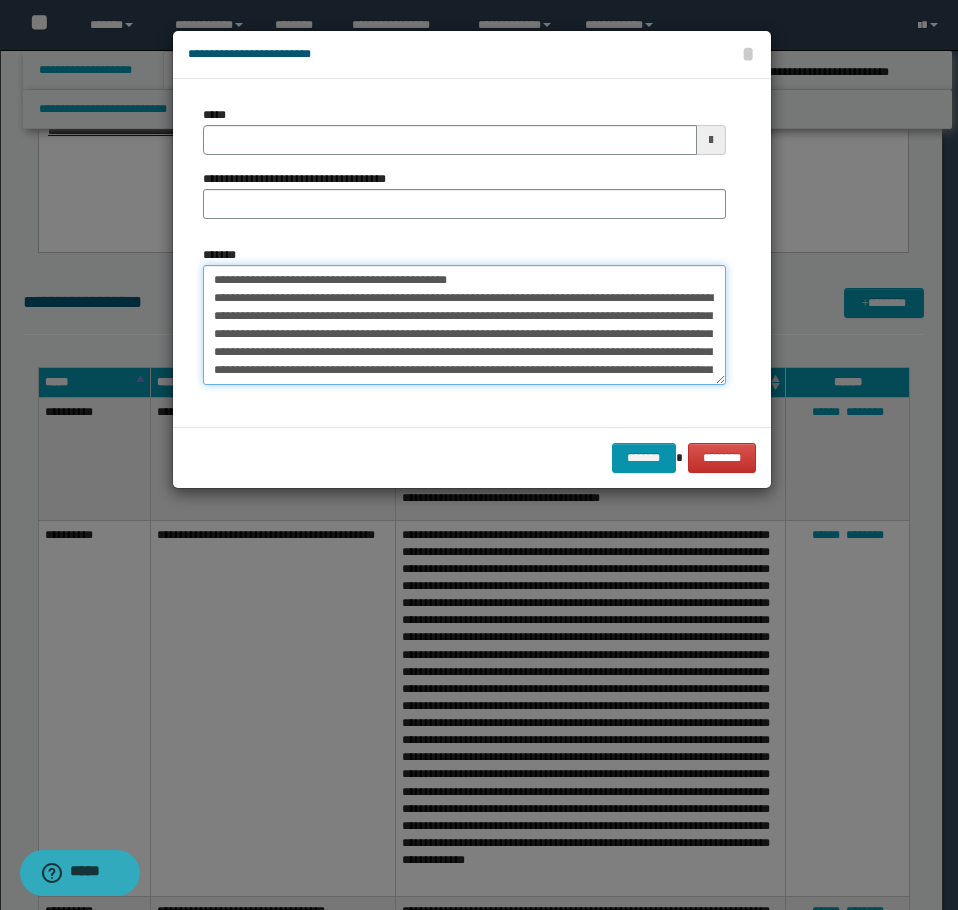 drag, startPoint x: 521, startPoint y: 279, endPoint x: 279, endPoint y: 282, distance: 242.0186 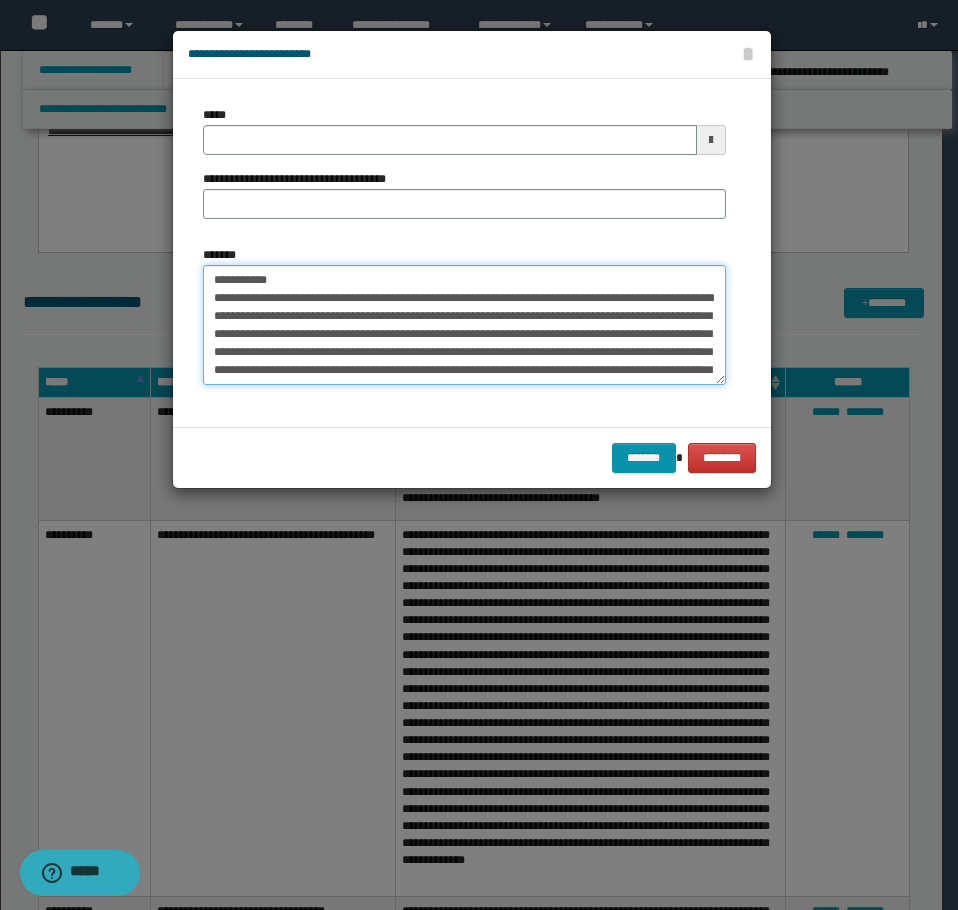 type on "**********" 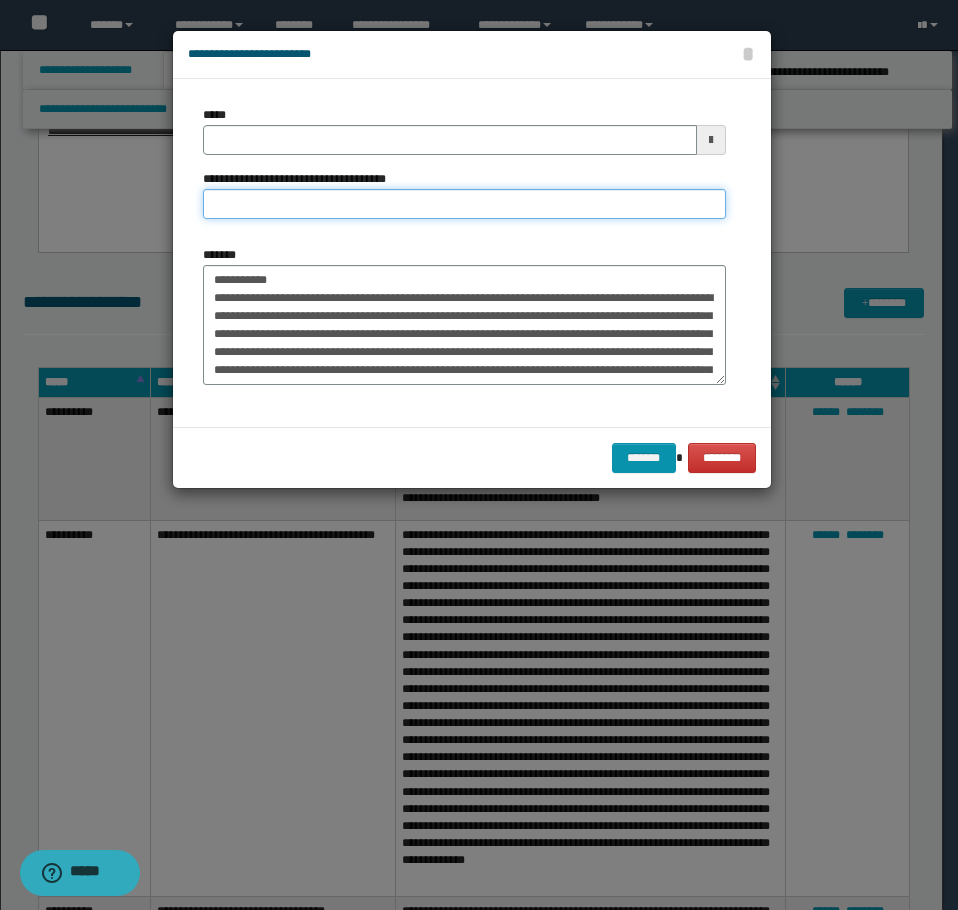 click on "**********" at bounding box center (464, 204) 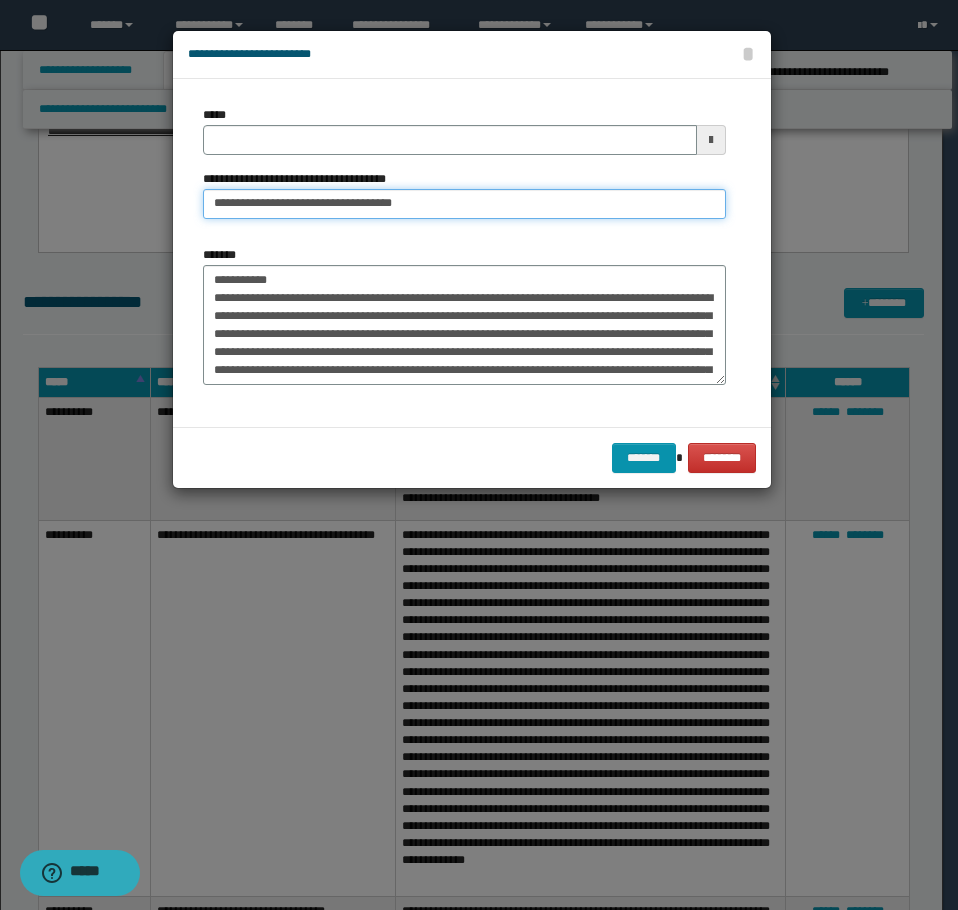 type on "**********" 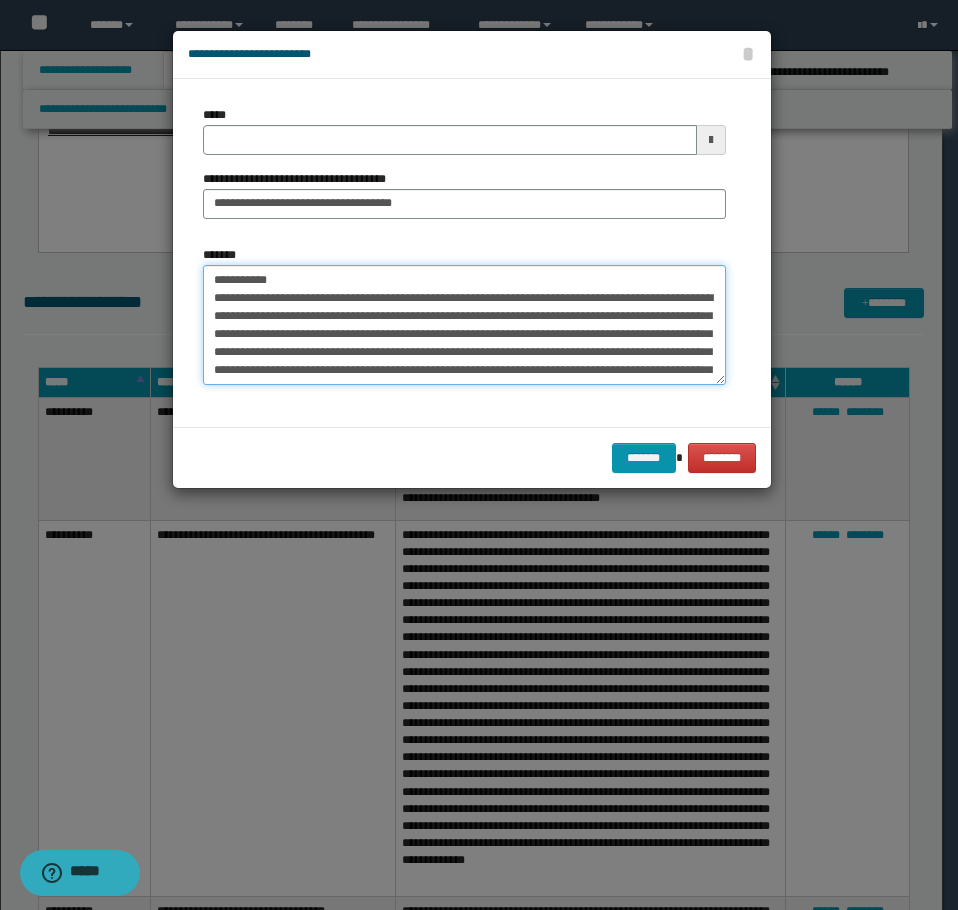 drag, startPoint x: 179, startPoint y: 268, endPoint x: 3, endPoint y: 236, distance: 178.88544 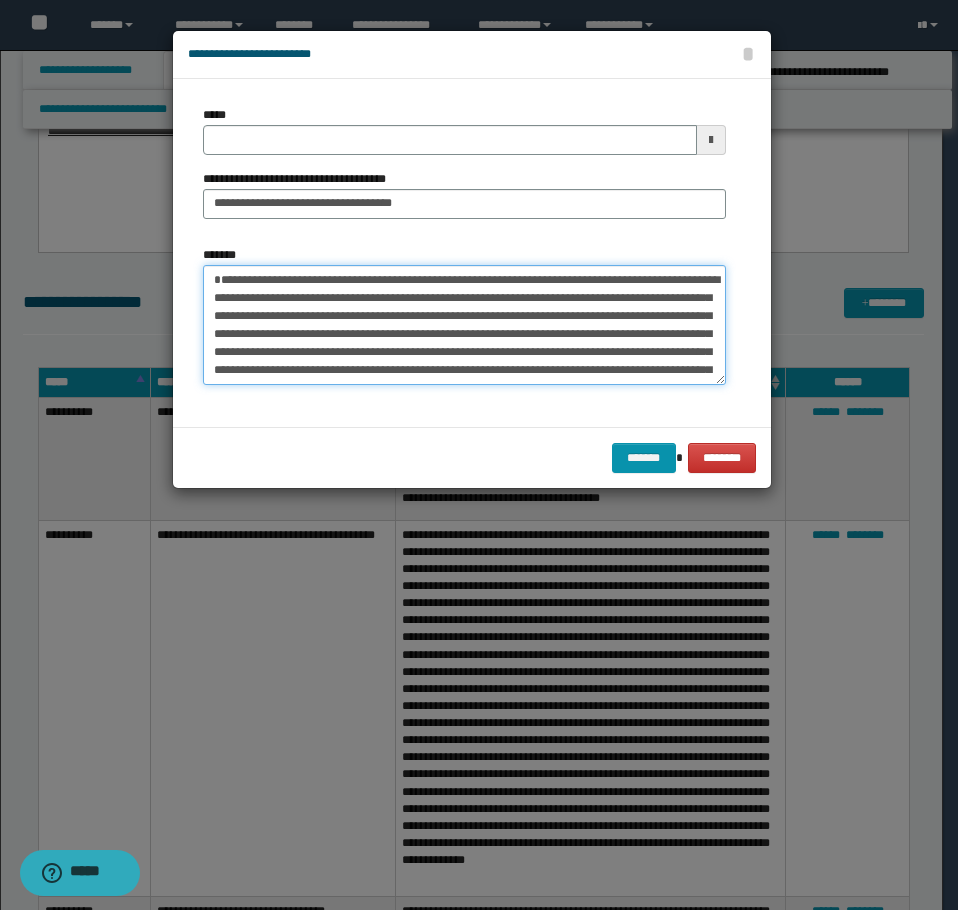 type 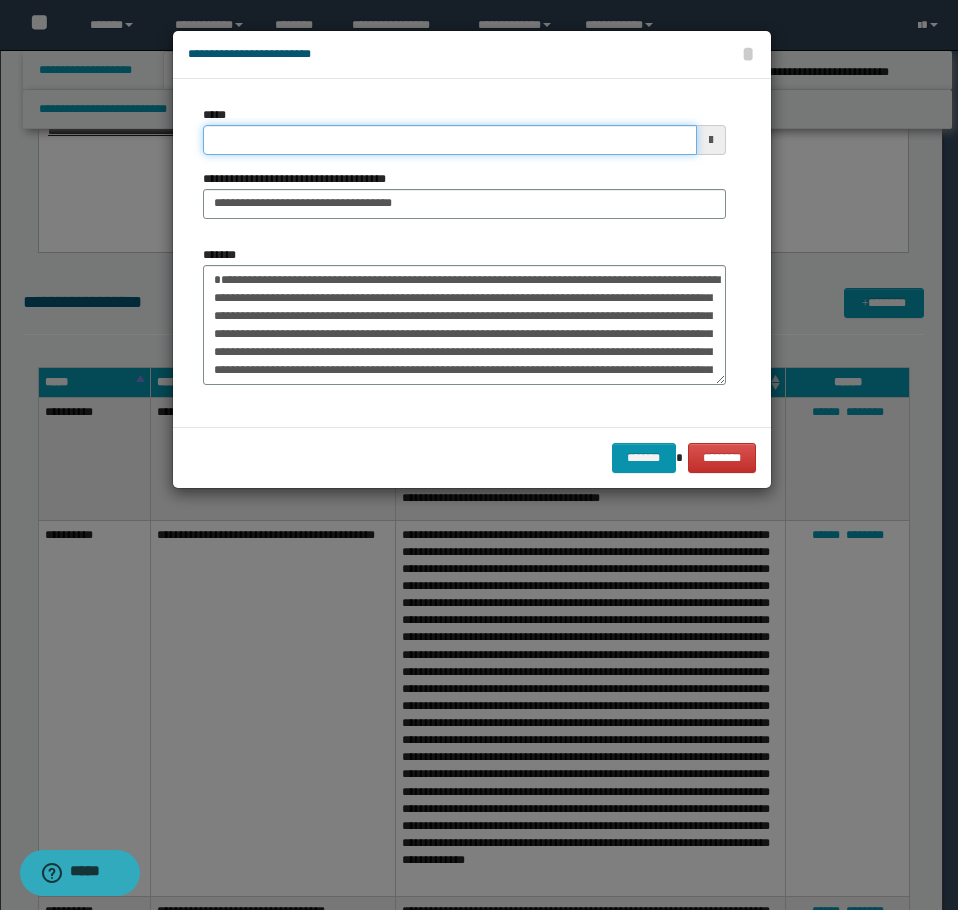 click on "*****" at bounding box center [450, 140] 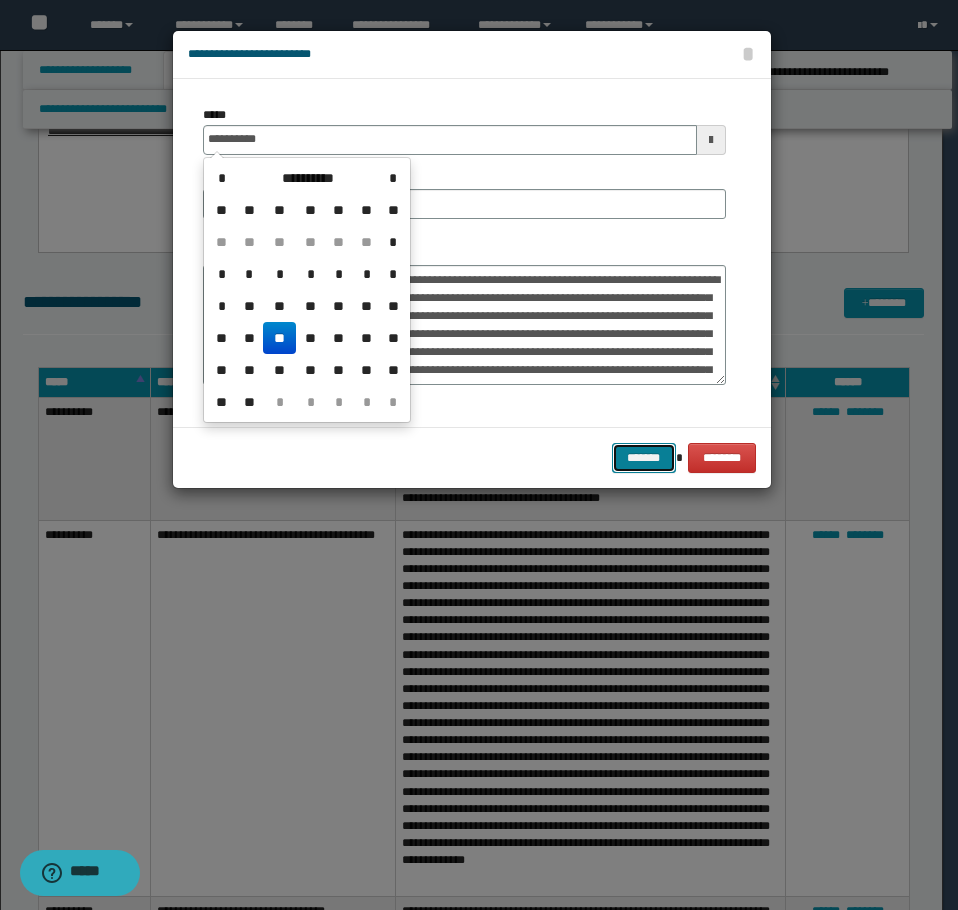 type on "**********" 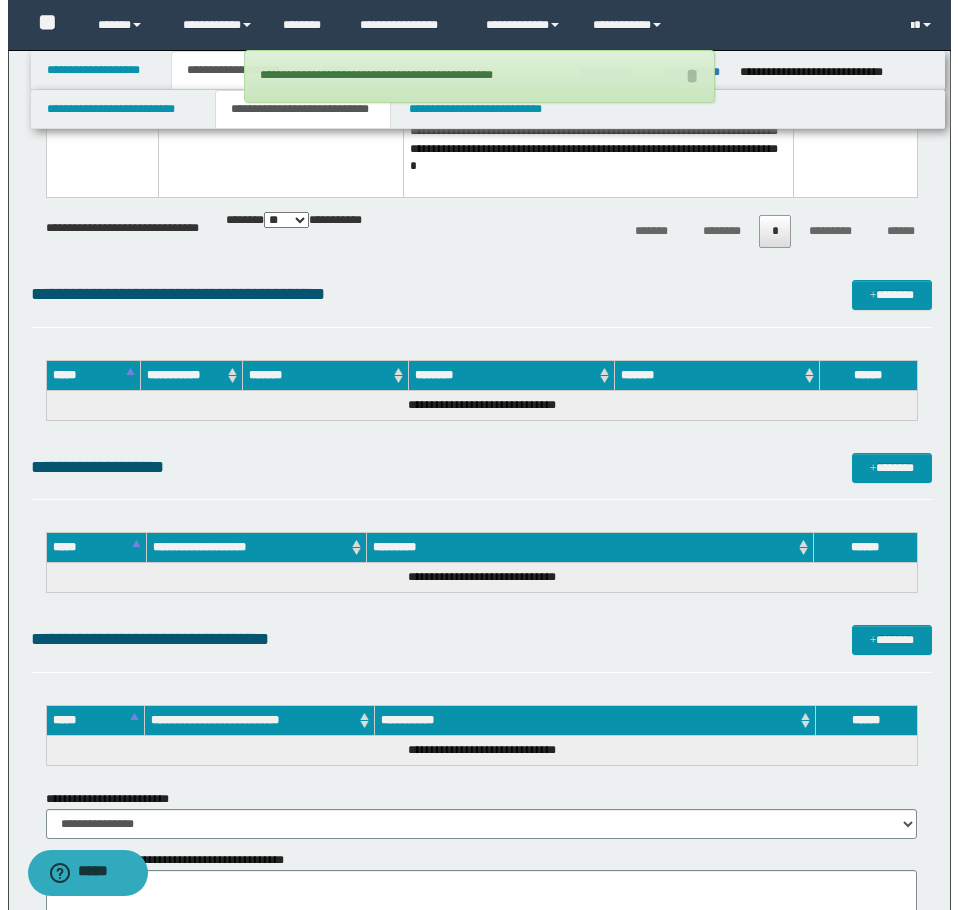 scroll, scrollTop: 2800, scrollLeft: 0, axis: vertical 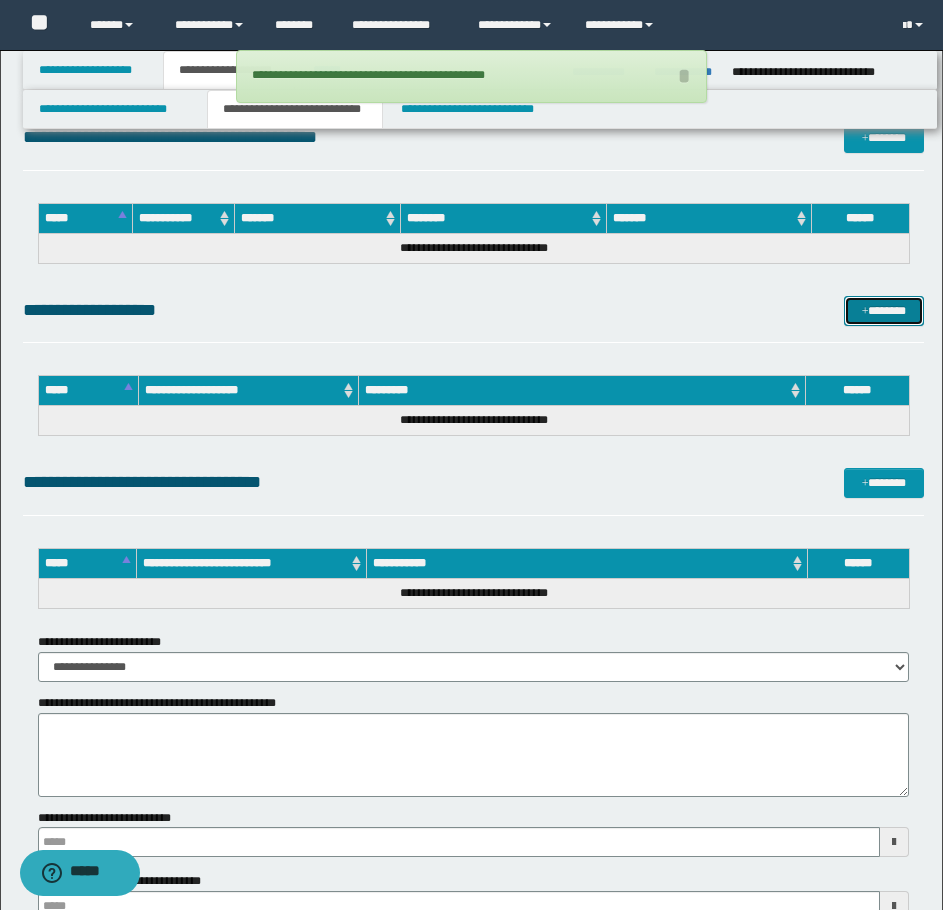 click on "*******" at bounding box center (884, 311) 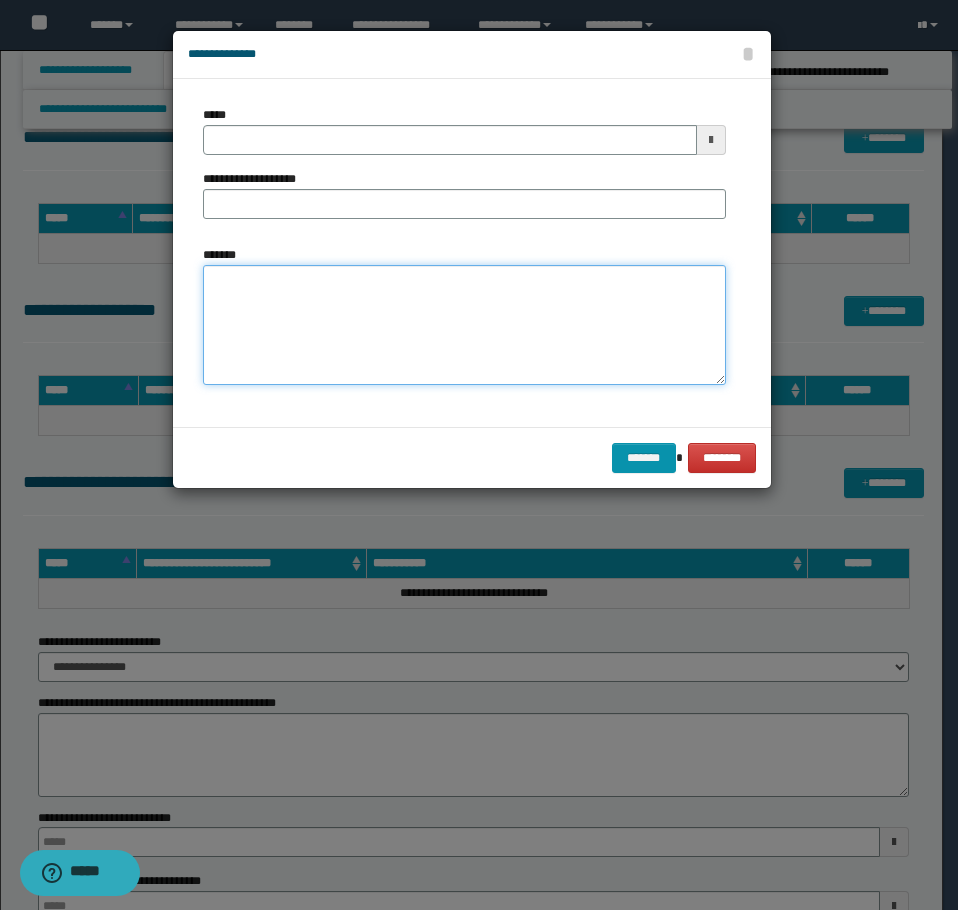 click on "*******" at bounding box center [464, 325] 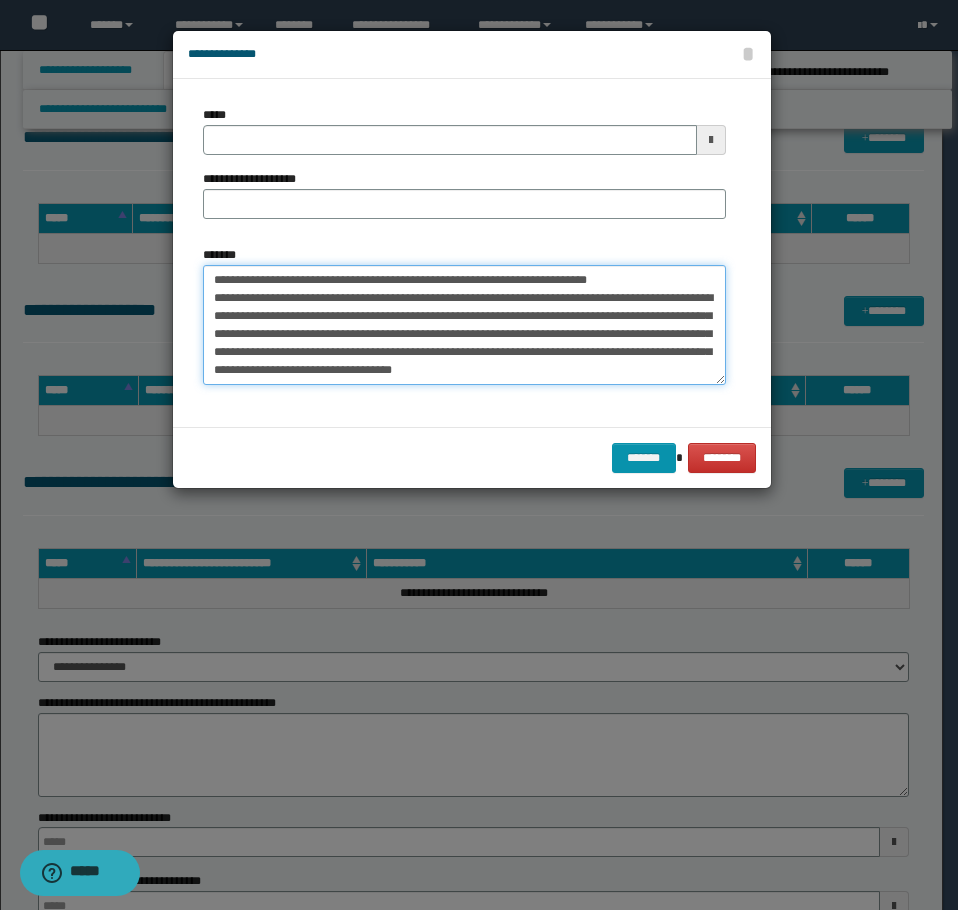 scroll, scrollTop: 0, scrollLeft: 0, axis: both 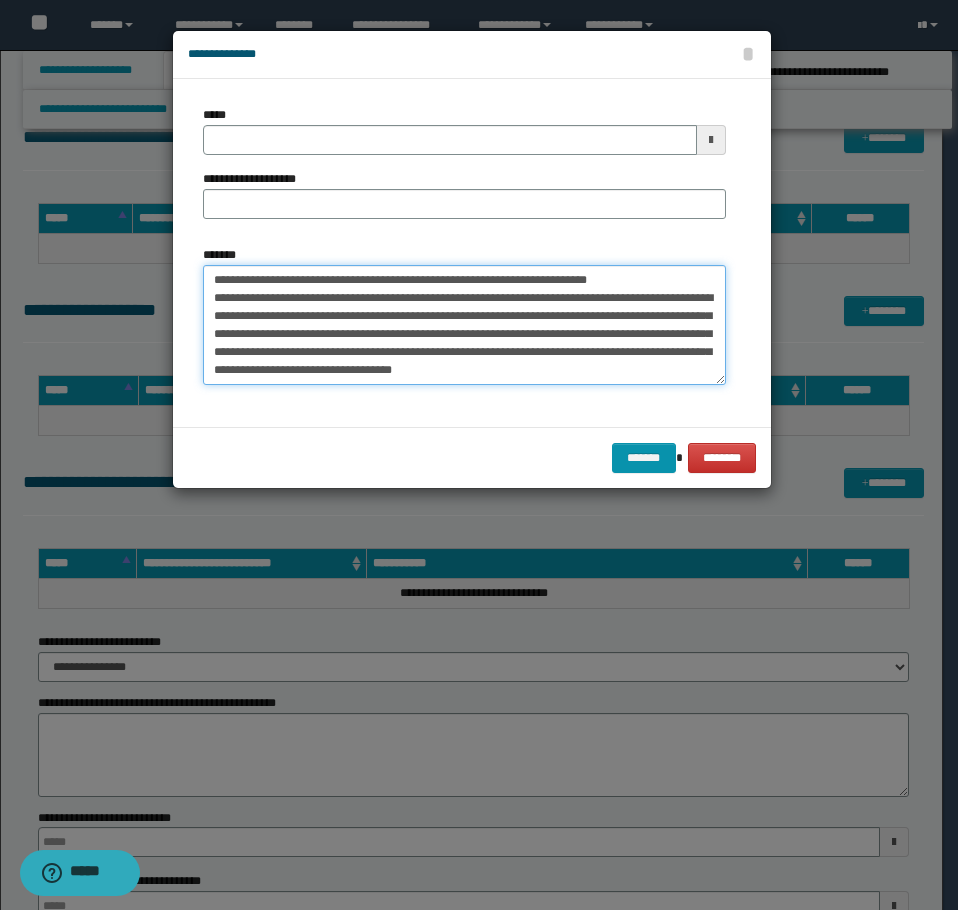 drag, startPoint x: 635, startPoint y: 287, endPoint x: 279, endPoint y: 279, distance: 356.08987 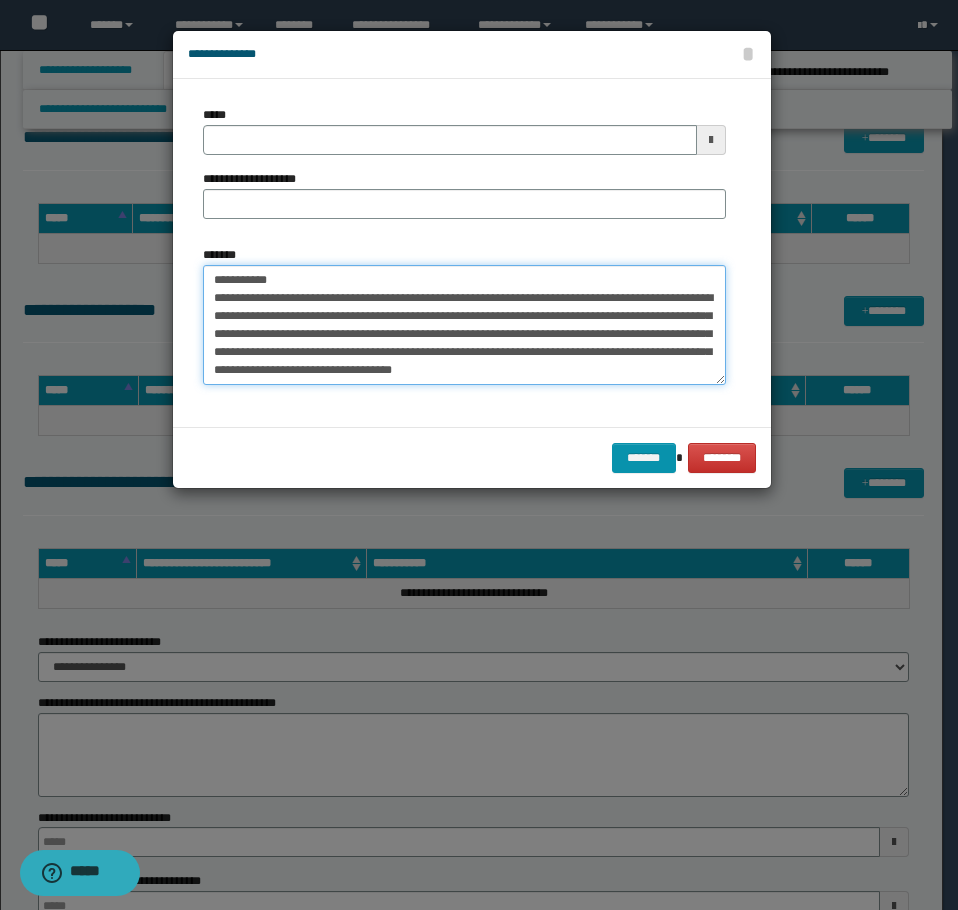 type on "**********" 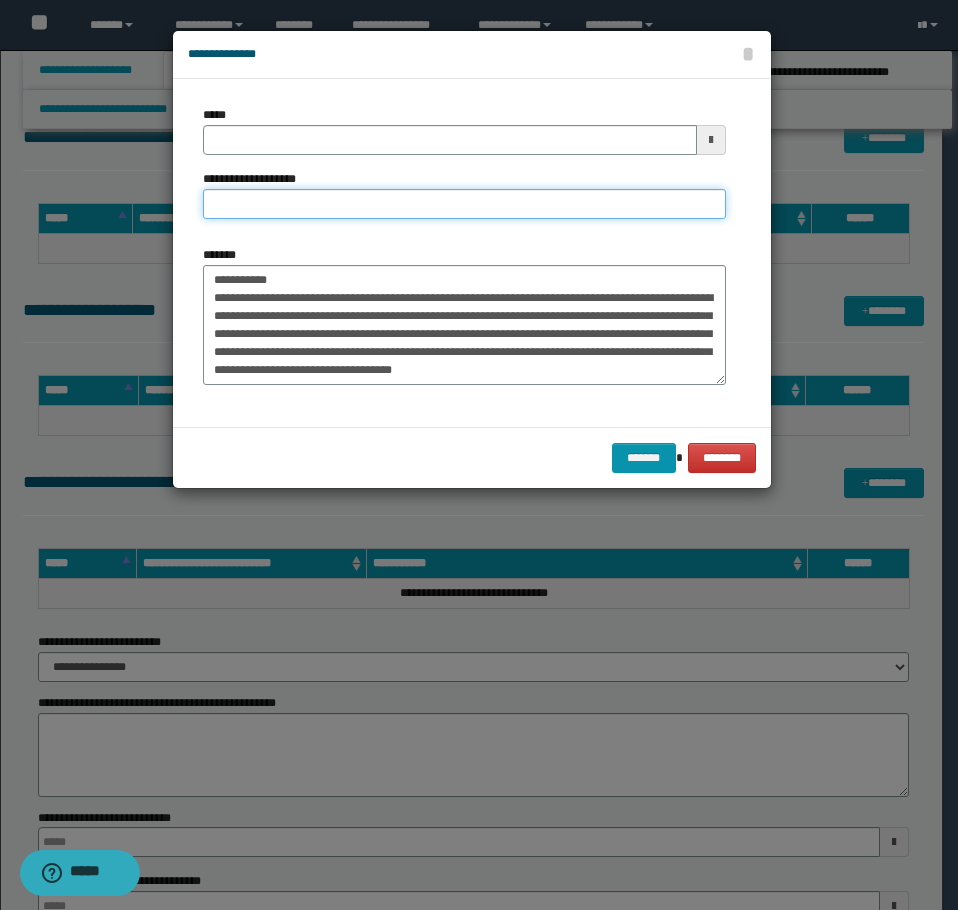 click on "**********" at bounding box center [464, 204] 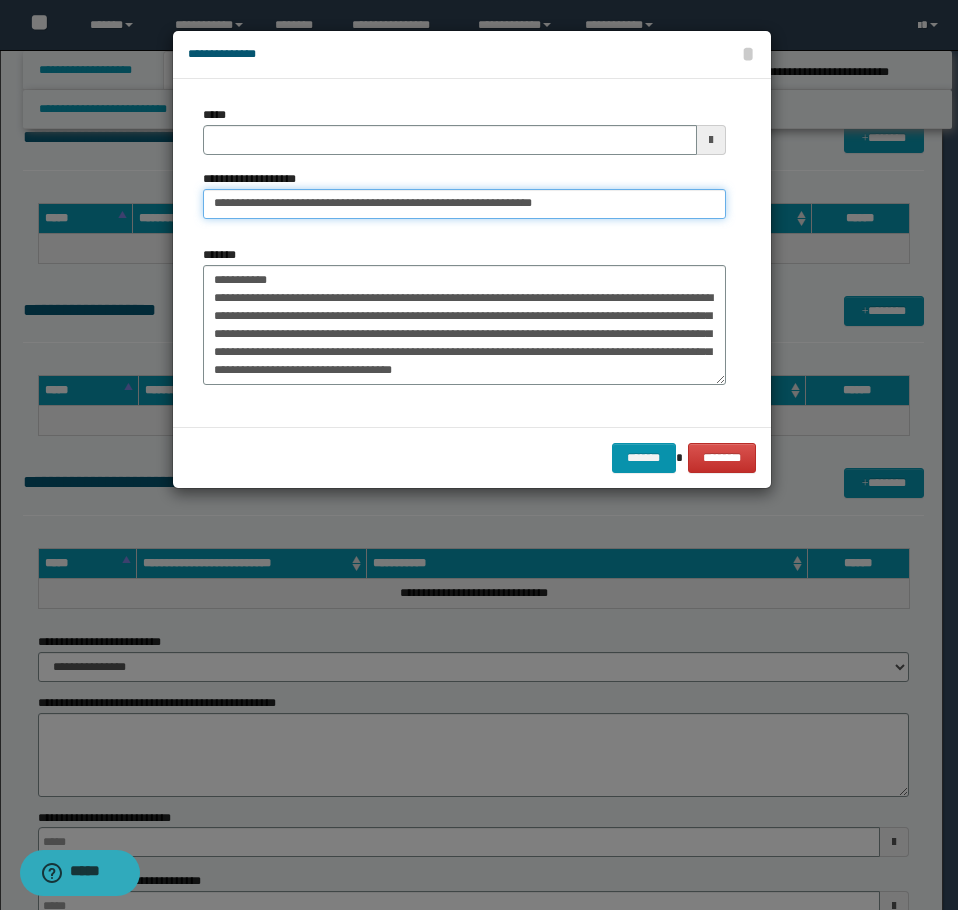type on "**********" 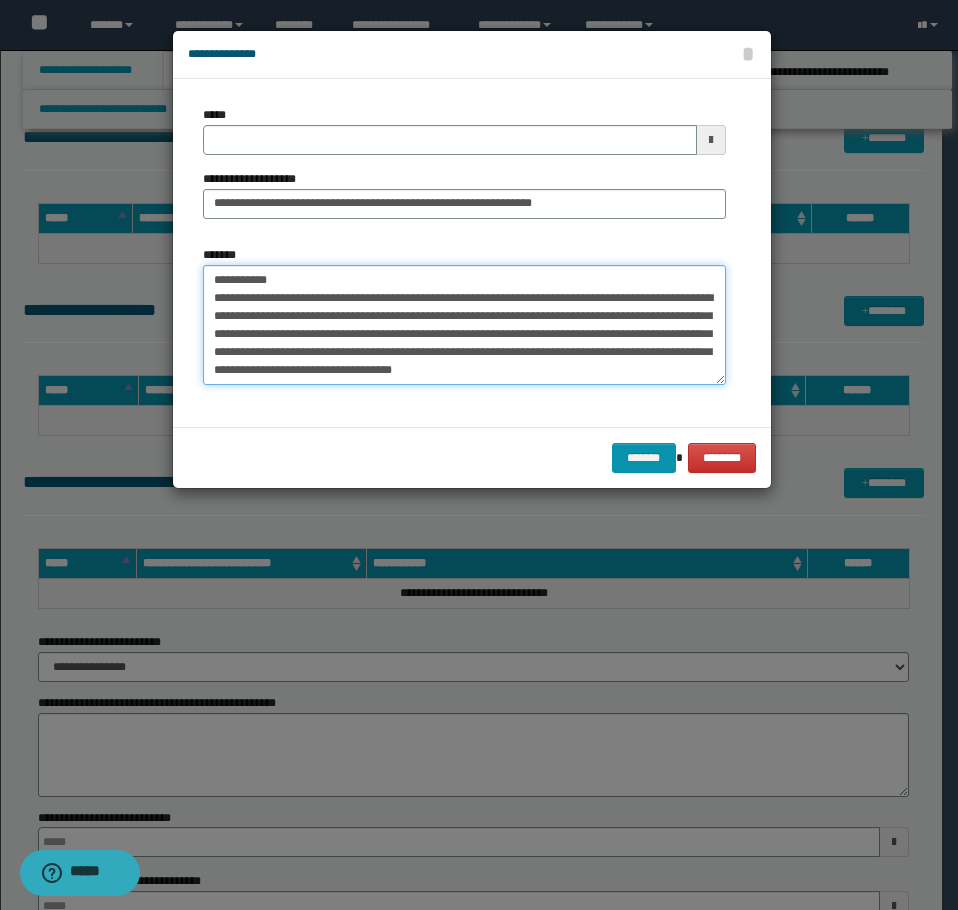 drag, startPoint x: 235, startPoint y: 276, endPoint x: 21, endPoint y: 272, distance: 214.03738 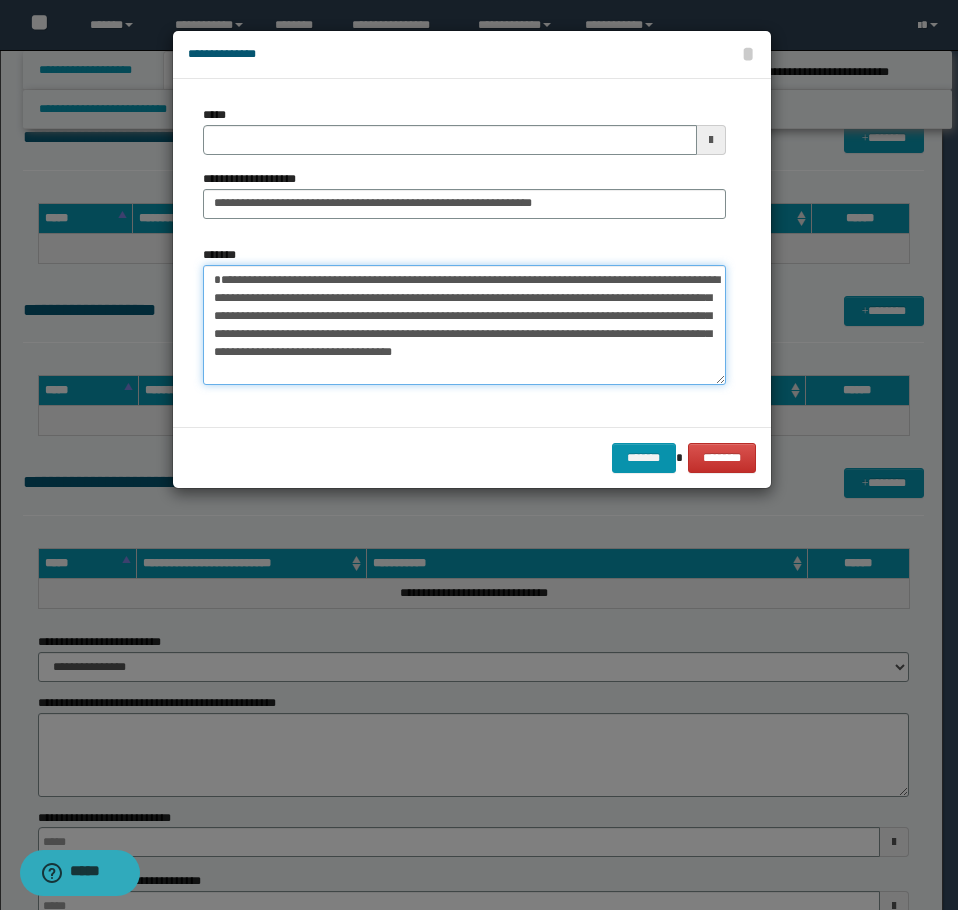 type 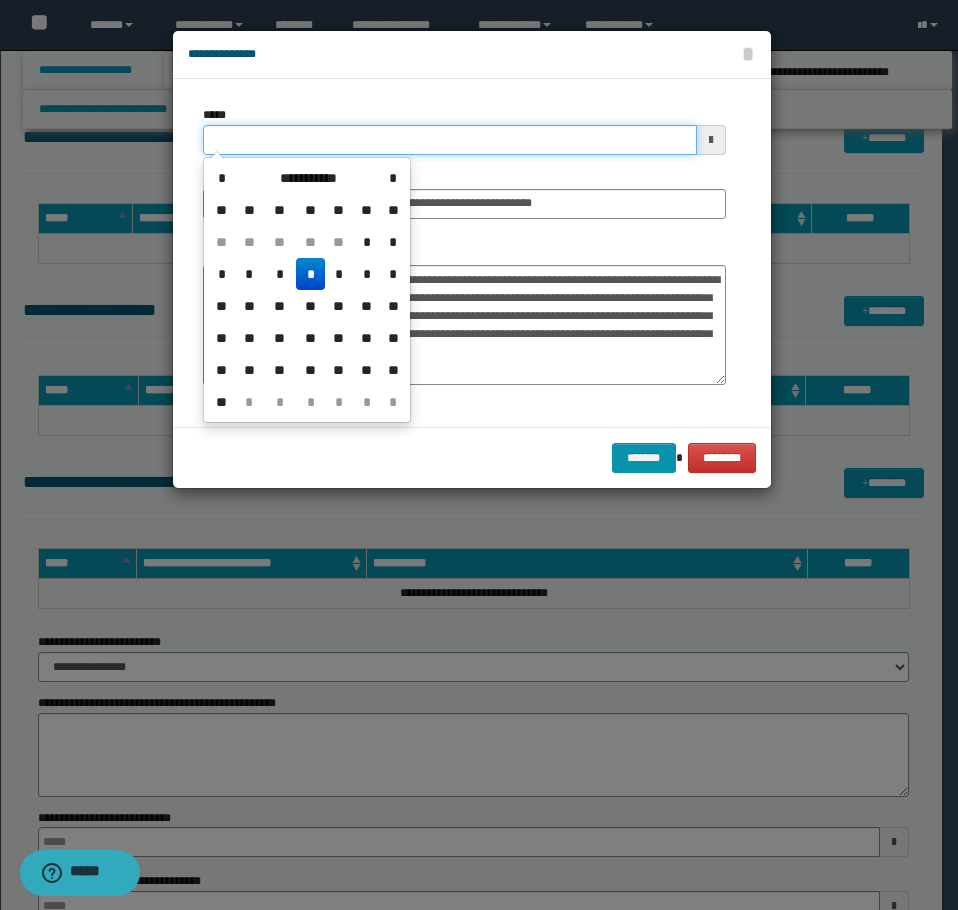 click on "*****" at bounding box center [450, 140] 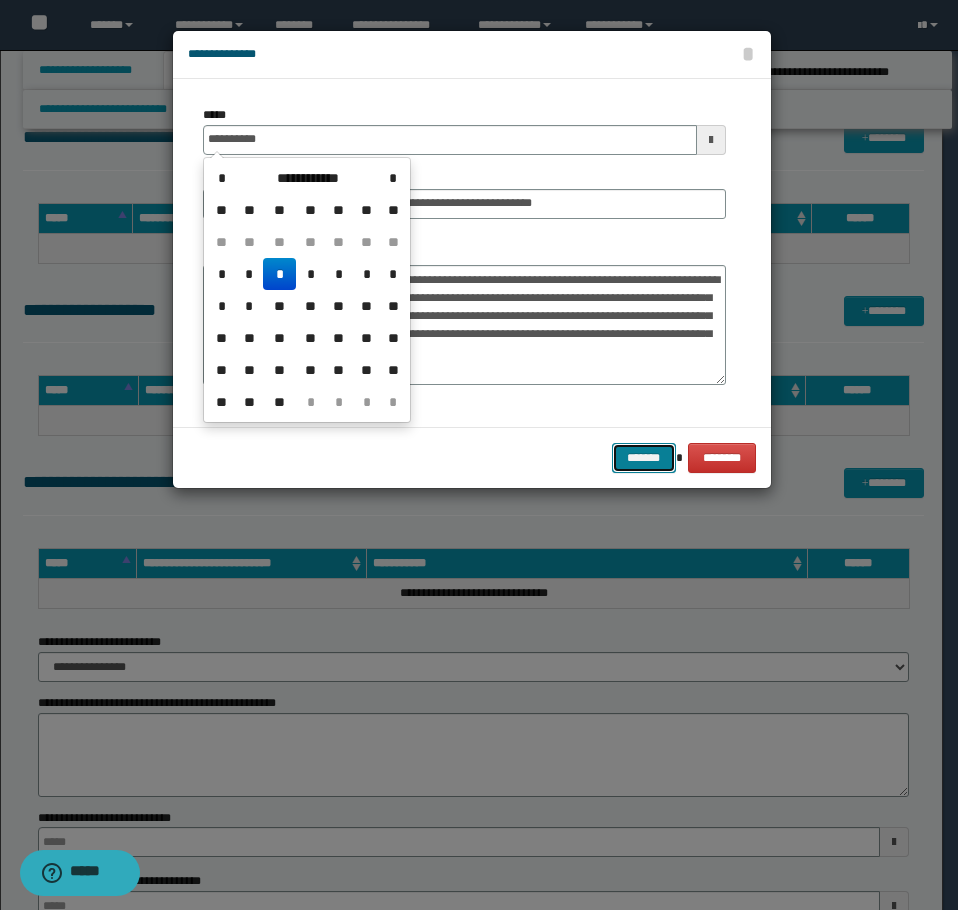 type on "**********" 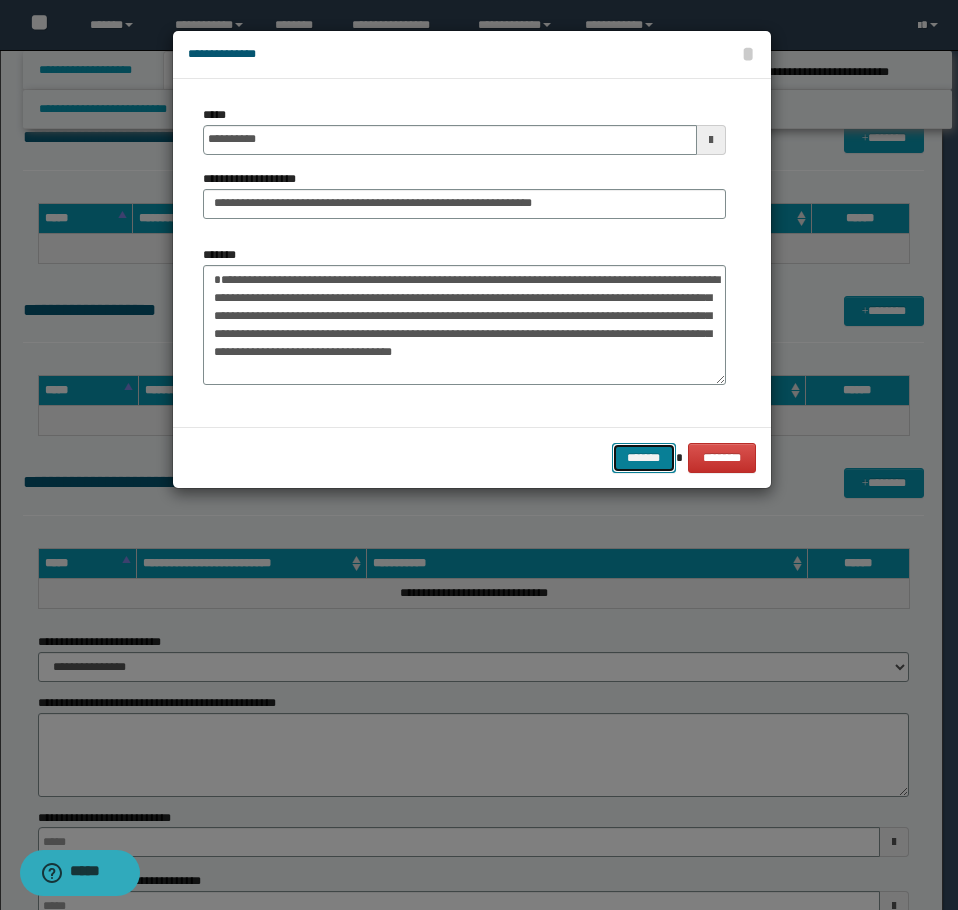 click on "*******" at bounding box center [644, 458] 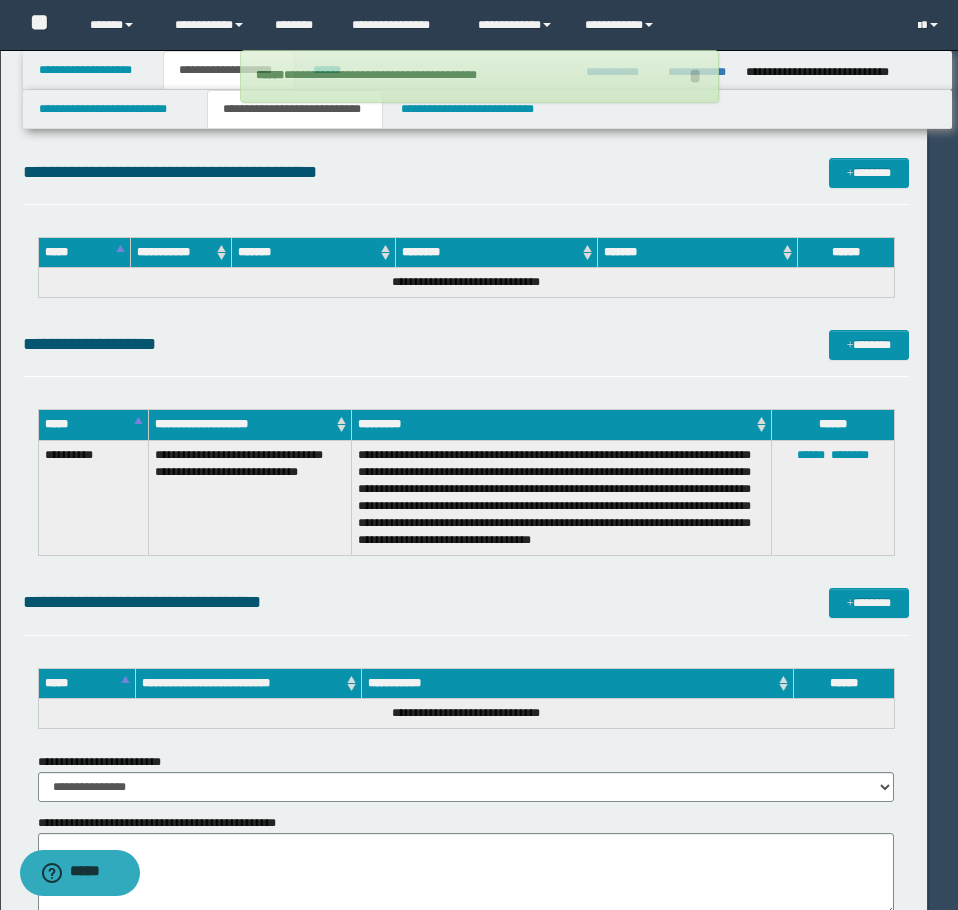 type 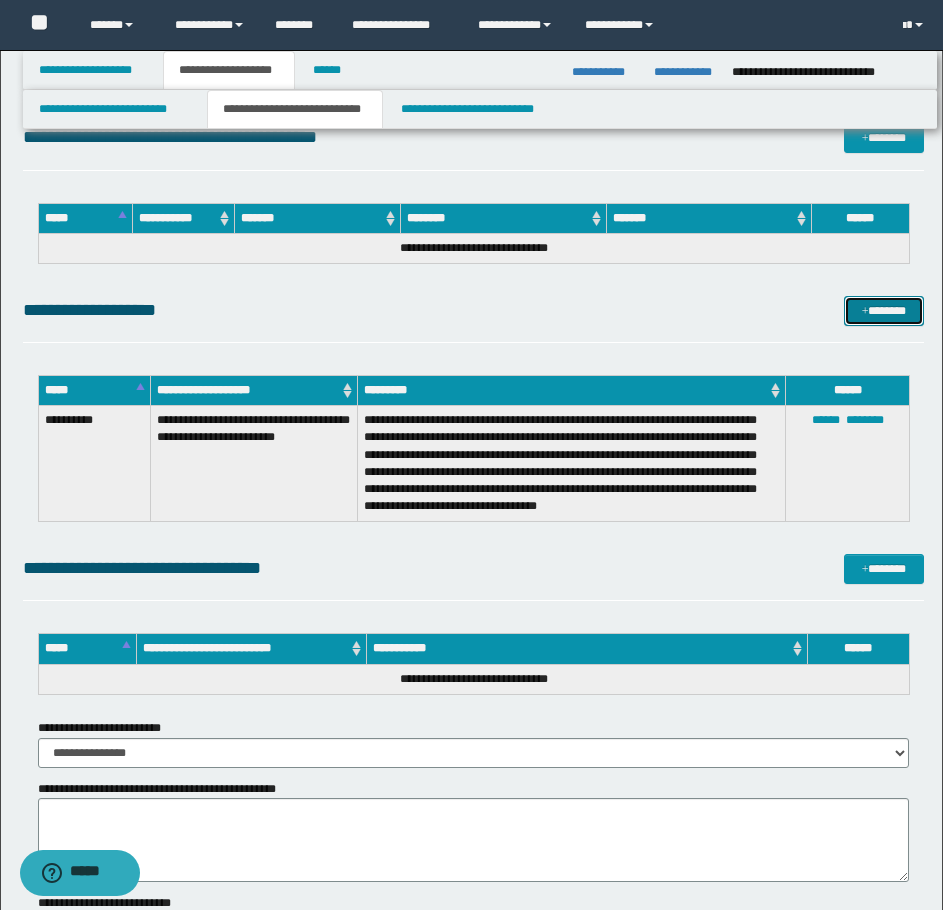 drag, startPoint x: 856, startPoint y: 314, endPoint x: 888, endPoint y: 320, distance: 32.55764 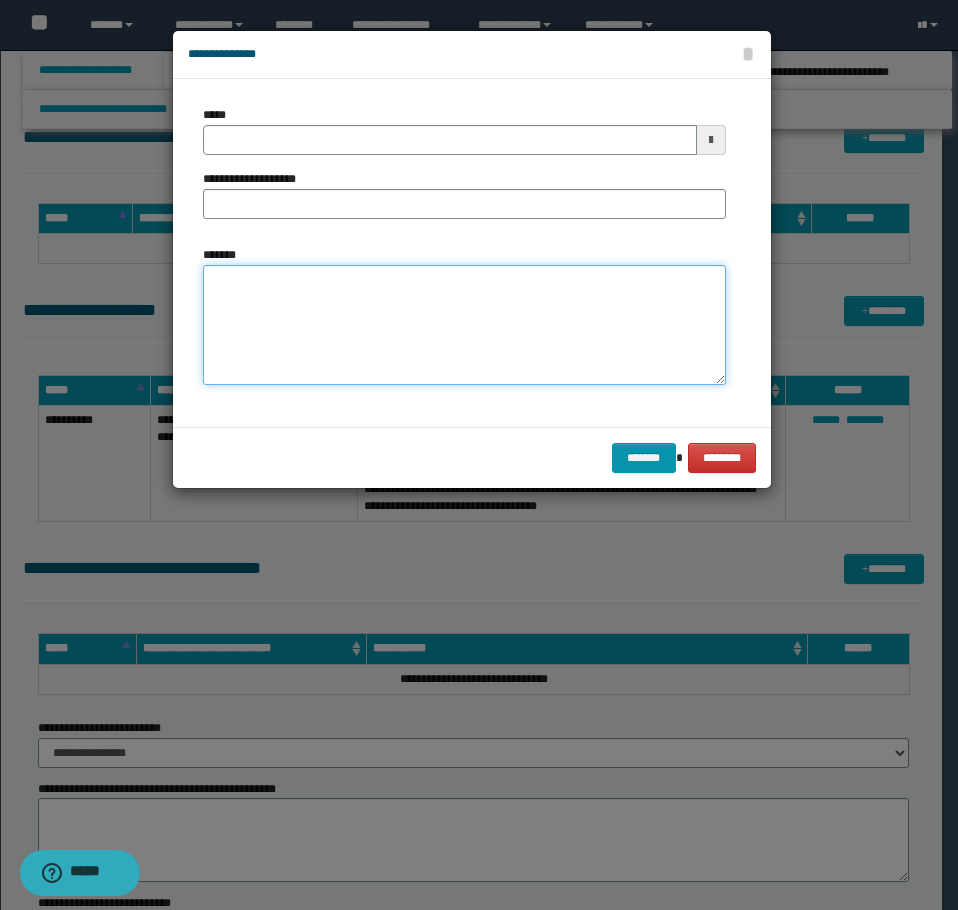 click on "*******" at bounding box center (464, 325) 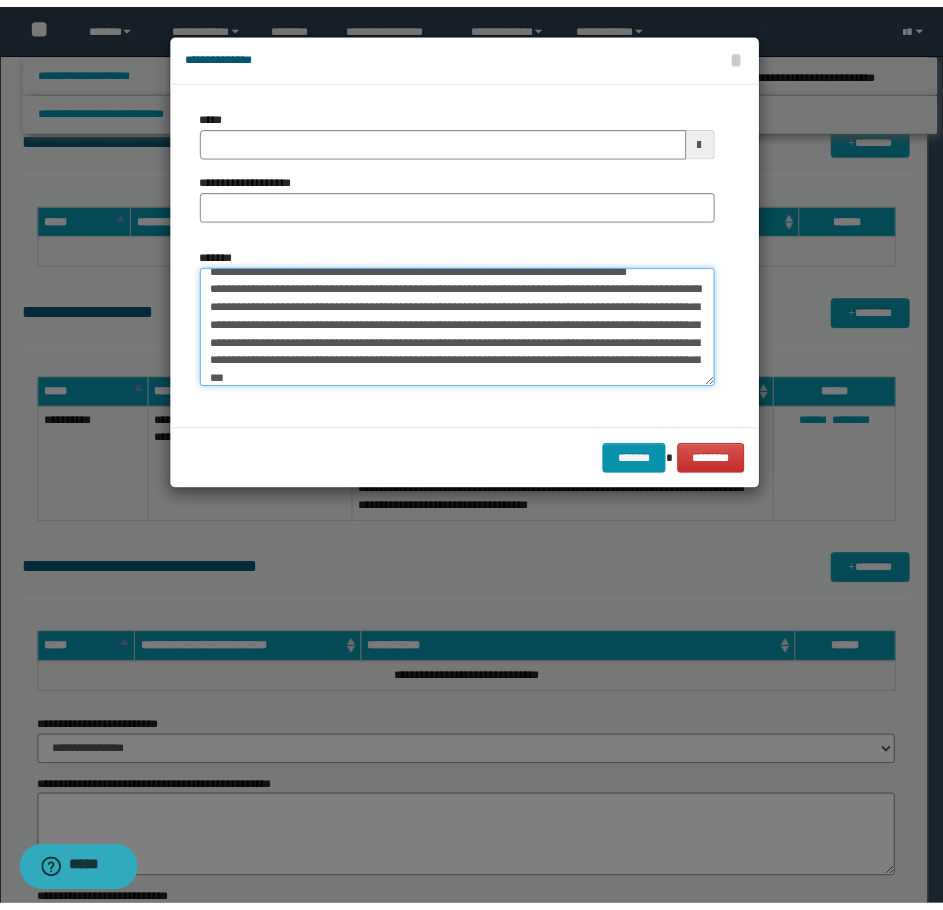 scroll, scrollTop: 0, scrollLeft: 0, axis: both 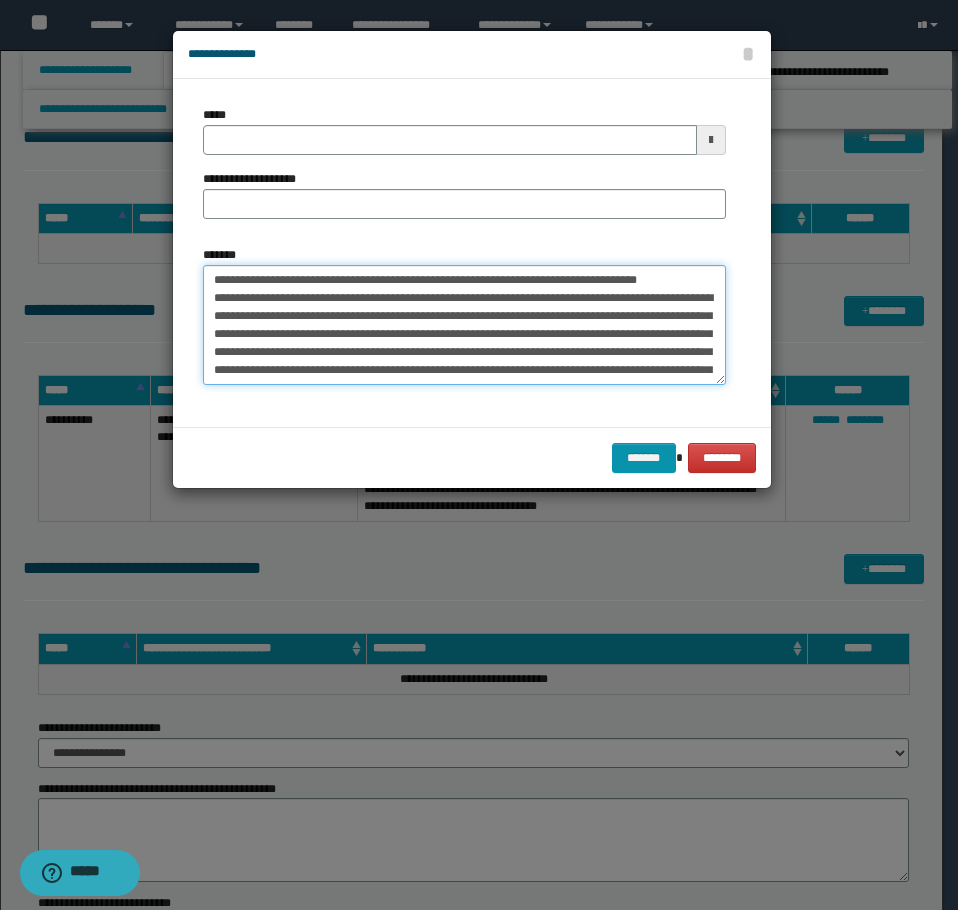 drag, startPoint x: 685, startPoint y: 278, endPoint x: 278, endPoint y: 275, distance: 407.01105 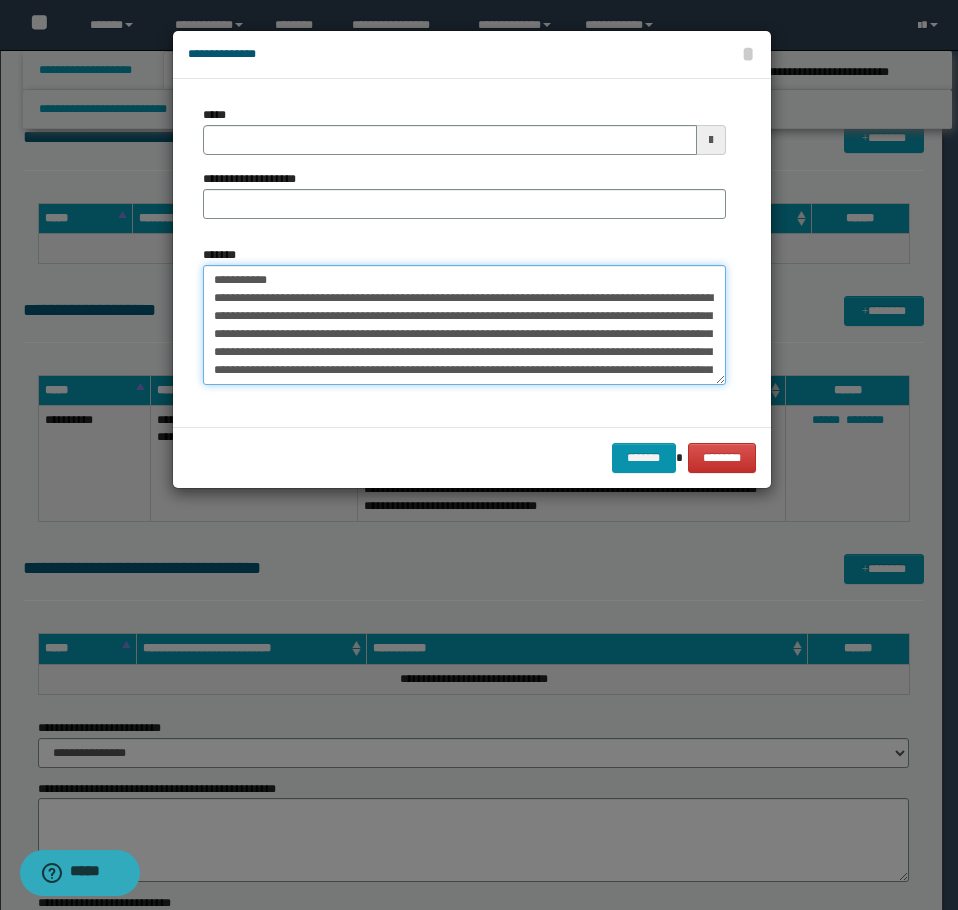 type on "**********" 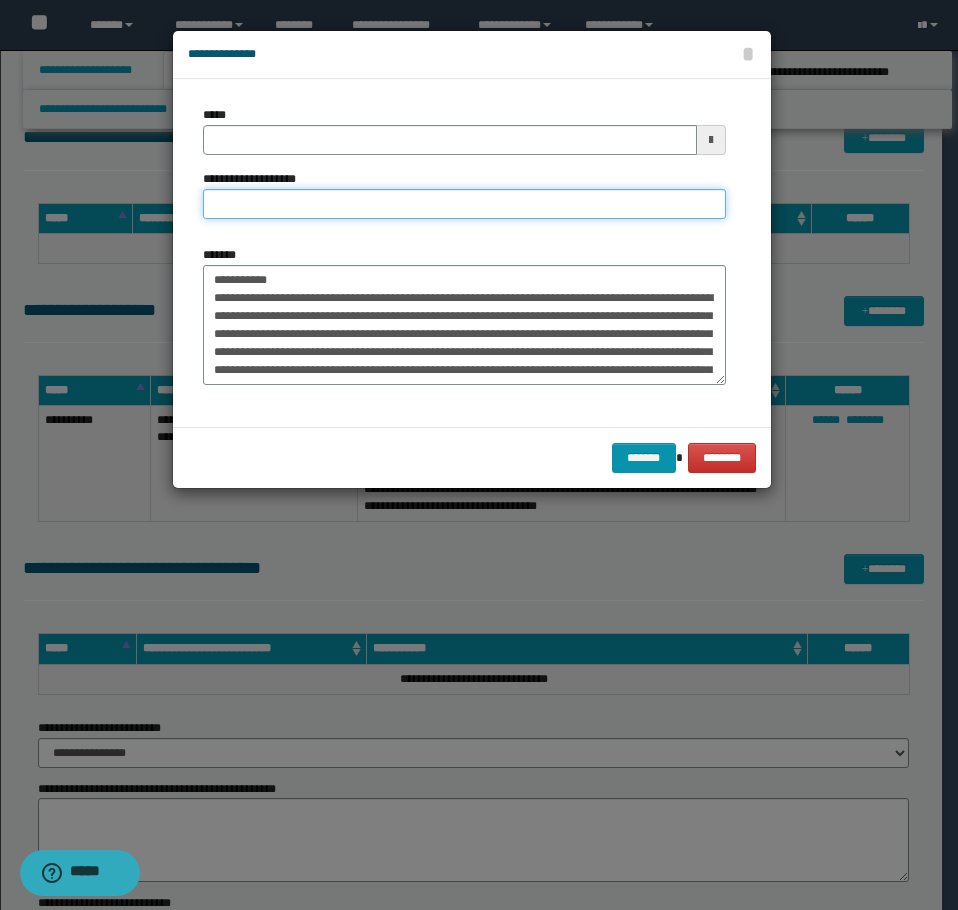 click on "**********" at bounding box center [464, 204] 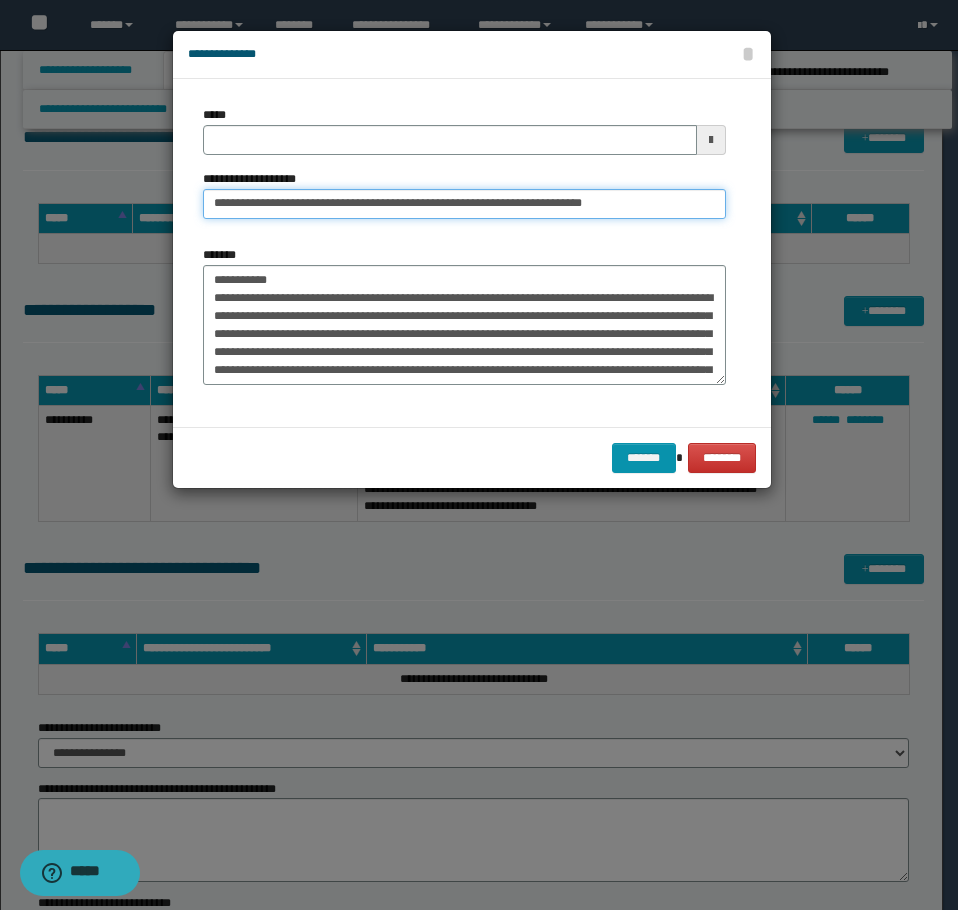 type on "**********" 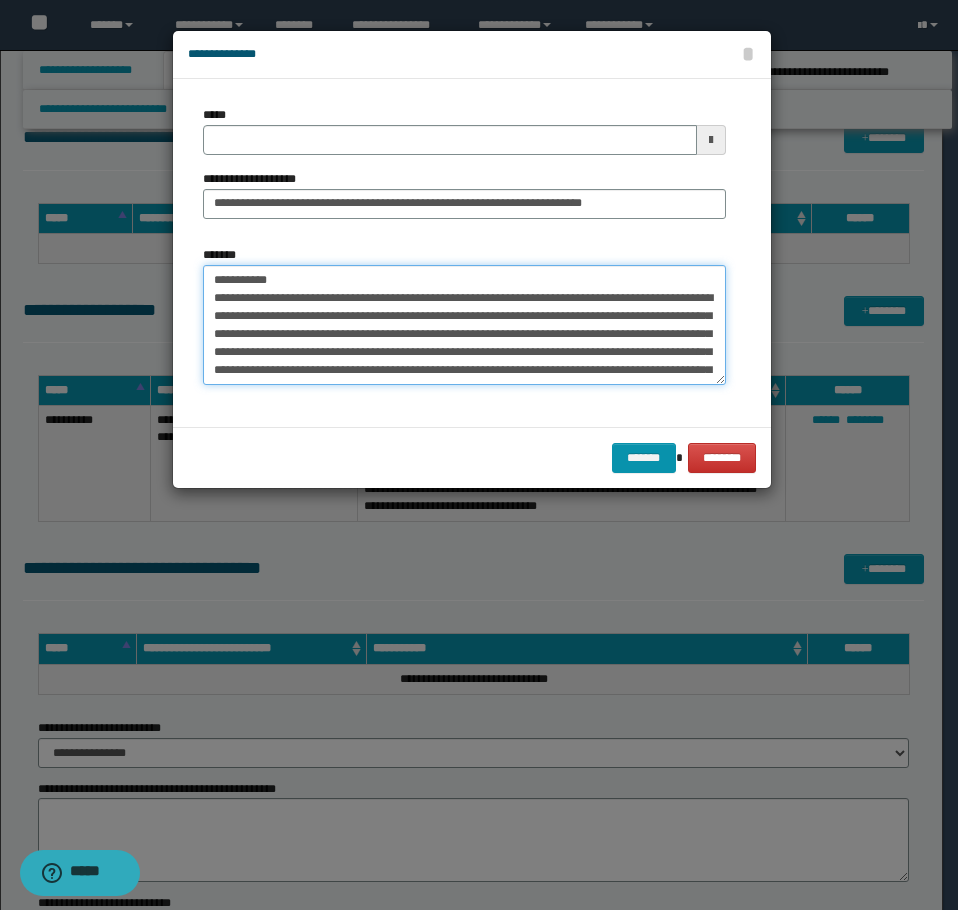 drag, startPoint x: 276, startPoint y: 274, endPoint x: 2, endPoint y: 261, distance: 274.30823 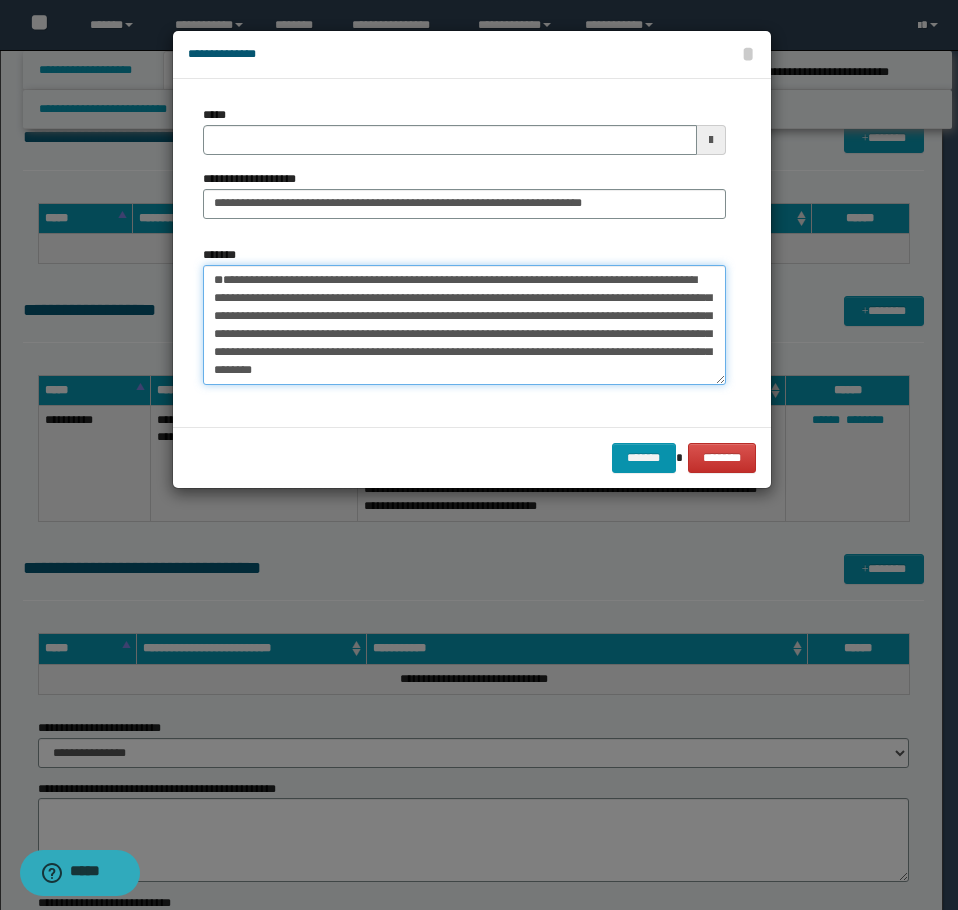 type 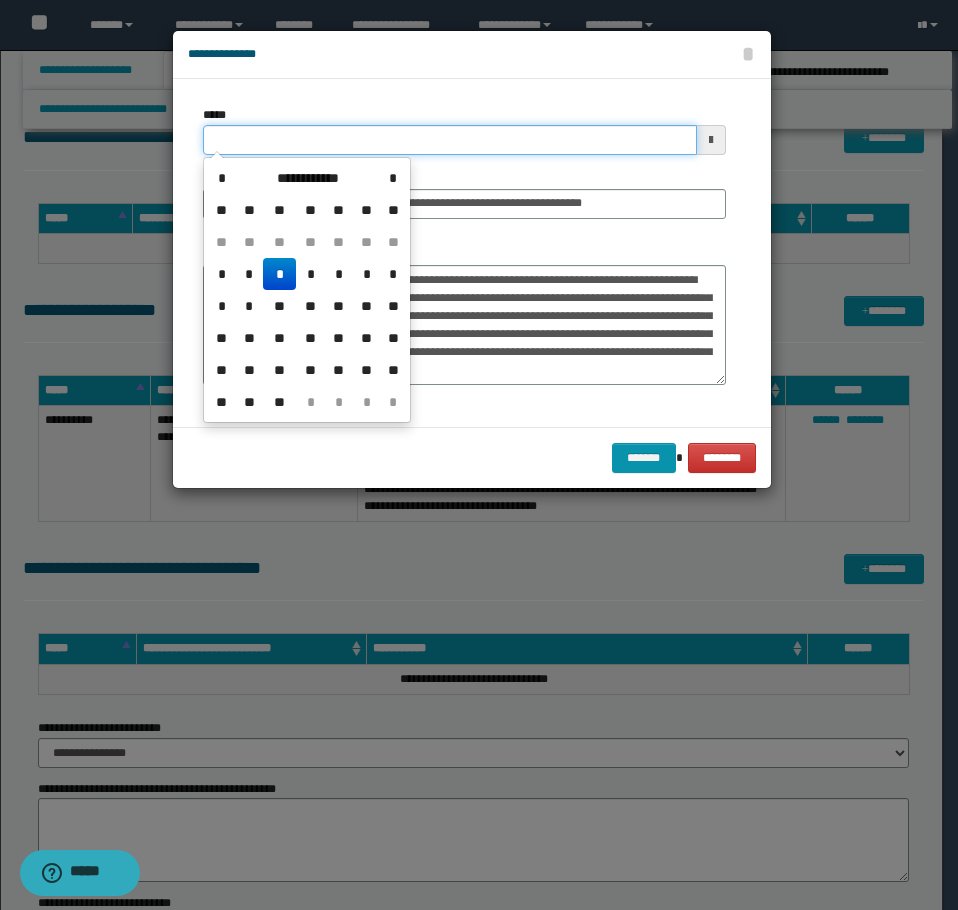 click on "*****" at bounding box center (450, 140) 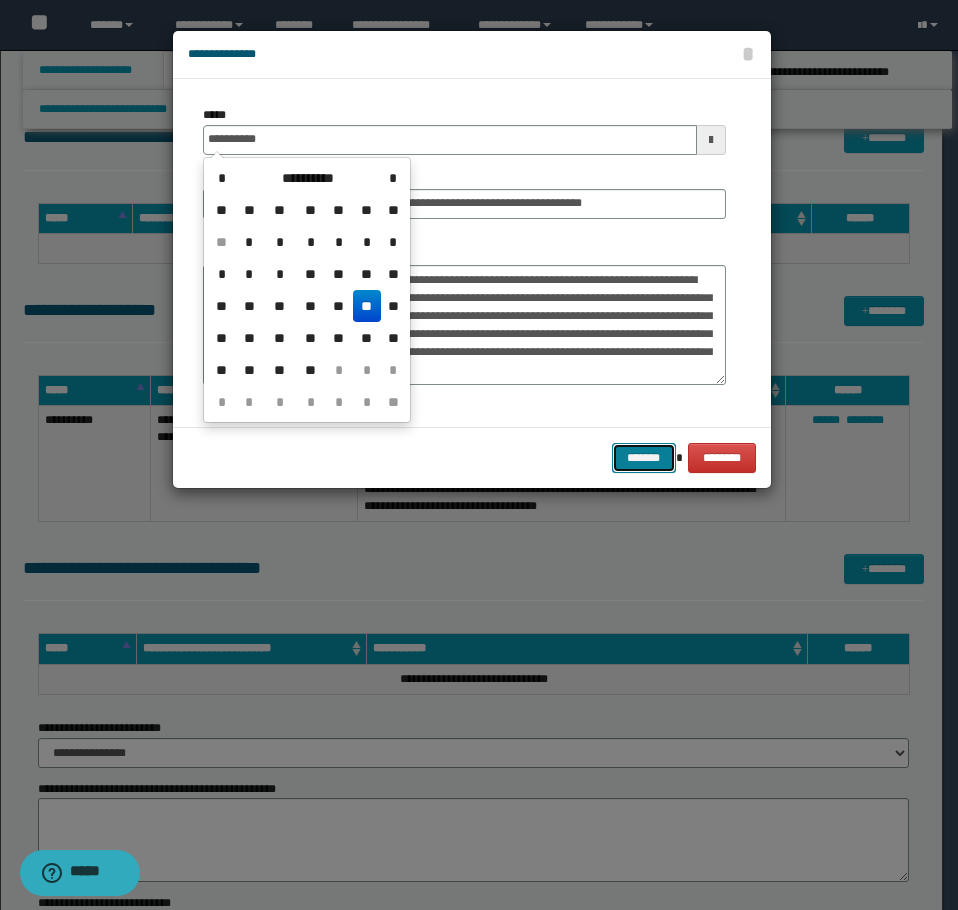 type on "**********" 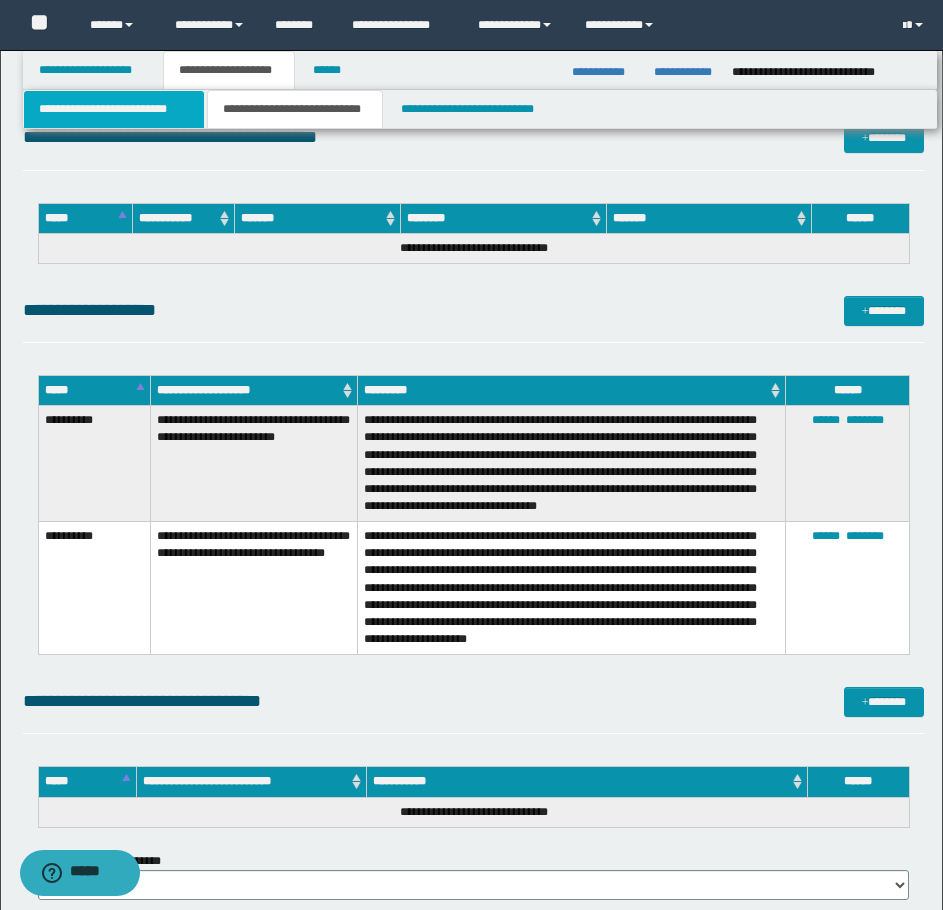 click on "**********" at bounding box center (114, 109) 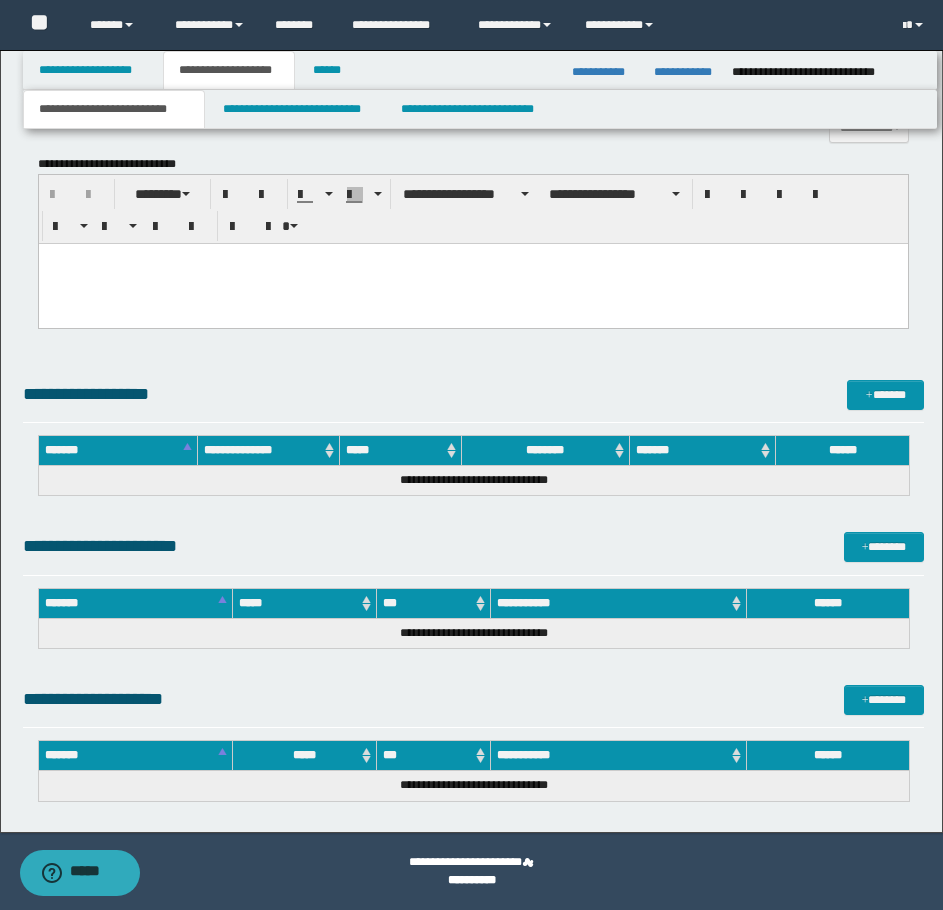 click at bounding box center (472, 283) 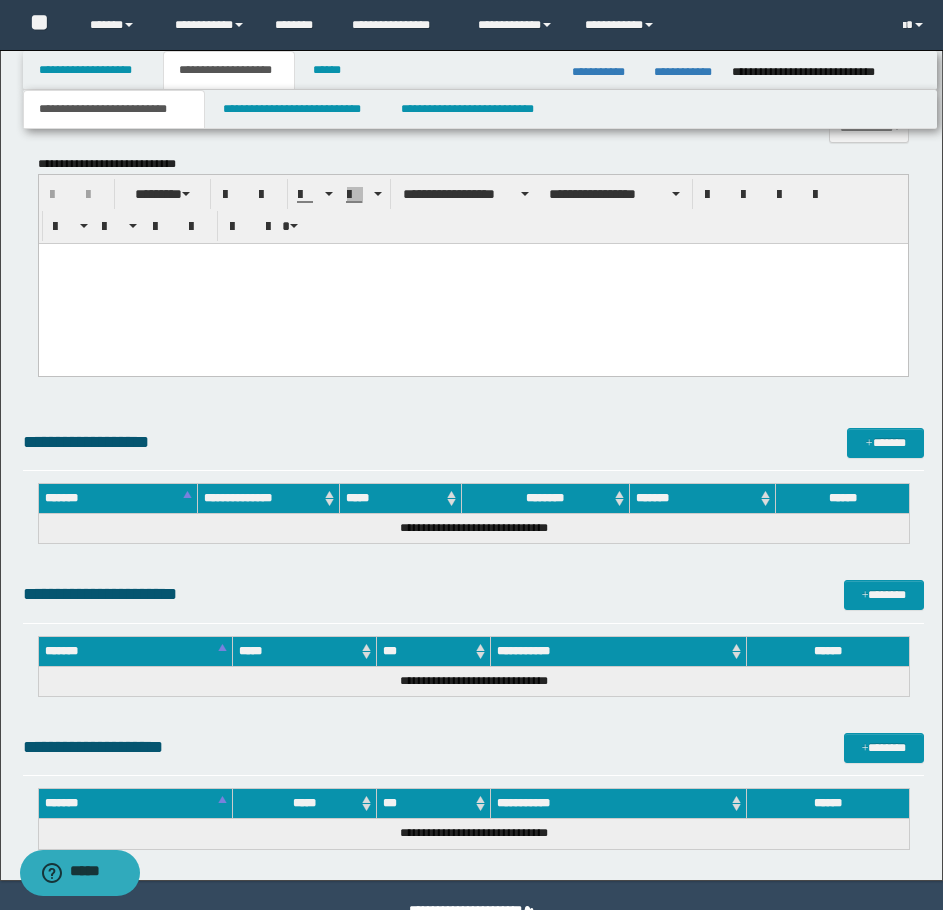 paste 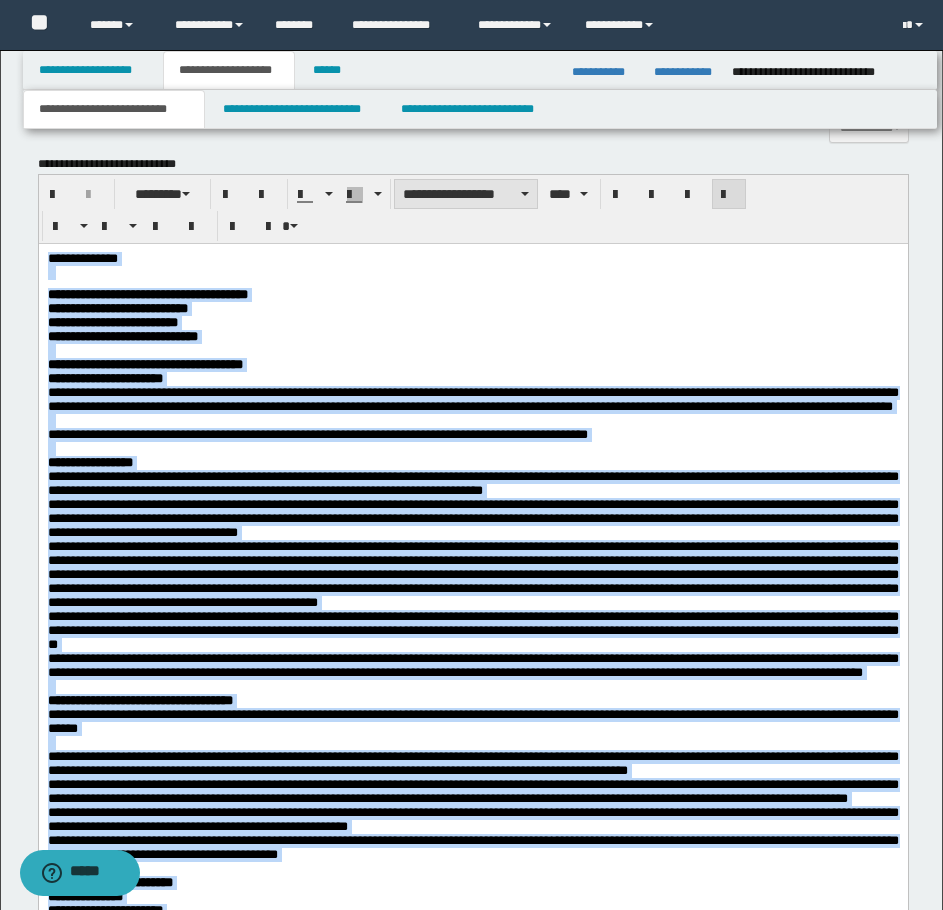 click on "**********" at bounding box center (466, 194) 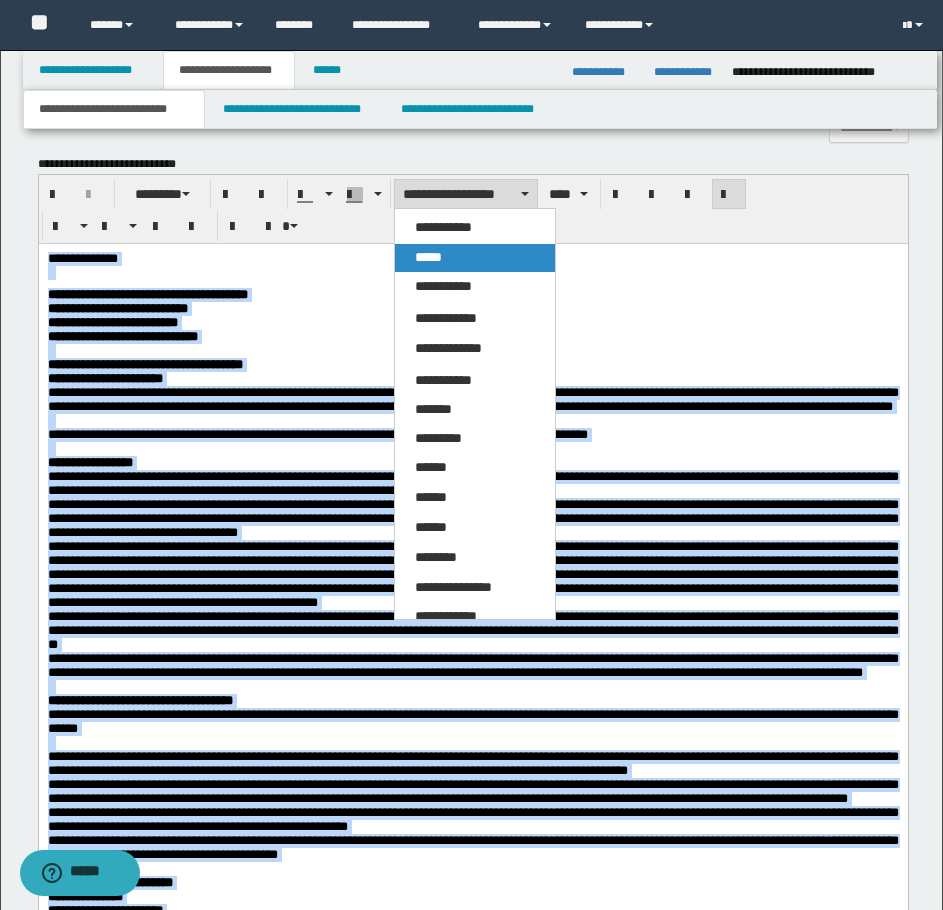 drag, startPoint x: 435, startPoint y: 260, endPoint x: 398, endPoint y: 4, distance: 258.66 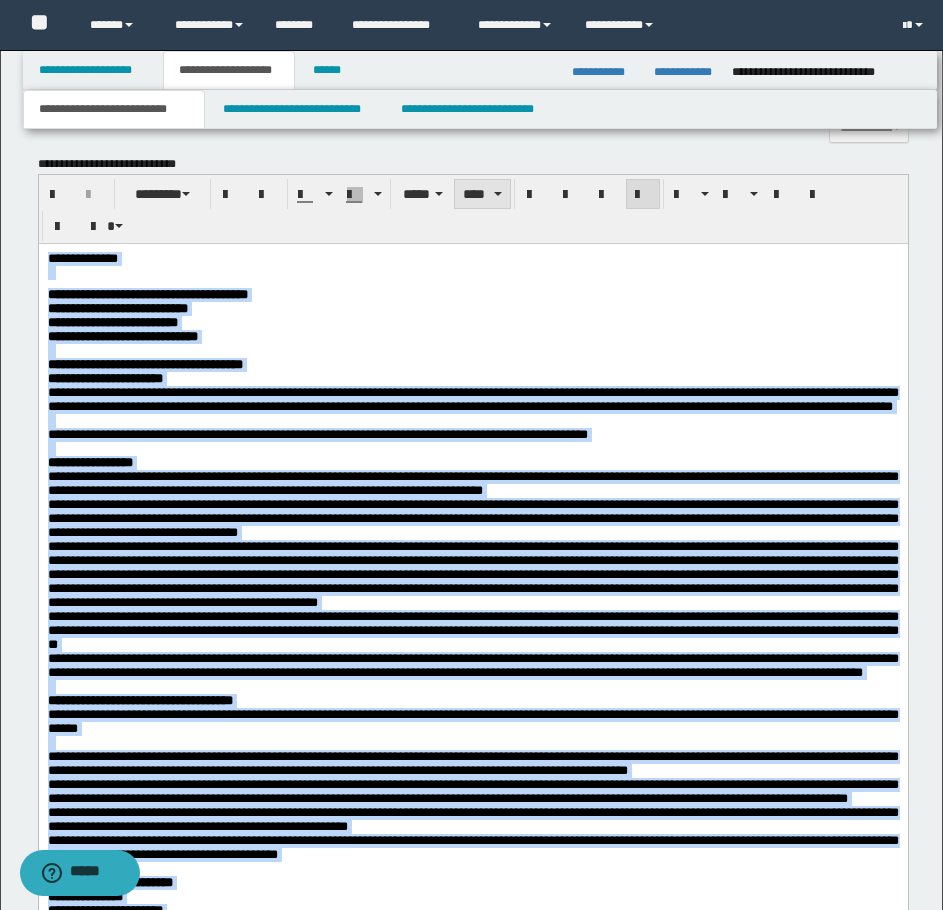 click on "****" at bounding box center [482, 194] 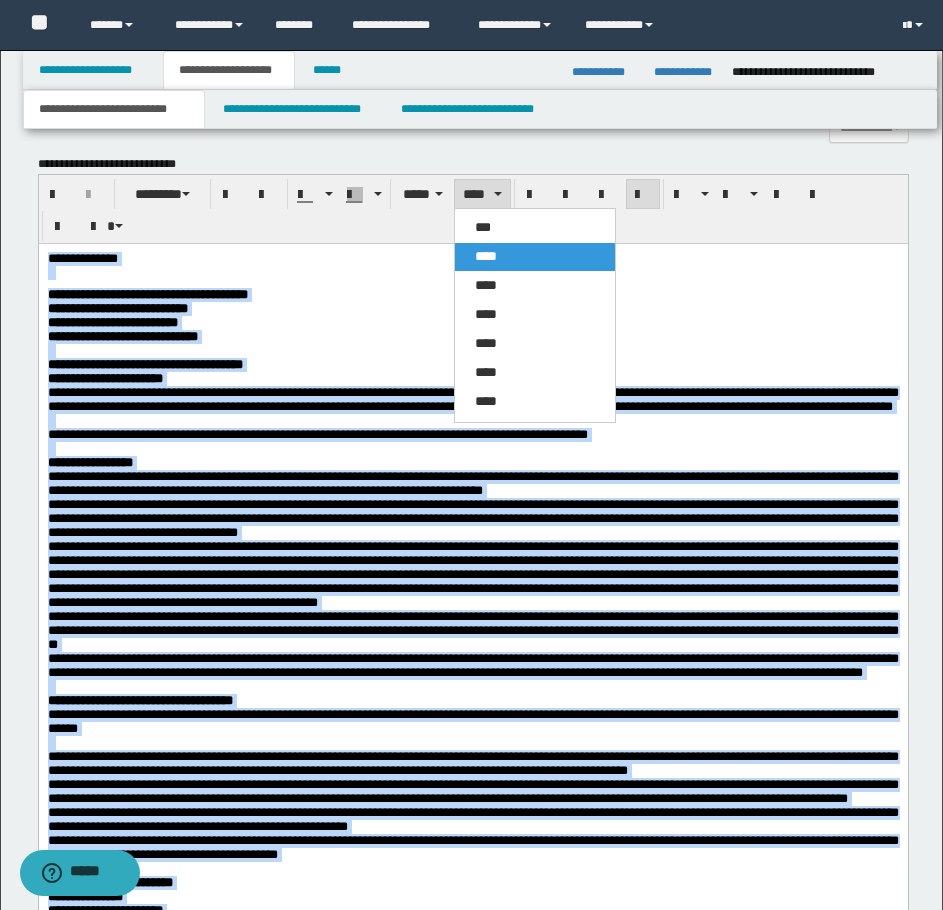 click on "***" at bounding box center [483, 227] 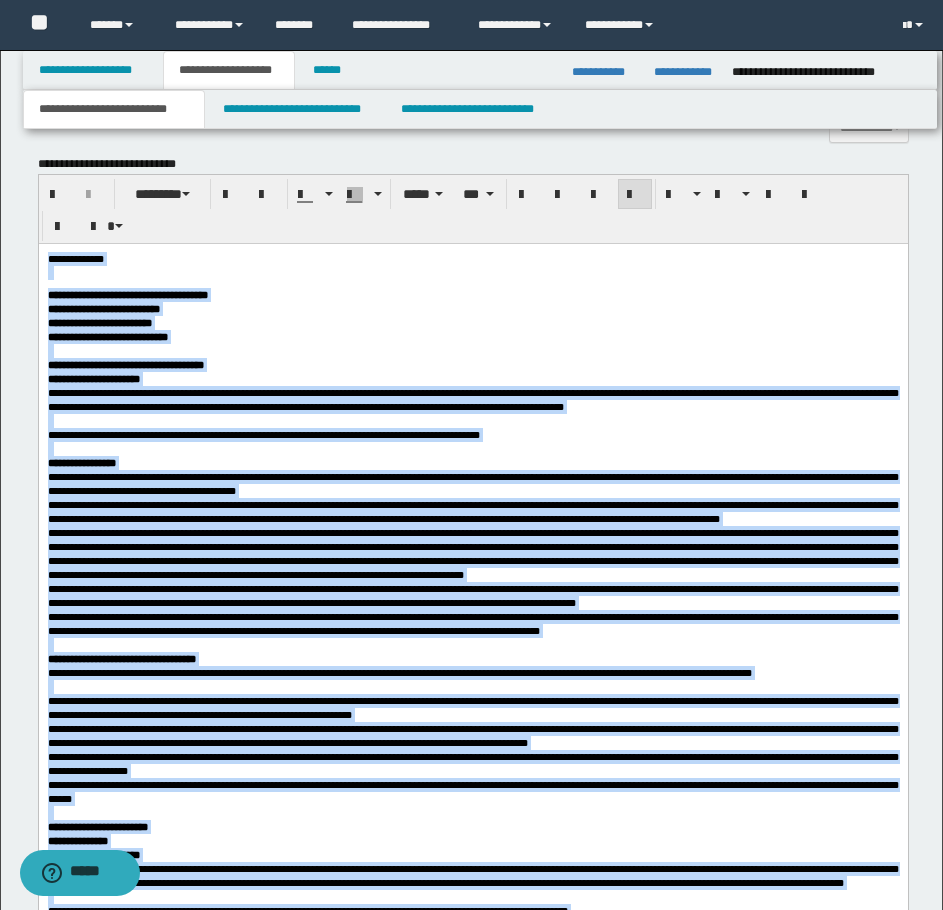 click at bounding box center (635, 195) 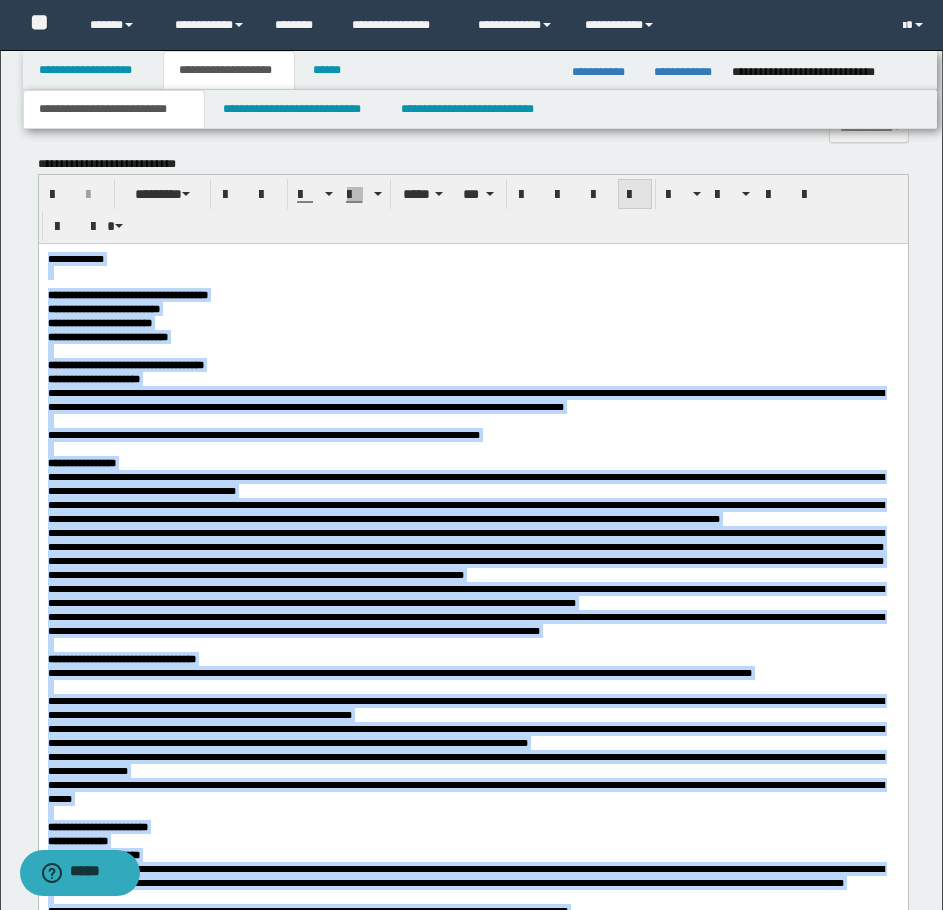 click at bounding box center (635, 195) 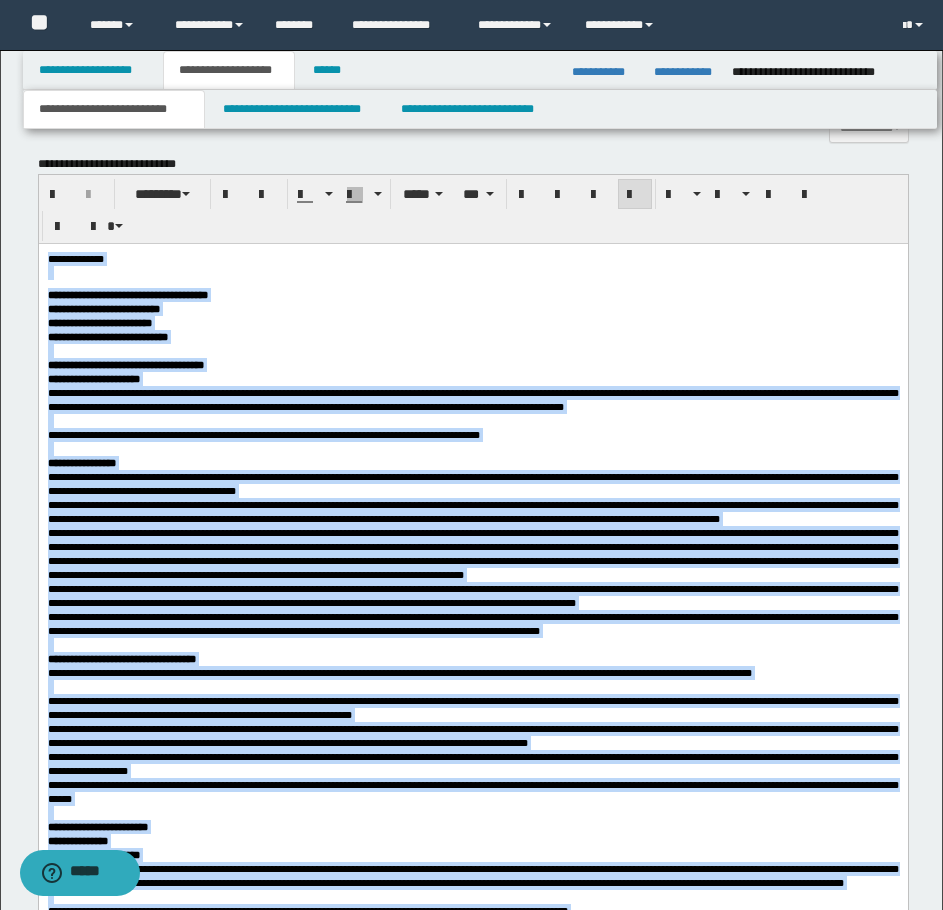 click on "**********" at bounding box center [472, 336] 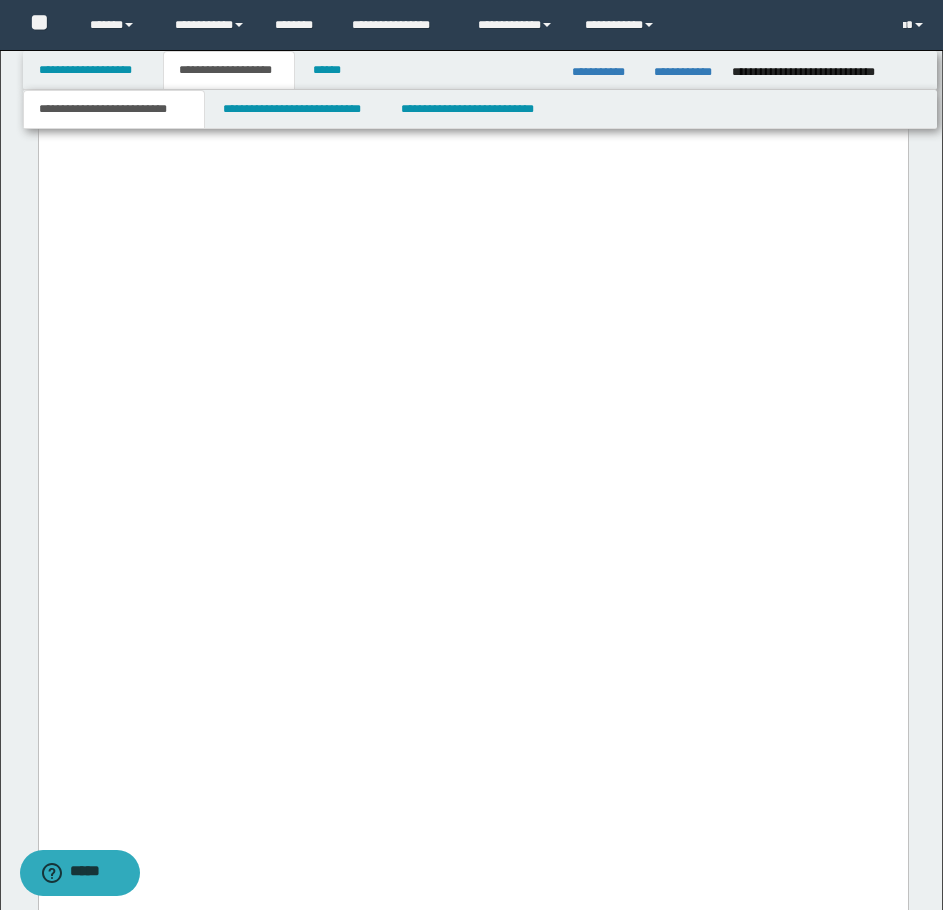 scroll, scrollTop: 4654, scrollLeft: 0, axis: vertical 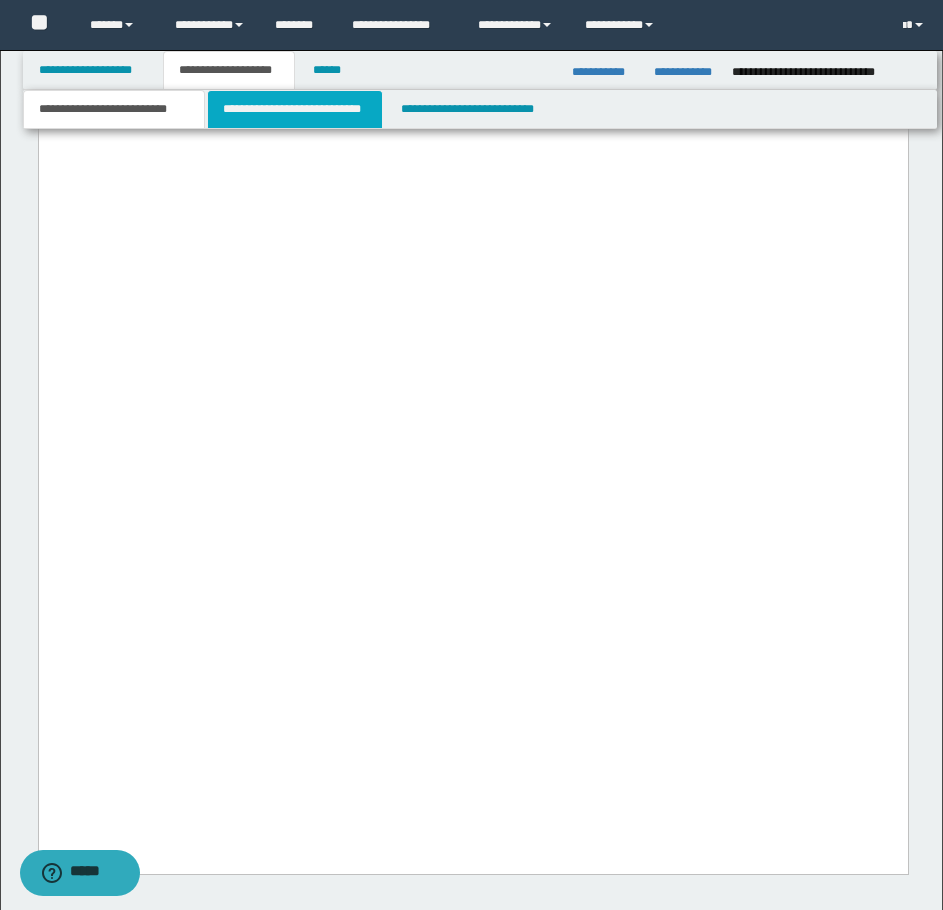 click on "**********" at bounding box center (295, 109) 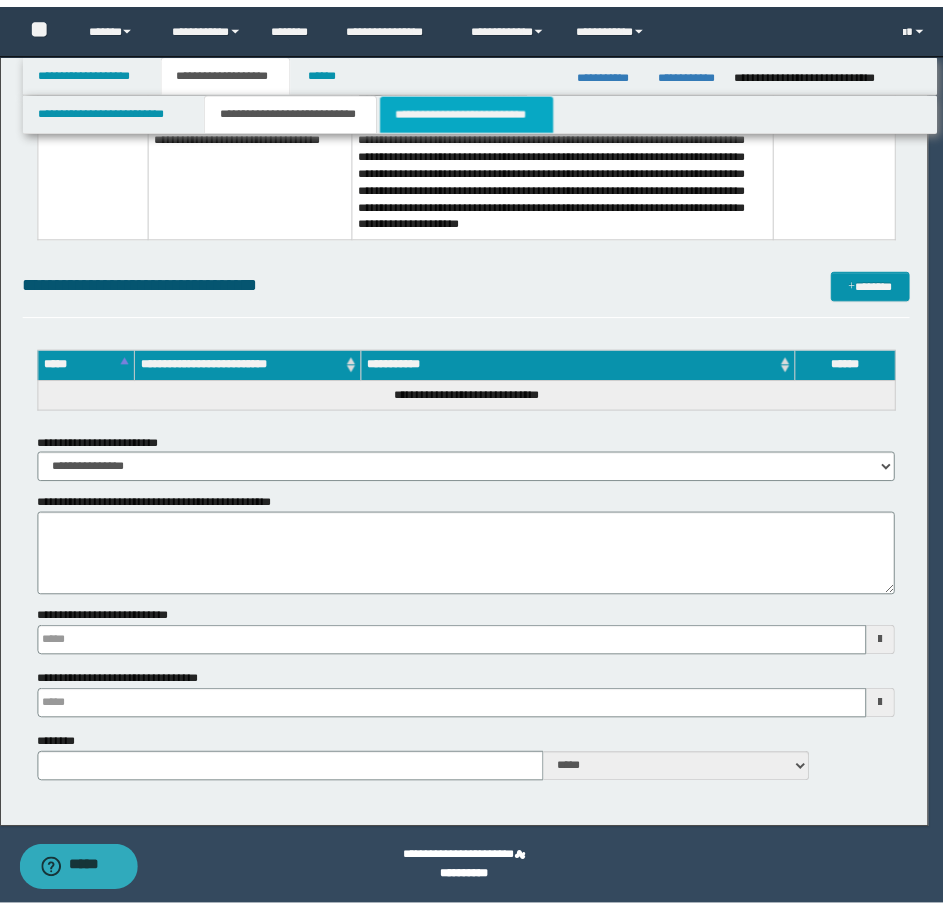 scroll, scrollTop: 3119, scrollLeft: 0, axis: vertical 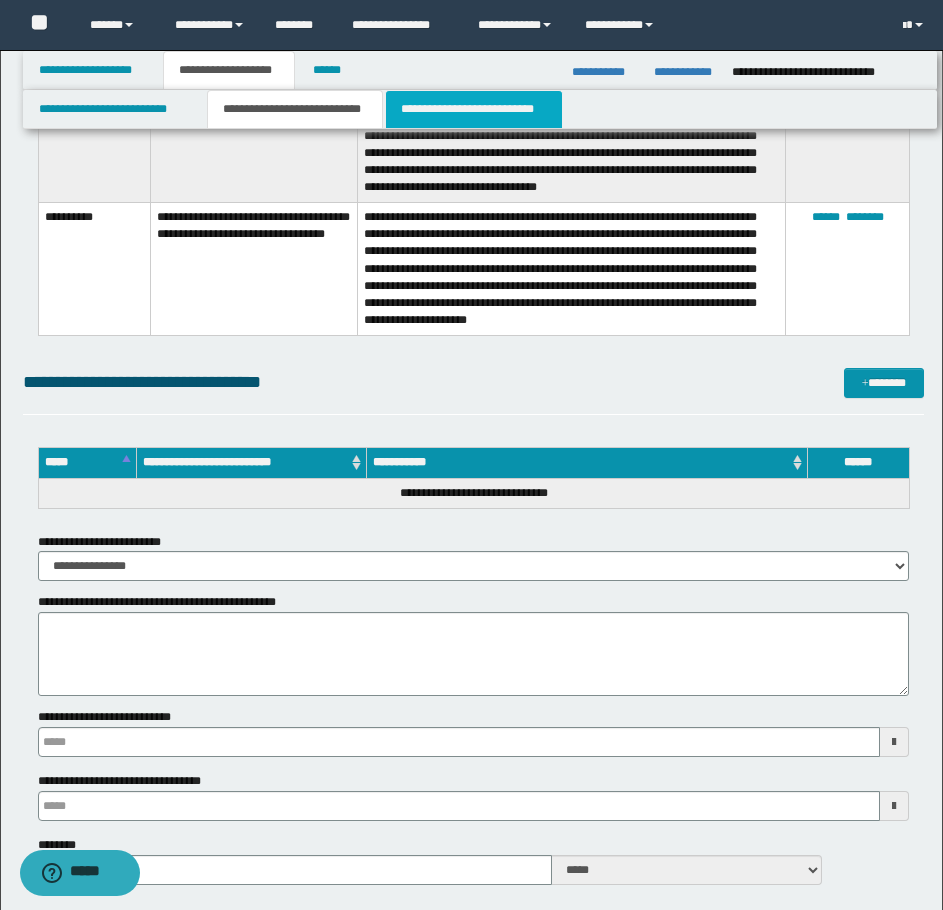 click on "**********" at bounding box center (474, 109) 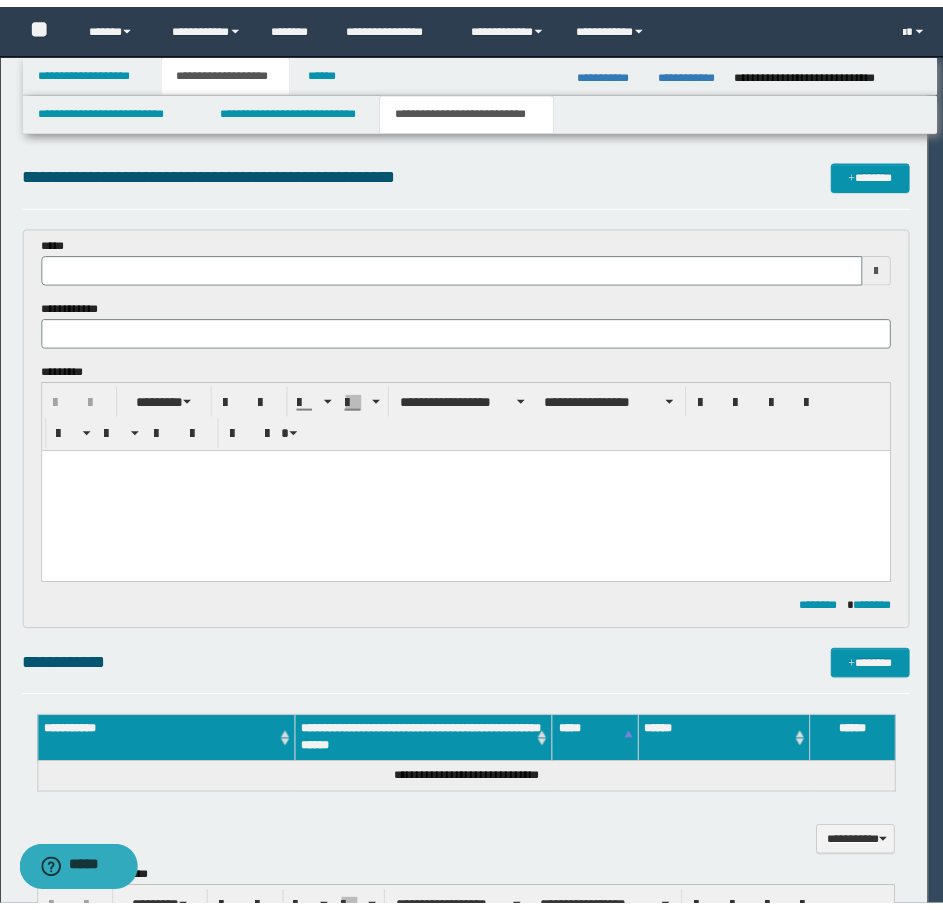 scroll, scrollTop: 0, scrollLeft: 0, axis: both 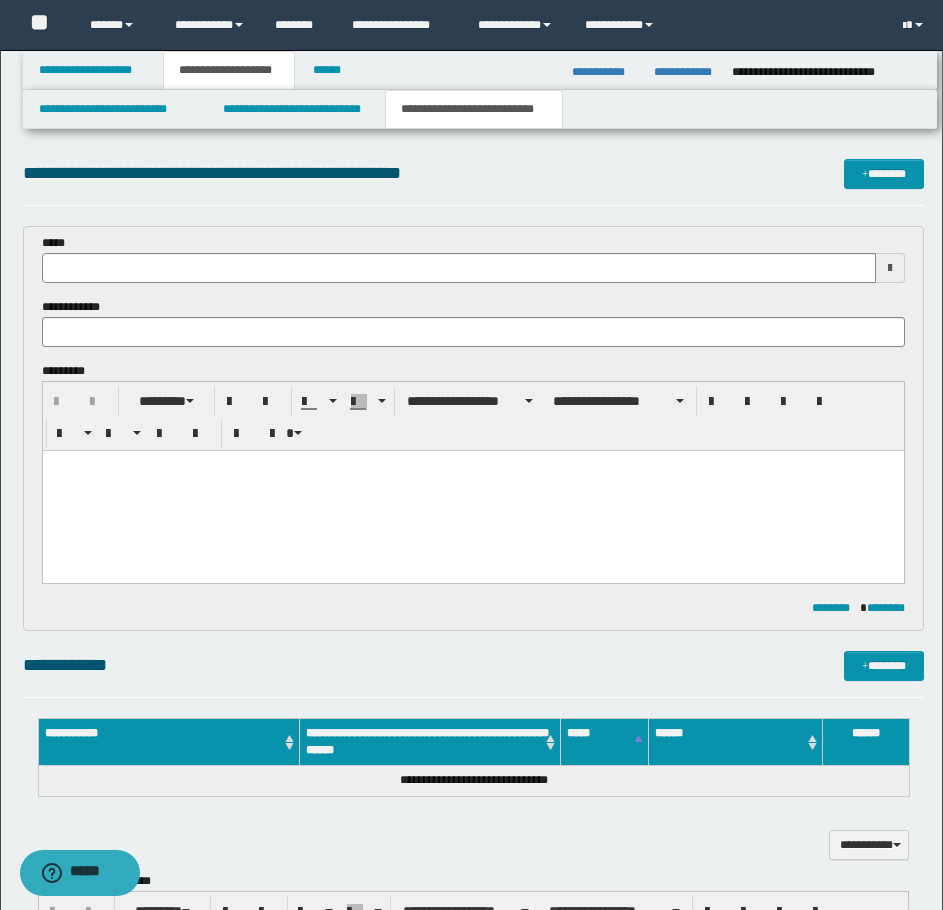 click at bounding box center (472, 491) 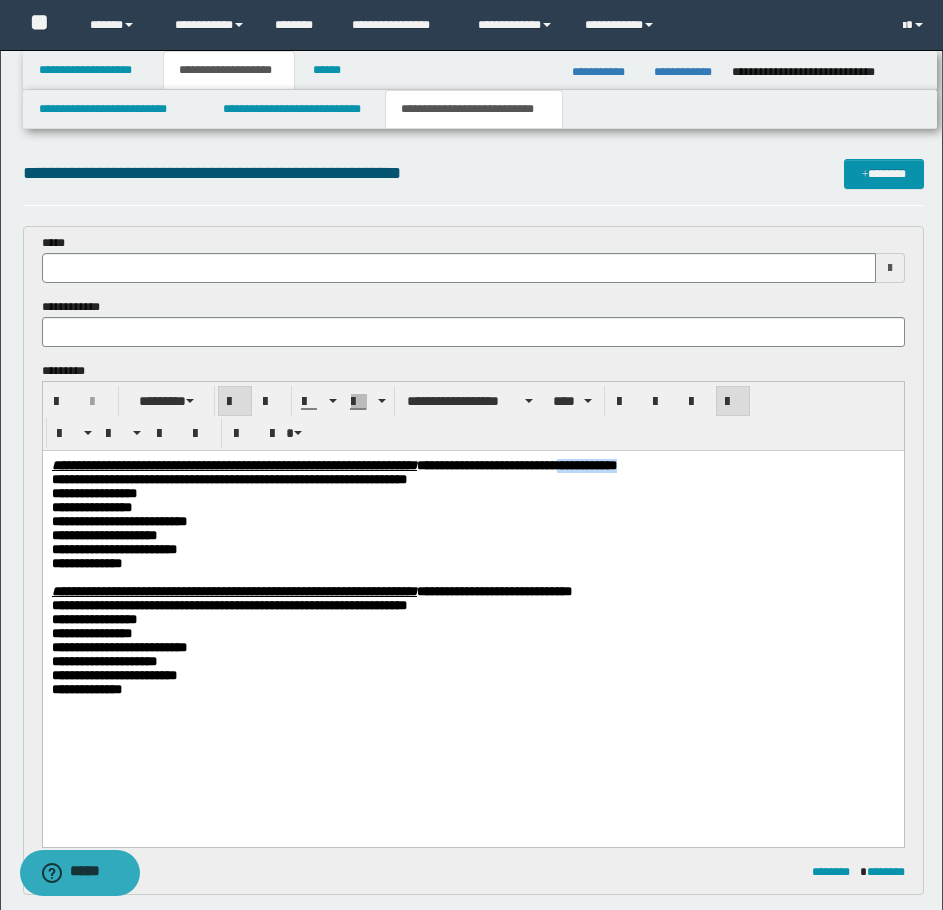 drag, startPoint x: 770, startPoint y: 469, endPoint x: 845, endPoint y: 469, distance: 75 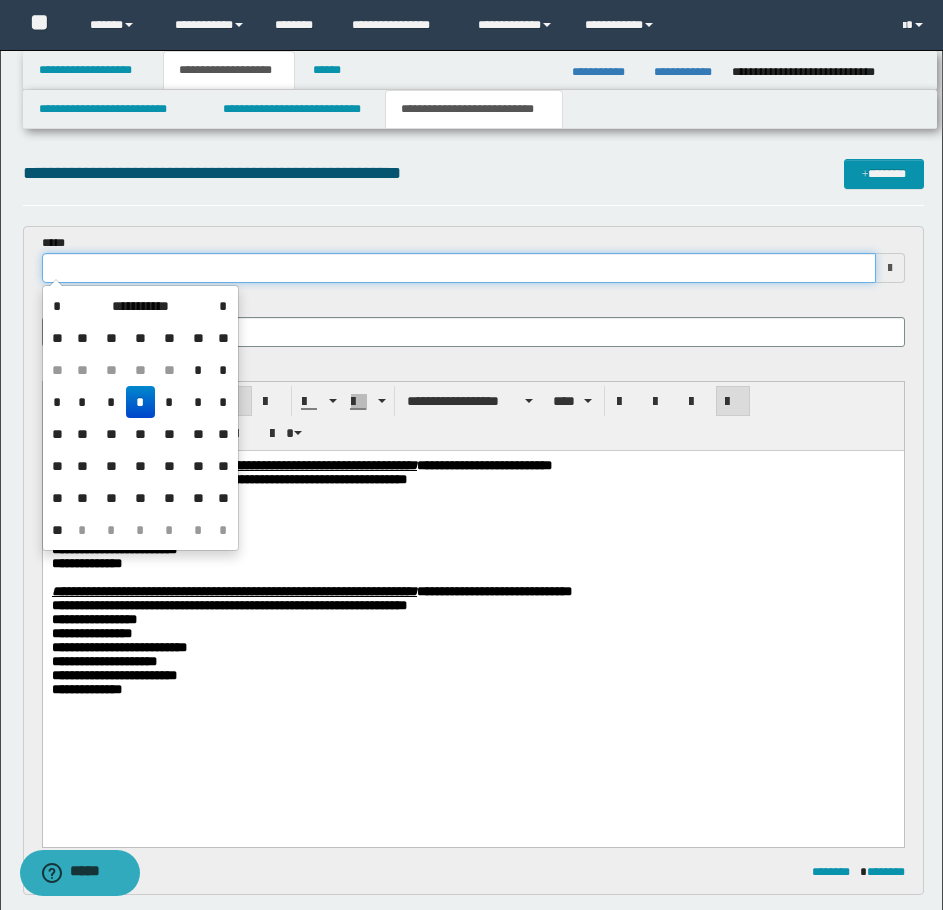 click at bounding box center [459, 268] 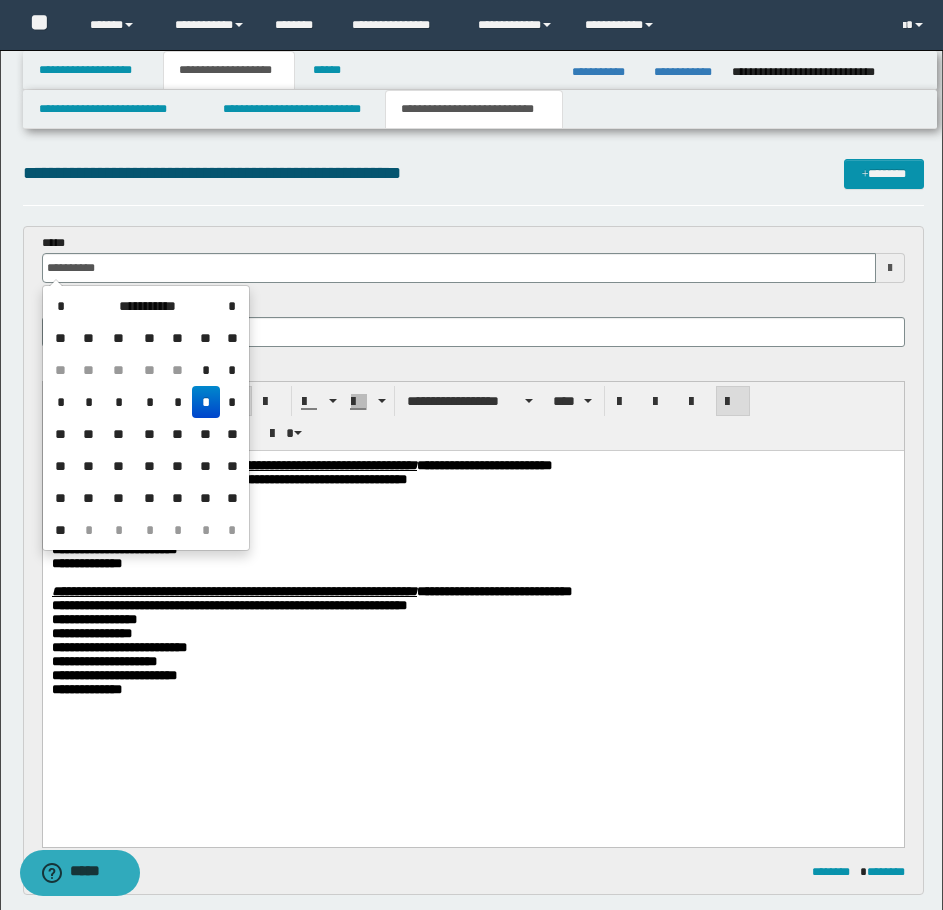 click on "*" at bounding box center (206, 402) 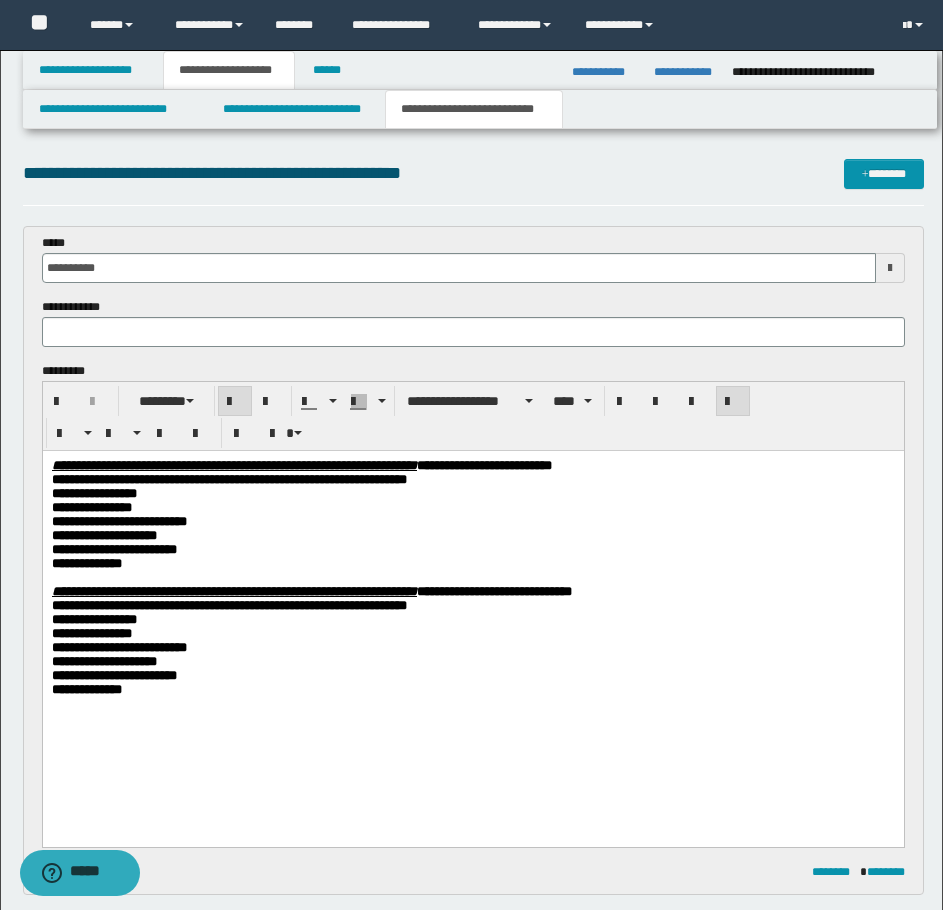 click on "**********" at bounding box center (472, 550) 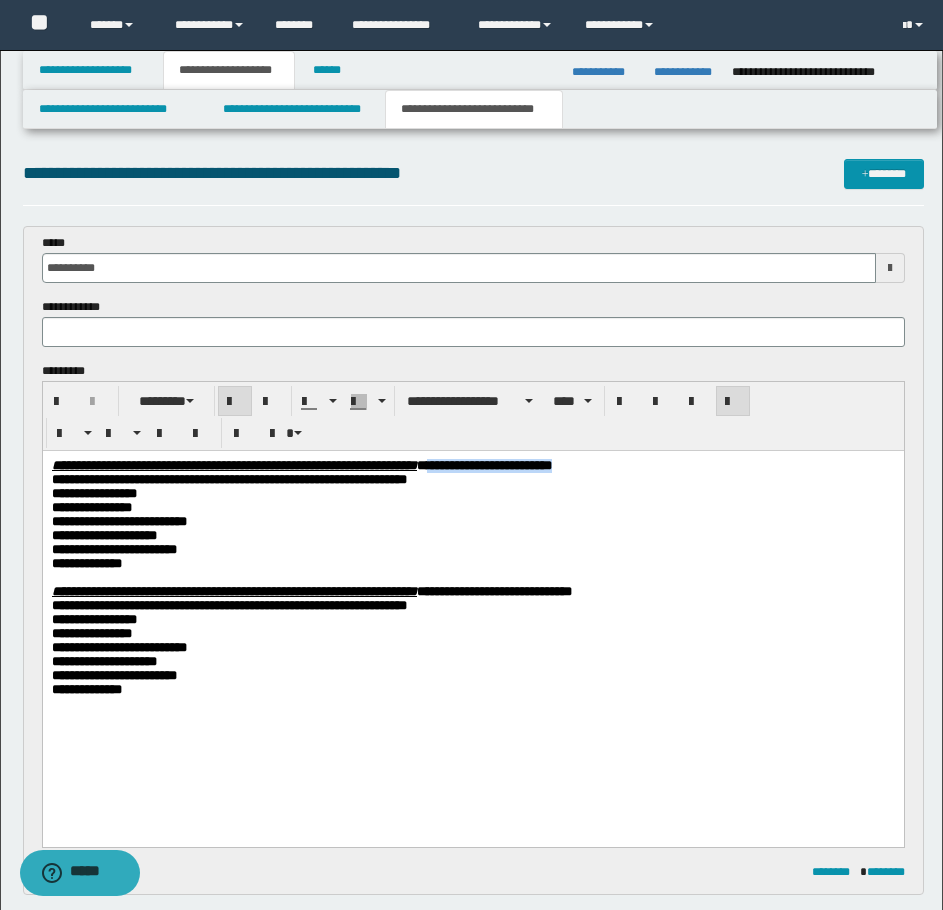 drag, startPoint x: 623, startPoint y: 463, endPoint x: 839, endPoint y: 470, distance: 216.1134 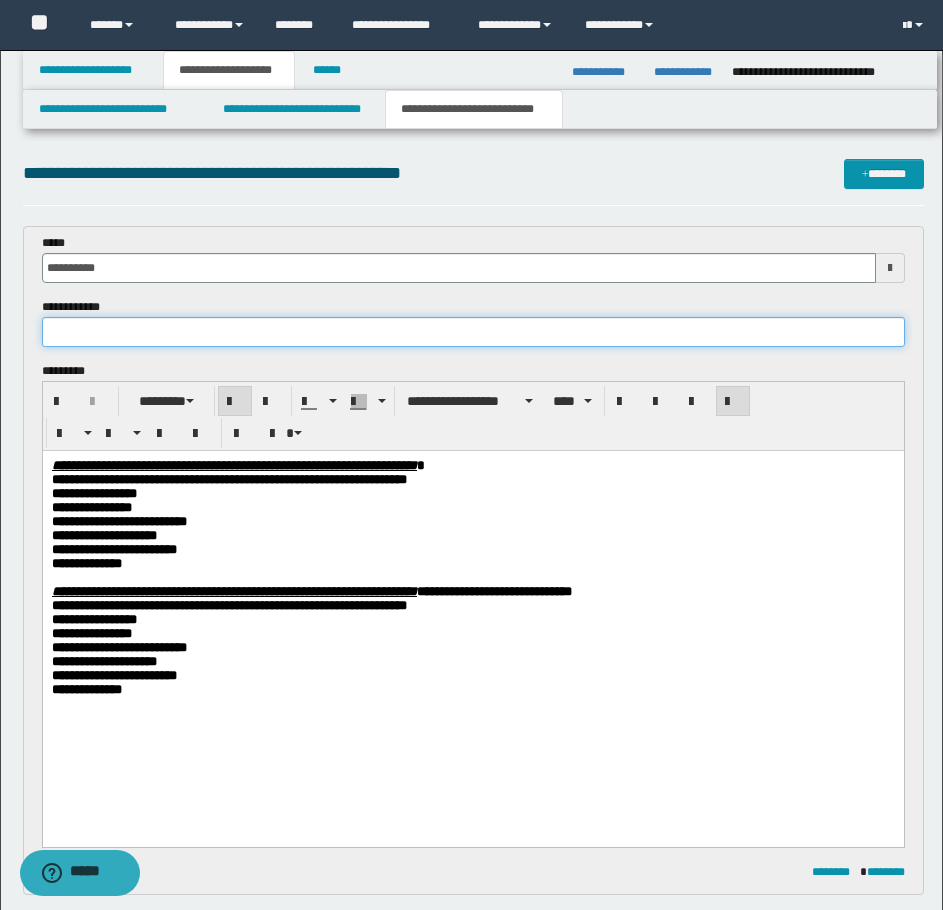 click at bounding box center [473, 332] 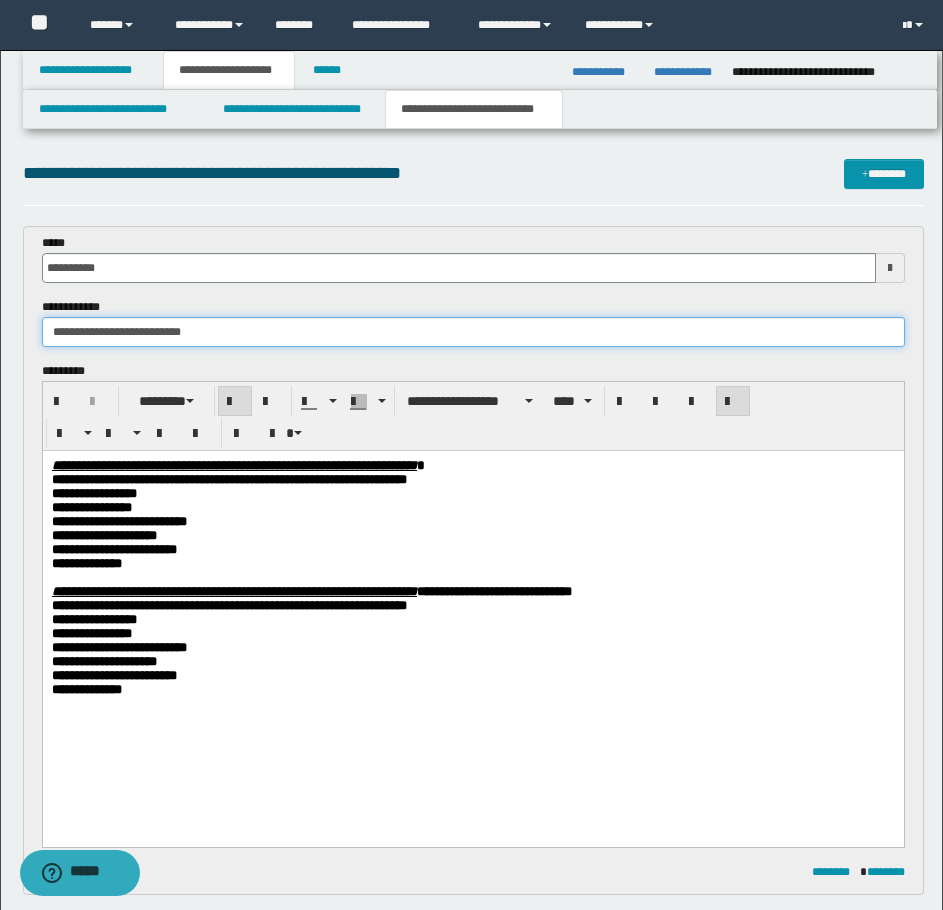 type on "**********" 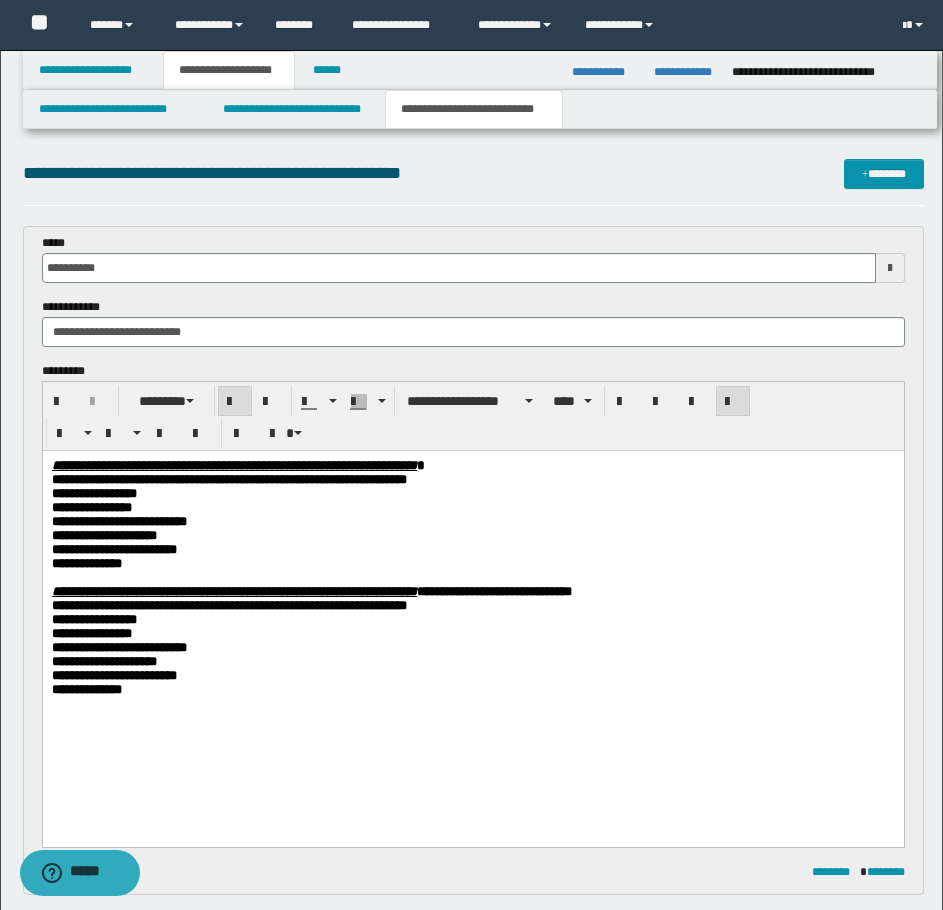 click on "**********" at bounding box center [472, 522] 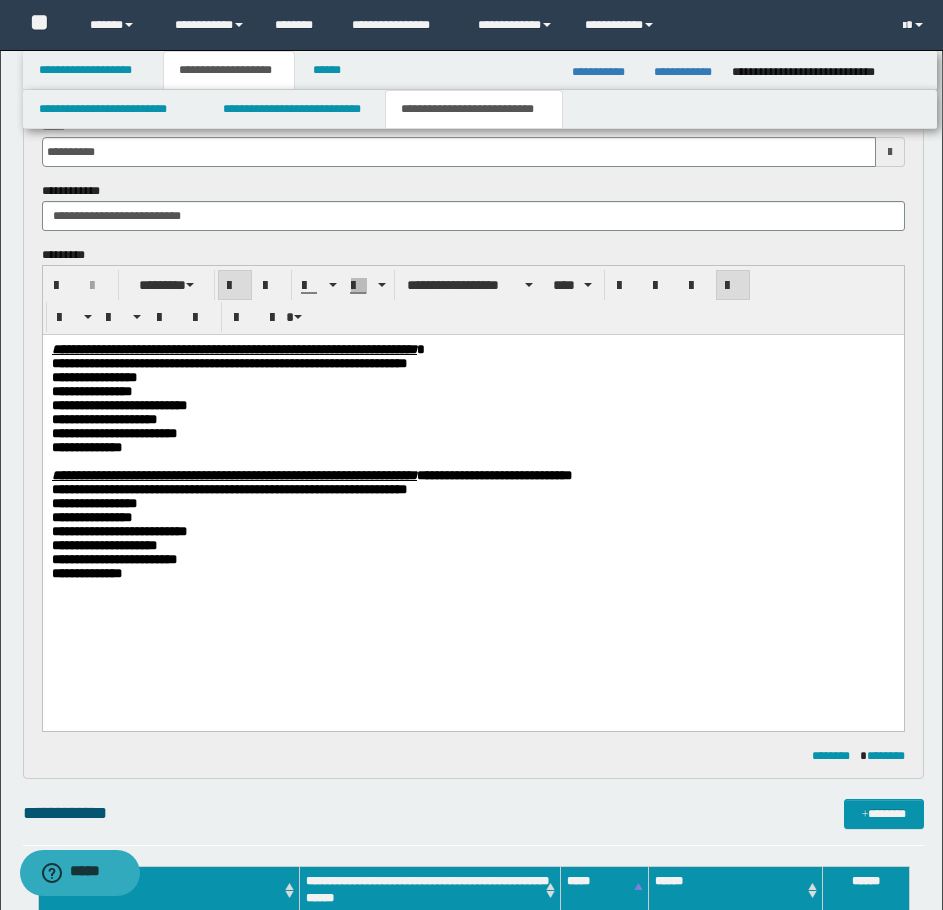 scroll, scrollTop: 0, scrollLeft: 0, axis: both 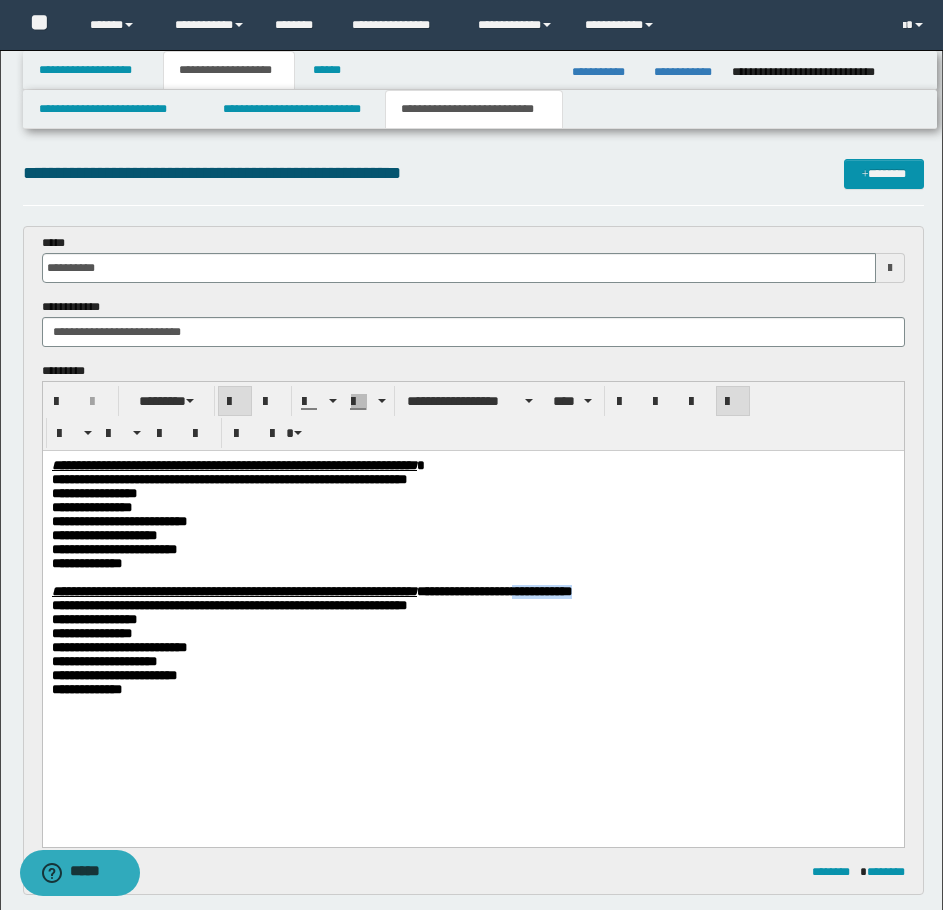 drag, startPoint x: 740, startPoint y: 612, endPoint x: 802, endPoint y: 612, distance: 62 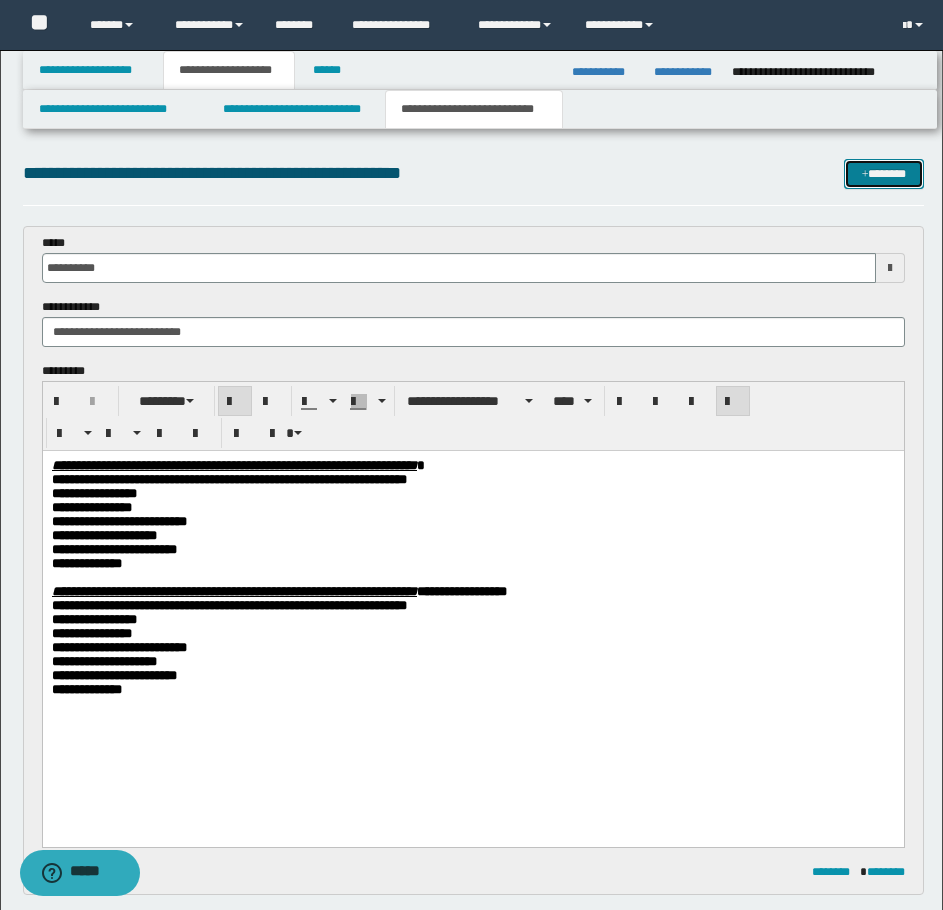 click on "*******" at bounding box center (884, 174) 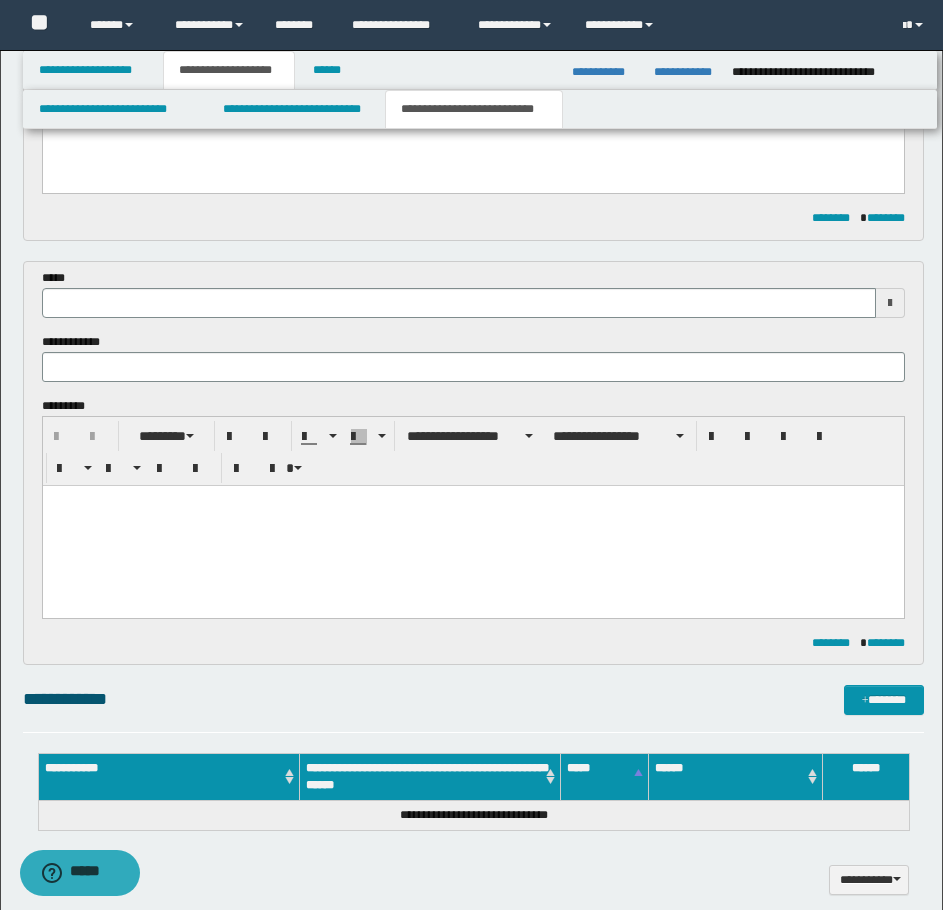 scroll, scrollTop: 642, scrollLeft: 0, axis: vertical 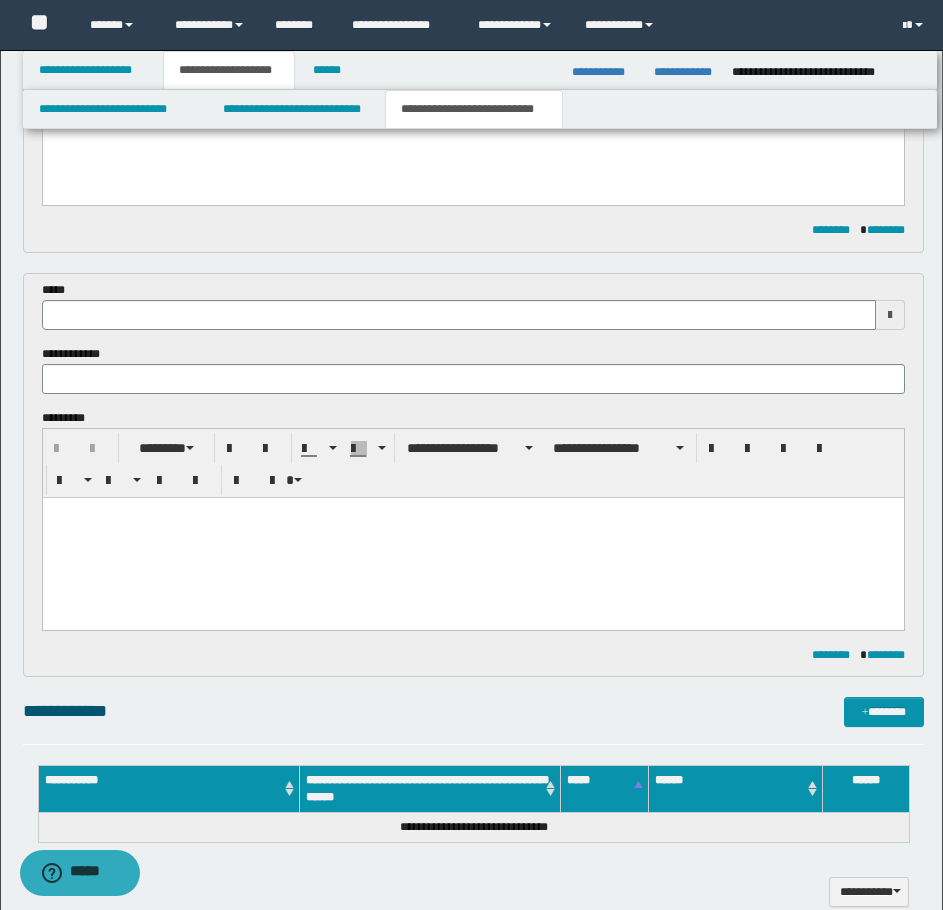 click at bounding box center [459, 315] 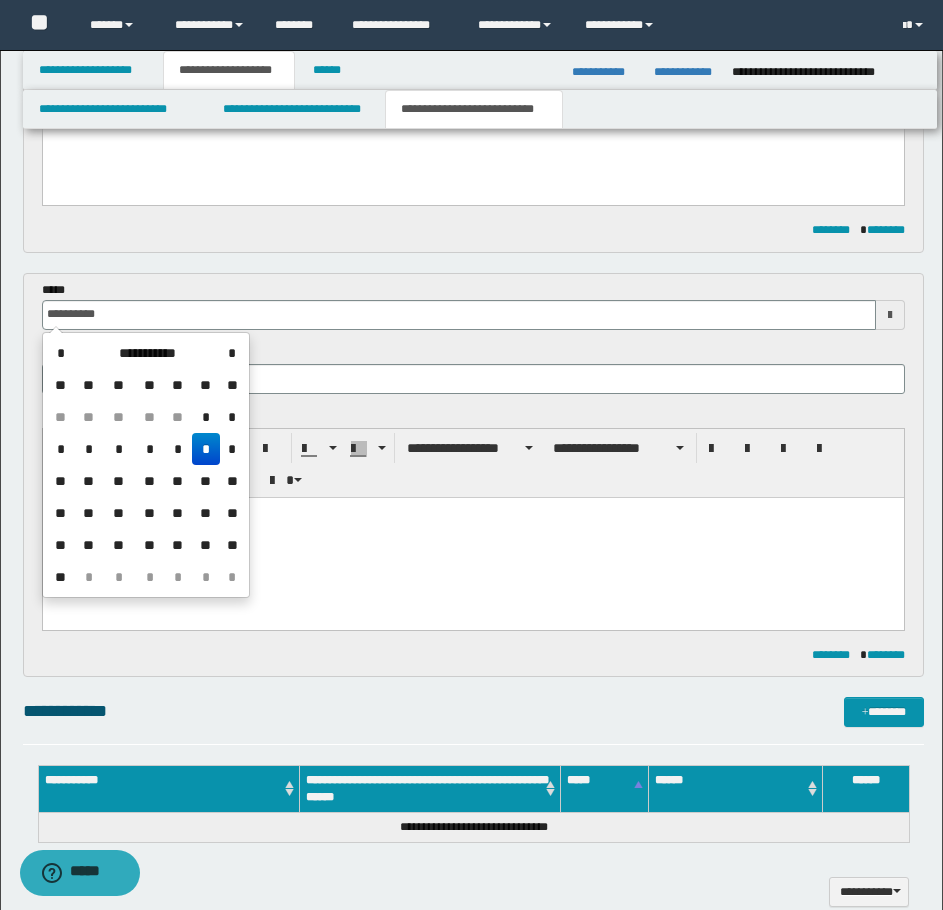 click on "*" at bounding box center (206, 449) 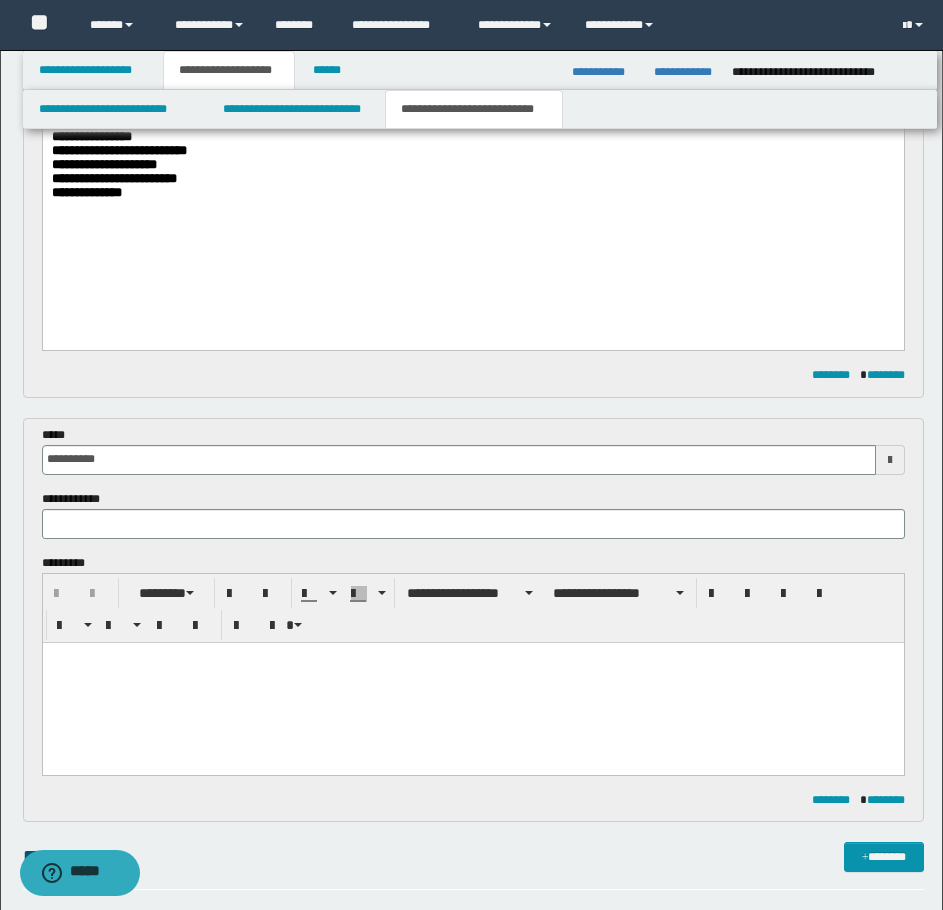 scroll, scrollTop: 242, scrollLeft: 0, axis: vertical 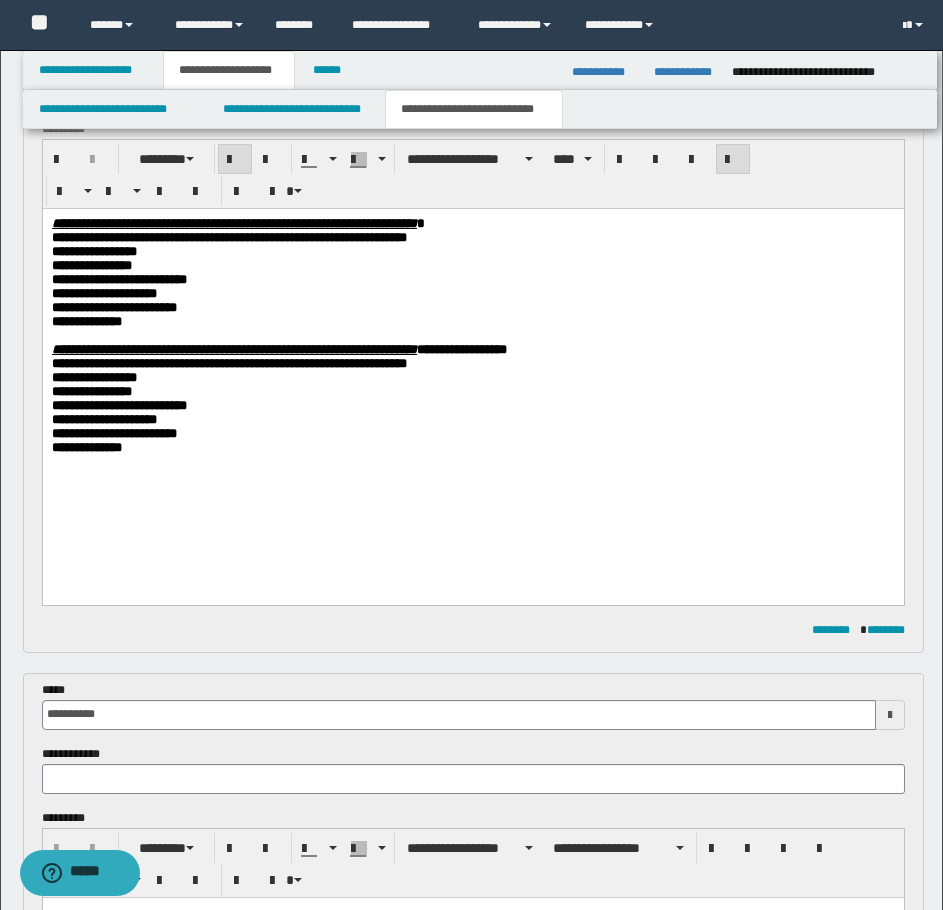 drag, startPoint x: 627, startPoint y: 367, endPoint x: 752, endPoint y: 367, distance: 125 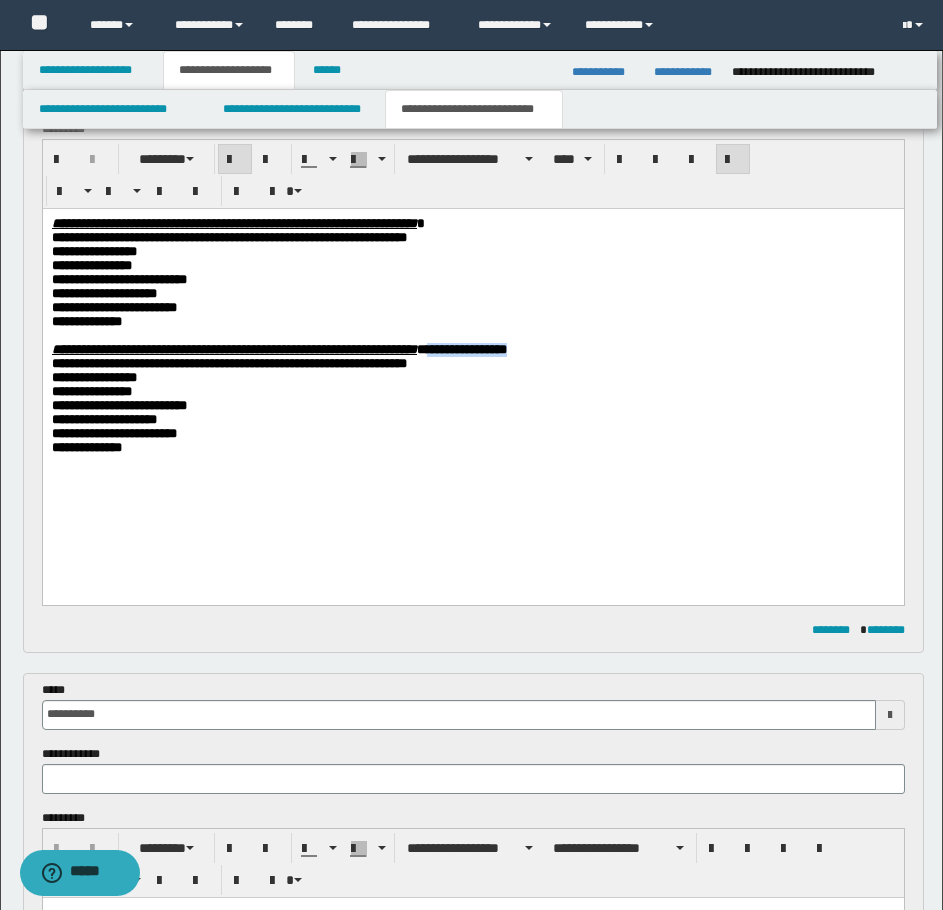 drag, startPoint x: 623, startPoint y: 366, endPoint x: 729, endPoint y: 373, distance: 106.23088 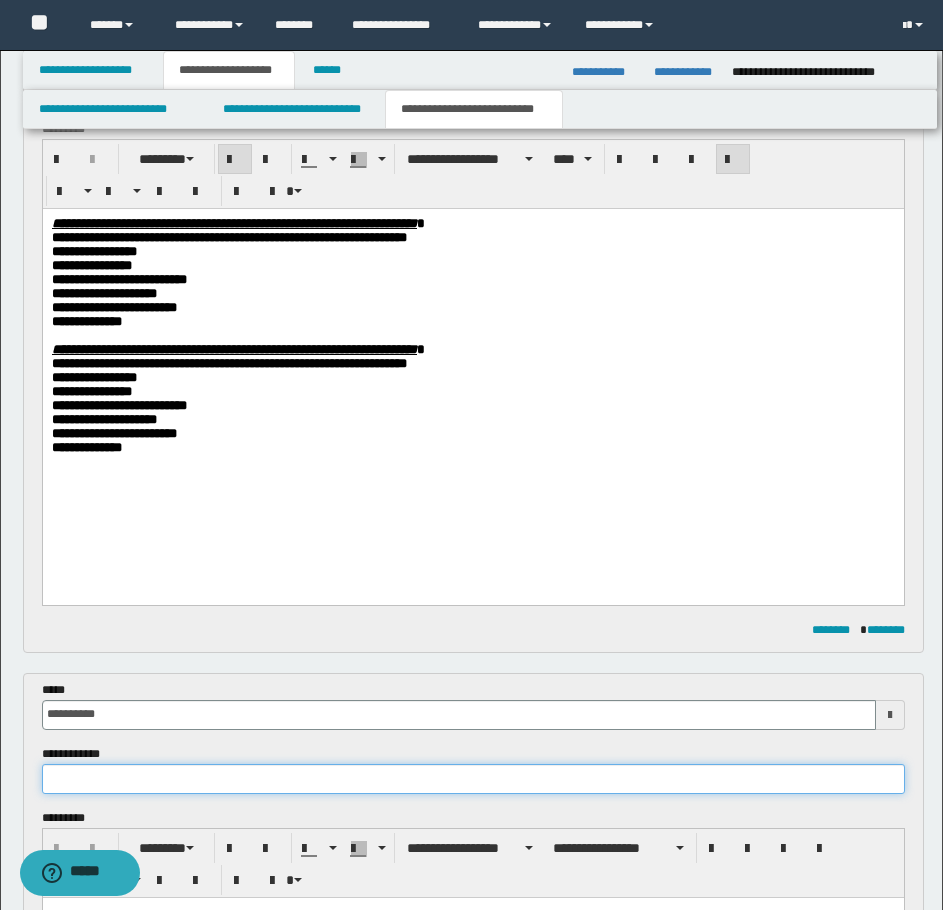 click at bounding box center [473, 779] 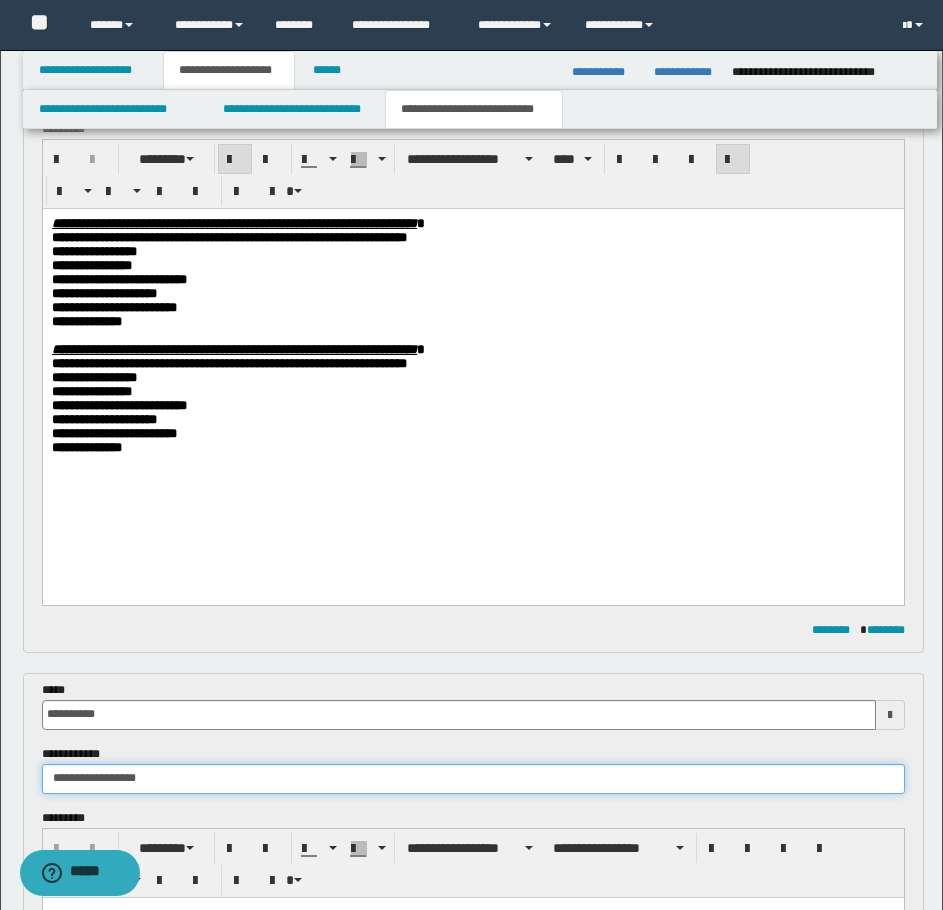 type on "**********" 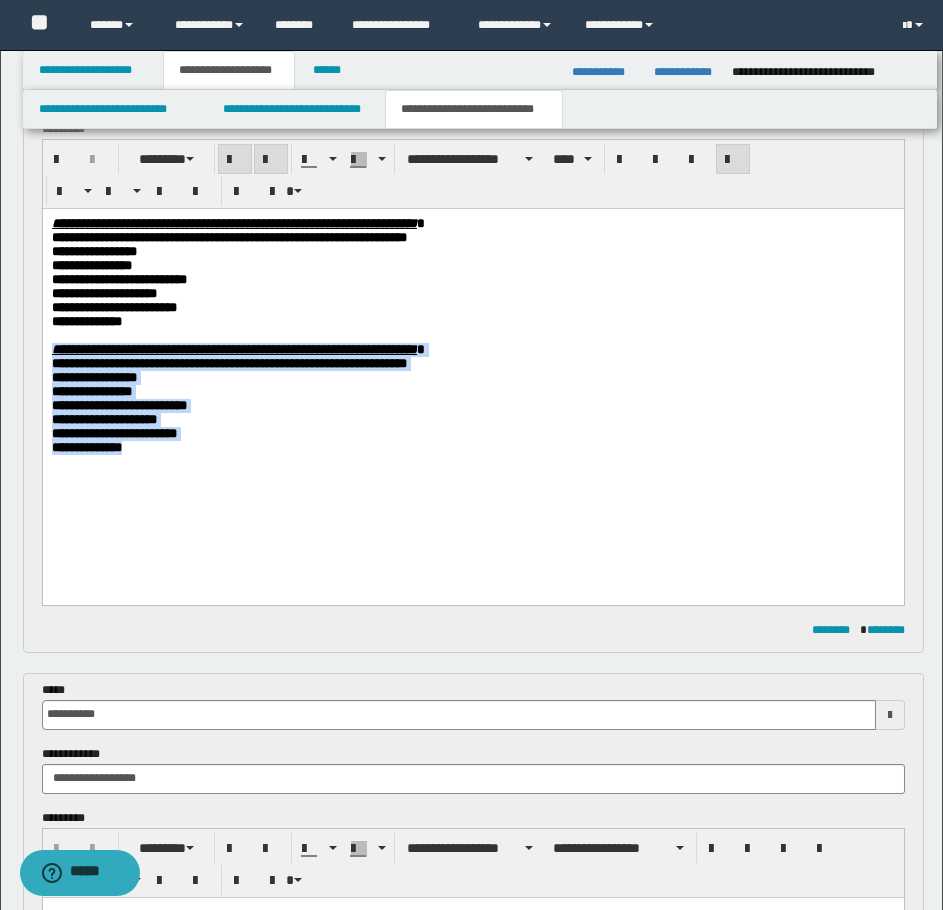 drag, startPoint x: 148, startPoint y: 478, endPoint x: 80, endPoint y: 580, distance: 122.588745 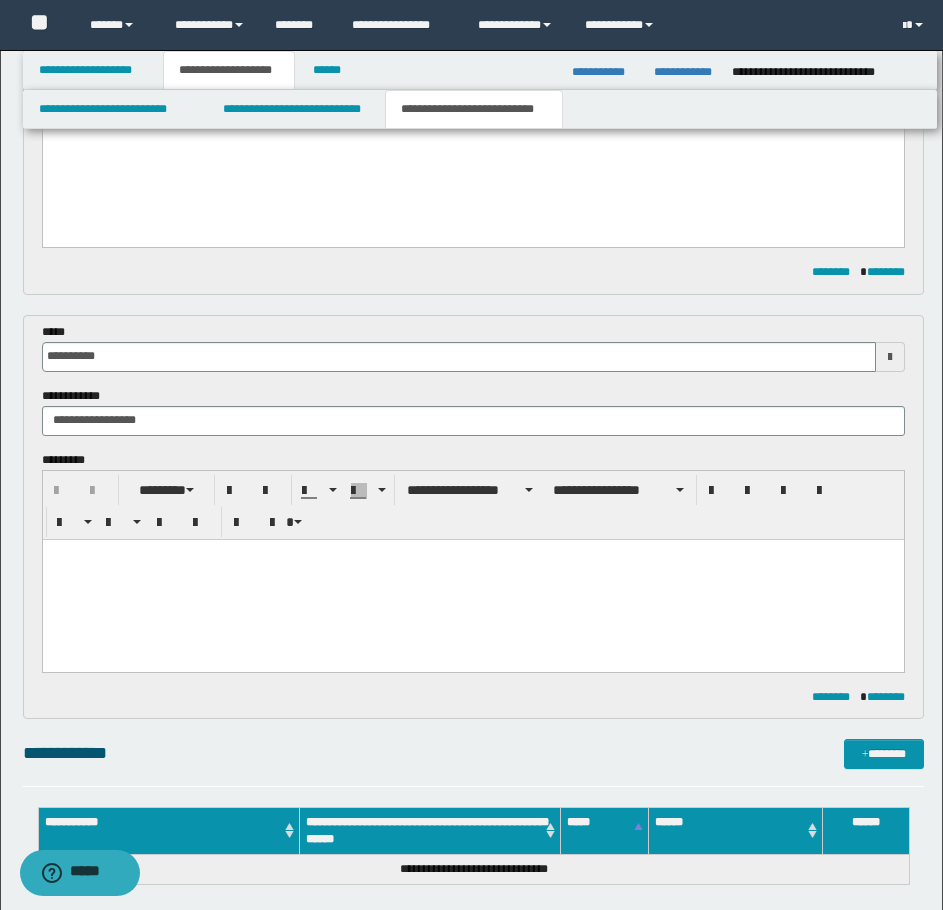 scroll, scrollTop: 542, scrollLeft: 0, axis: vertical 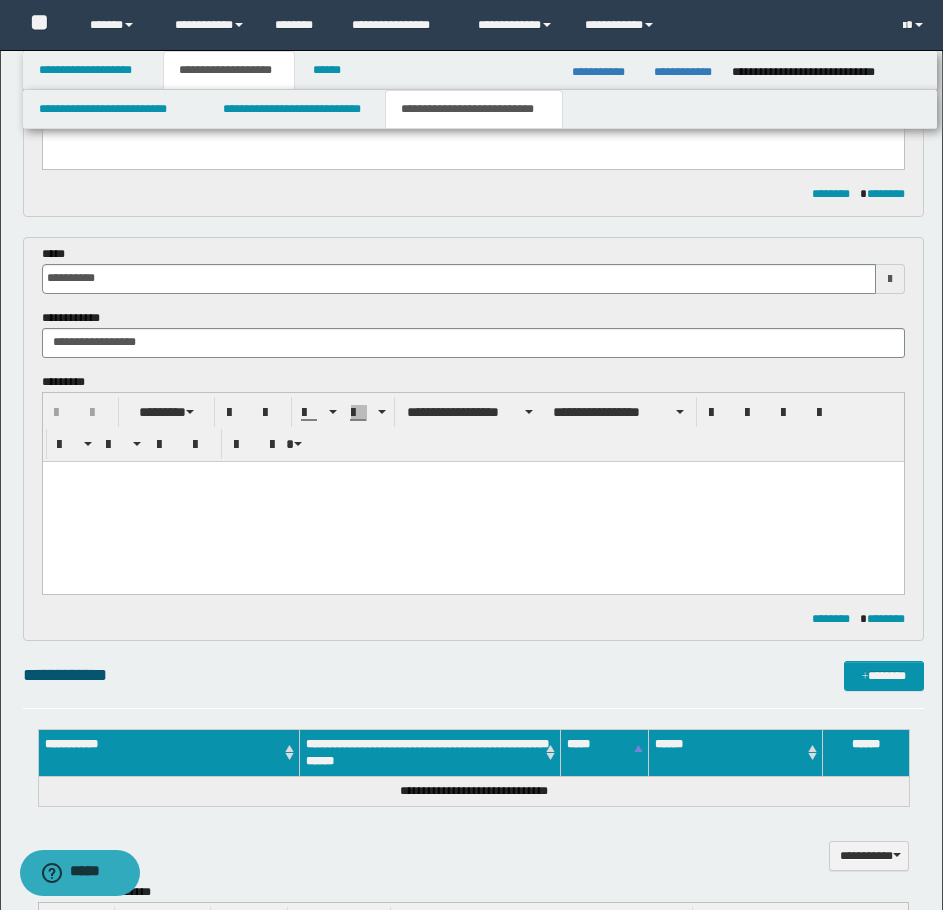 click at bounding box center [472, 501] 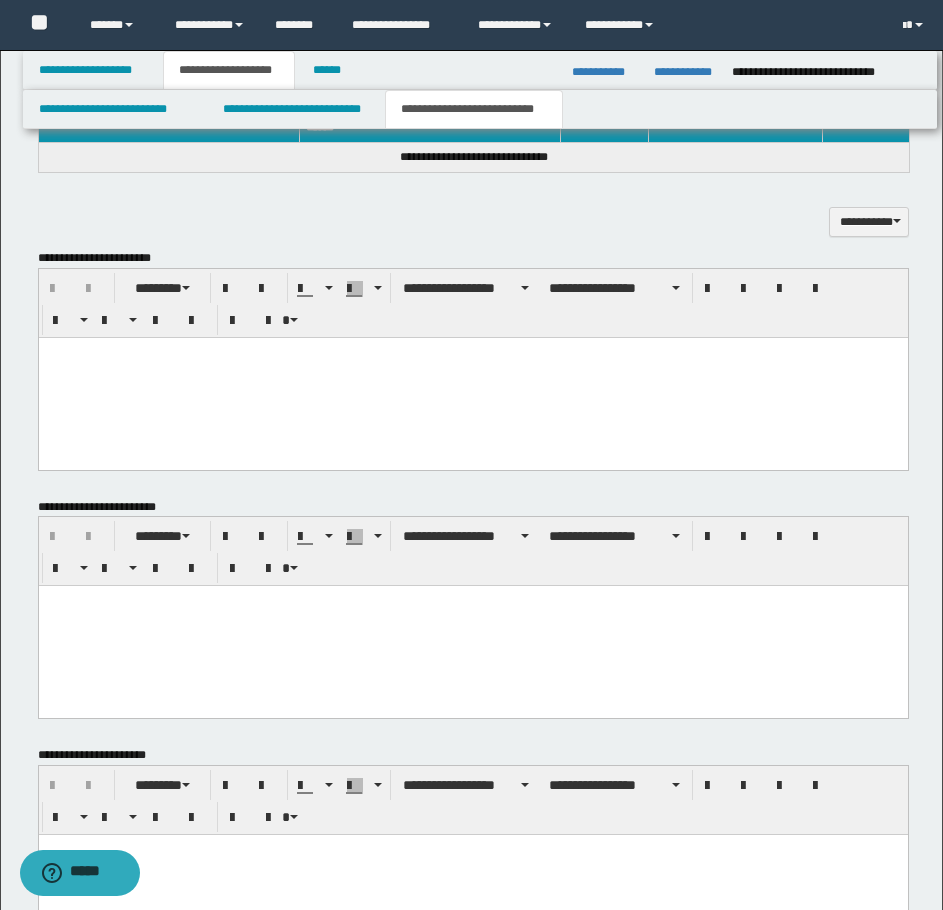 scroll, scrollTop: 1478, scrollLeft: 0, axis: vertical 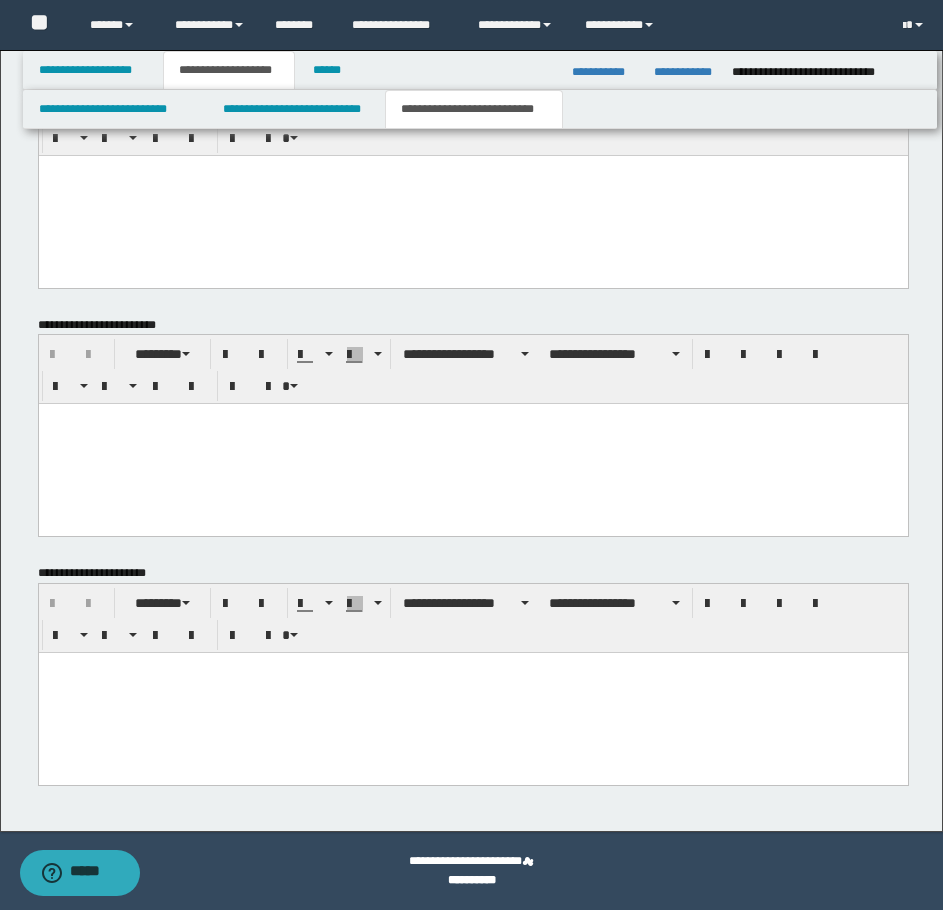 click at bounding box center [472, 693] 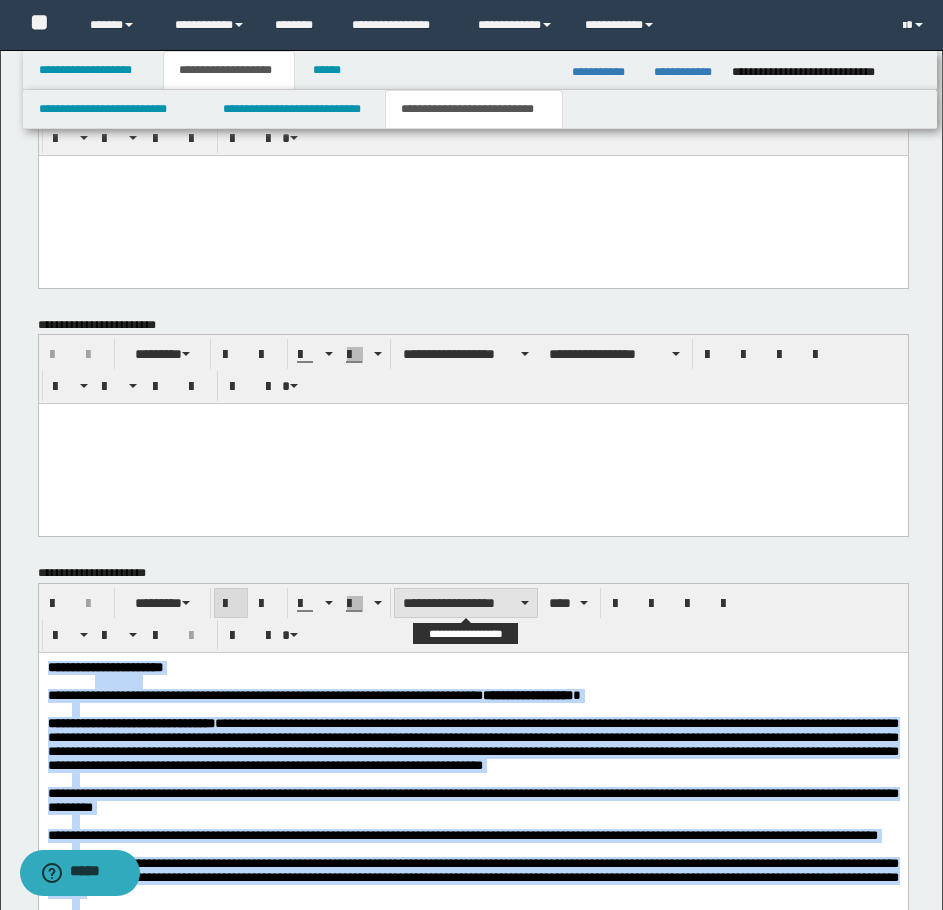 click on "**********" at bounding box center (466, 603) 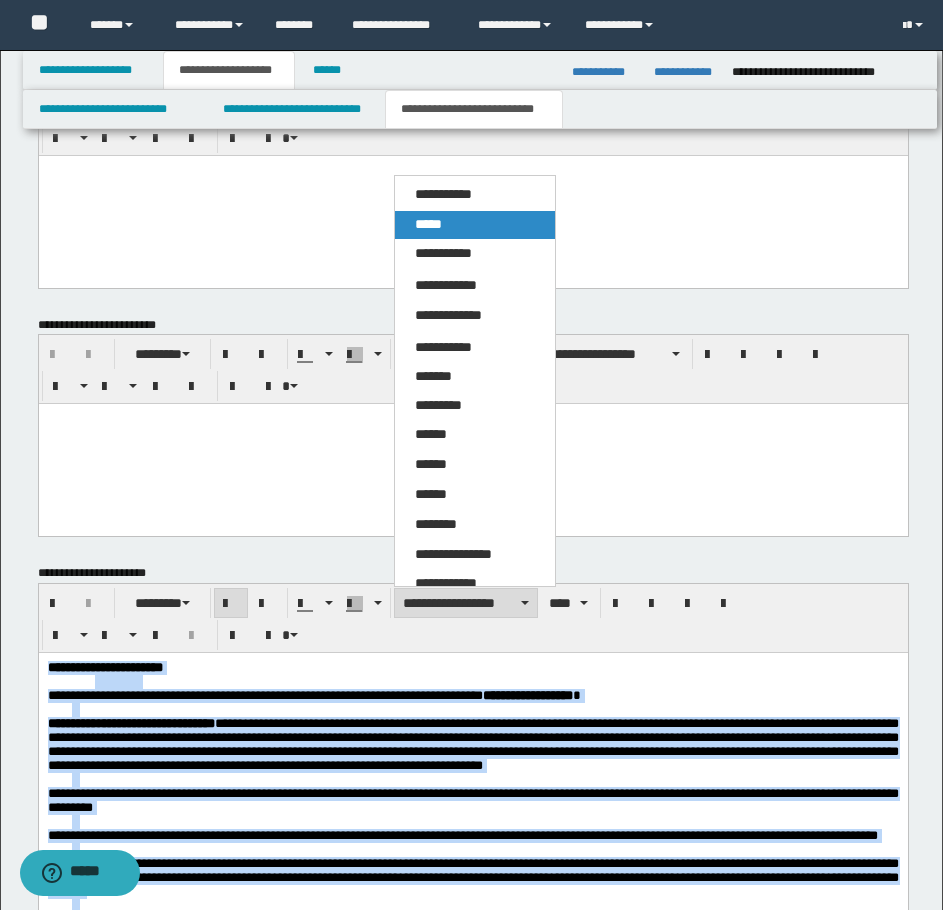 click on "*****" at bounding box center (475, 225) 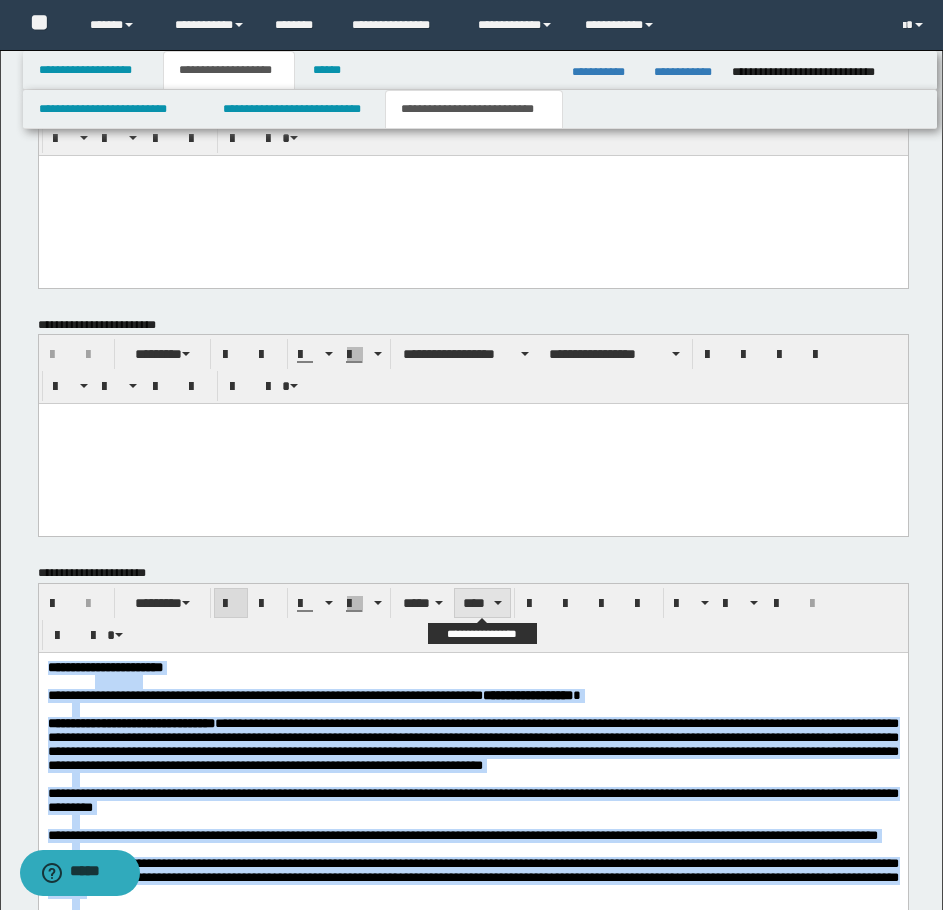 click on "****" at bounding box center [482, 603] 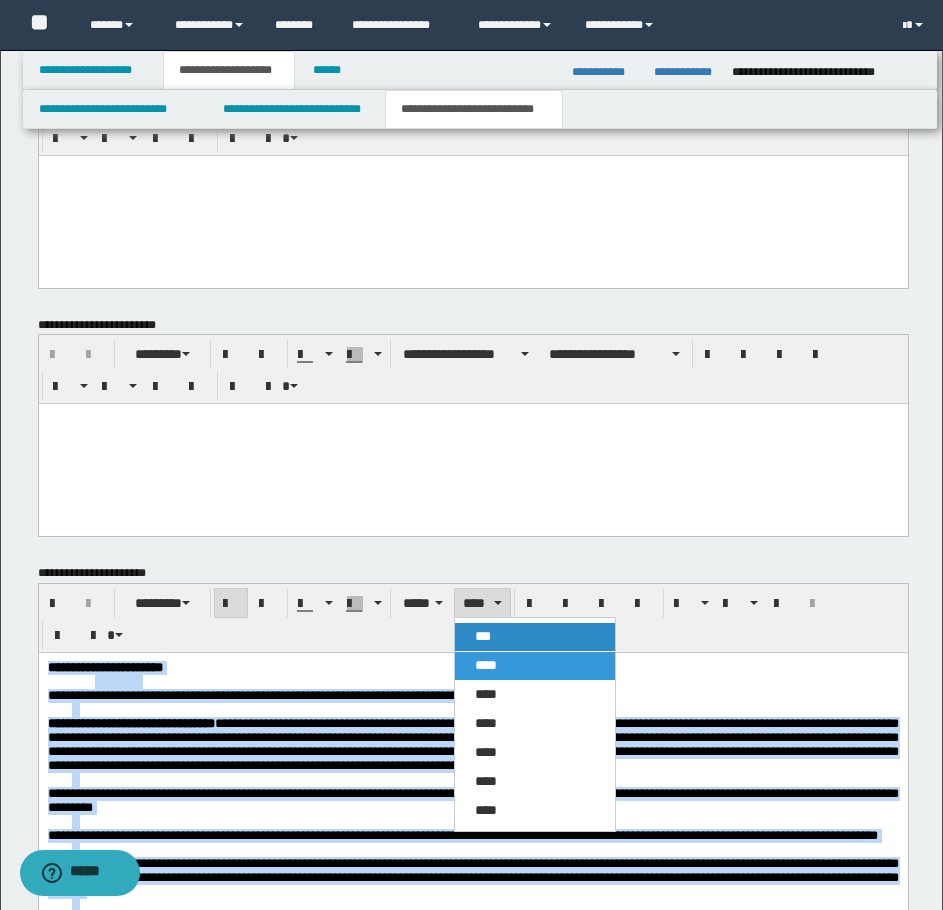 click on "***" at bounding box center (535, 637) 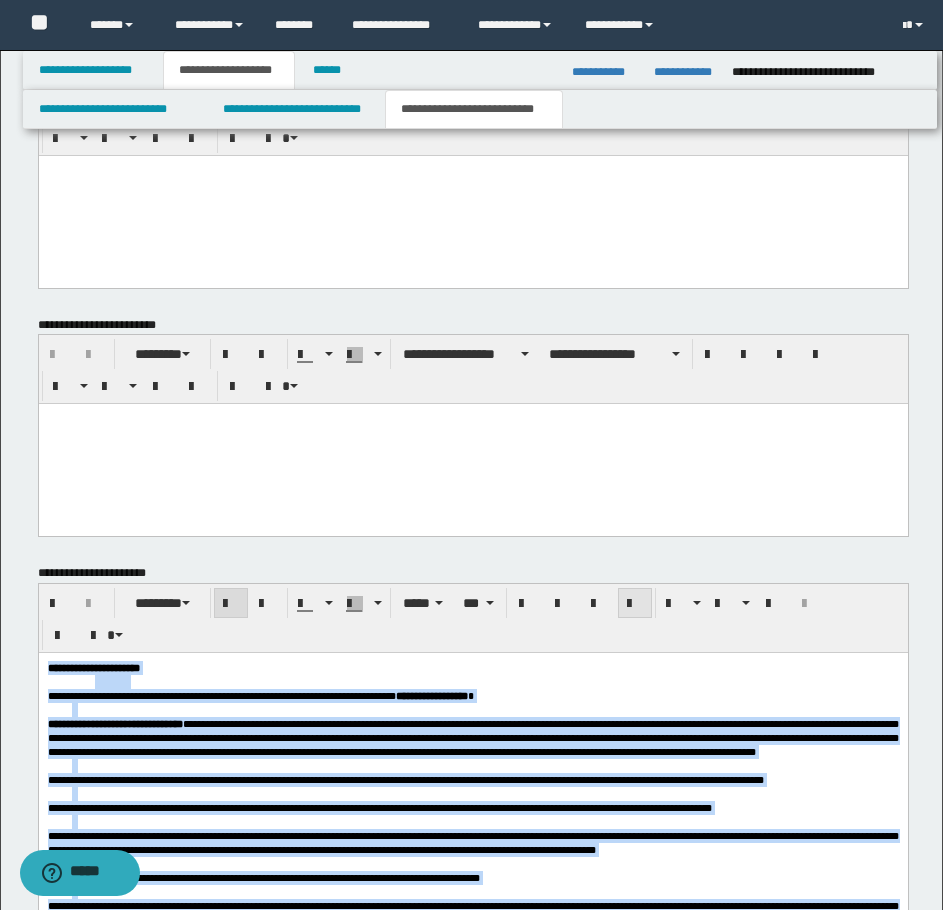 click at bounding box center (635, 603) 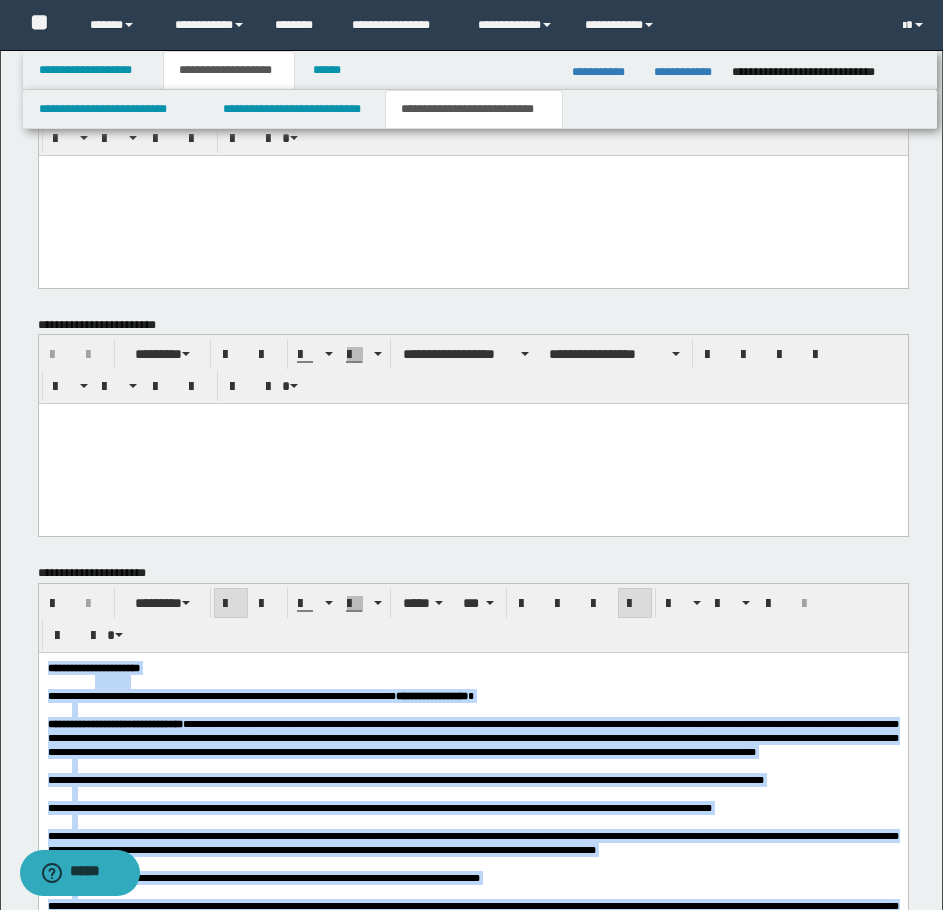 click at bounding box center (496, 682) 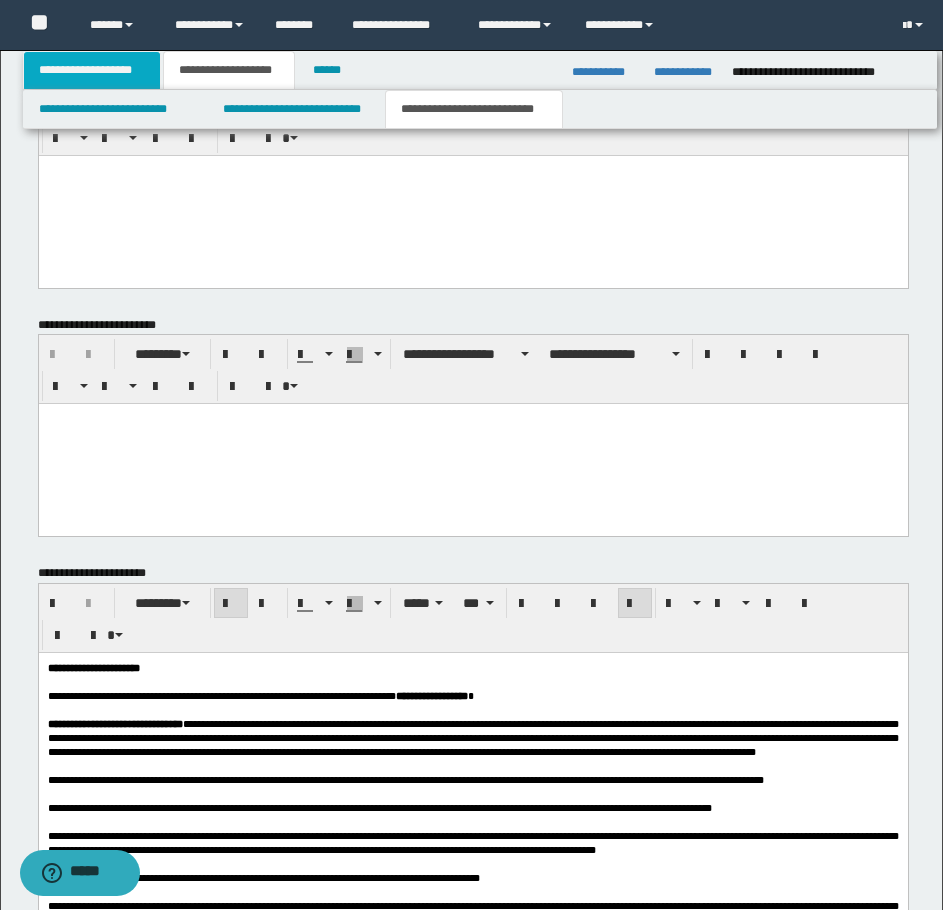 click on "**********" at bounding box center [92, 70] 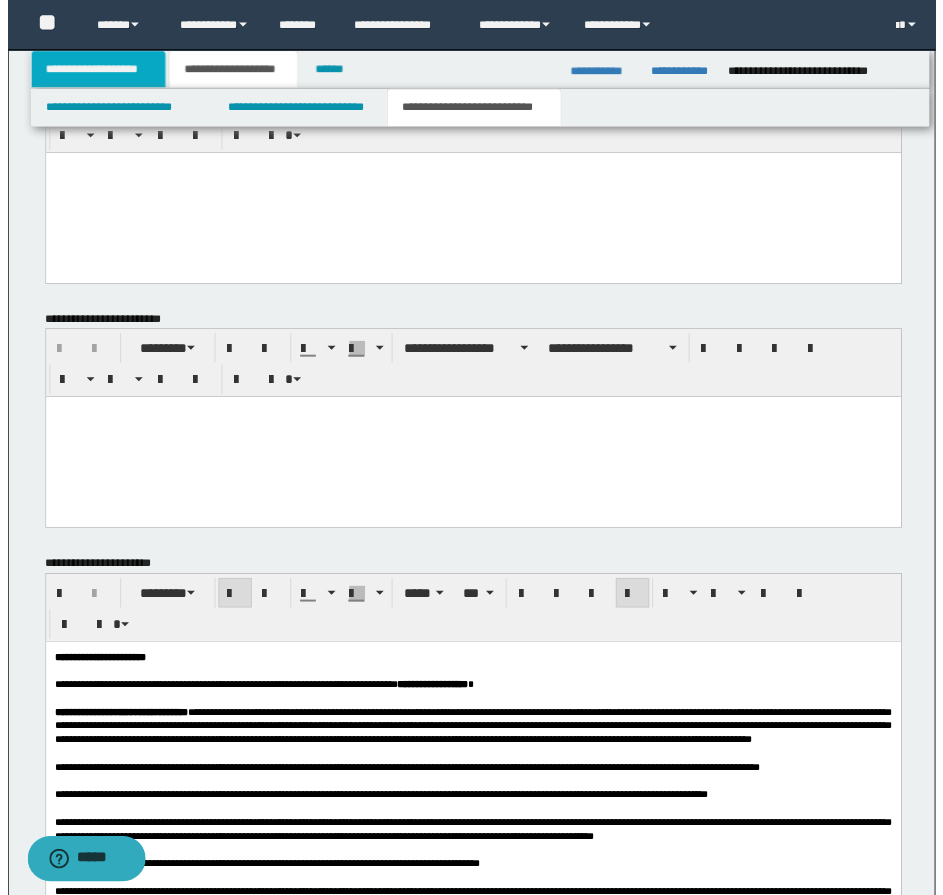 scroll, scrollTop: 897, scrollLeft: 0, axis: vertical 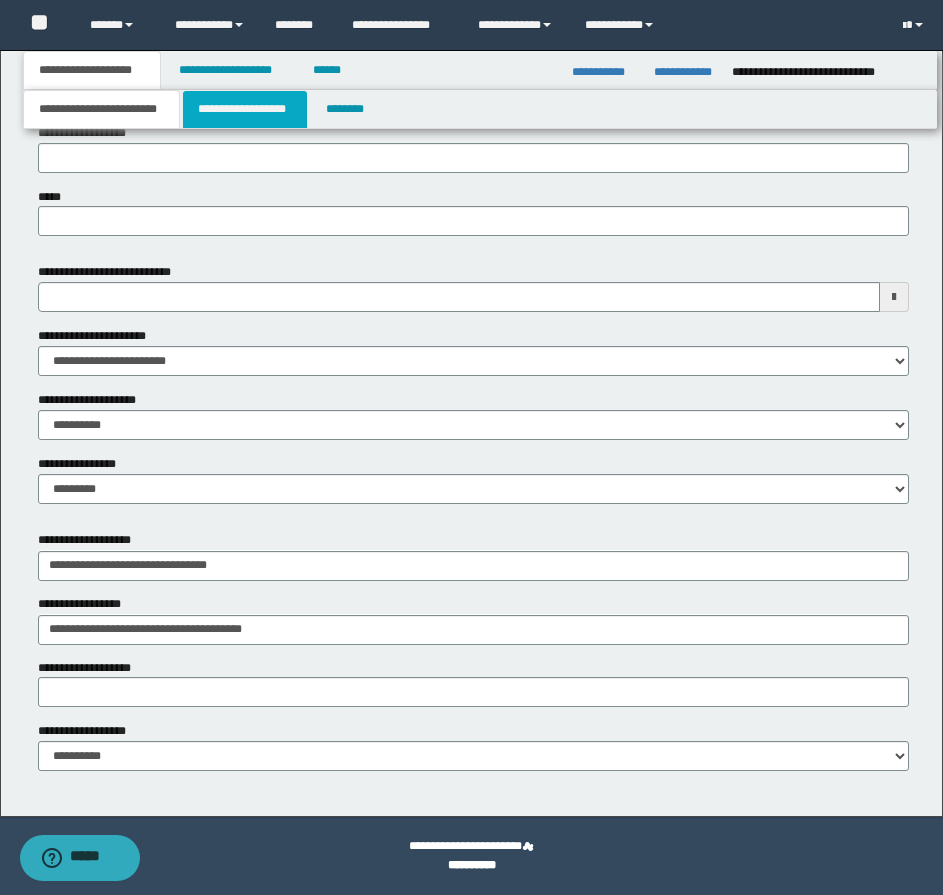 click on "**********" at bounding box center (245, 109) 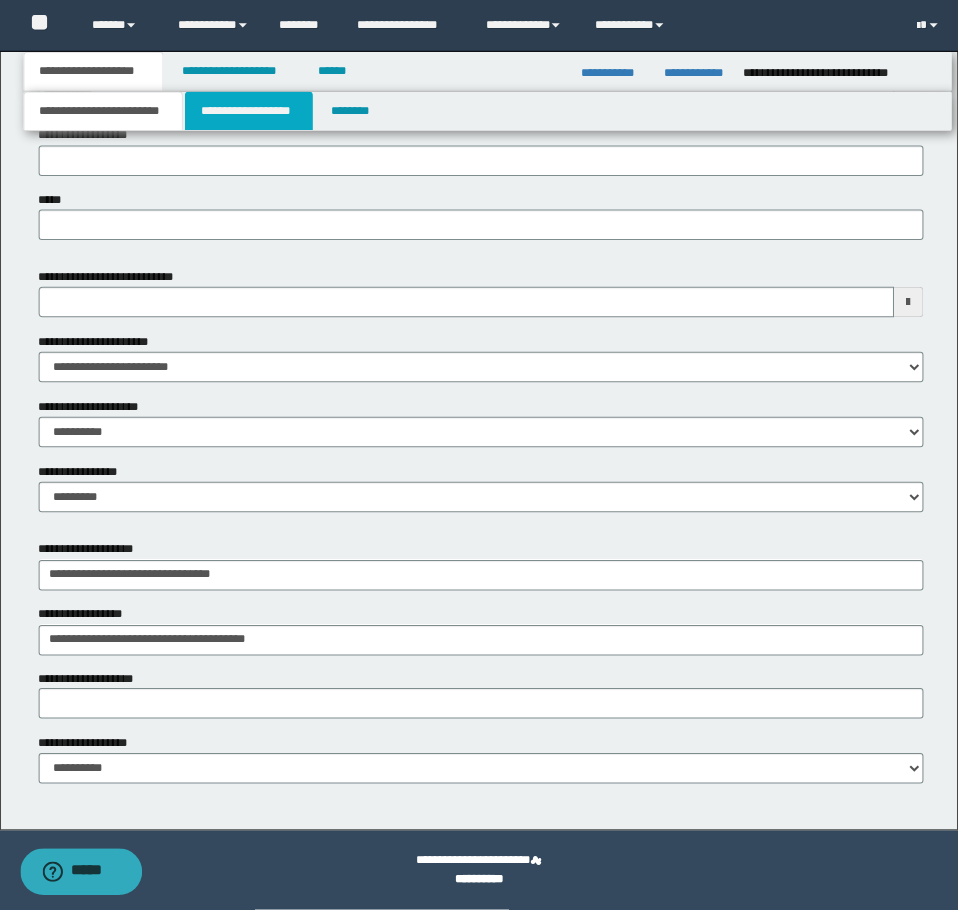 scroll, scrollTop: 0, scrollLeft: 0, axis: both 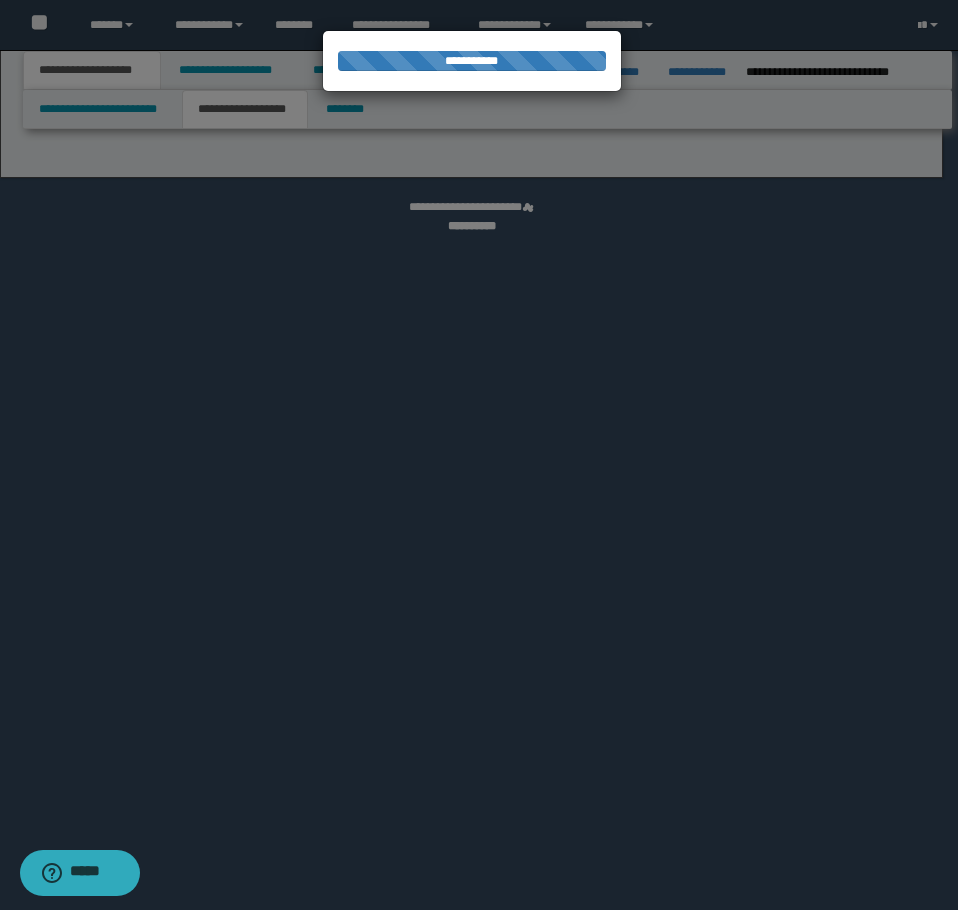 select on "*" 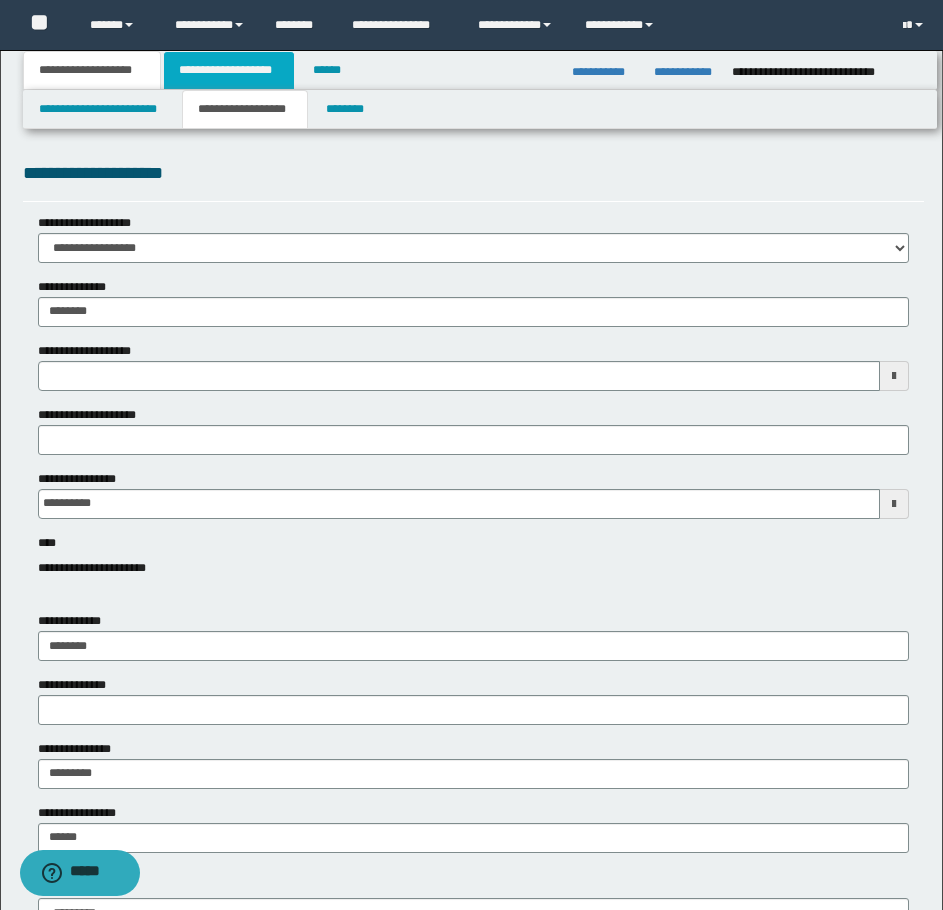 click on "**********" at bounding box center [229, 70] 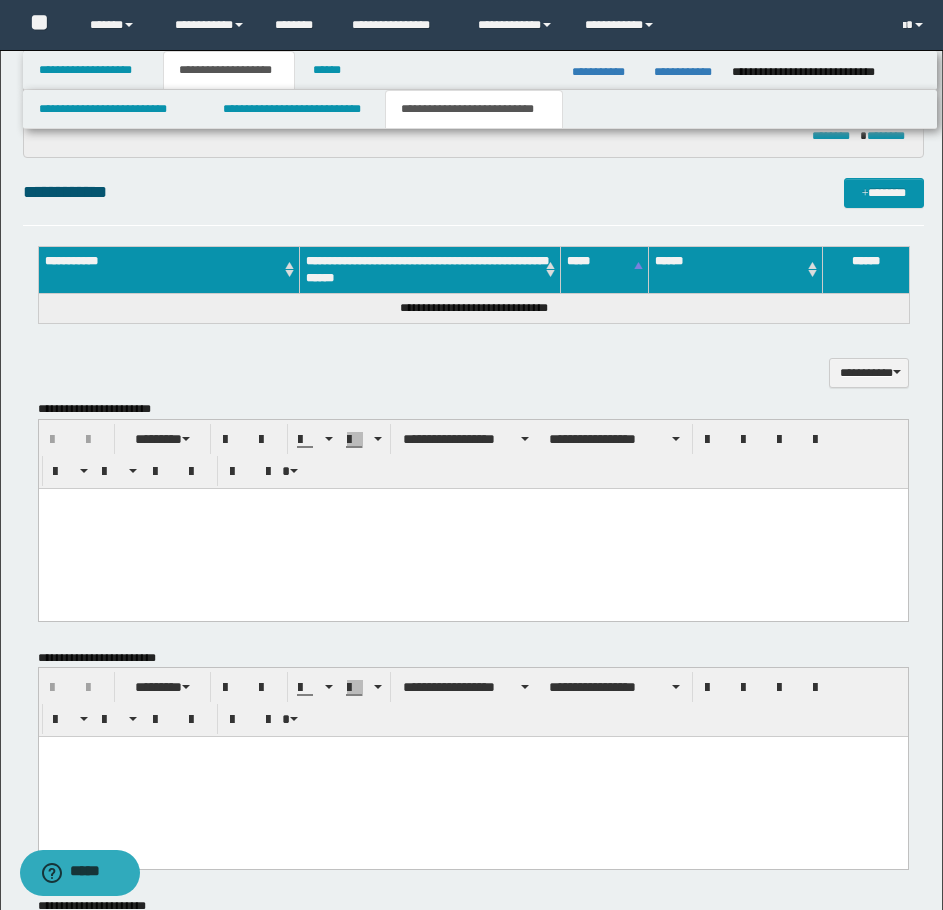 scroll, scrollTop: 1100, scrollLeft: 0, axis: vertical 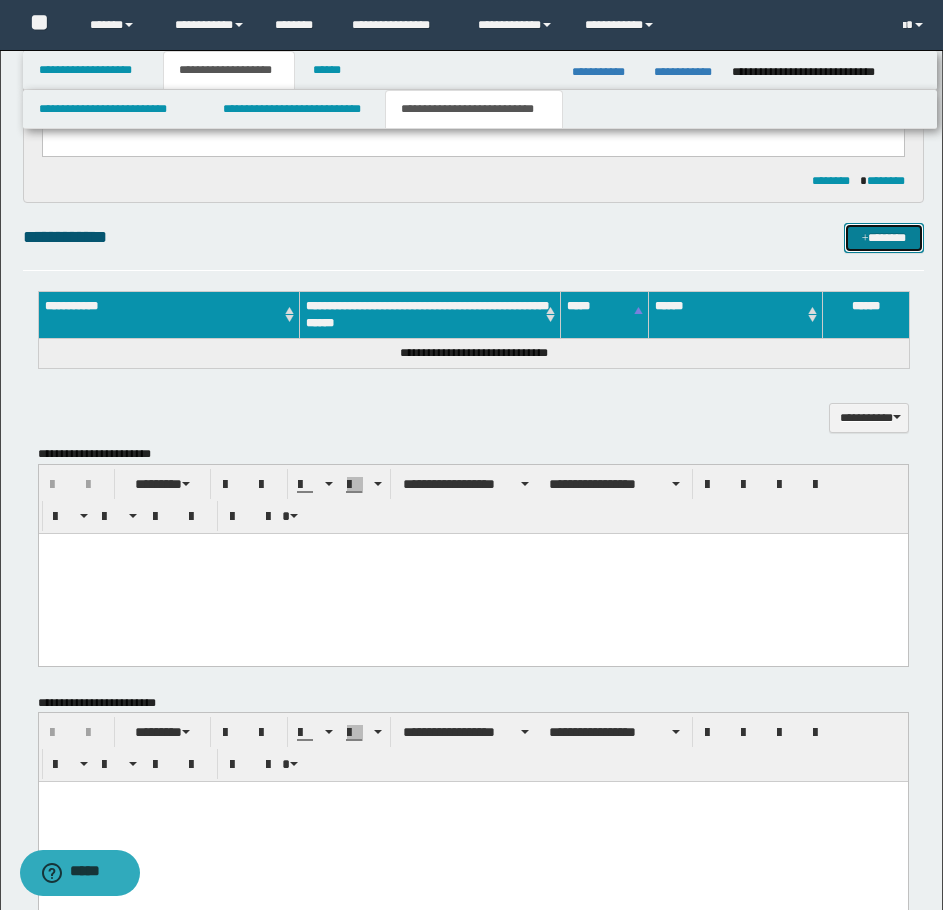 click on "*******" at bounding box center [884, 238] 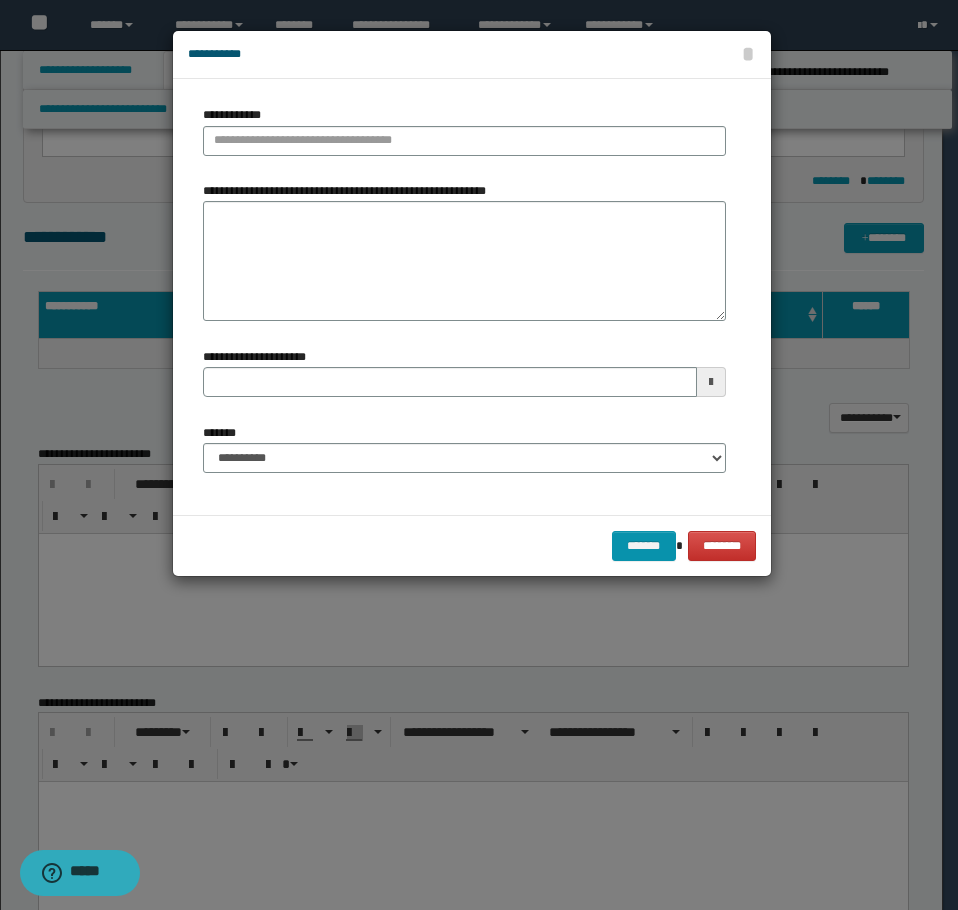 type 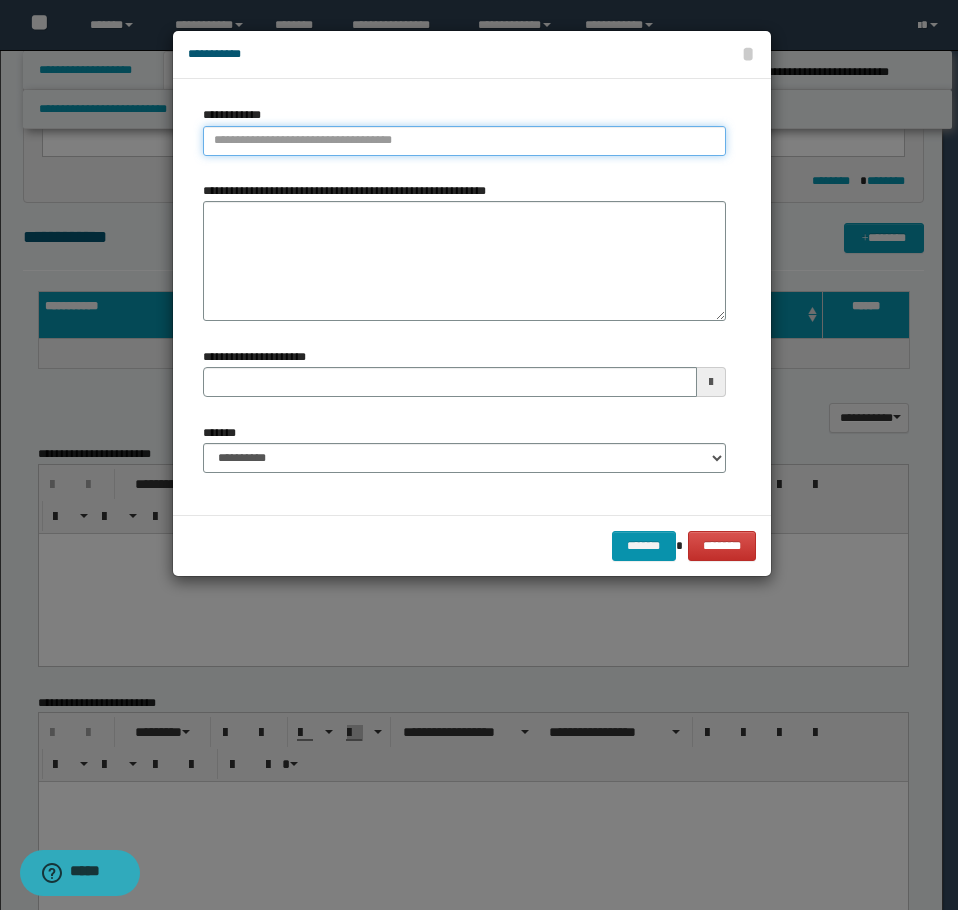 click on "**********" at bounding box center [464, 141] 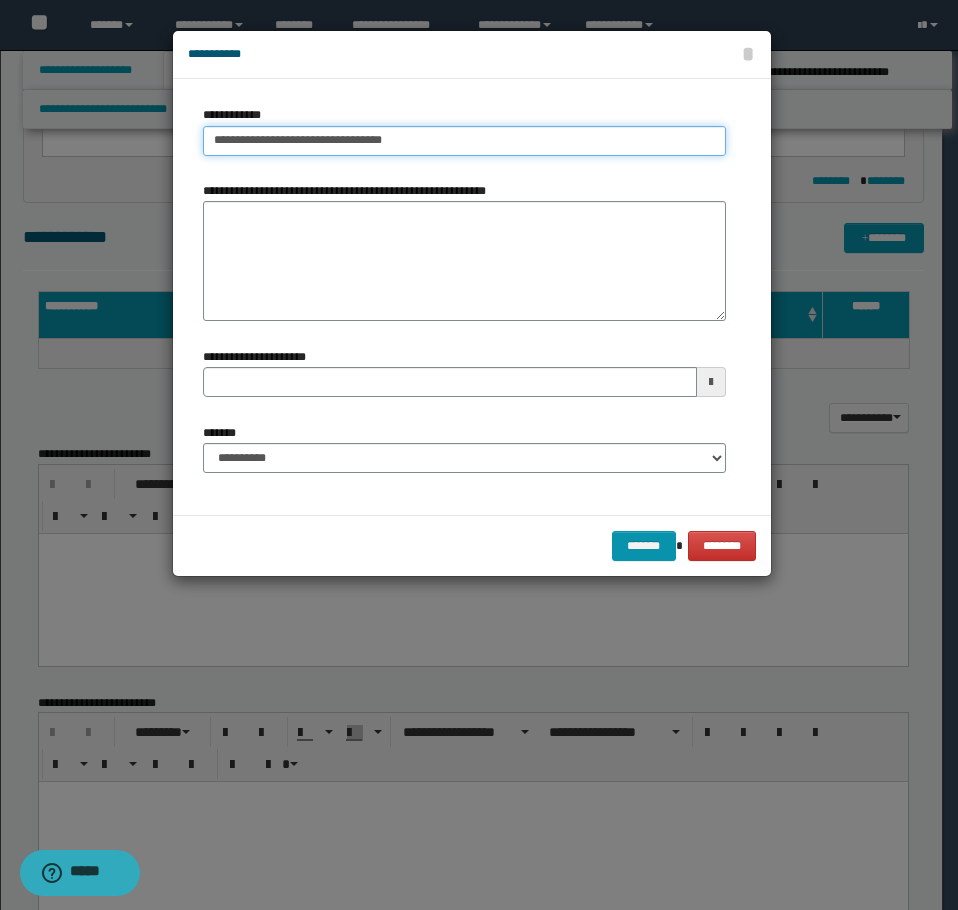 click on "**********" at bounding box center (464, 141) 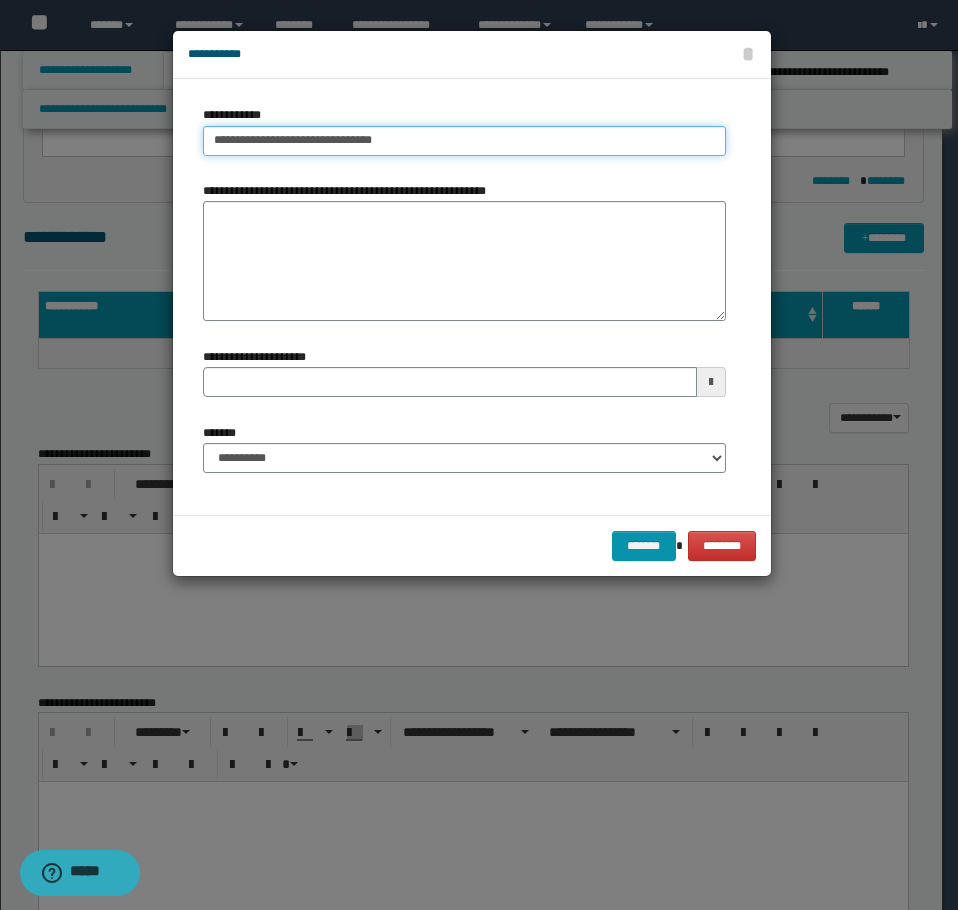 type on "**********" 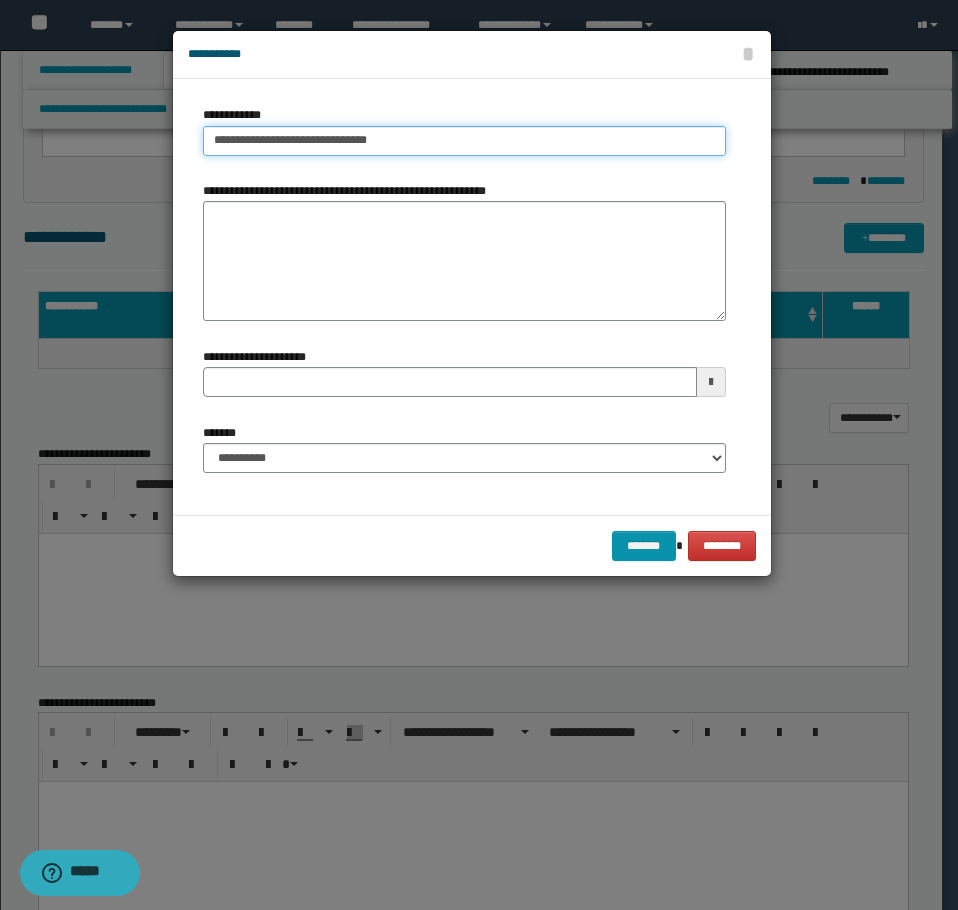 type on "**********" 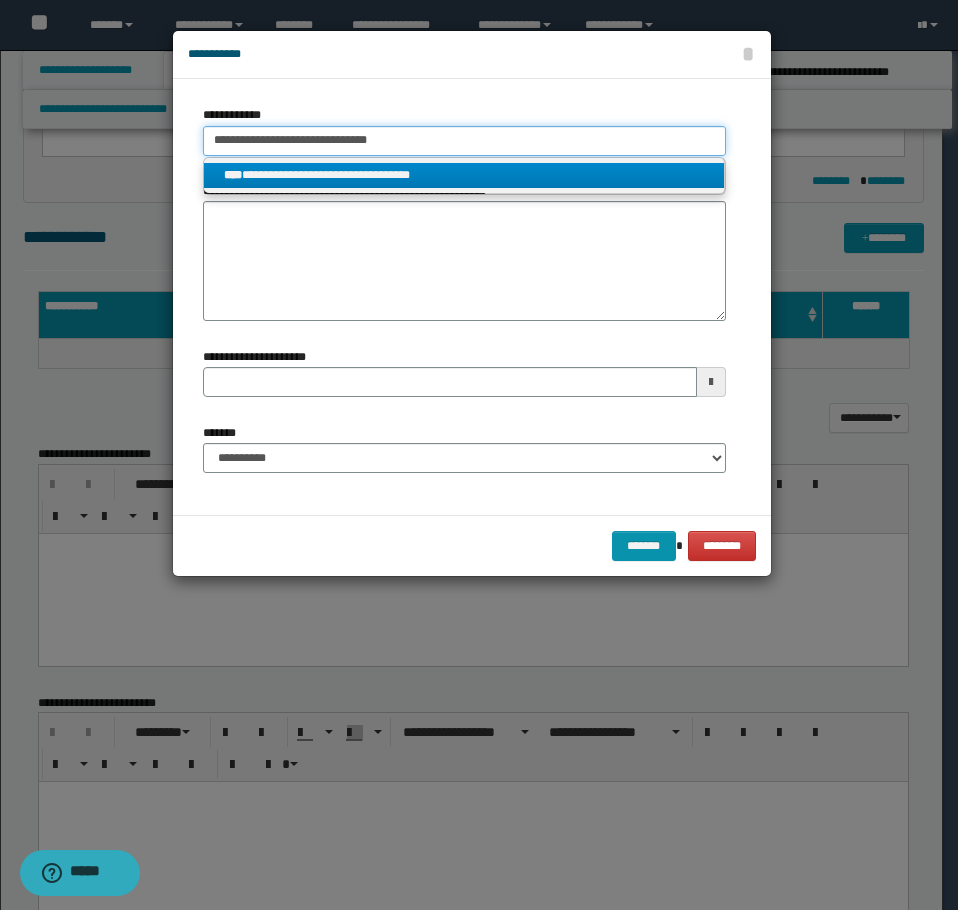 type on "**********" 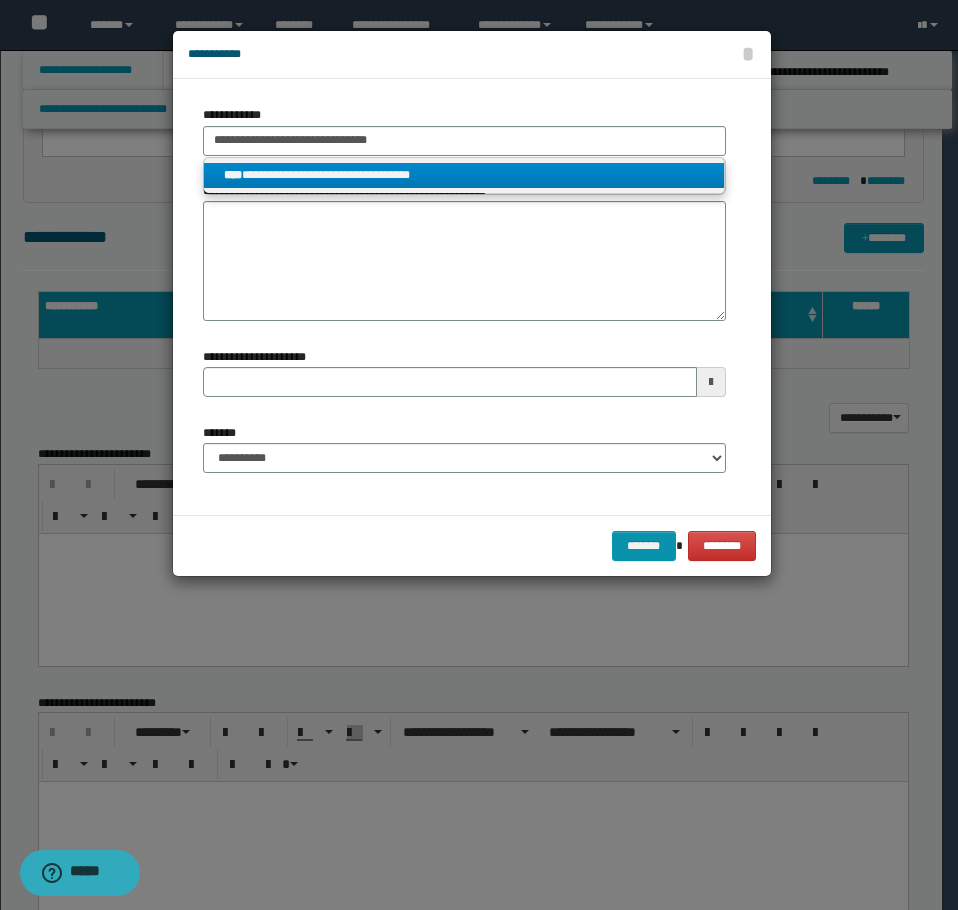 click on "**********" at bounding box center [464, 175] 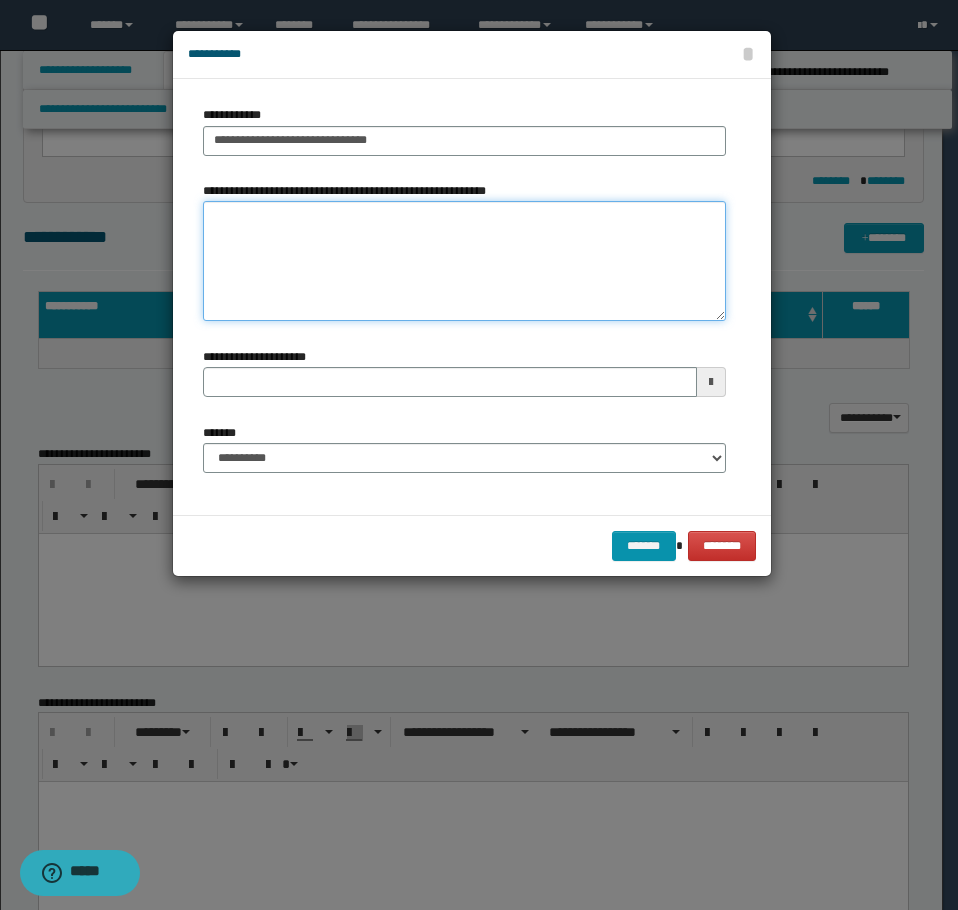 type 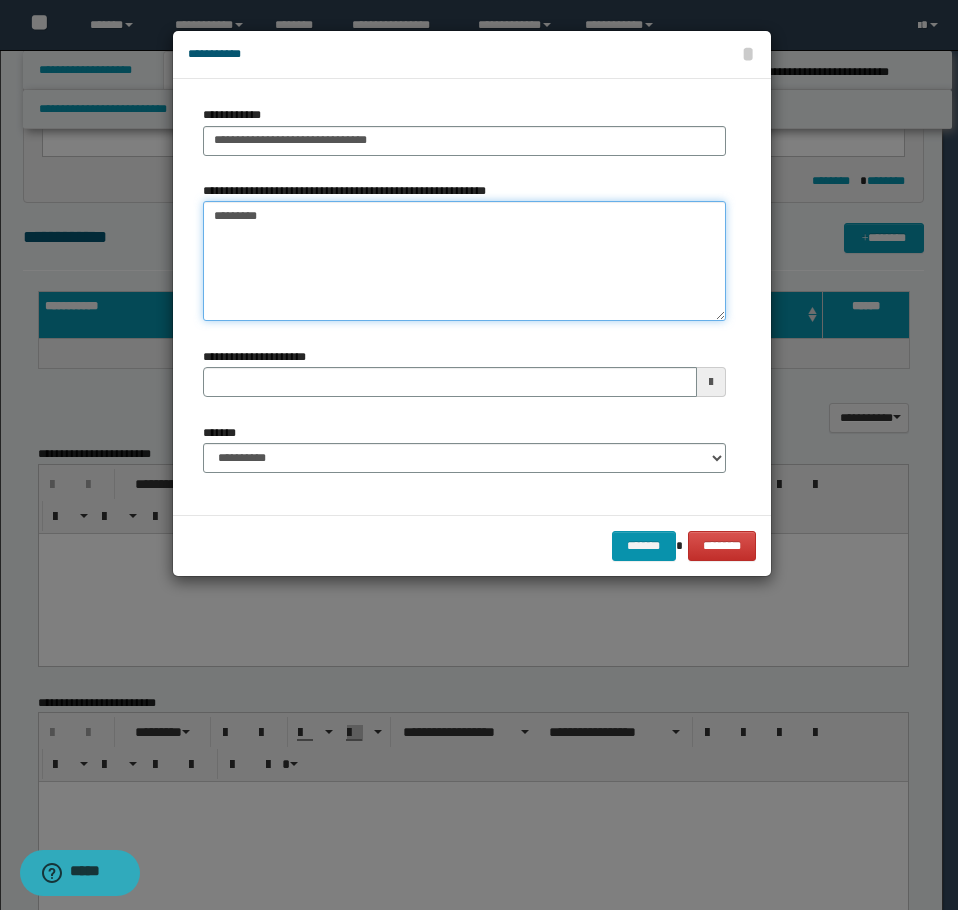 type 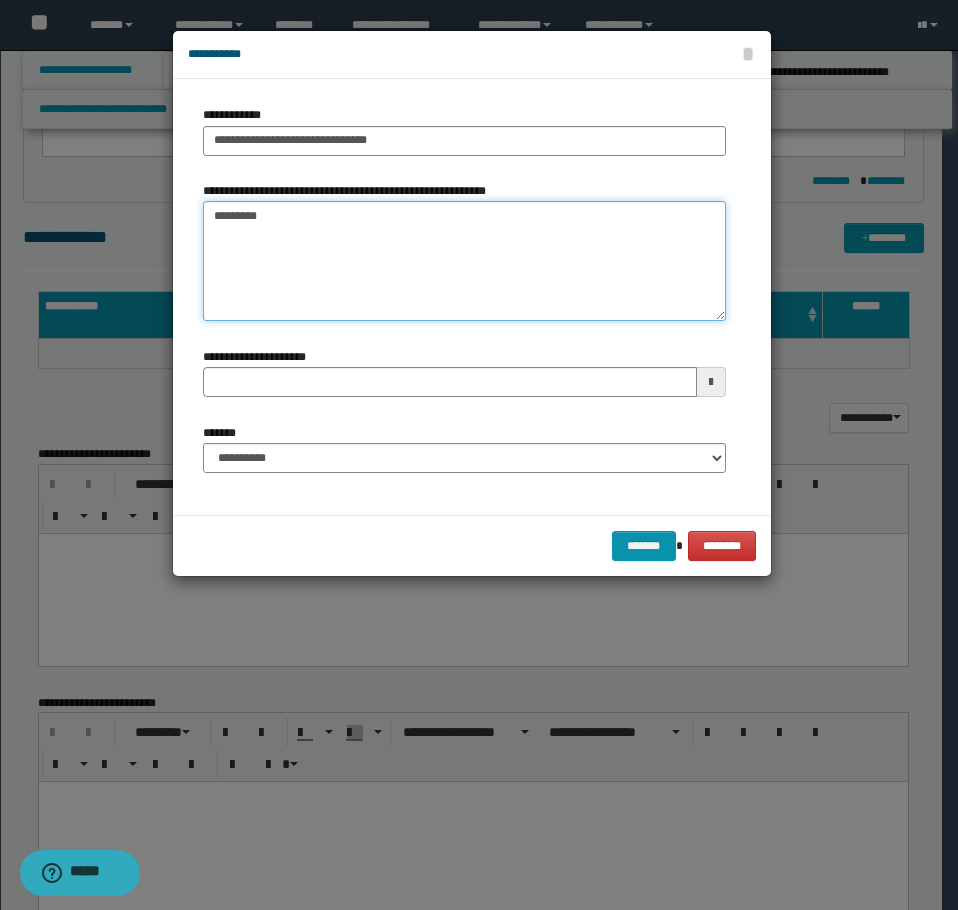 type on "*********" 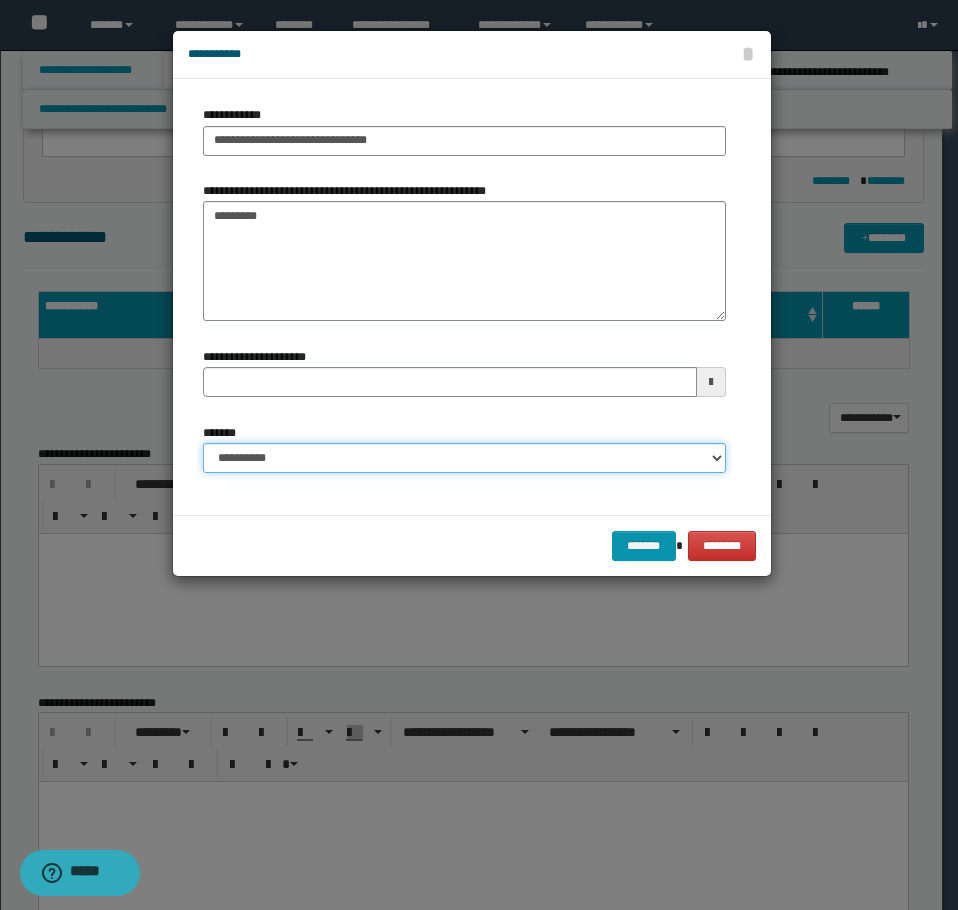 click on "**********" at bounding box center [464, 458] 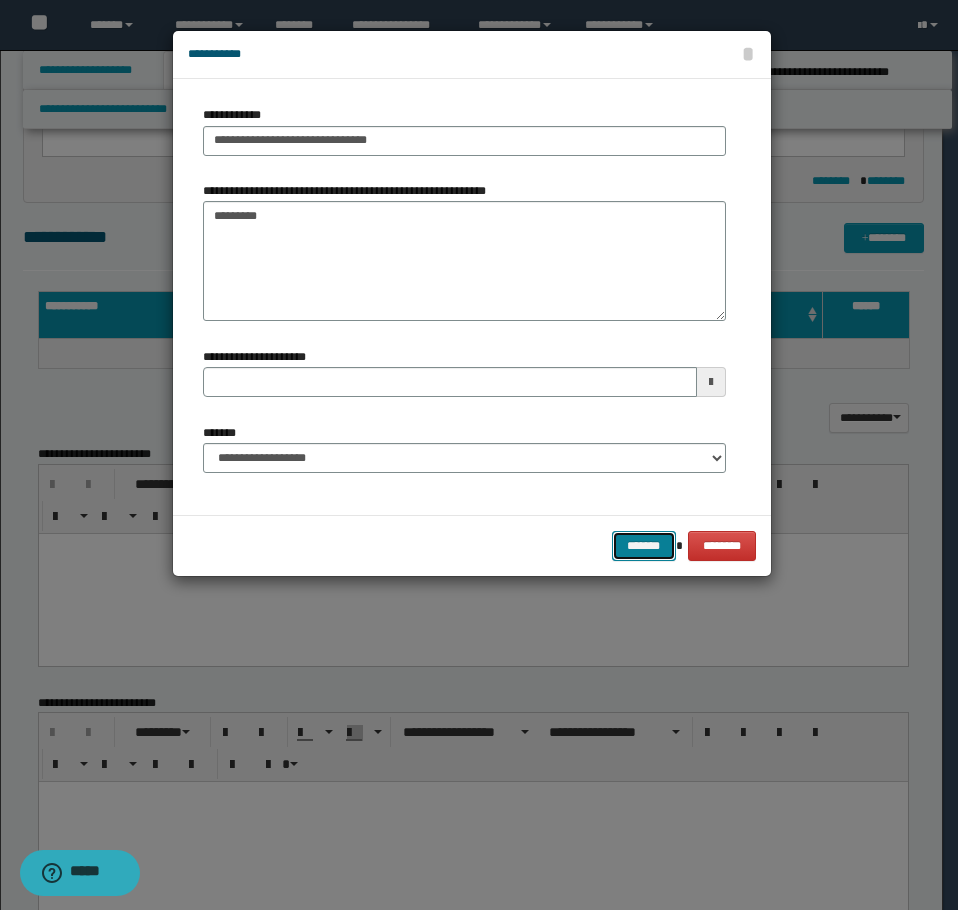 click on "*******" at bounding box center (644, 546) 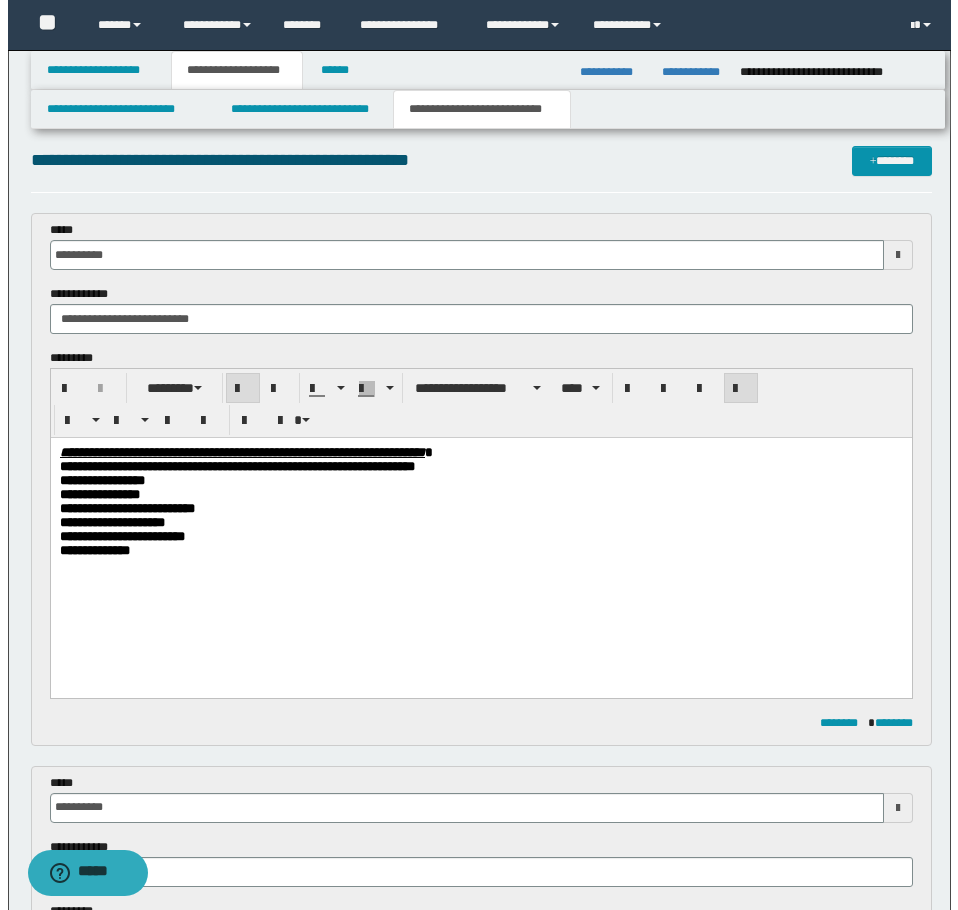 scroll, scrollTop: 0, scrollLeft: 0, axis: both 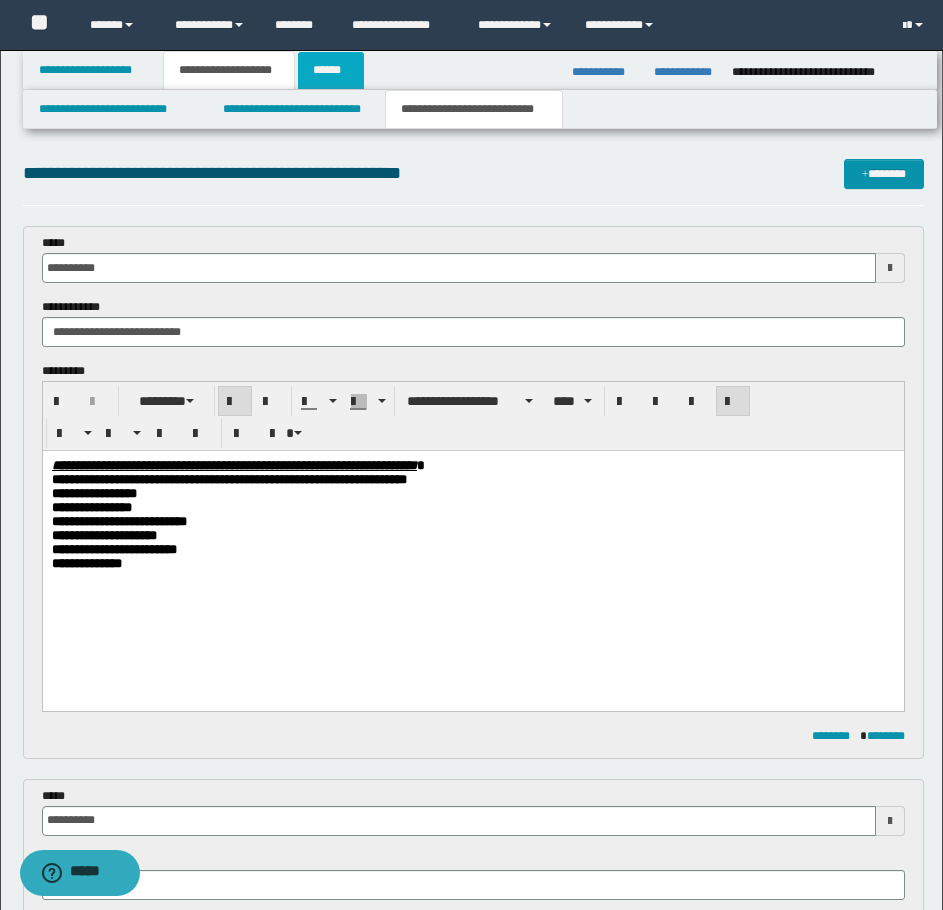 click on "******" at bounding box center (331, 70) 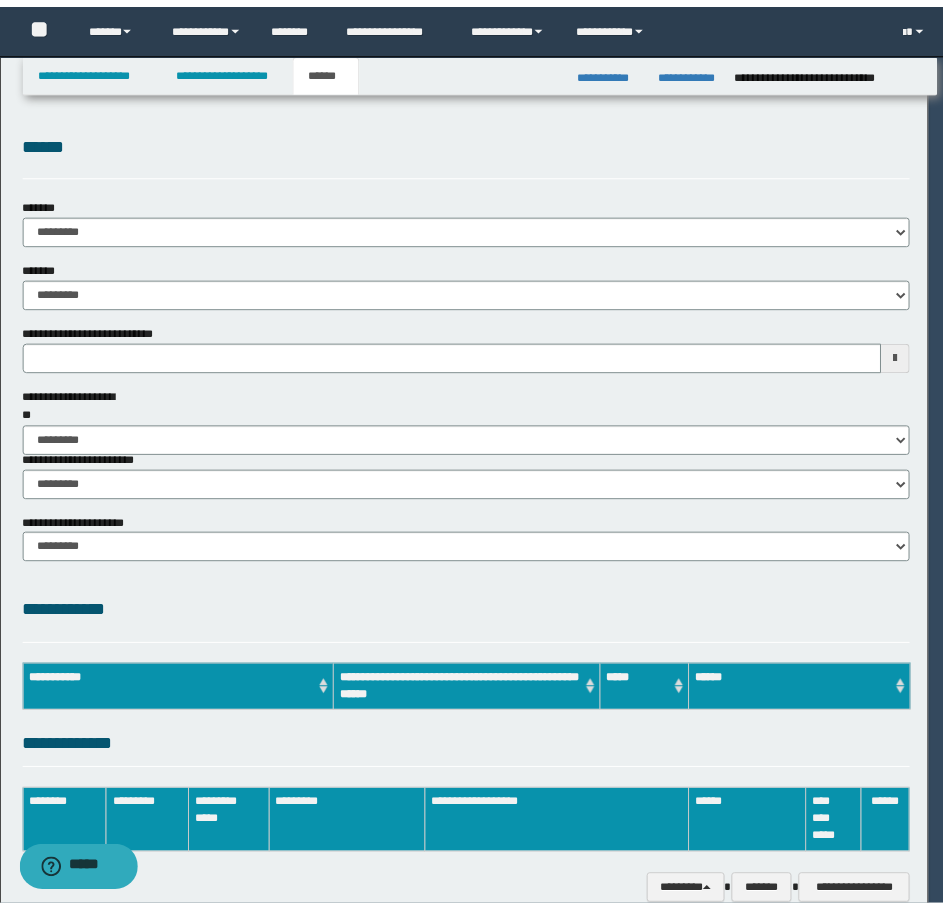 scroll, scrollTop: 0, scrollLeft: 0, axis: both 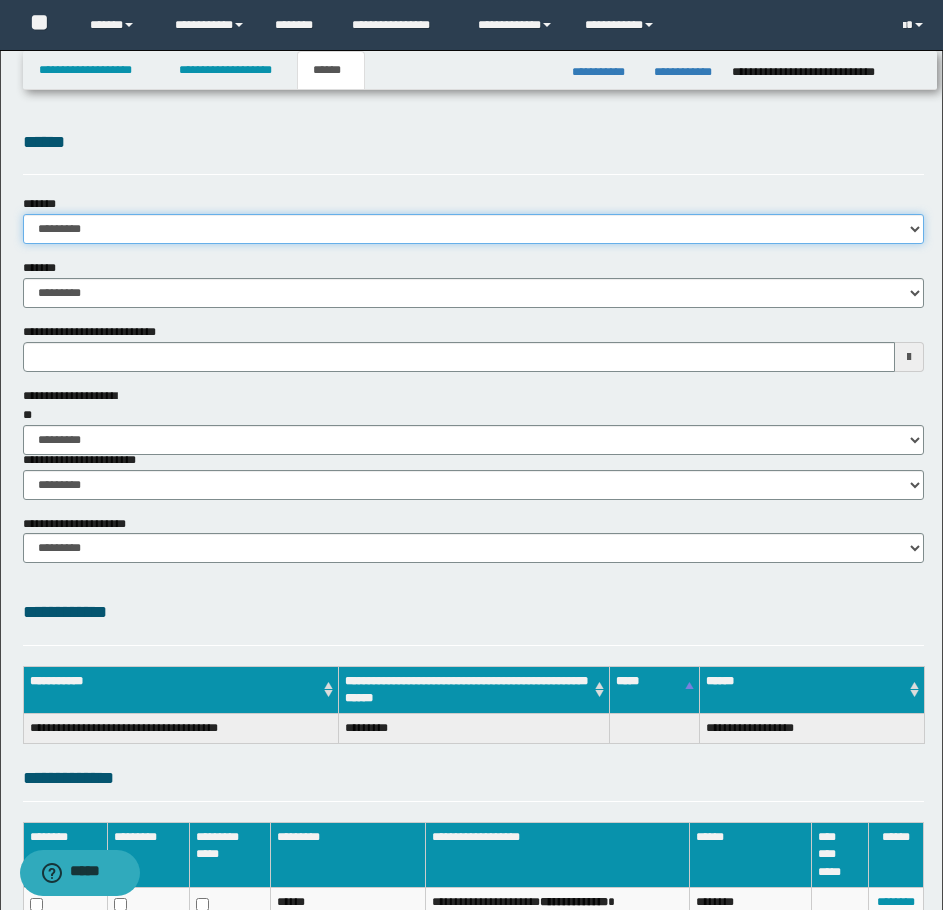 click on "**********" at bounding box center (473, 229) 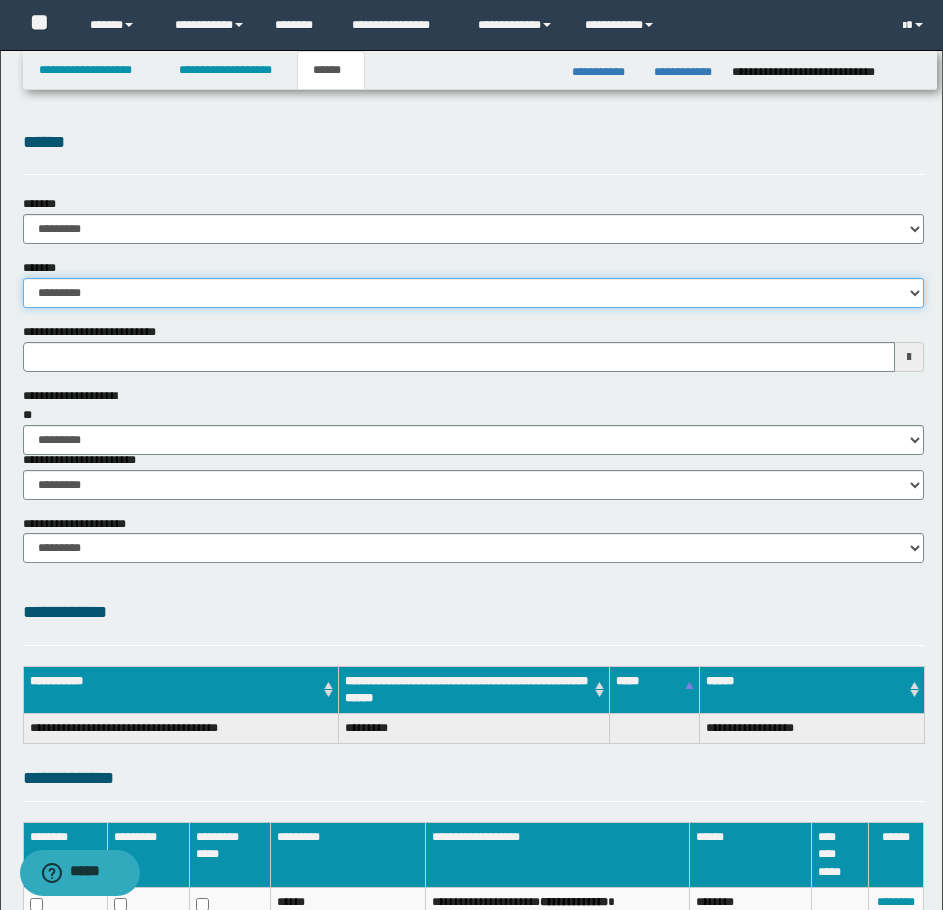 click on "**********" at bounding box center [473, 293] 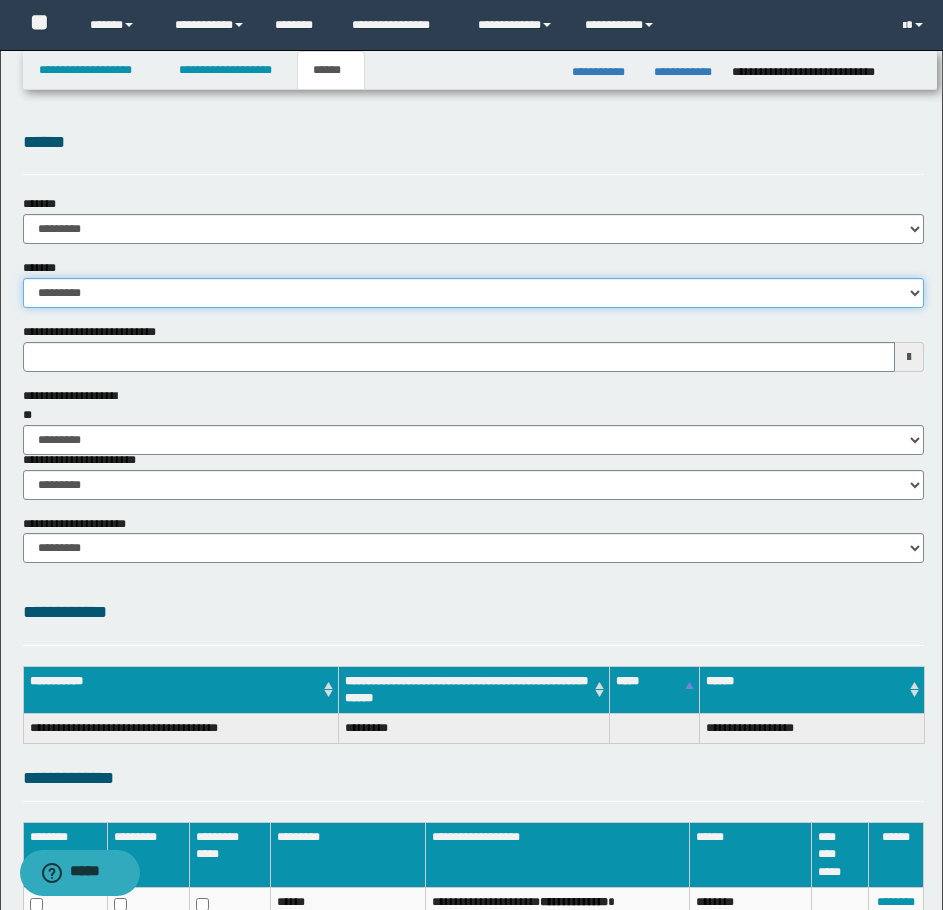 select on "*" 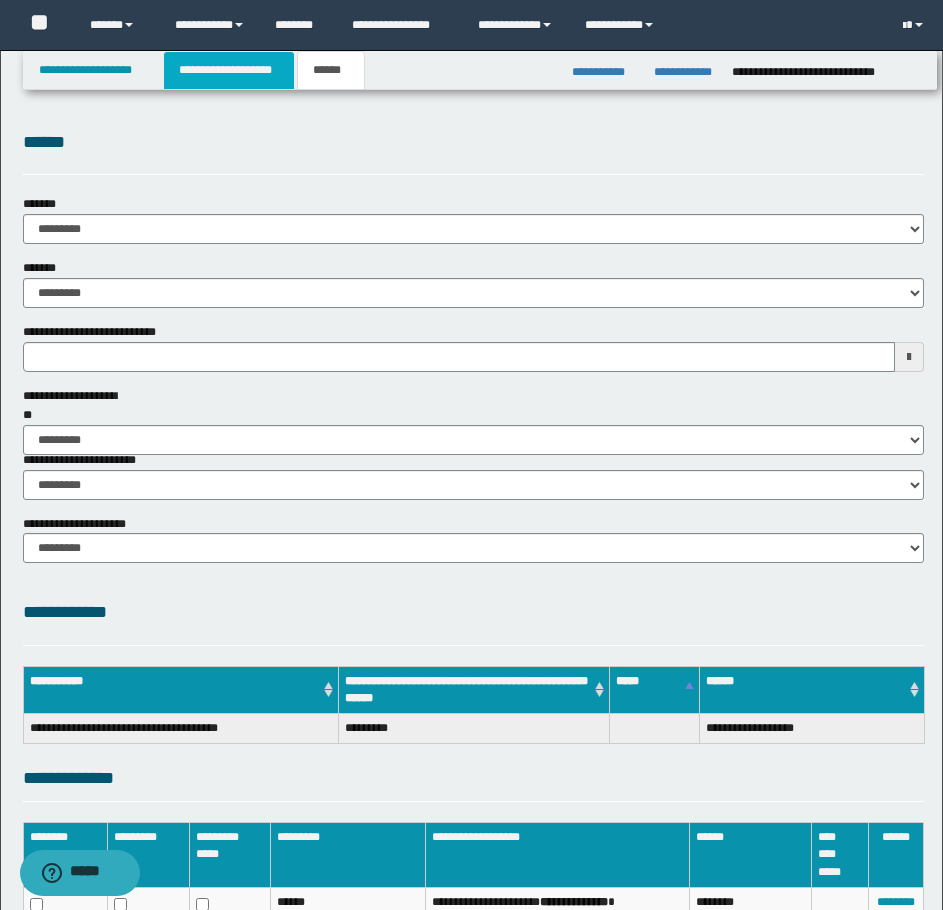 click on "**********" at bounding box center (229, 70) 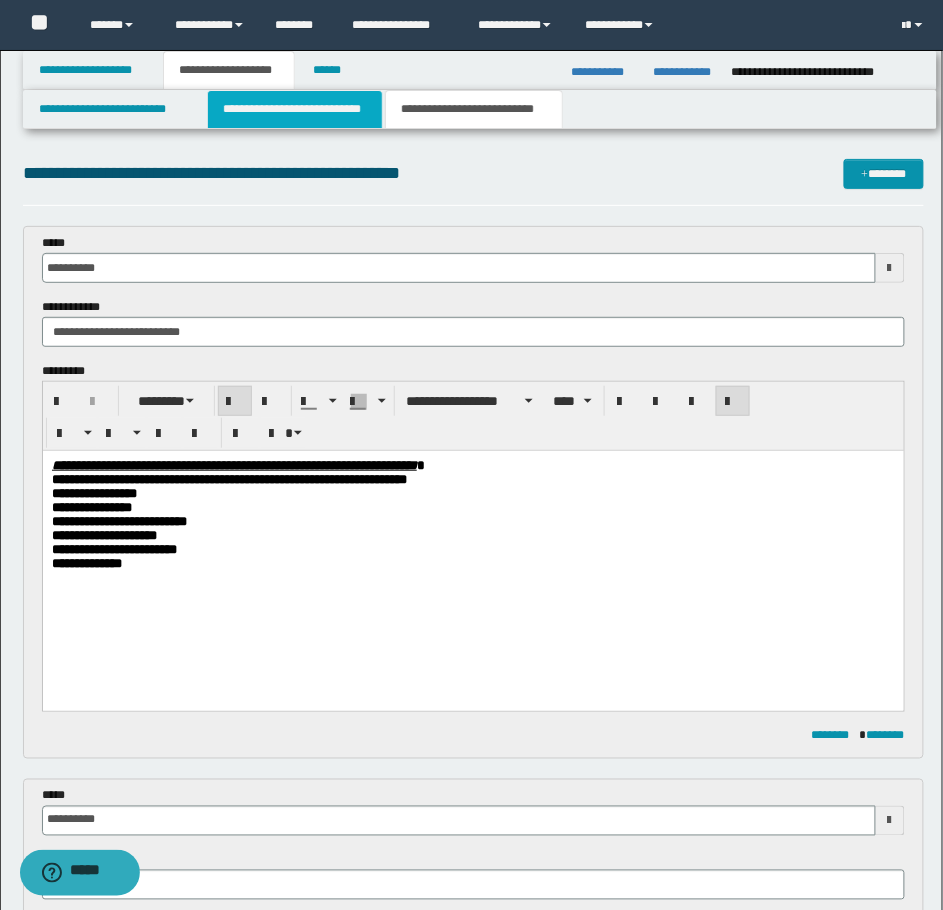 click on "**********" at bounding box center (295, 109) 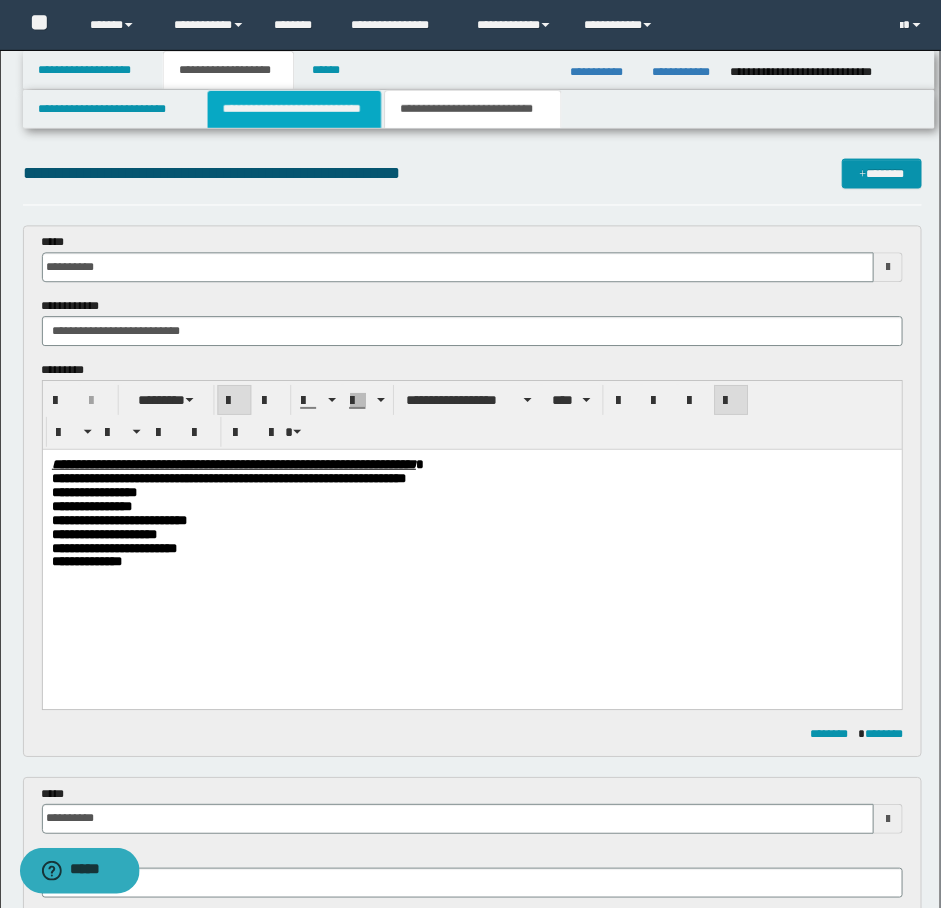 type 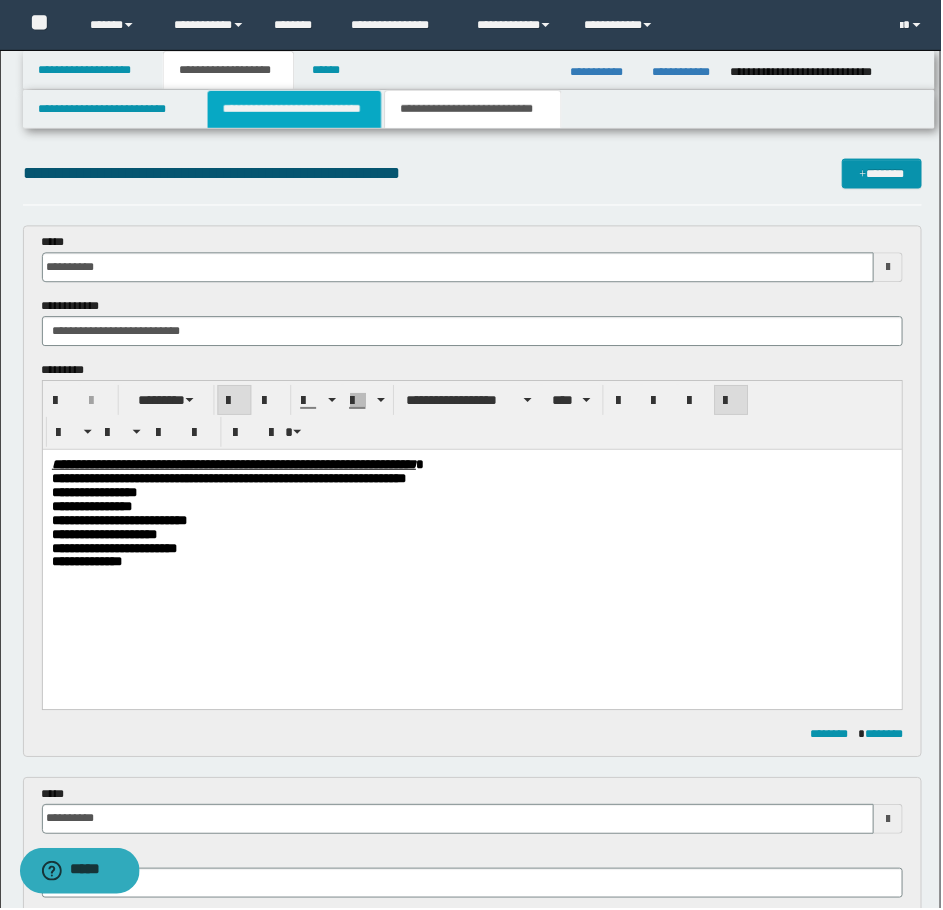 type 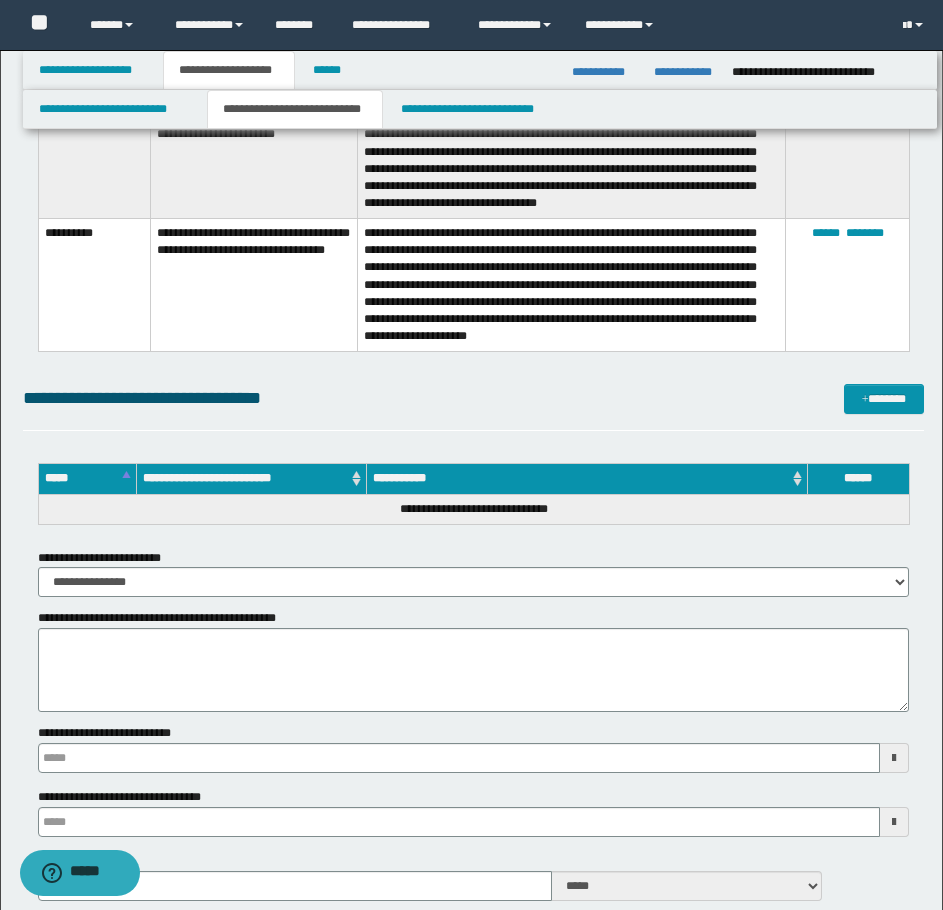 scroll, scrollTop: 3218, scrollLeft: 0, axis: vertical 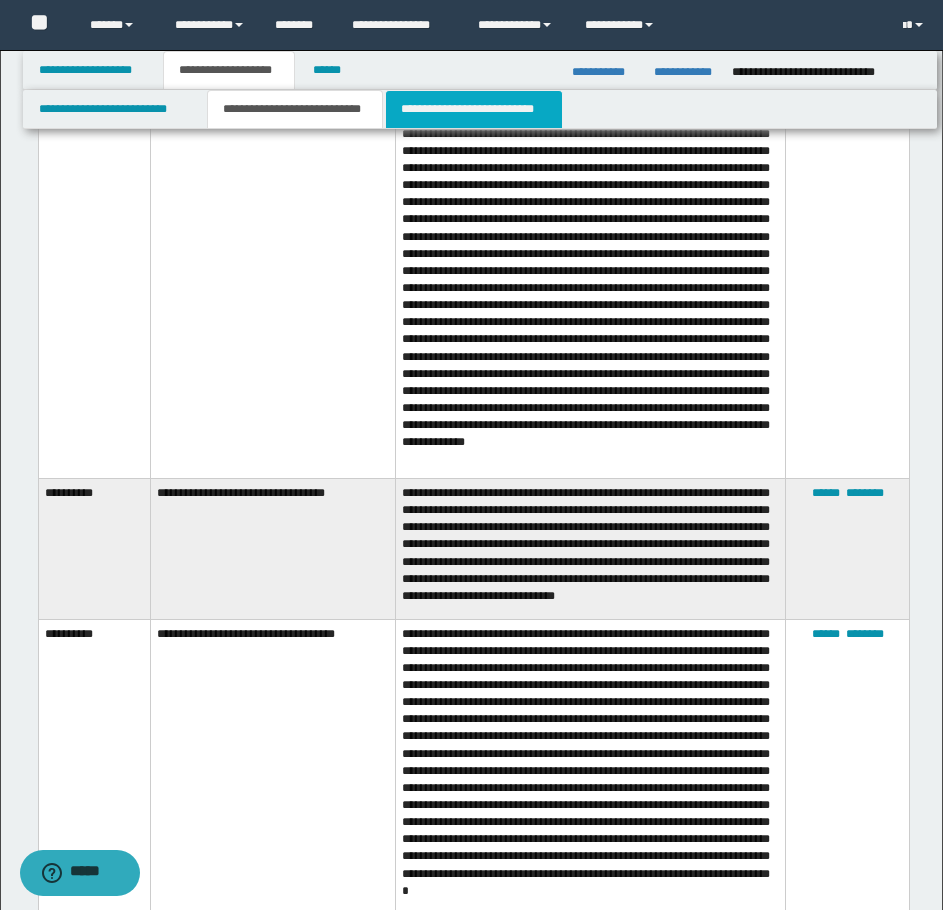 click on "**********" at bounding box center (474, 109) 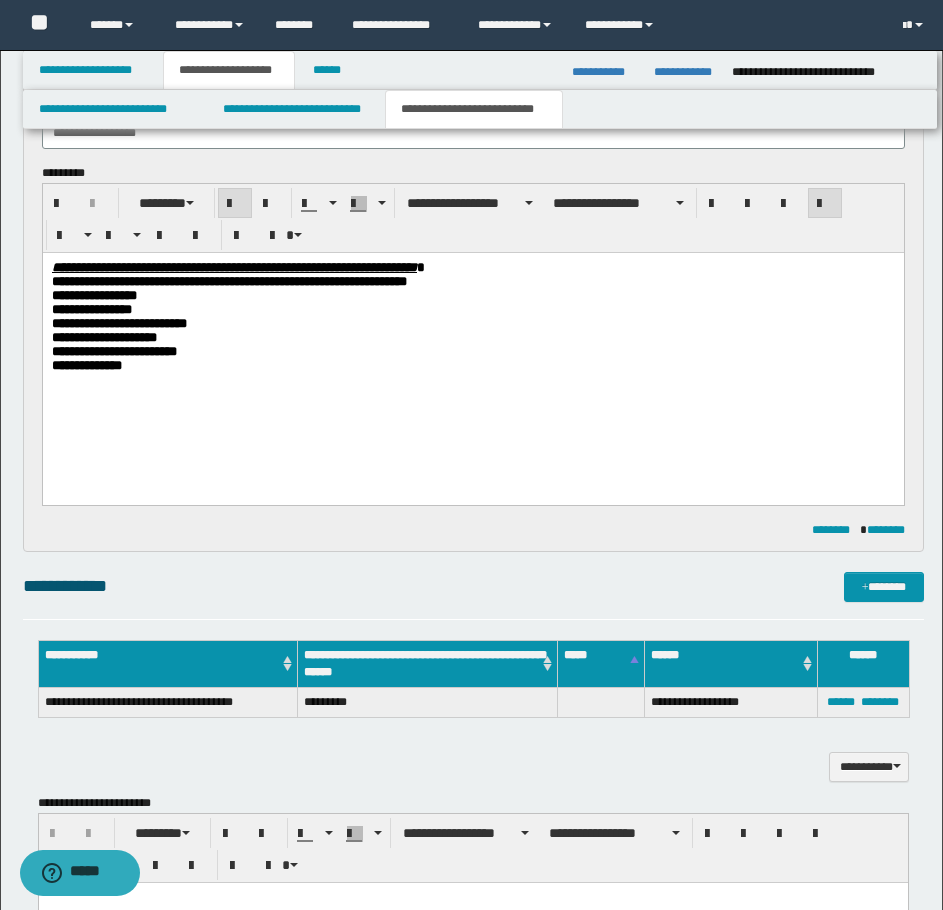 scroll, scrollTop: 800, scrollLeft: 0, axis: vertical 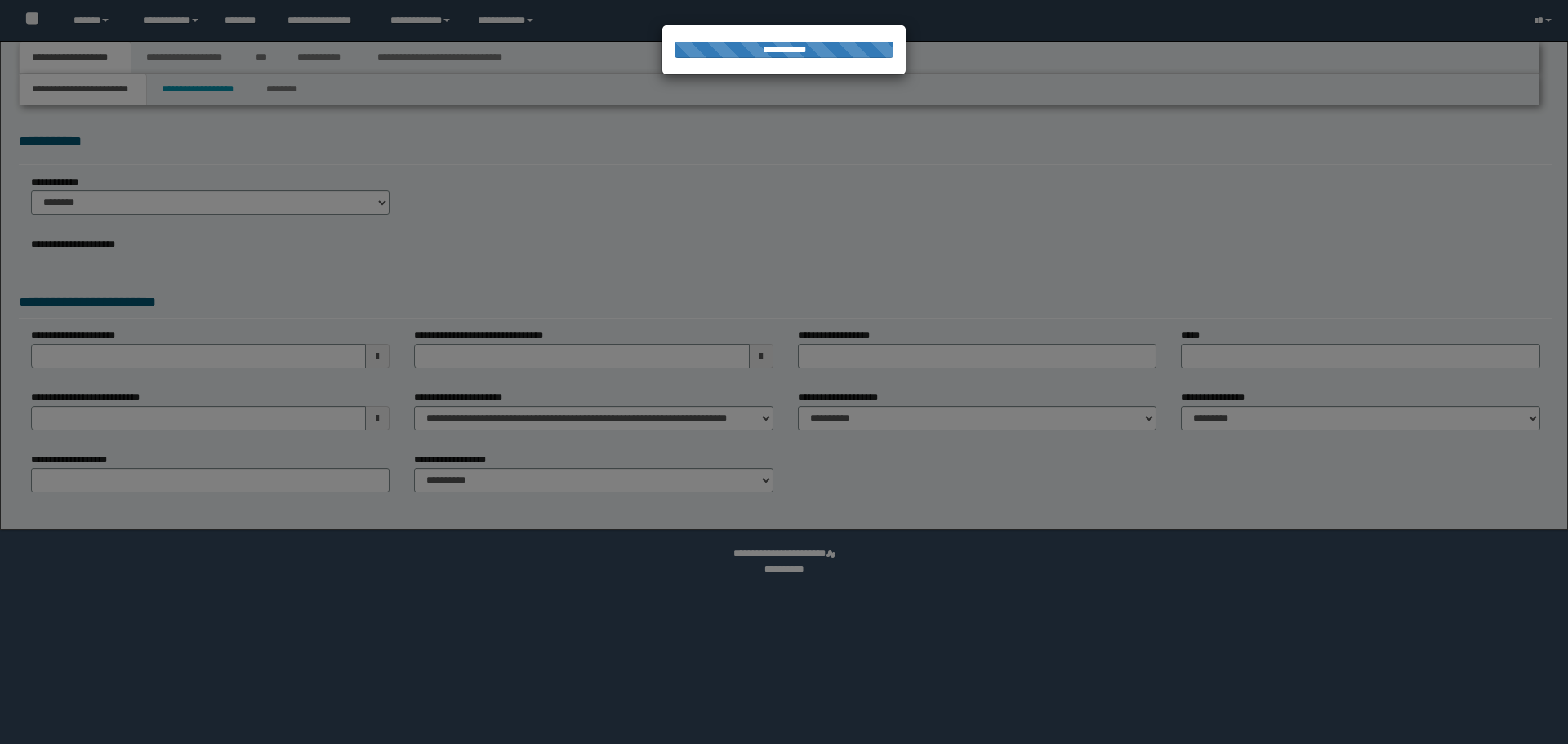 select on "*" 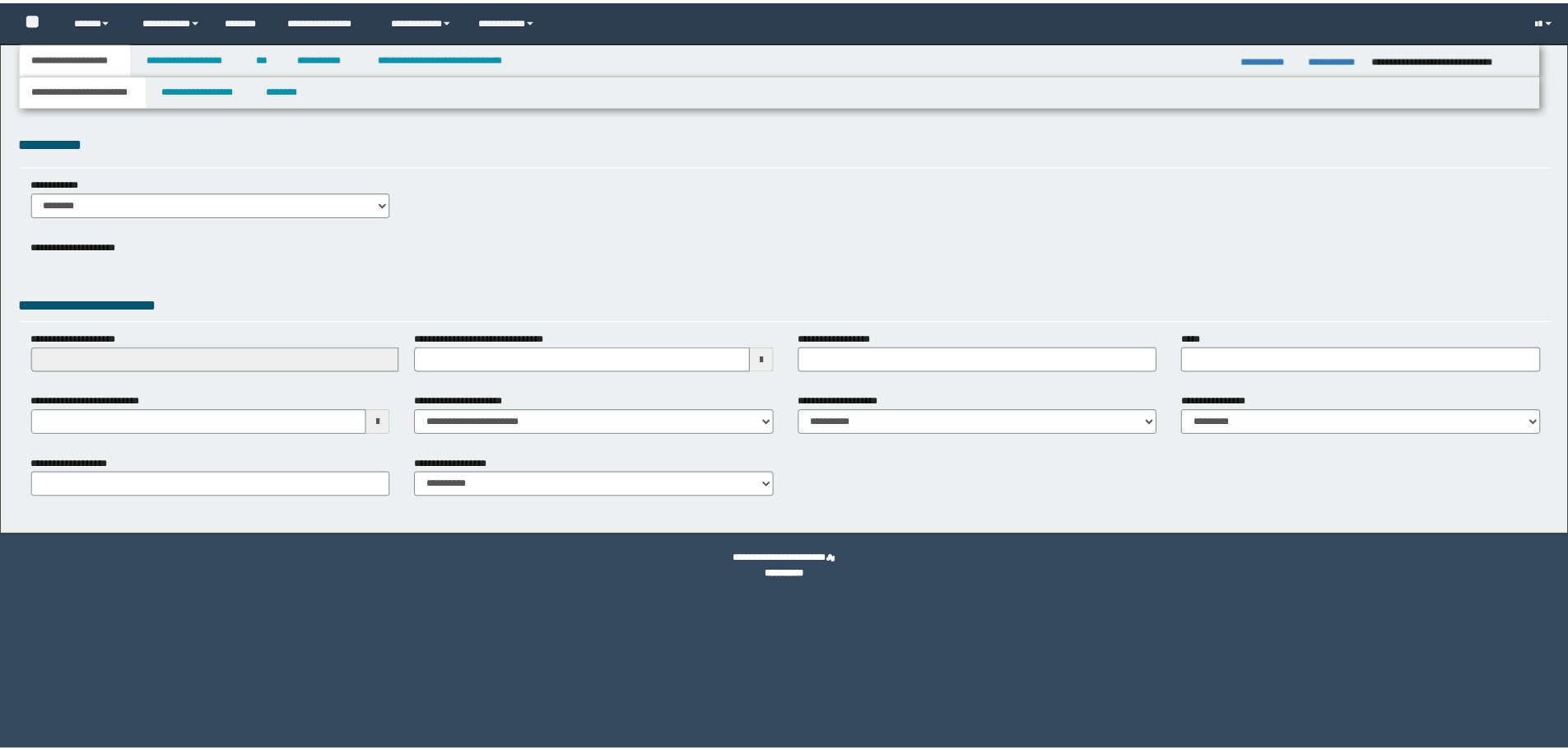 scroll, scrollTop: 0, scrollLeft: 0, axis: both 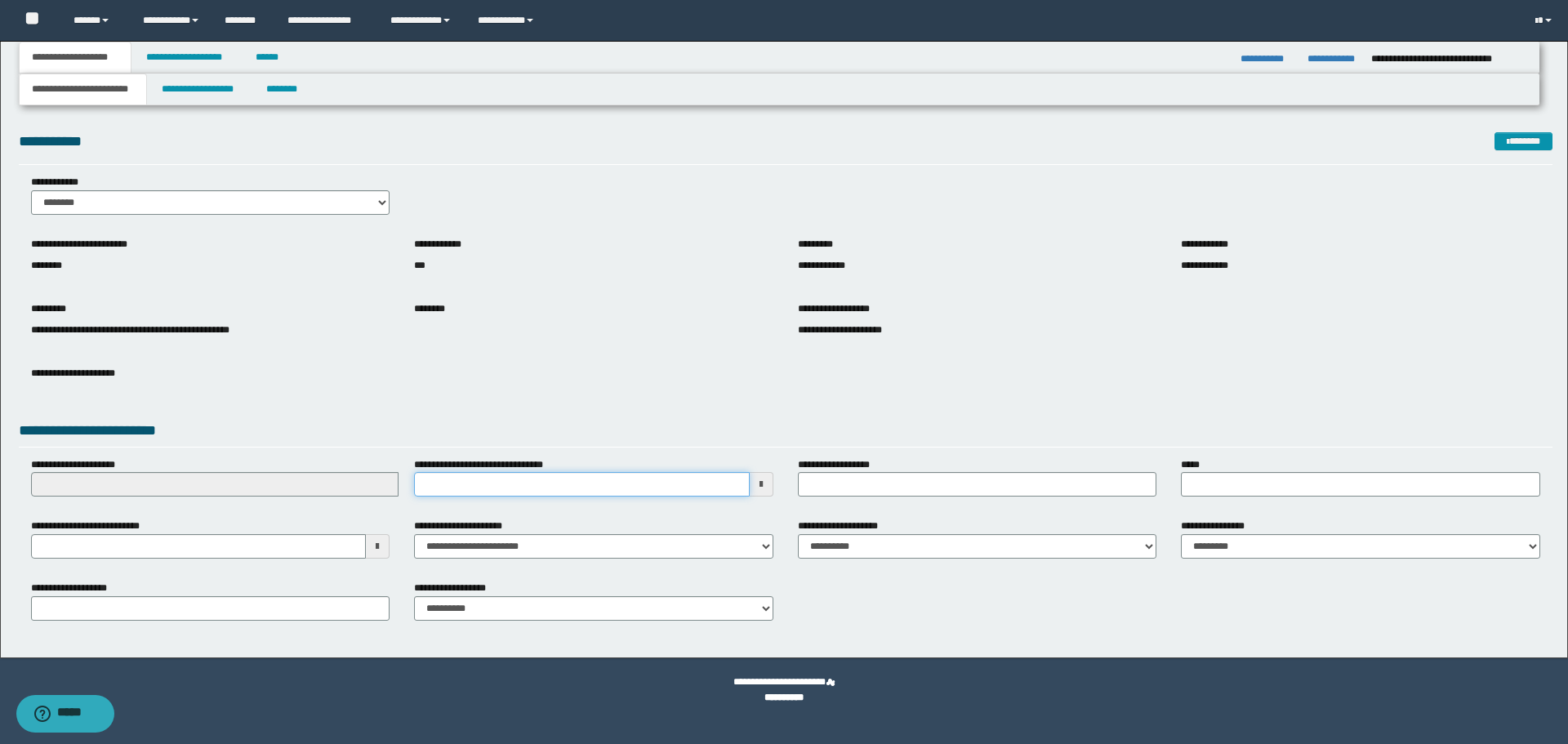 click on "**********" at bounding box center (581, 484) 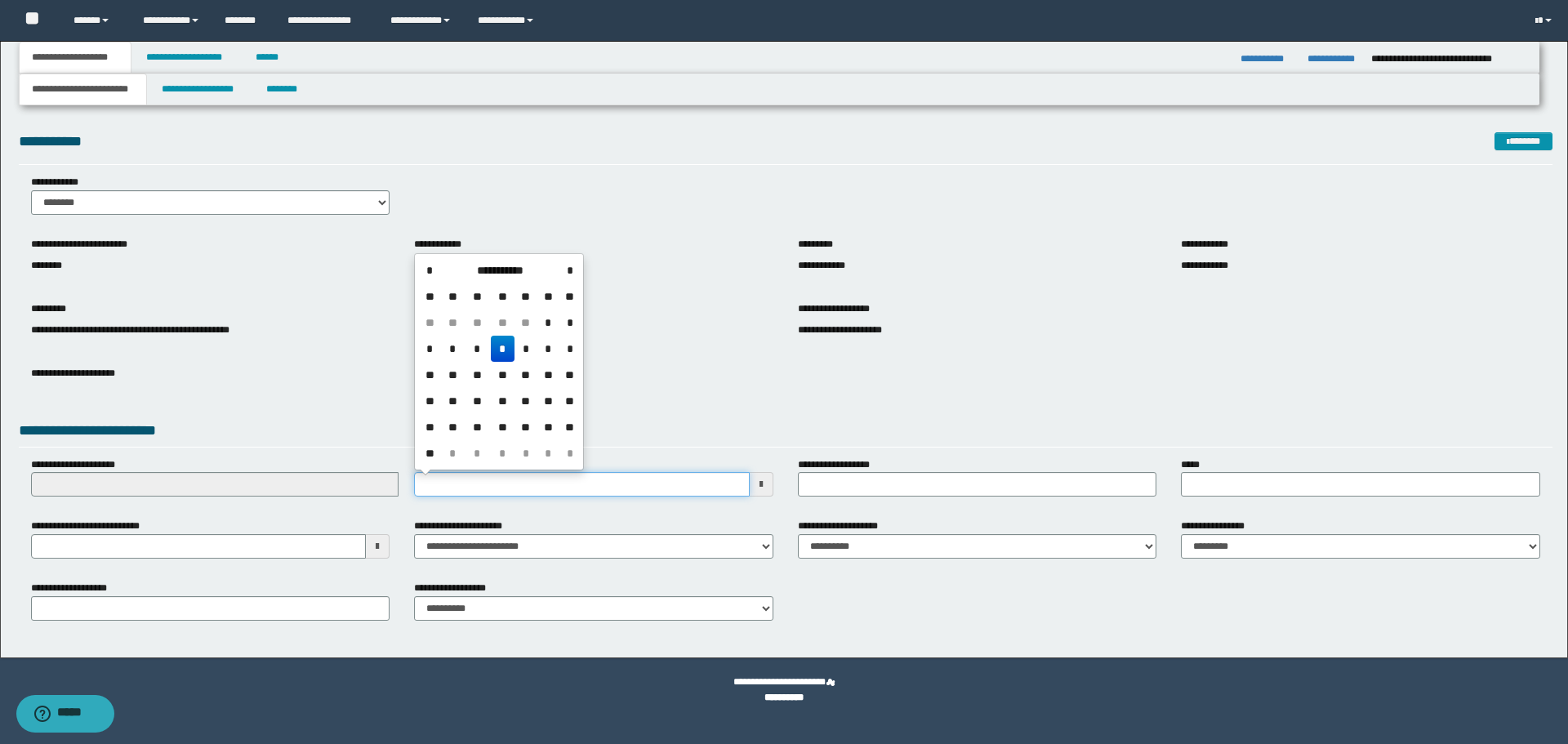 type on "**********" 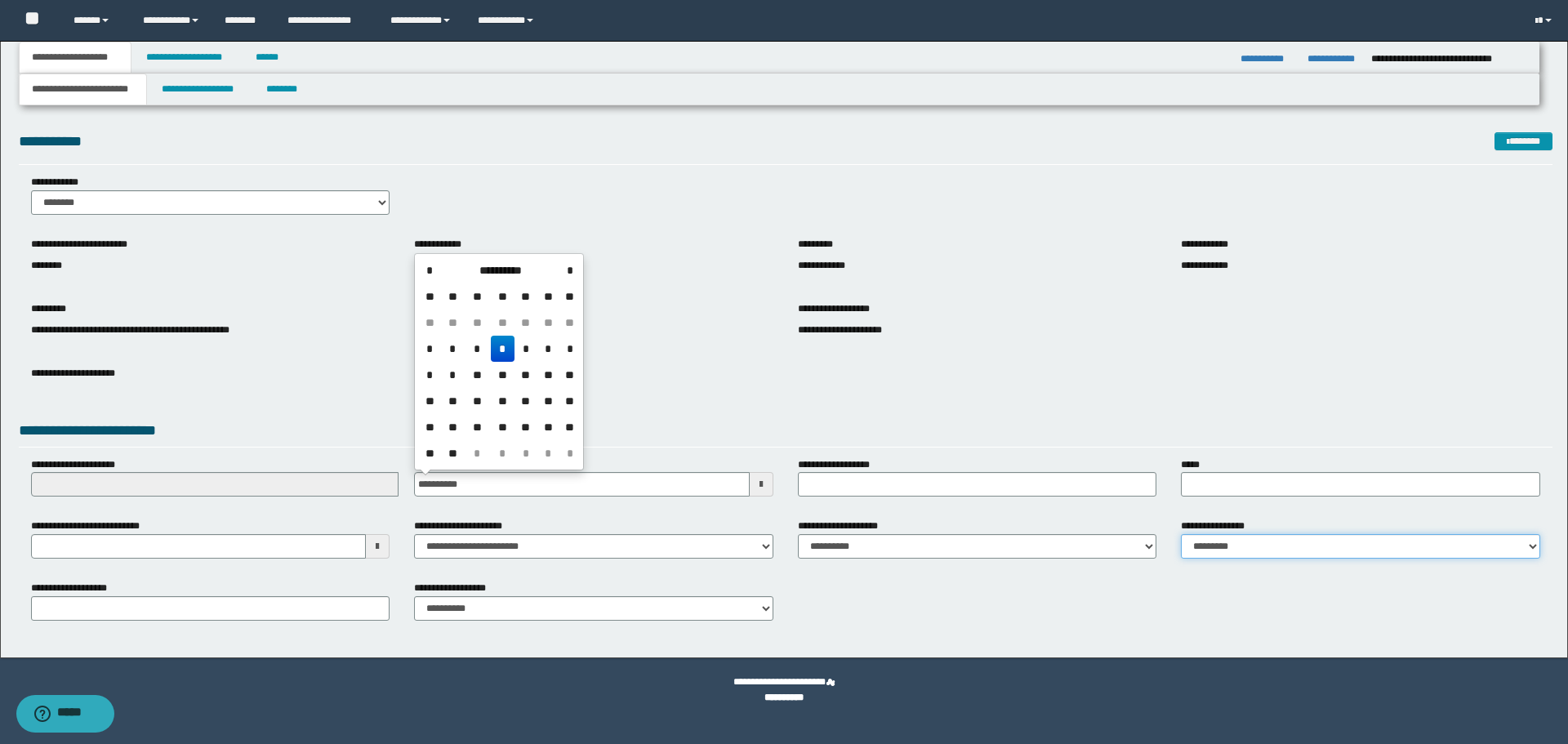 click on "**********" at bounding box center [1361, 546] 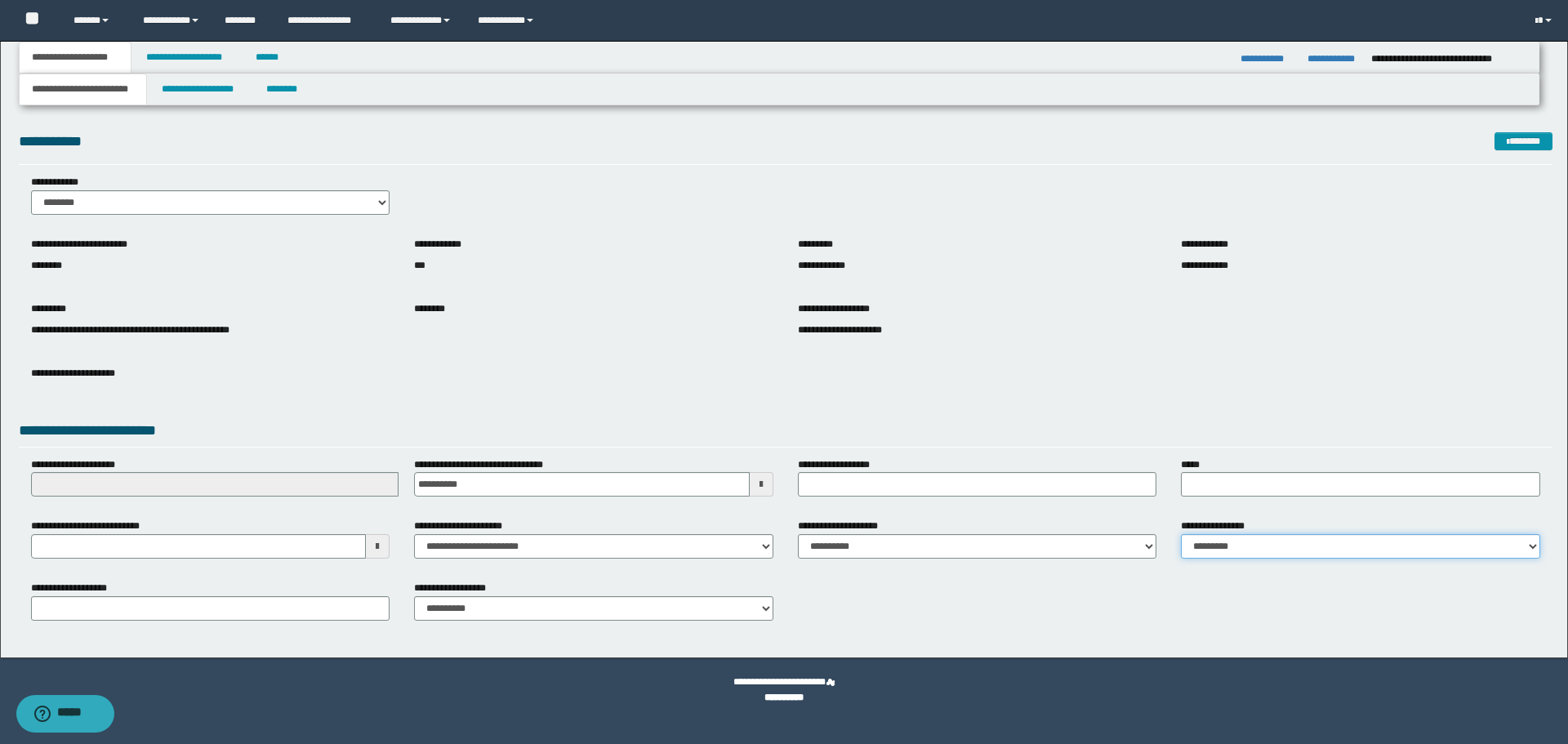 select on "*" 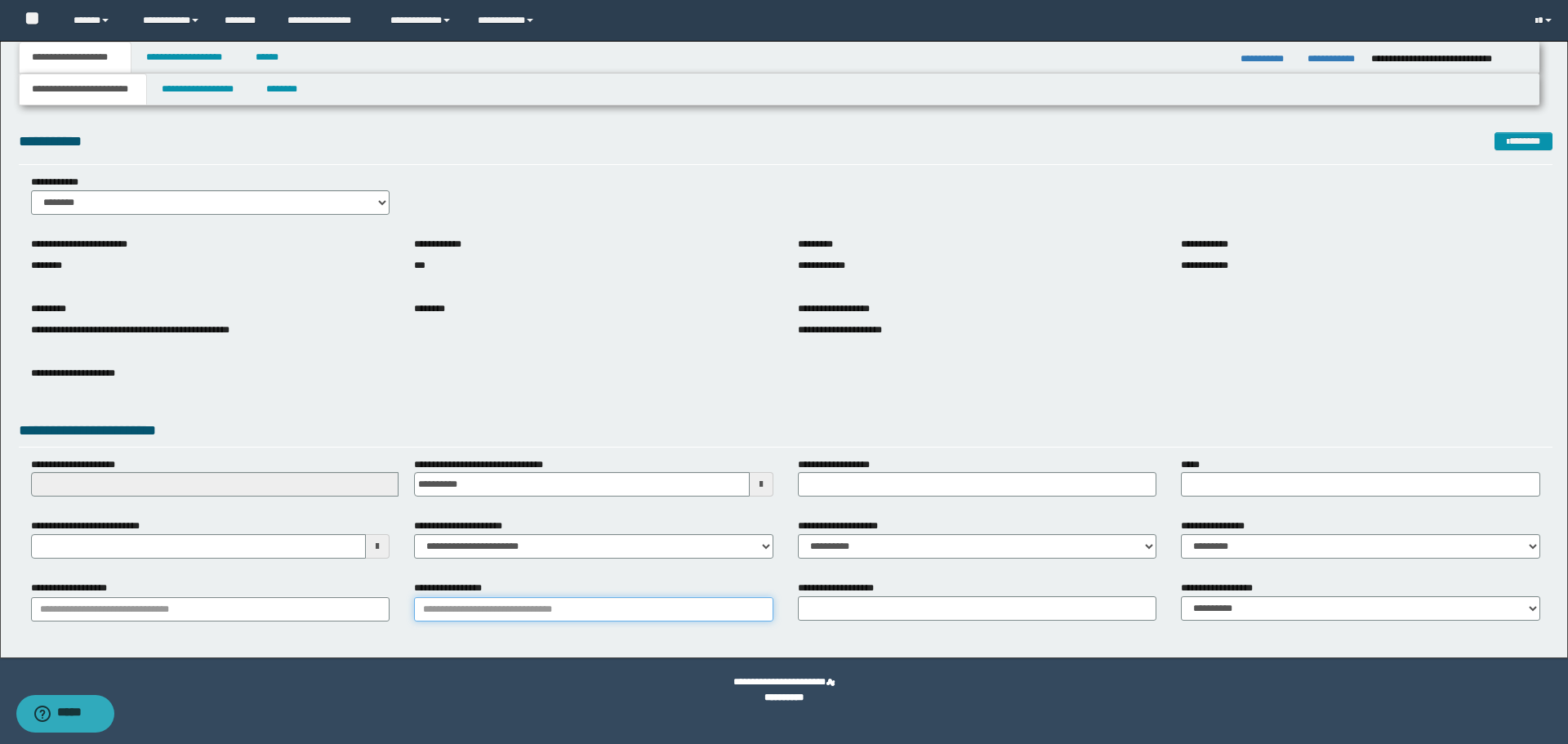 click on "**********" at bounding box center [594, 609] 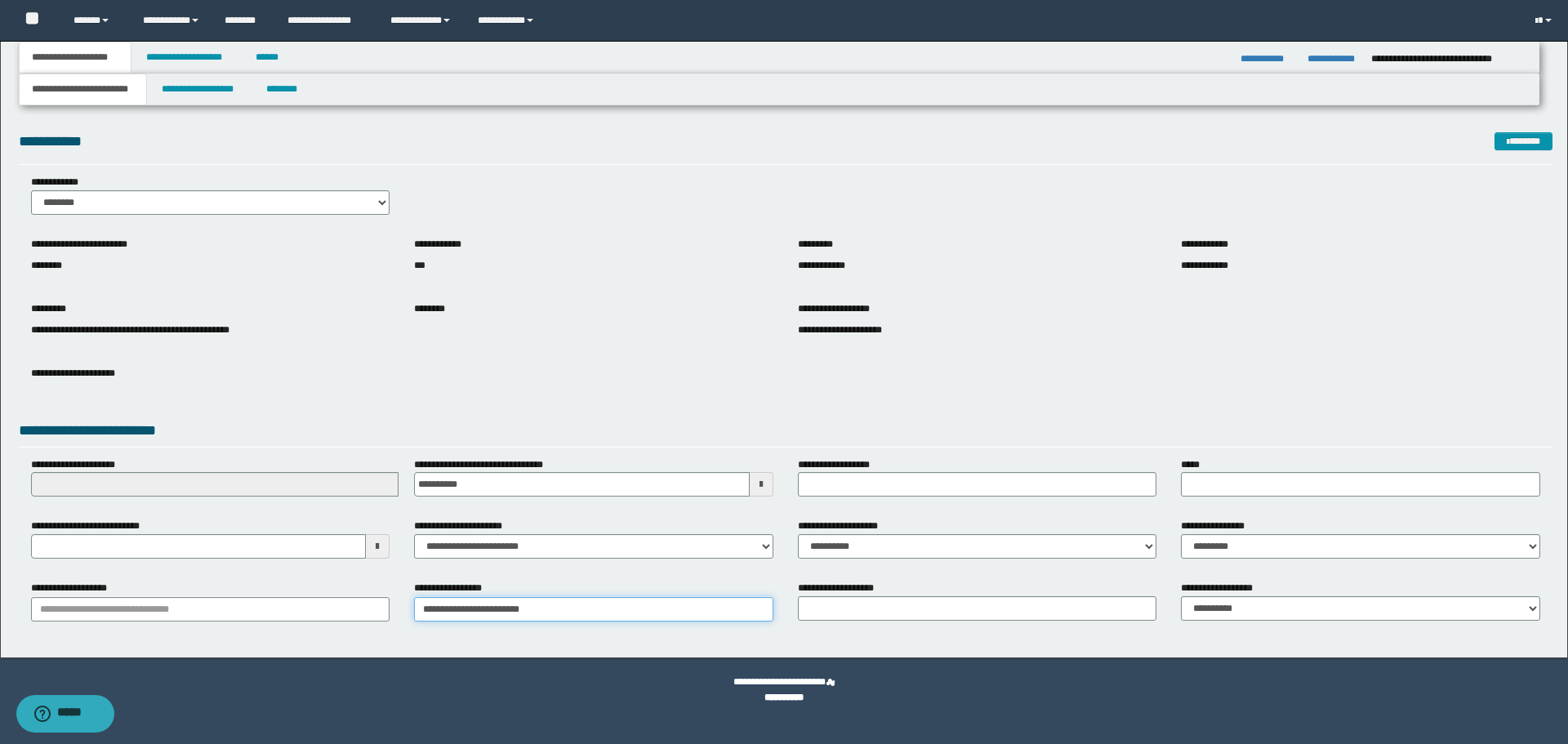 type on "**********" 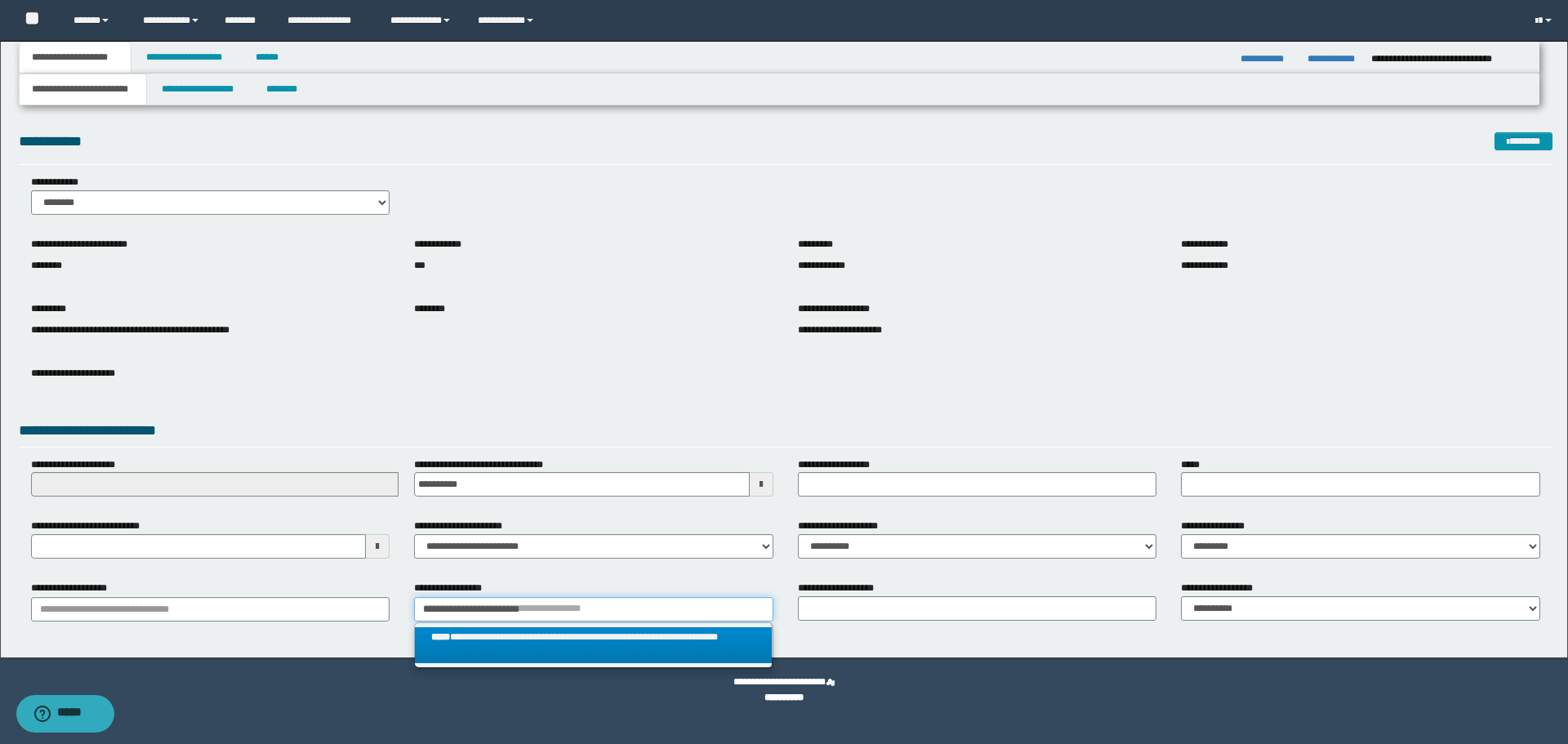 type on "**********" 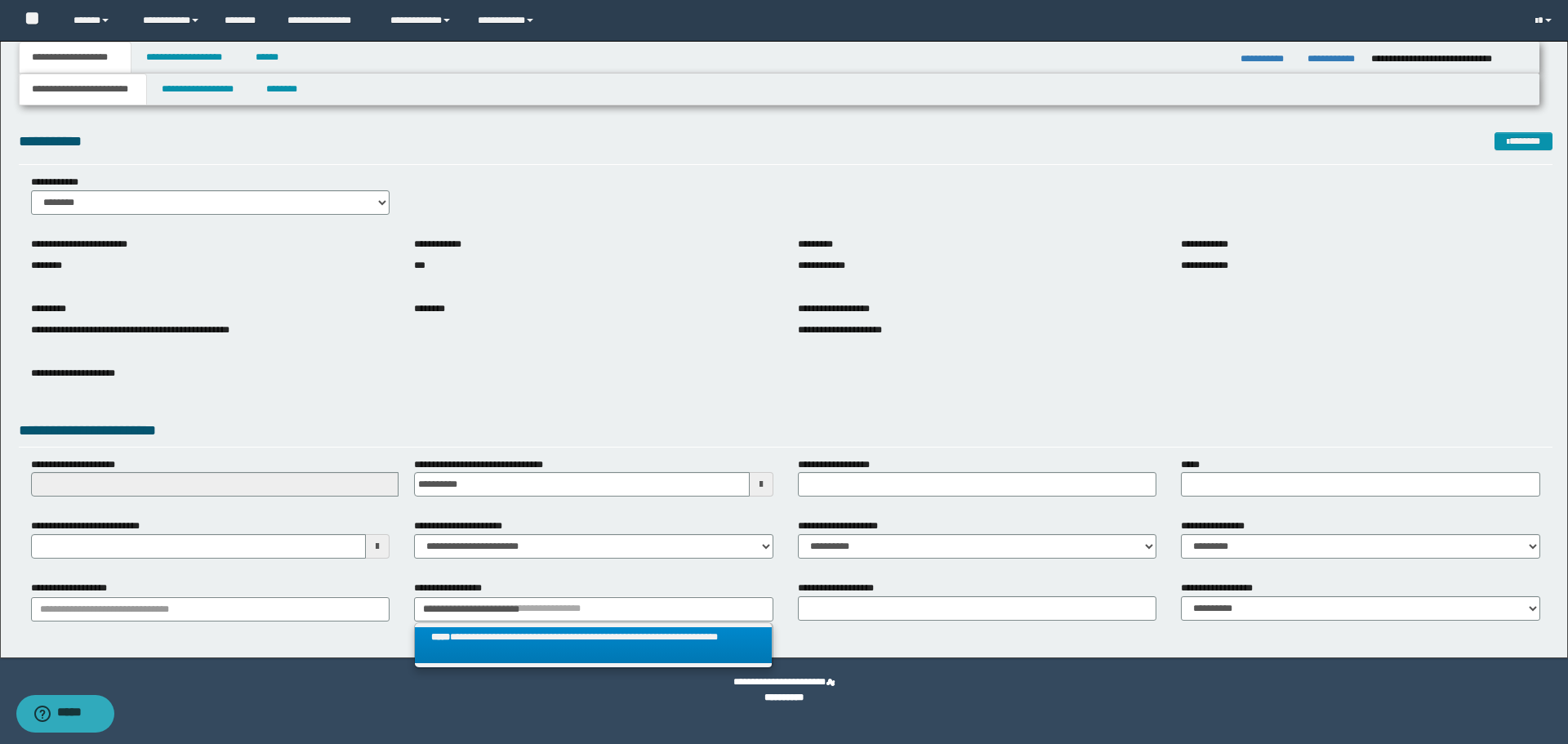click on "**********" at bounding box center (593, 645) 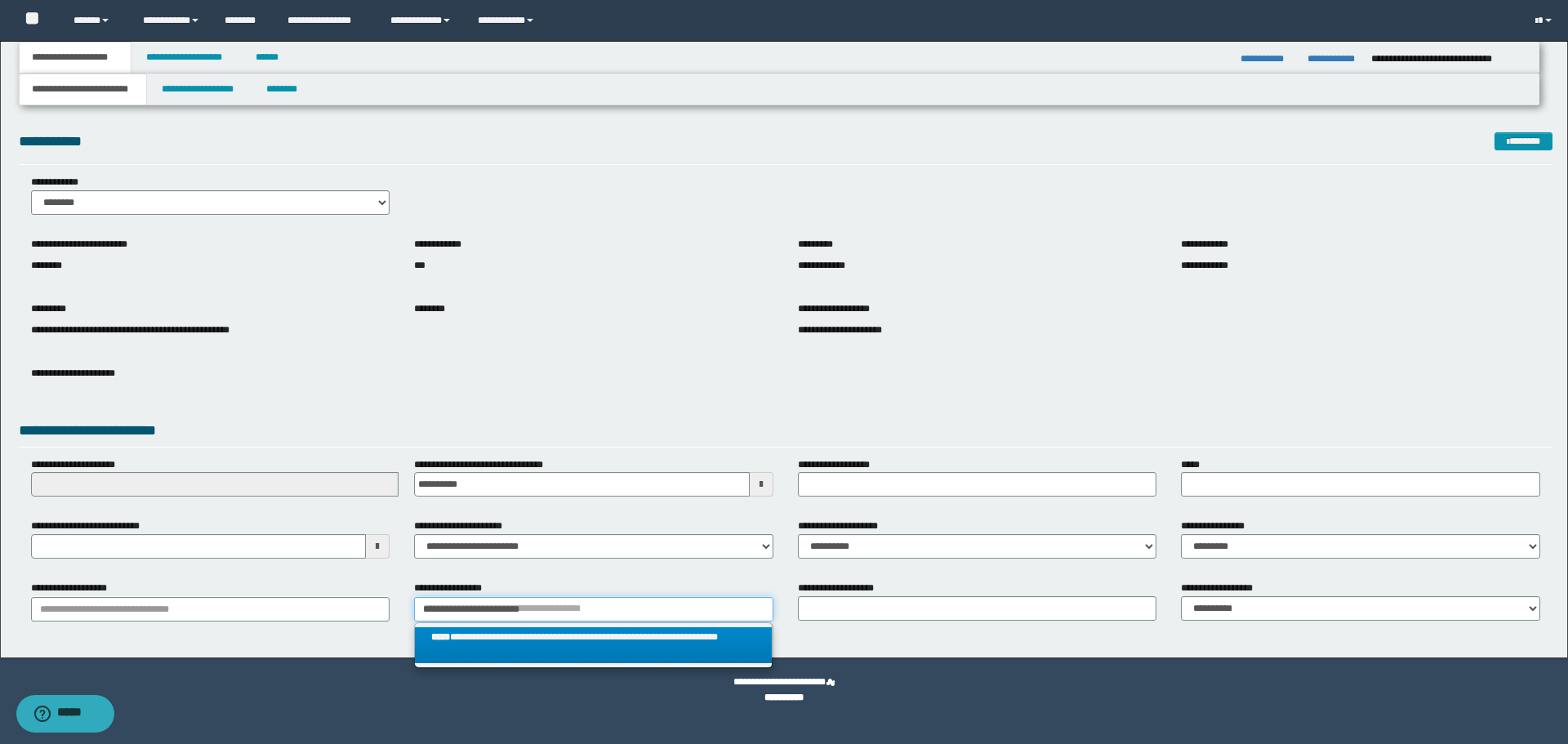 type 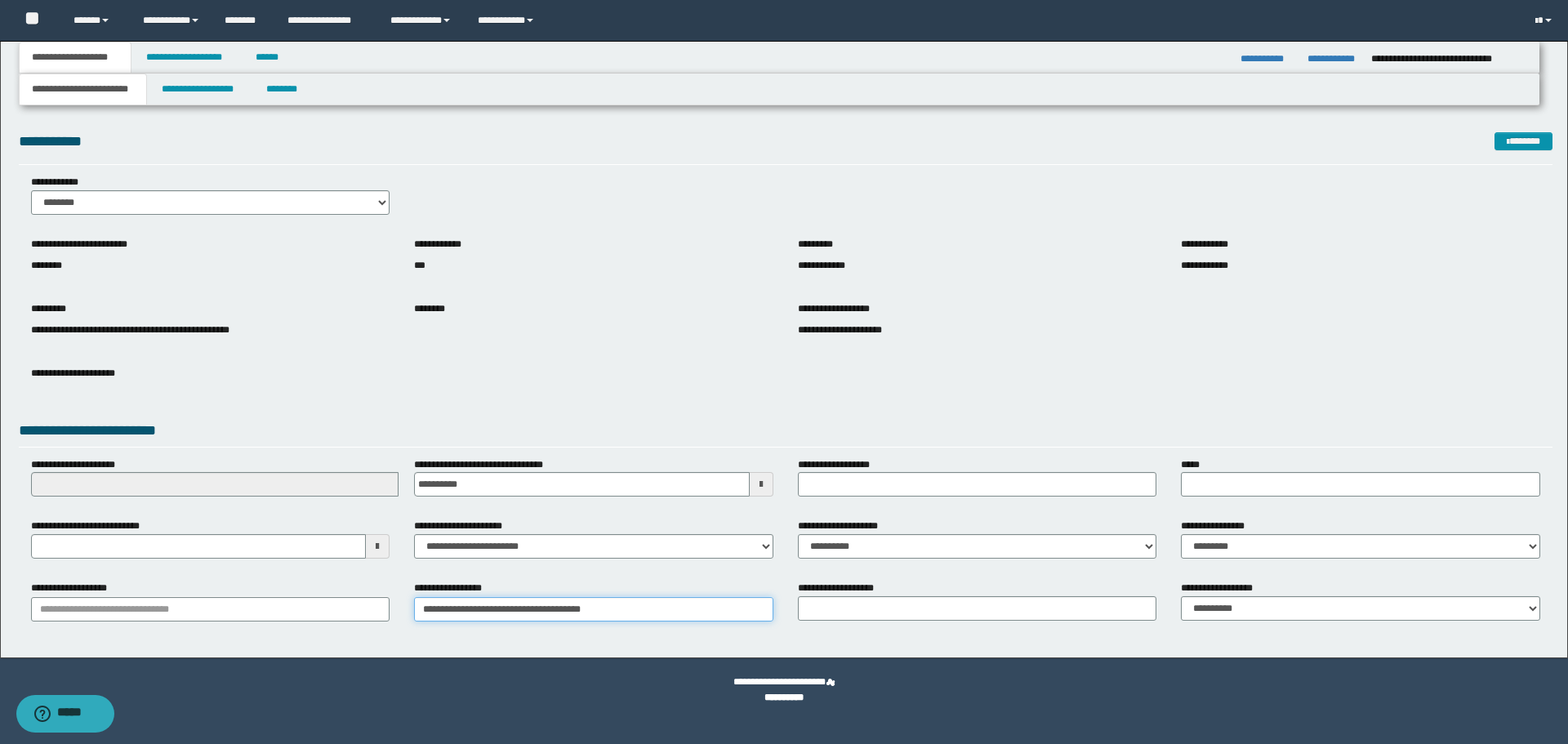 type on "**********" 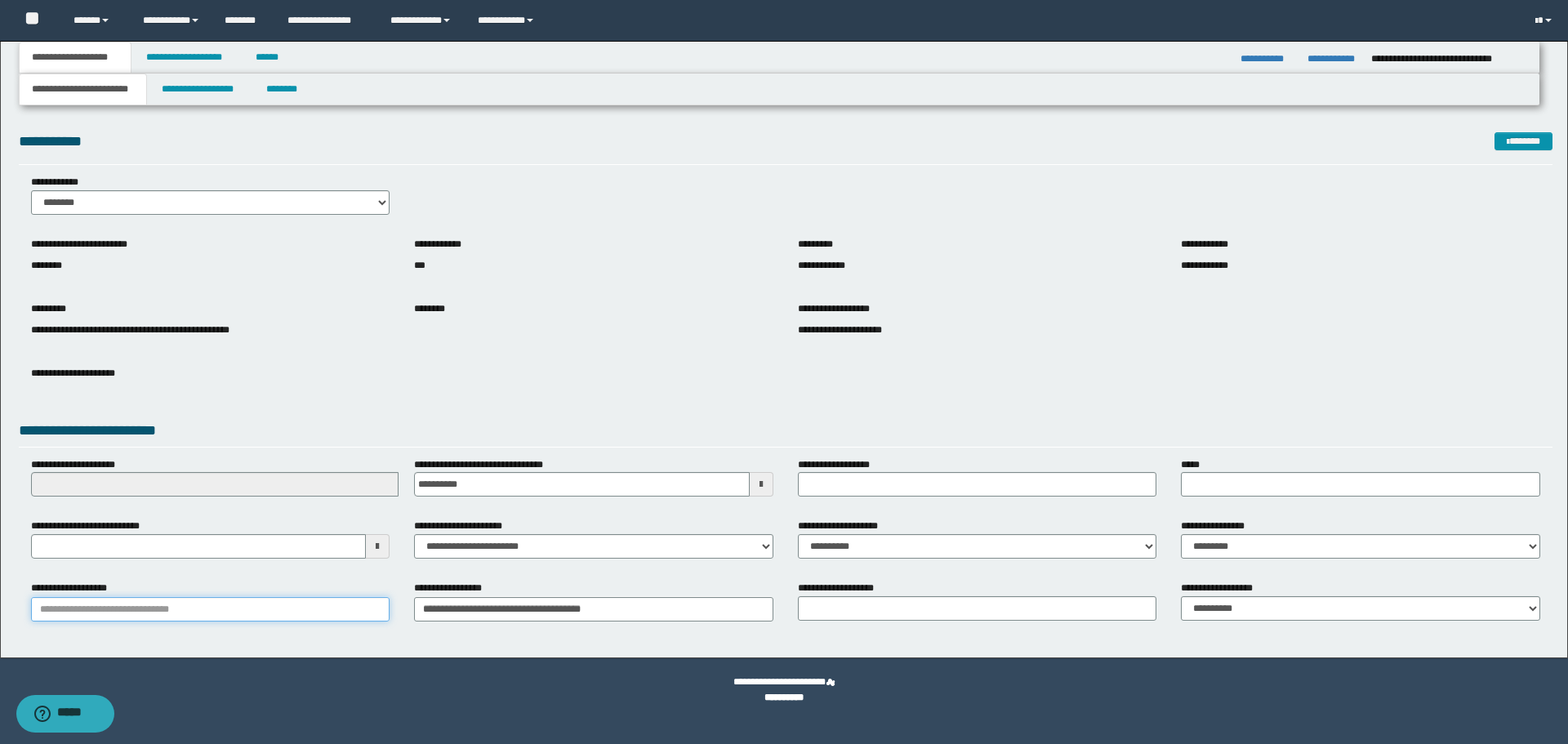type 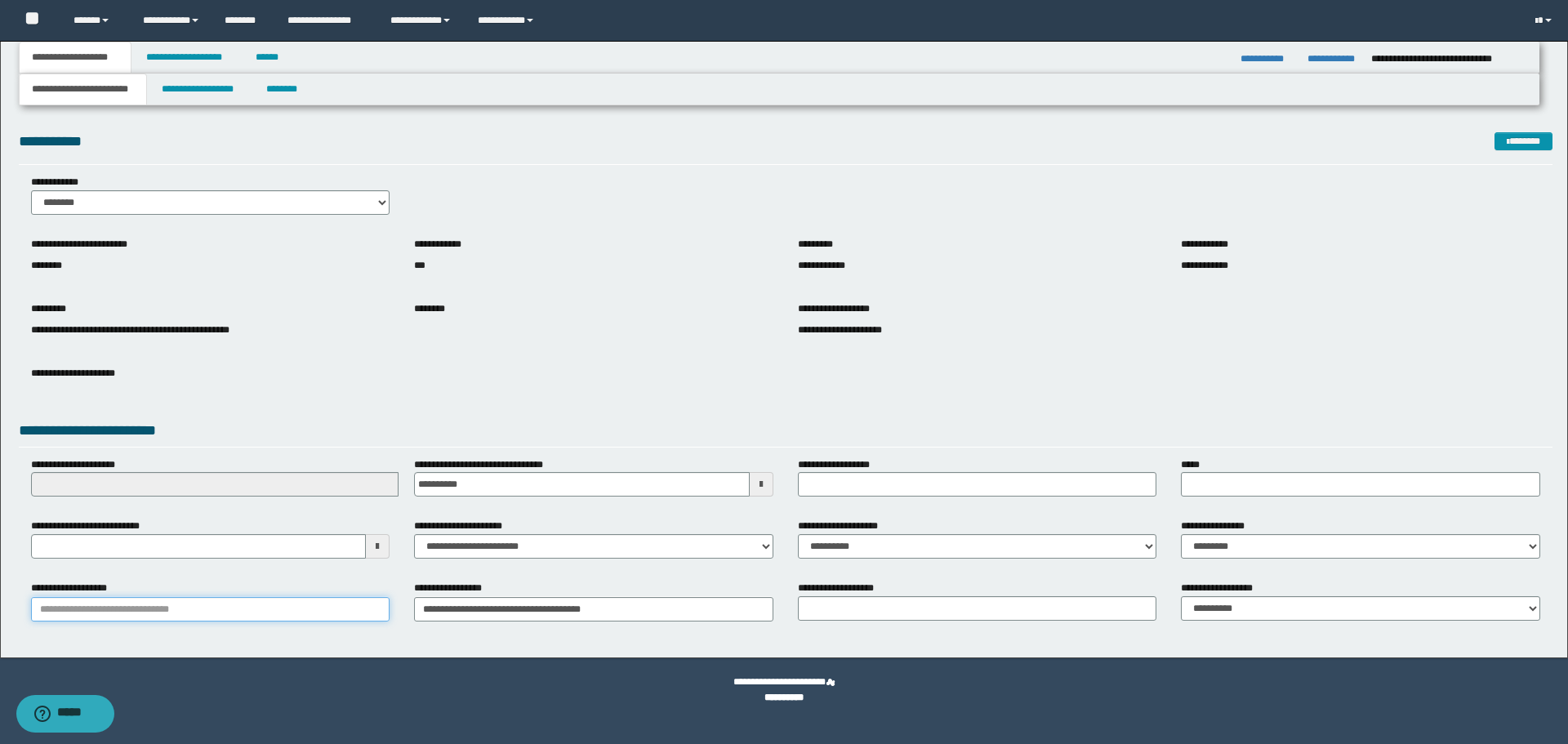 click on "**********" at bounding box center (211, 609) 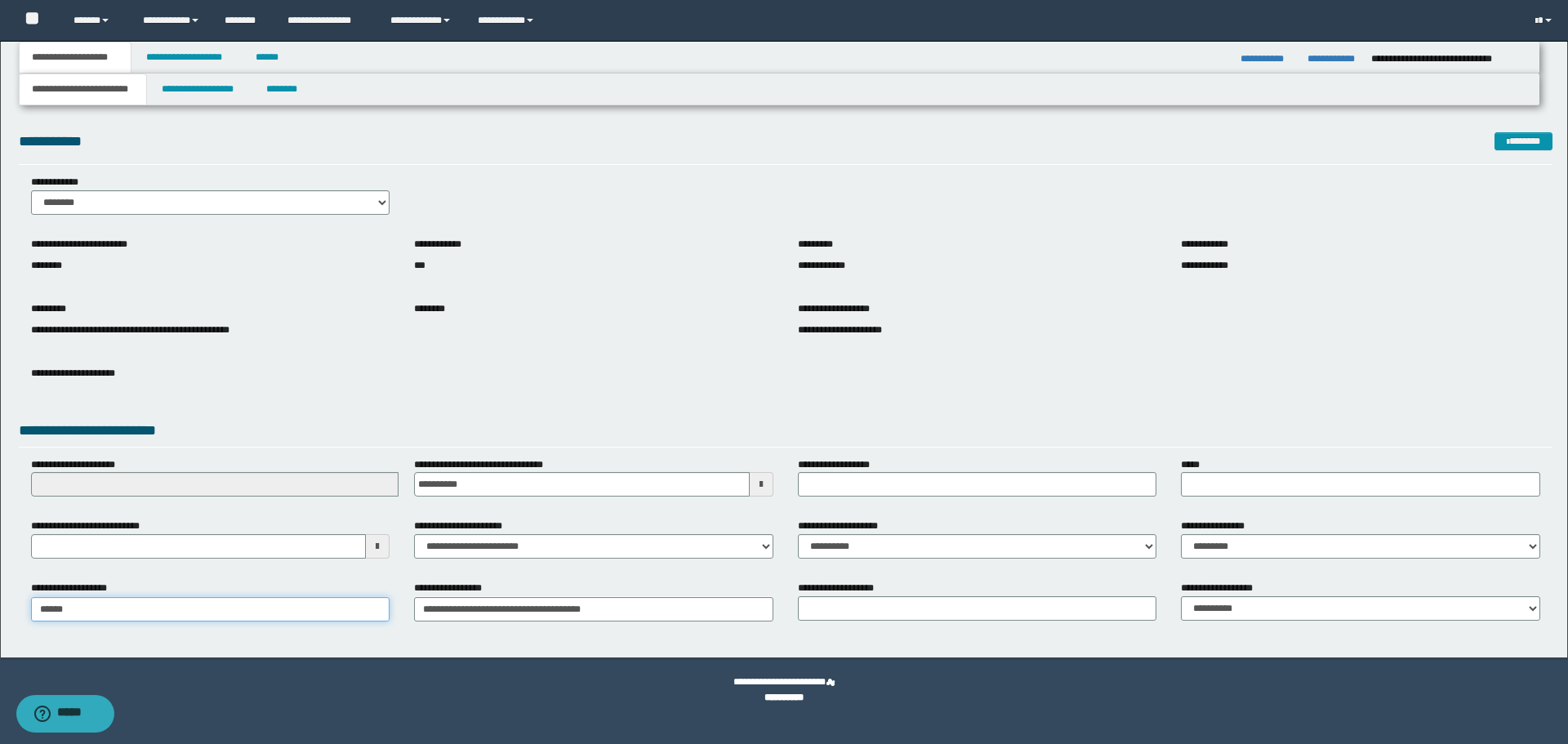 type on "*******" 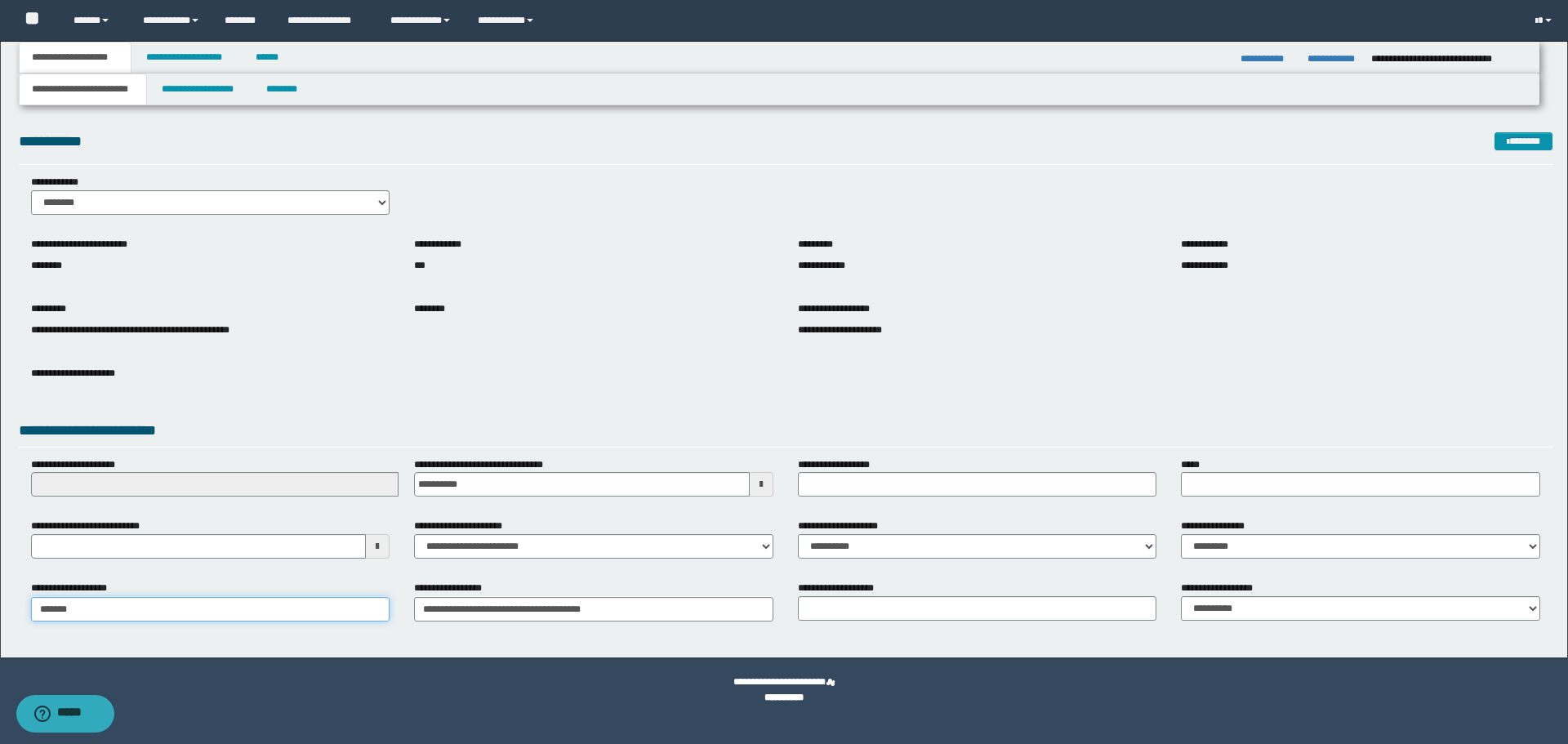 type on "********" 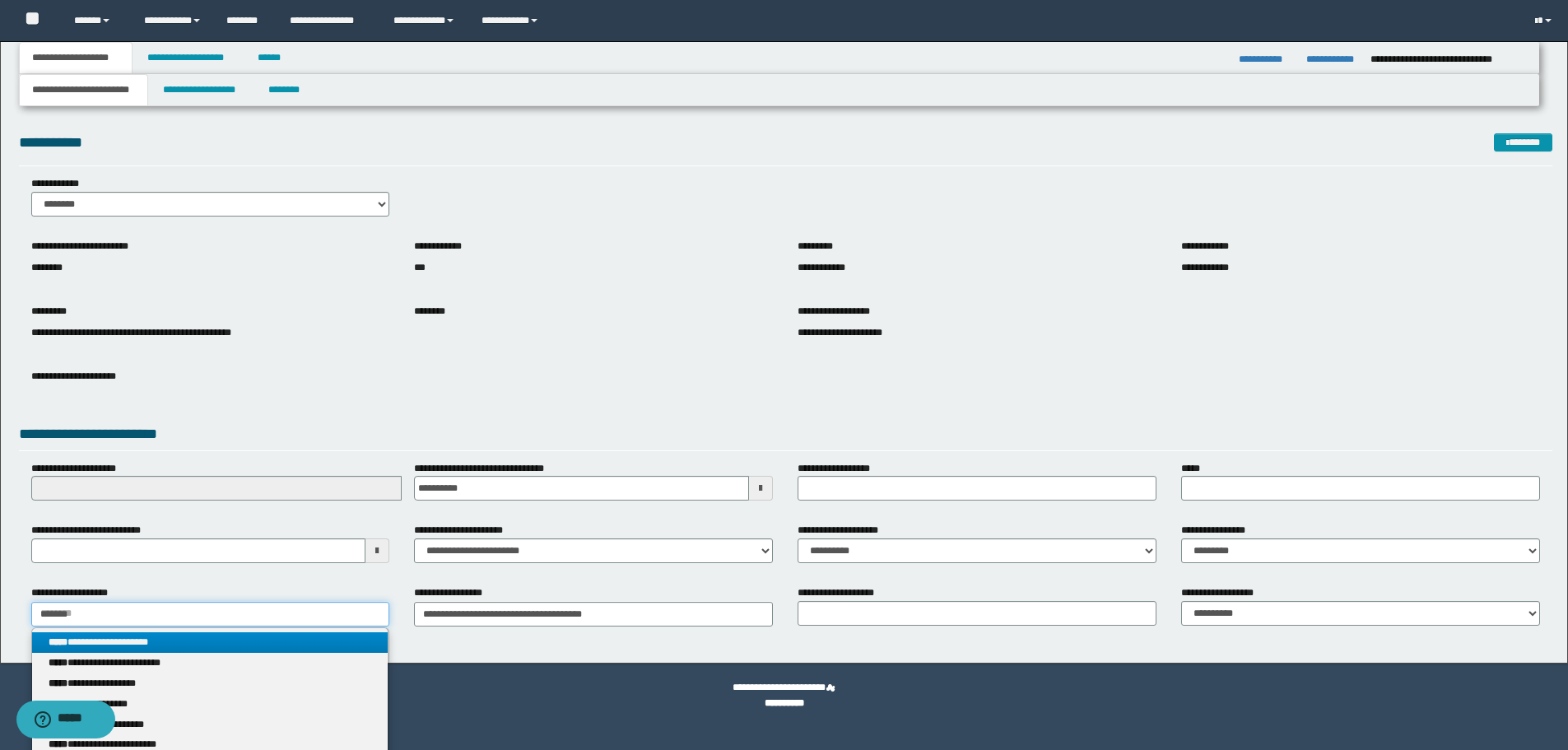 type on "*******" 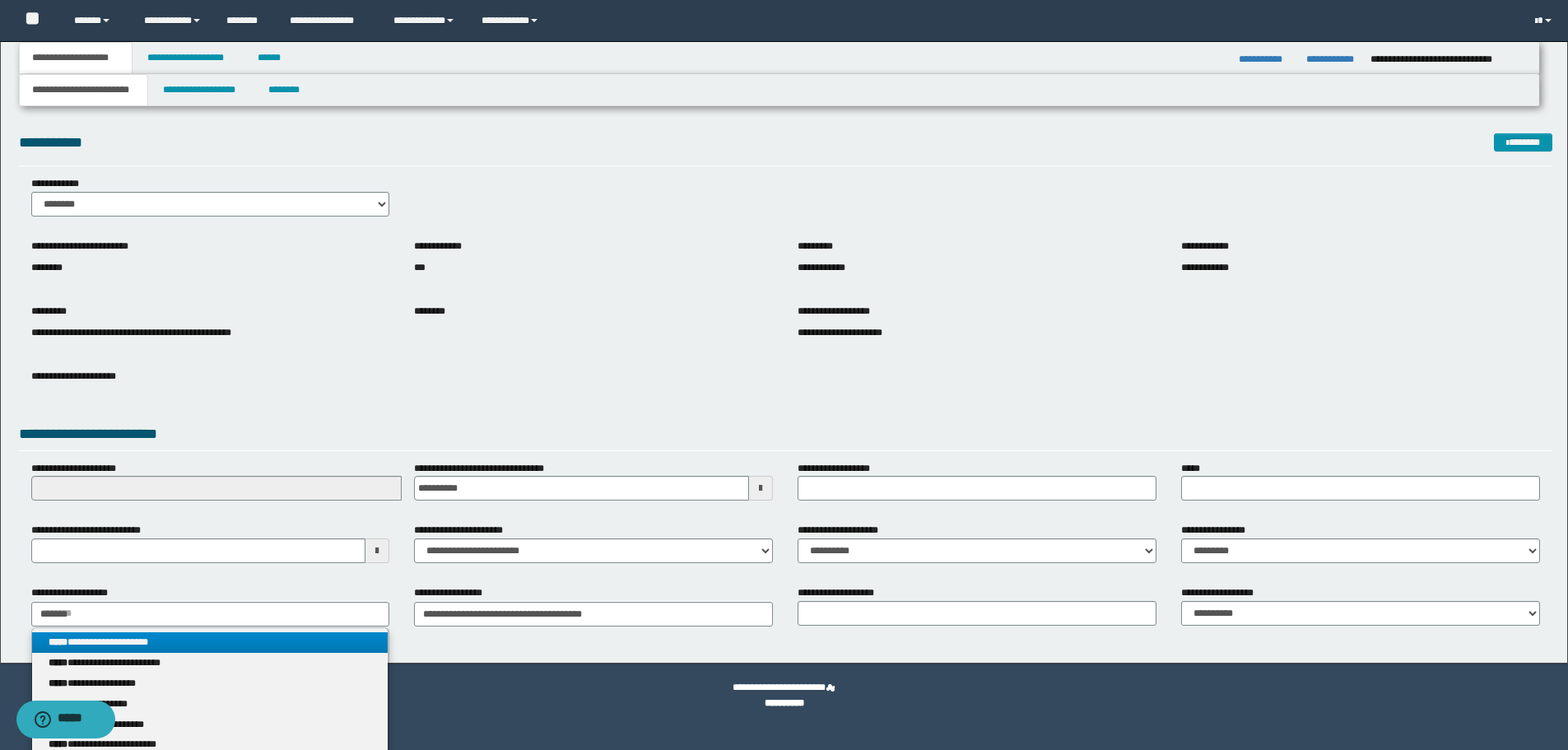 click on "**********" at bounding box center [210, 642] 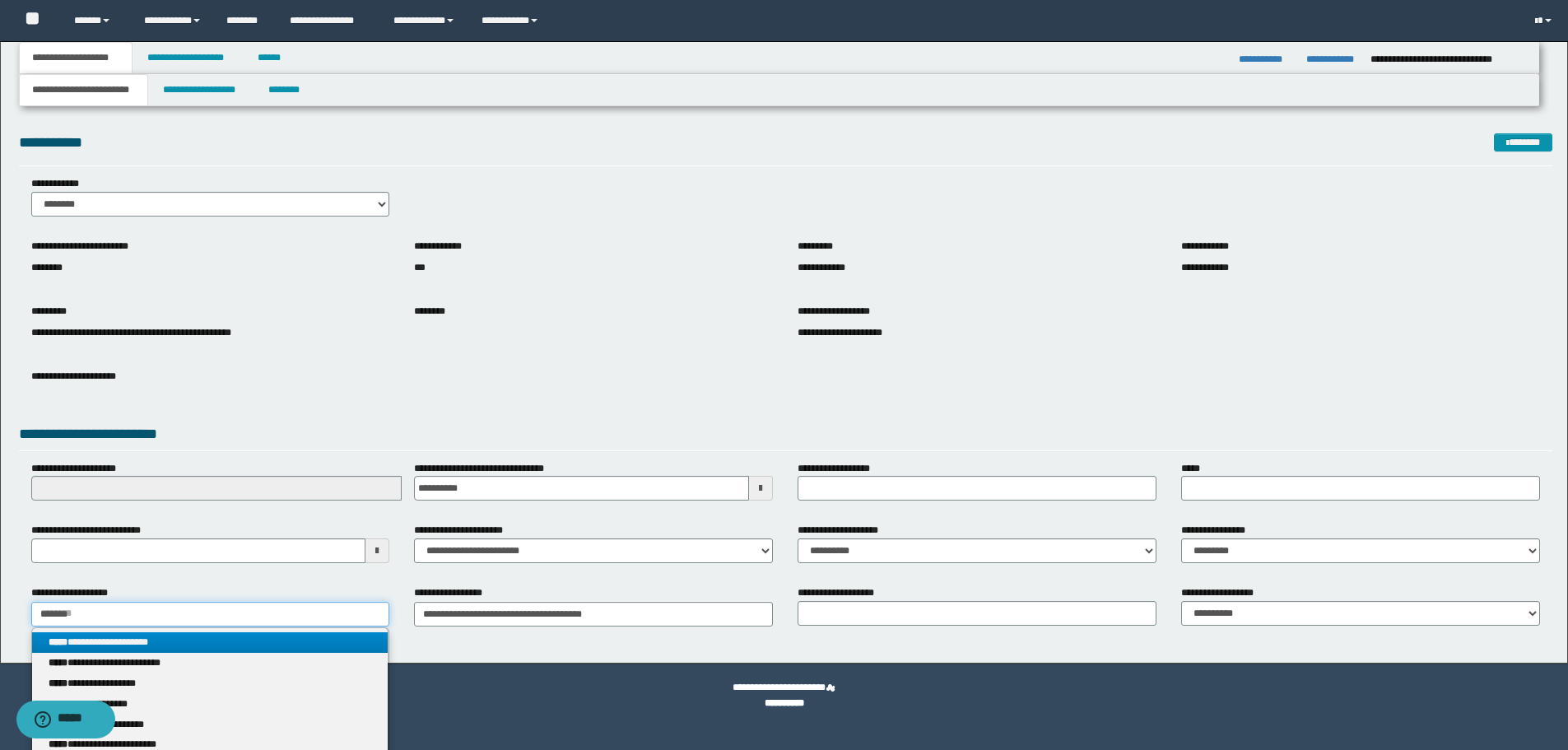 type 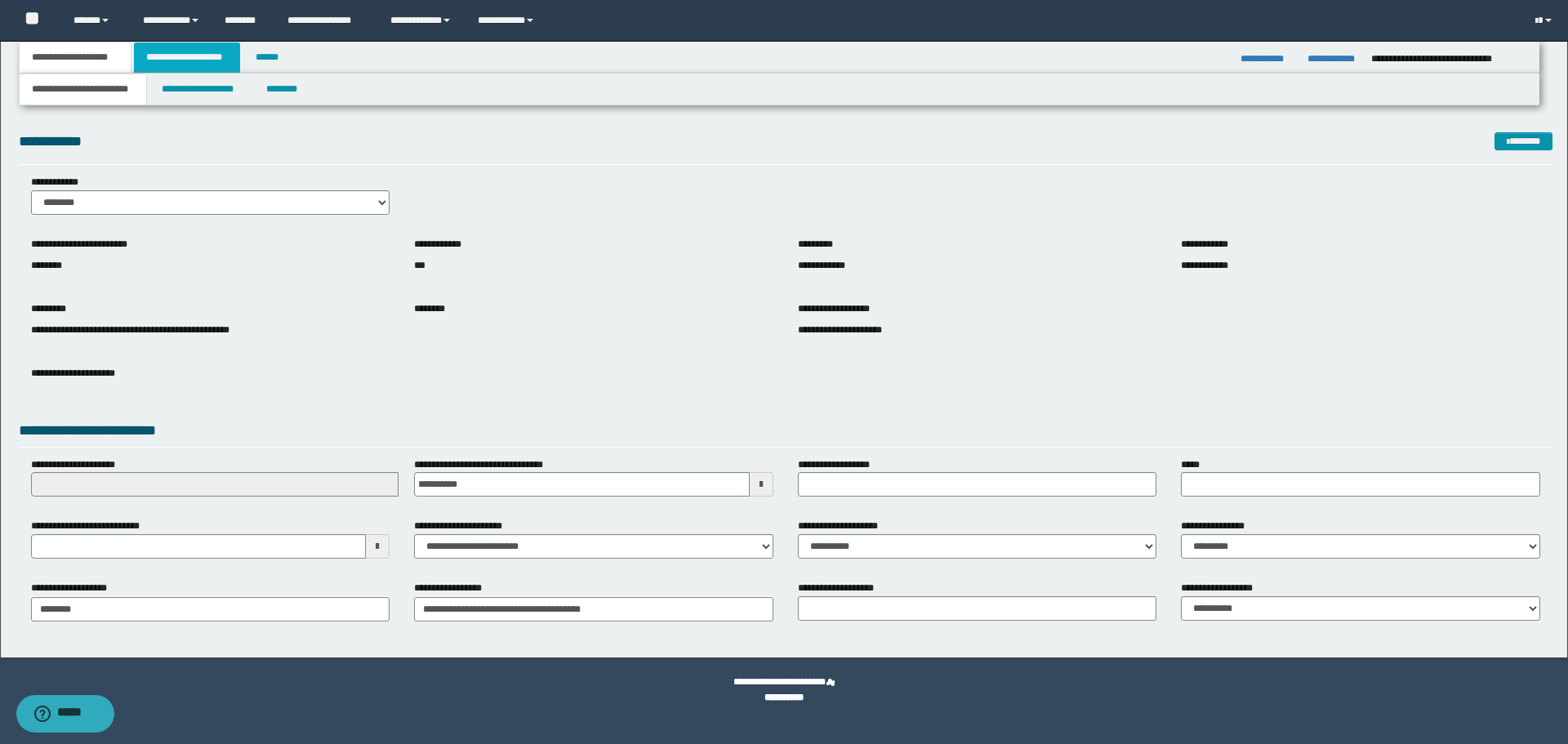click on "**********" at bounding box center [187, 57] 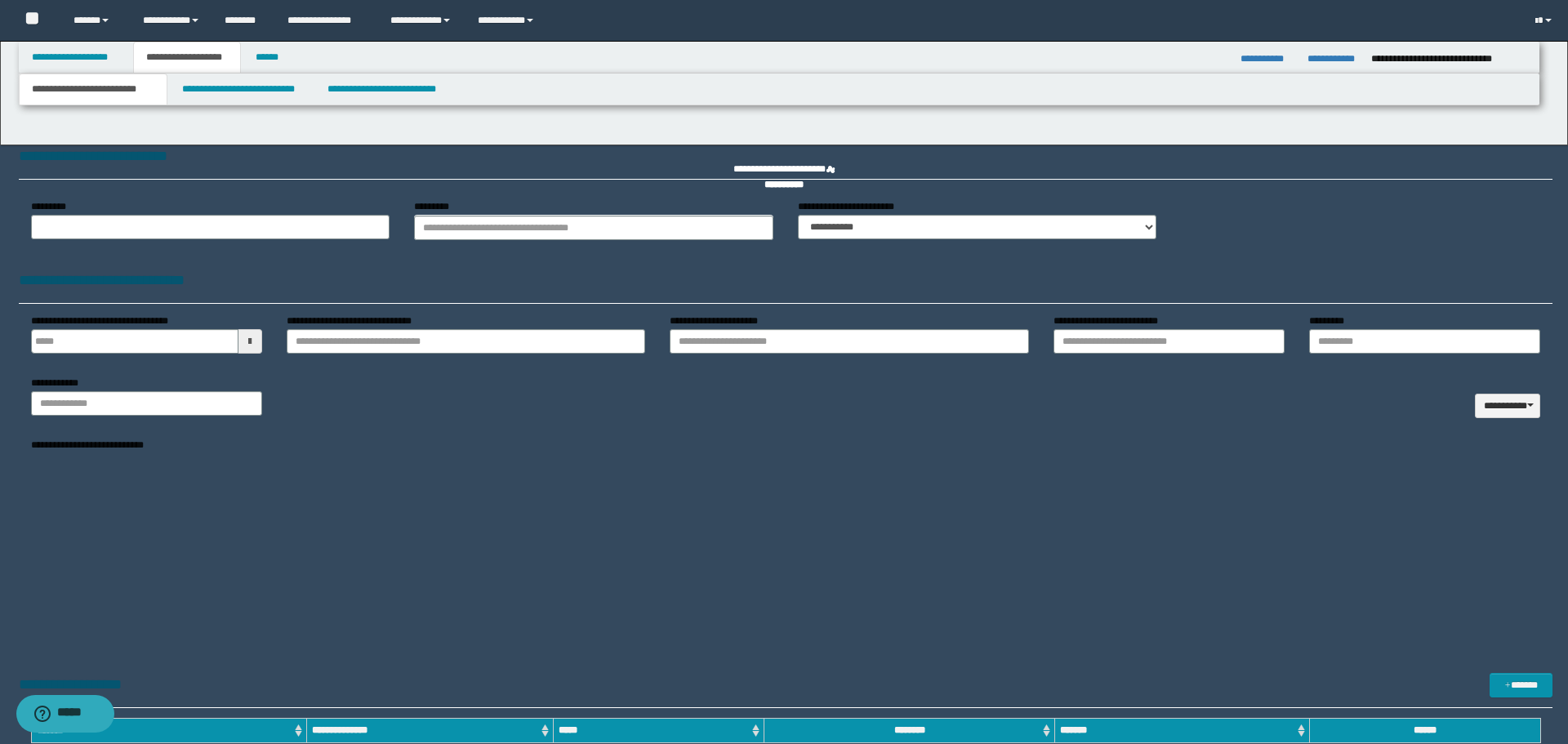 type 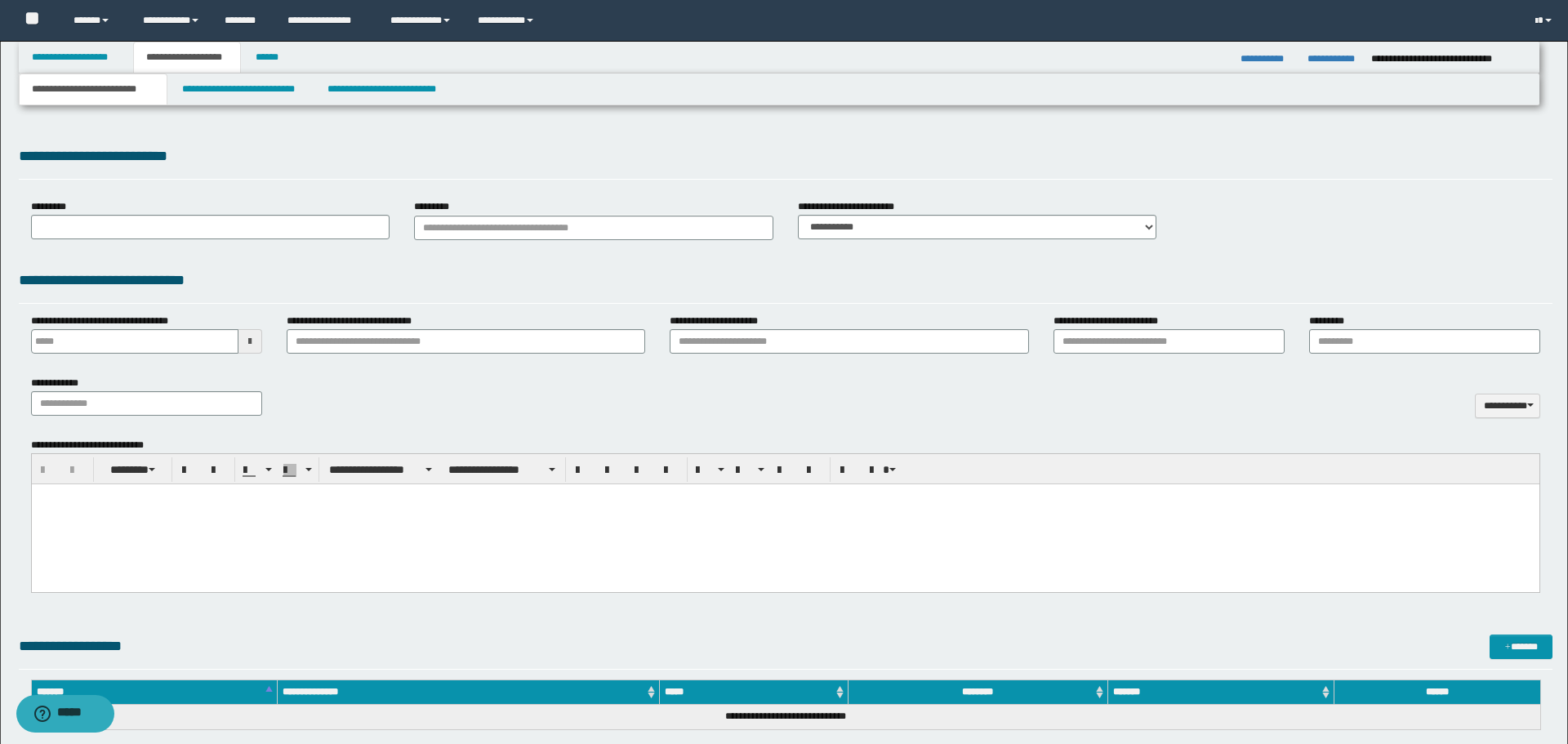 select on "*" 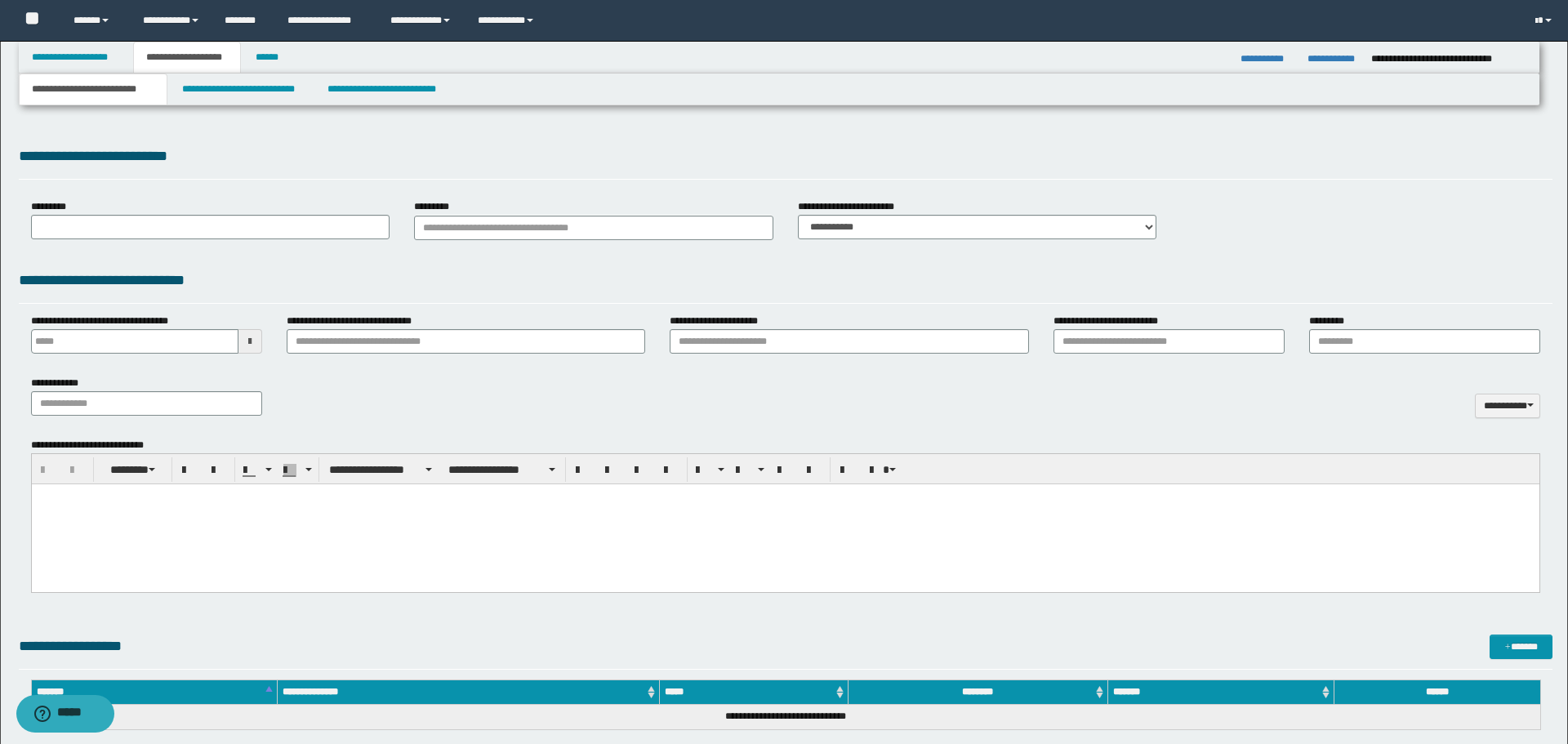 scroll, scrollTop: 0, scrollLeft: 0, axis: both 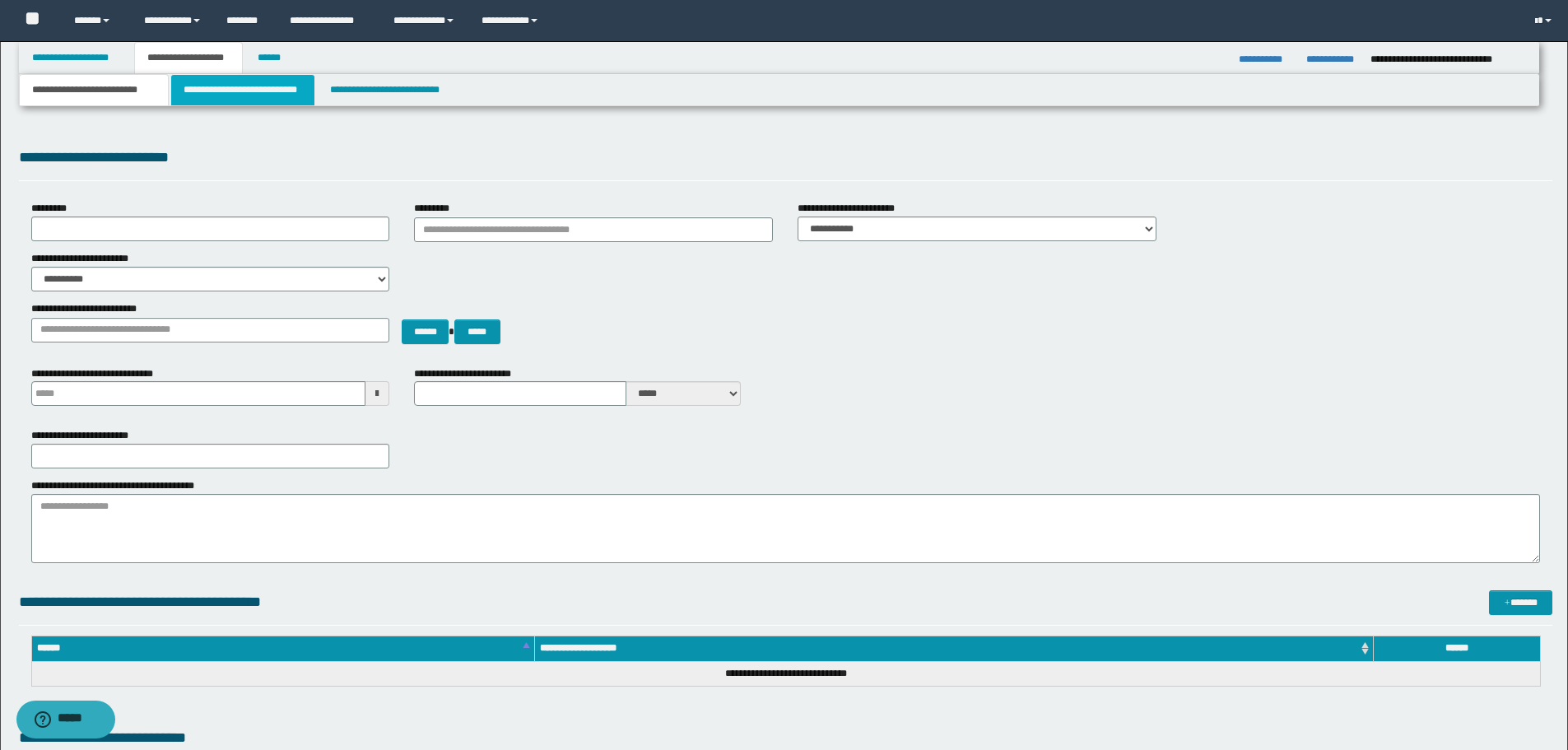 click on "**********" at bounding box center [243, 90] 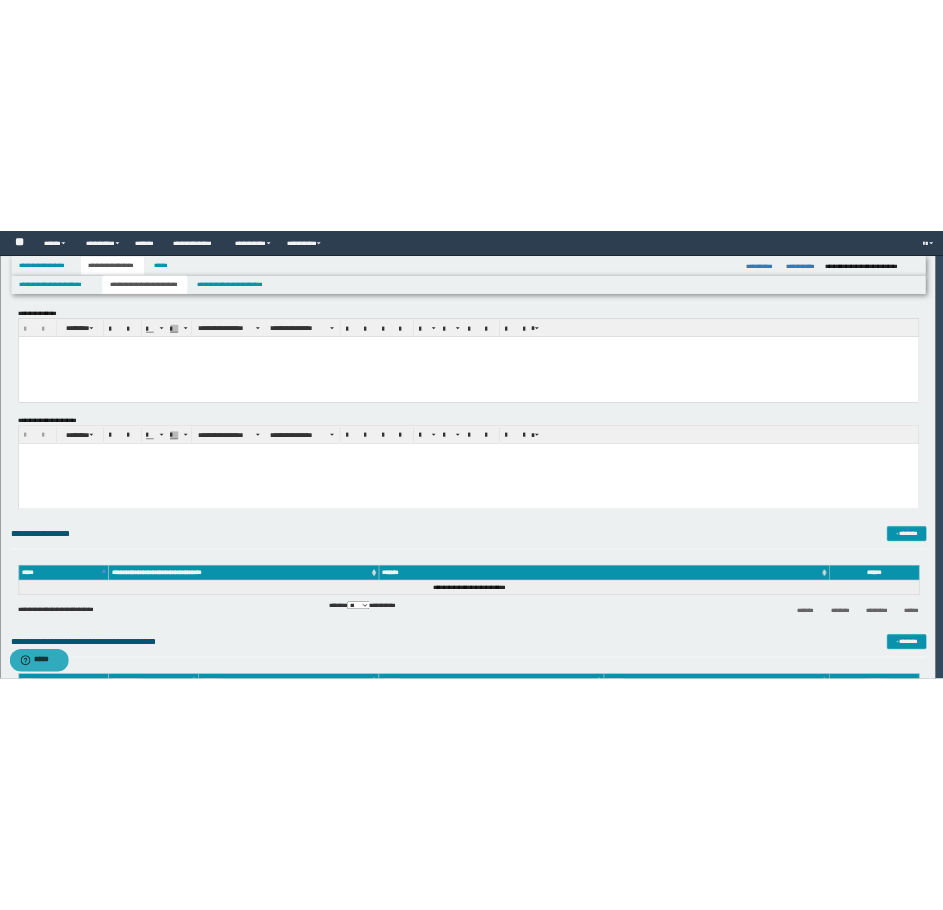 scroll, scrollTop: 0, scrollLeft: 0, axis: both 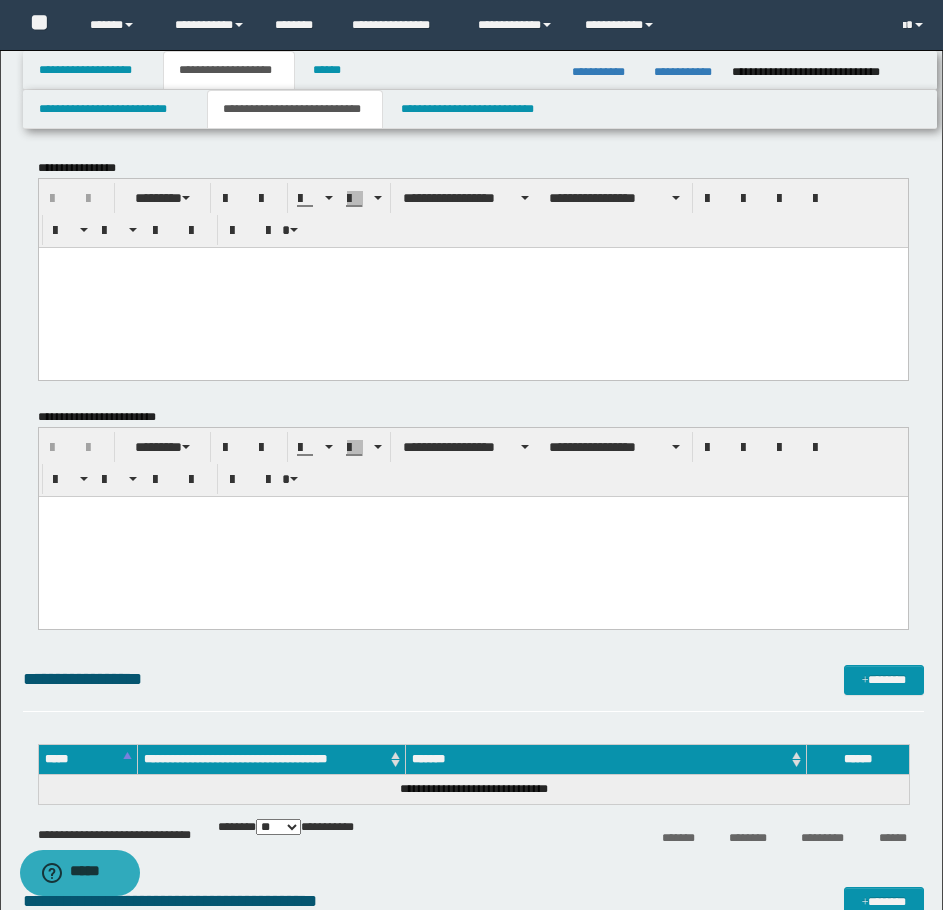 click at bounding box center [472, 287] 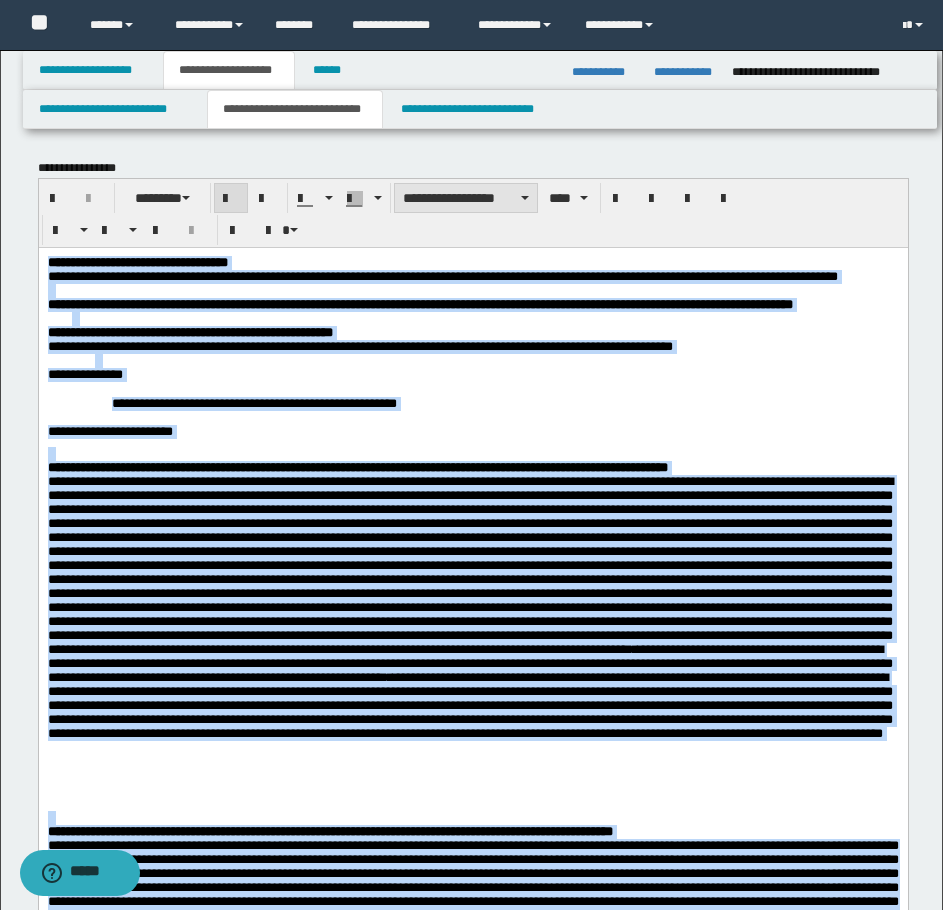 click on "**********" at bounding box center [466, 198] 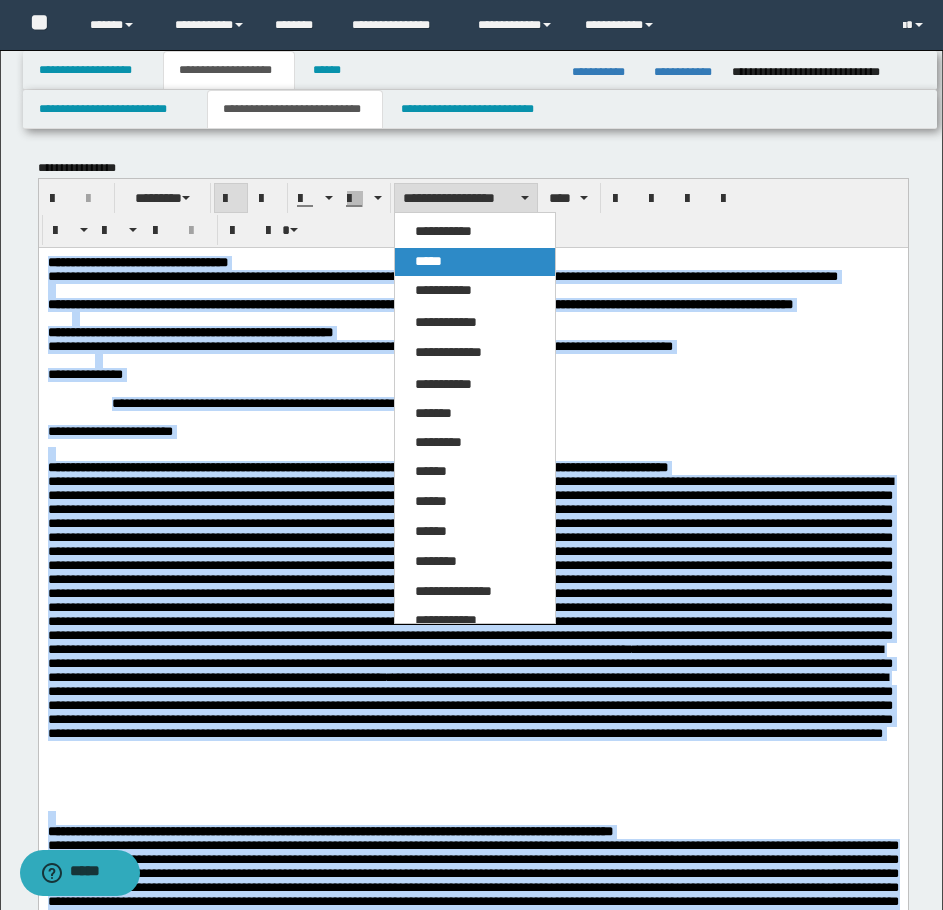 click on "*****" at bounding box center [428, 261] 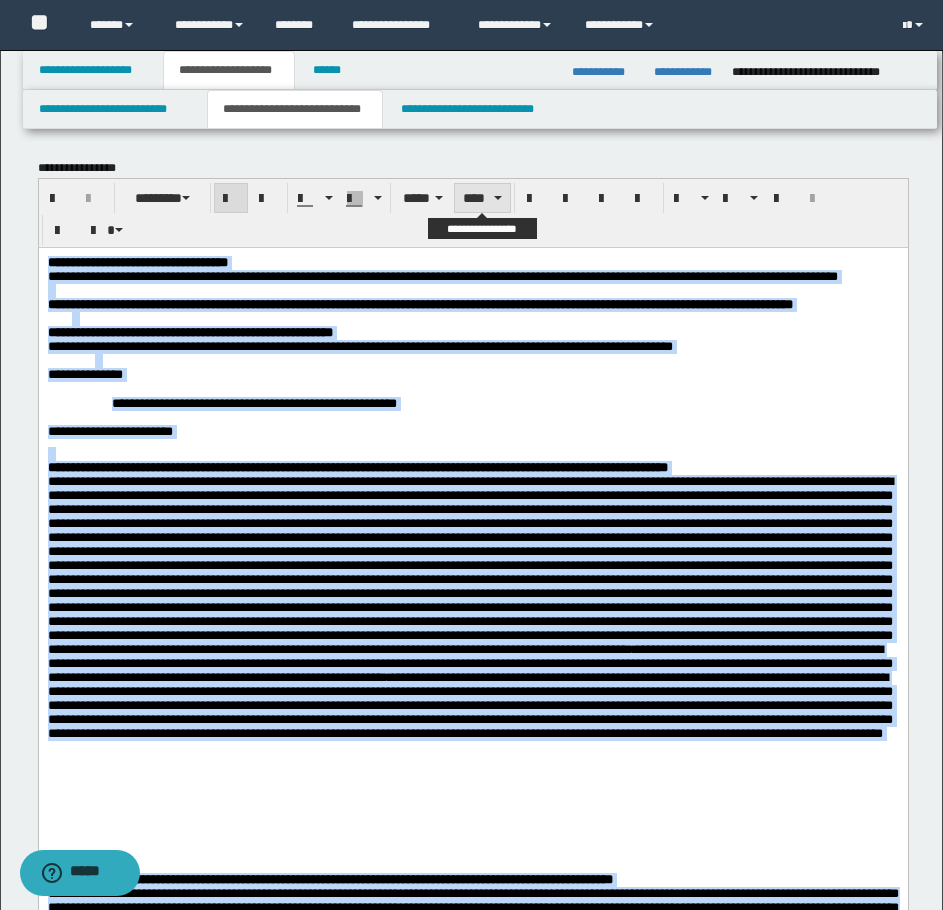 click on "****" at bounding box center (482, 198) 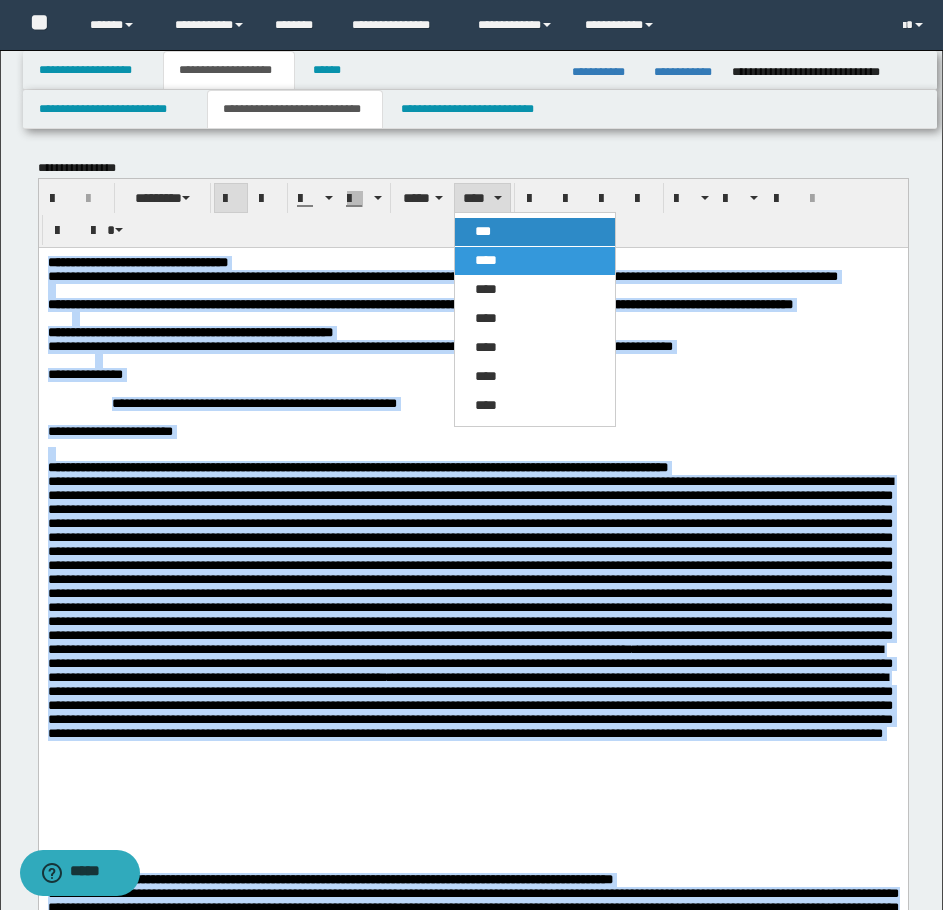 click on "***" at bounding box center [535, 232] 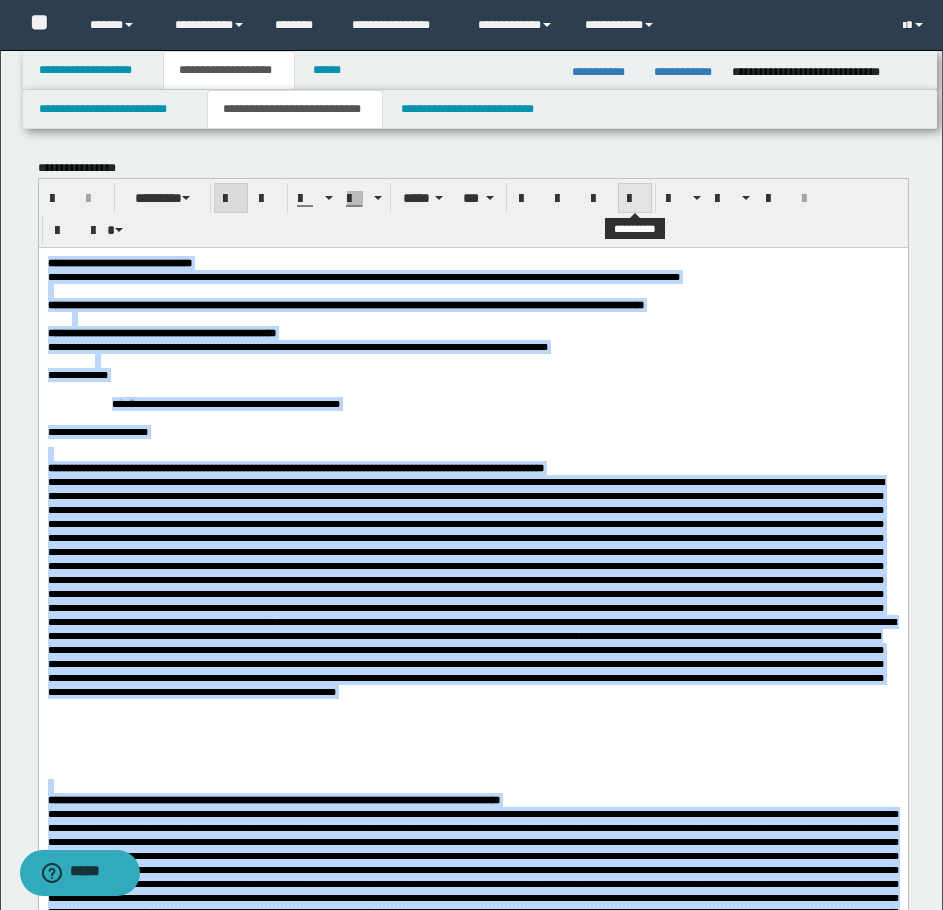 click at bounding box center (635, 199) 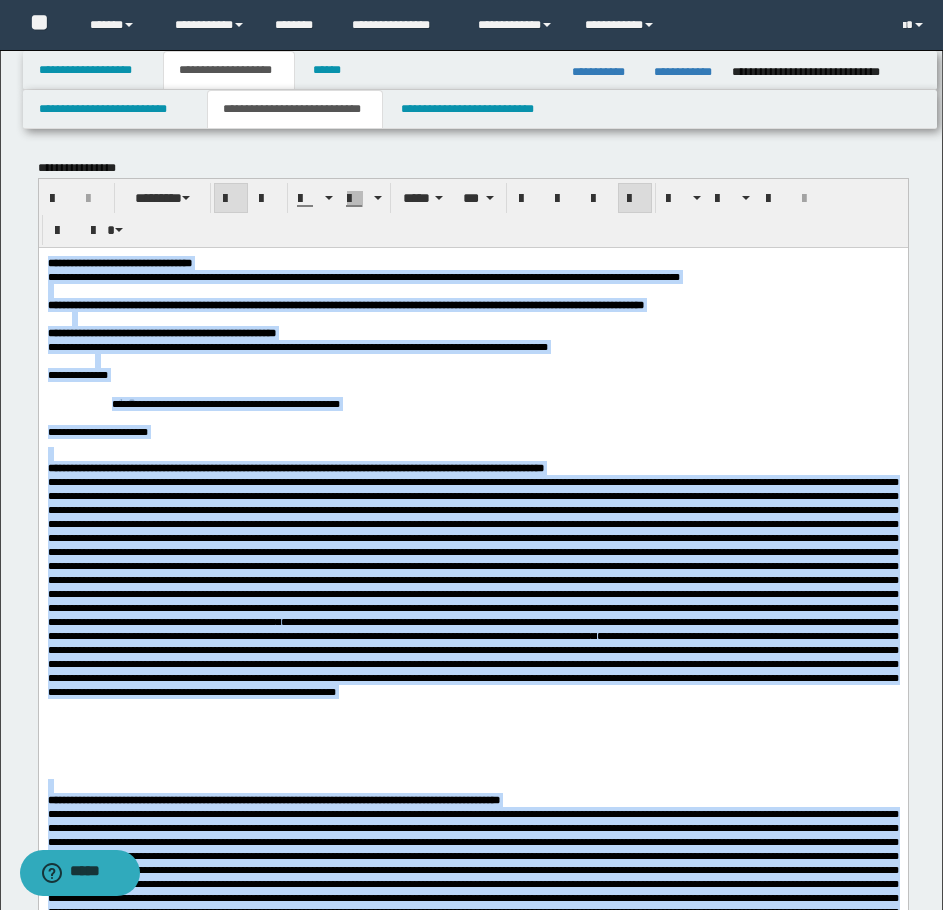 click on "**********" at bounding box center (295, 467) 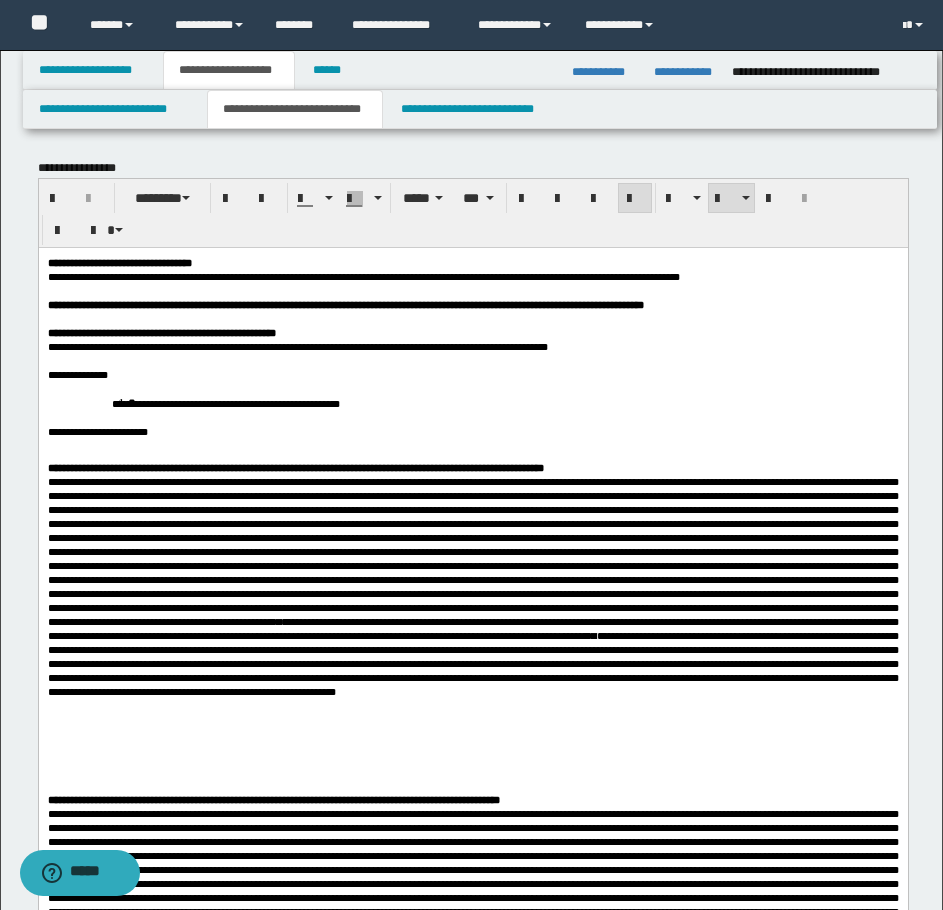 click on "**********" at bounding box center (225, 403) 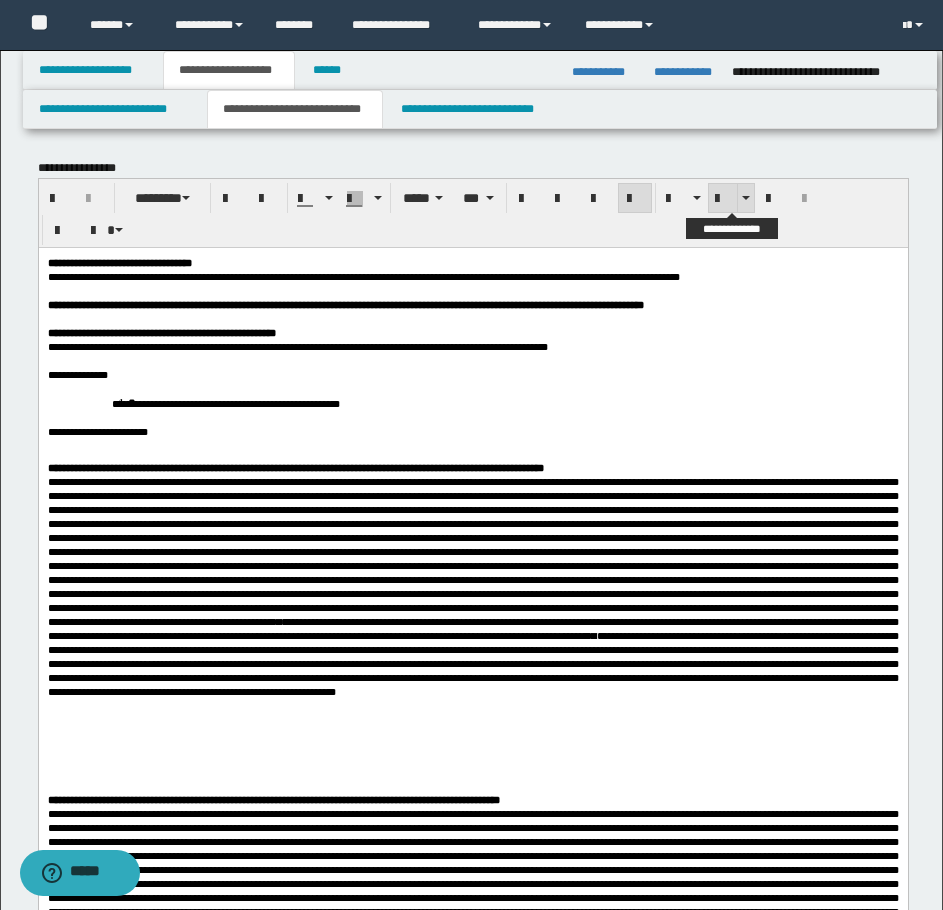 click at bounding box center (723, 199) 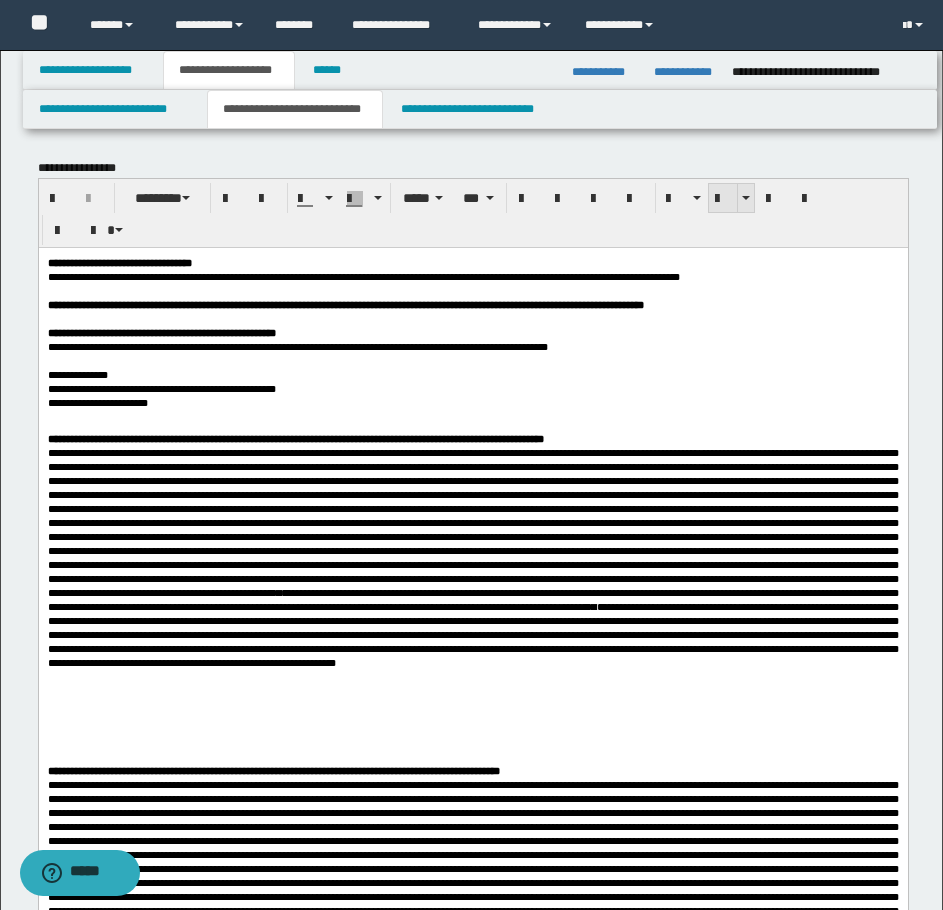 click at bounding box center (723, 199) 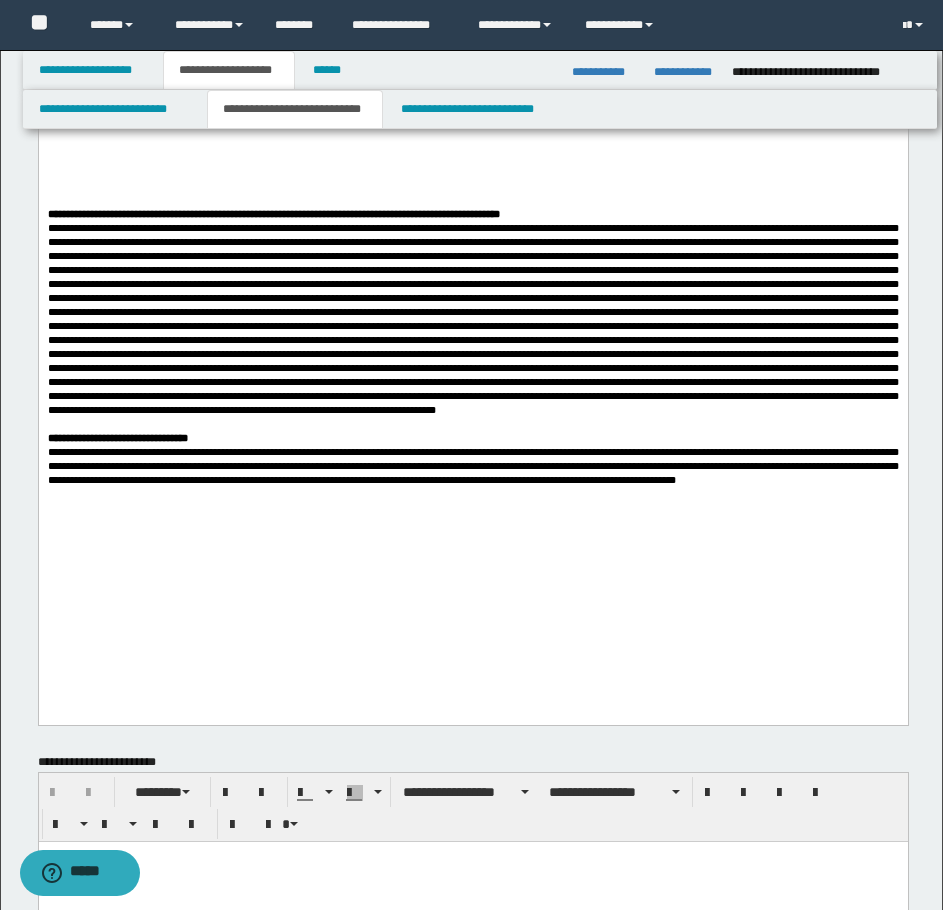 scroll, scrollTop: 600, scrollLeft: 0, axis: vertical 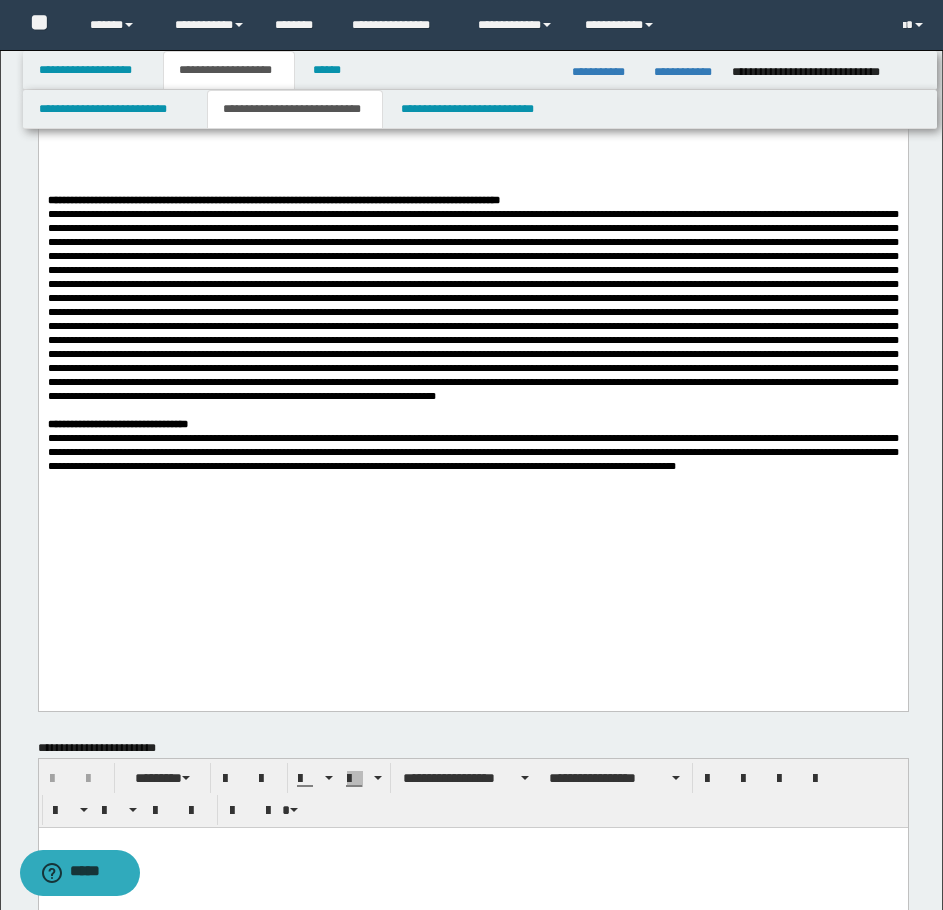 click at bounding box center [472, 305] 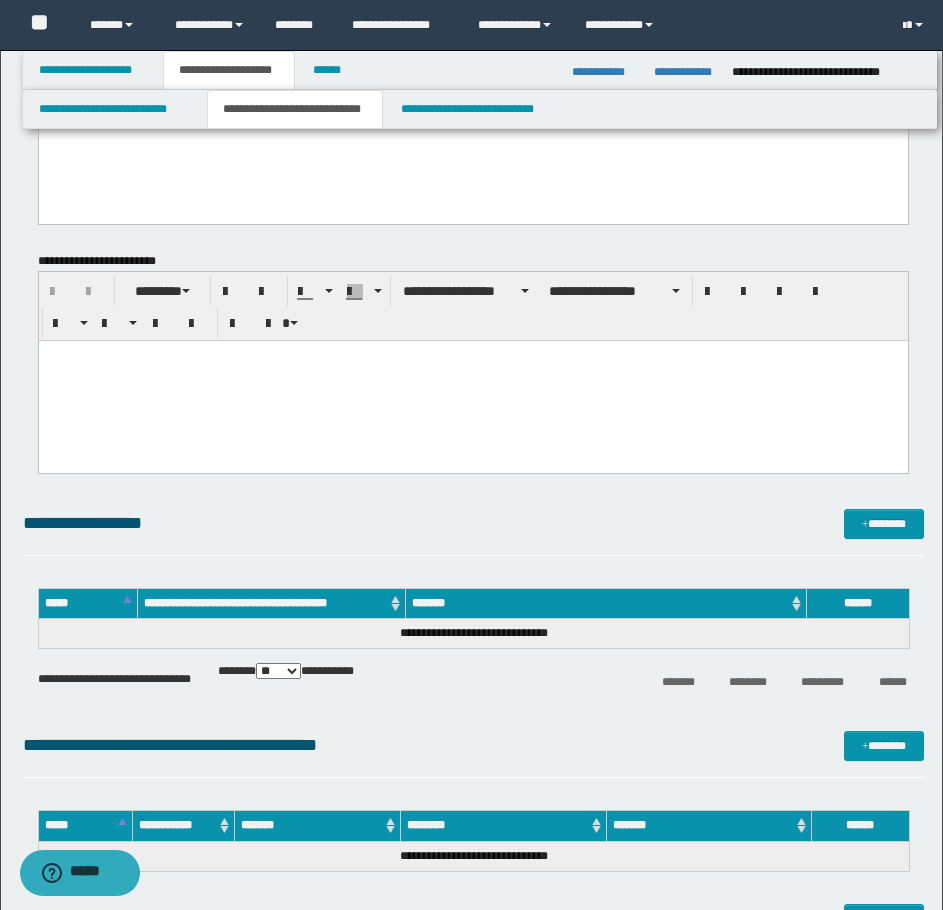 scroll, scrollTop: 1100, scrollLeft: 0, axis: vertical 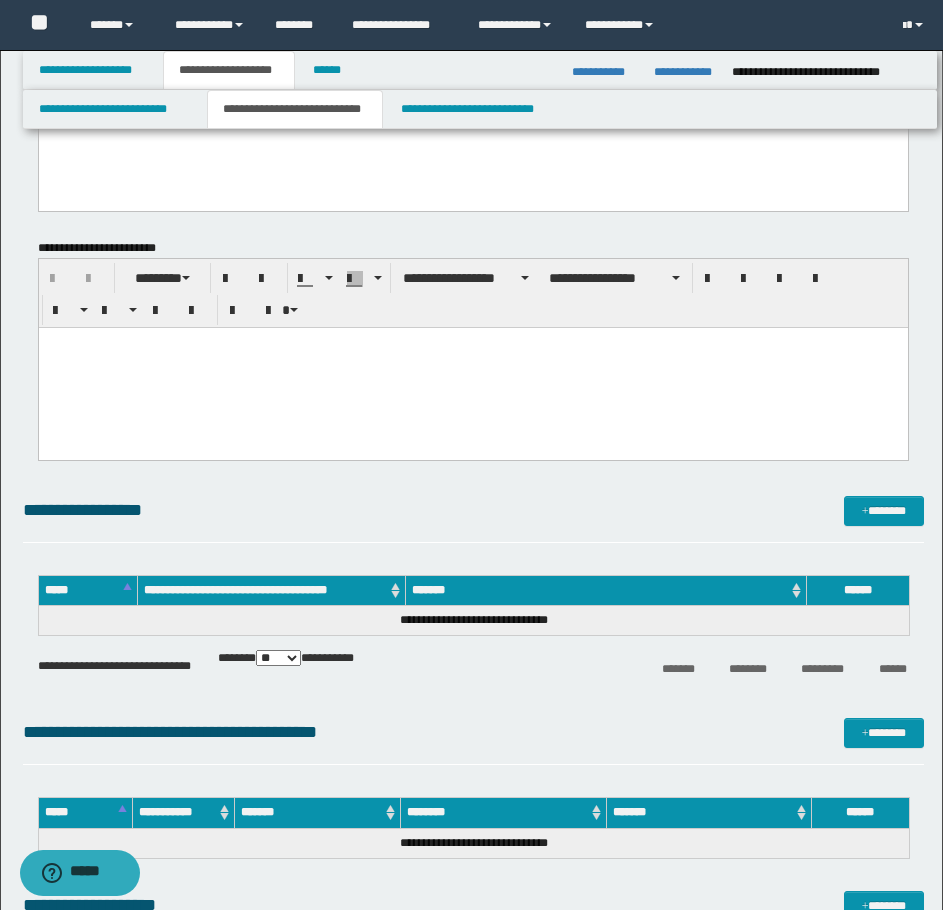 click at bounding box center (472, 367) 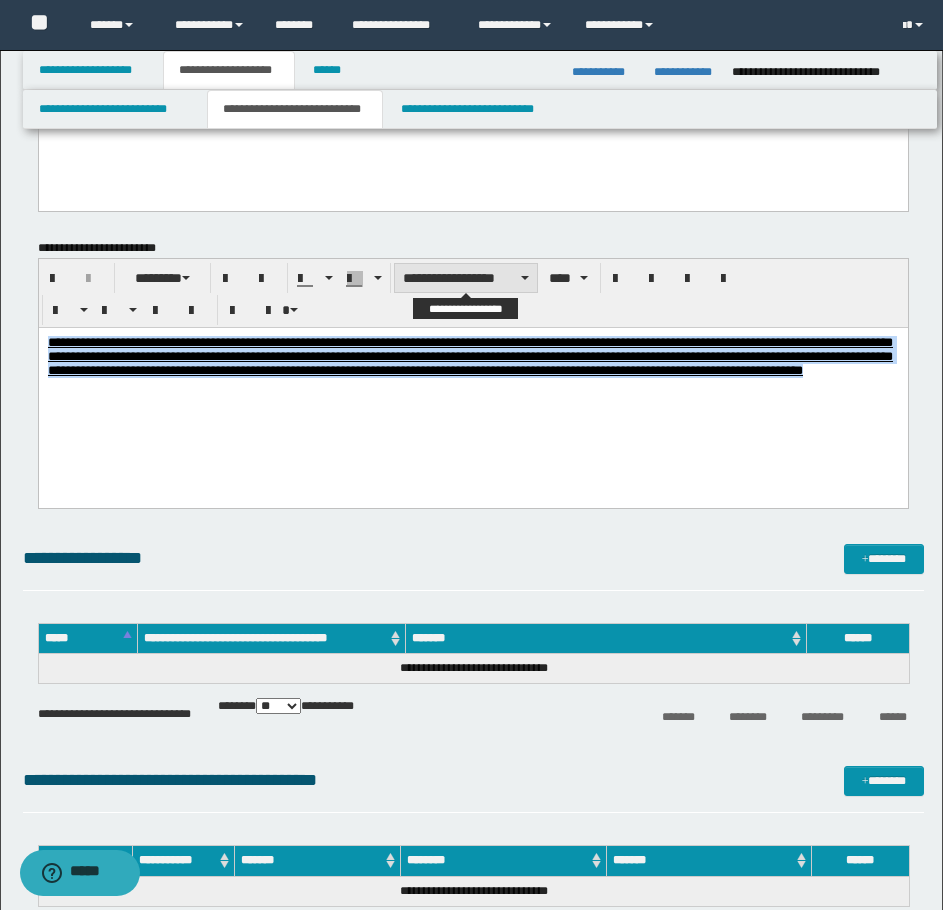 click on "**********" at bounding box center [466, 278] 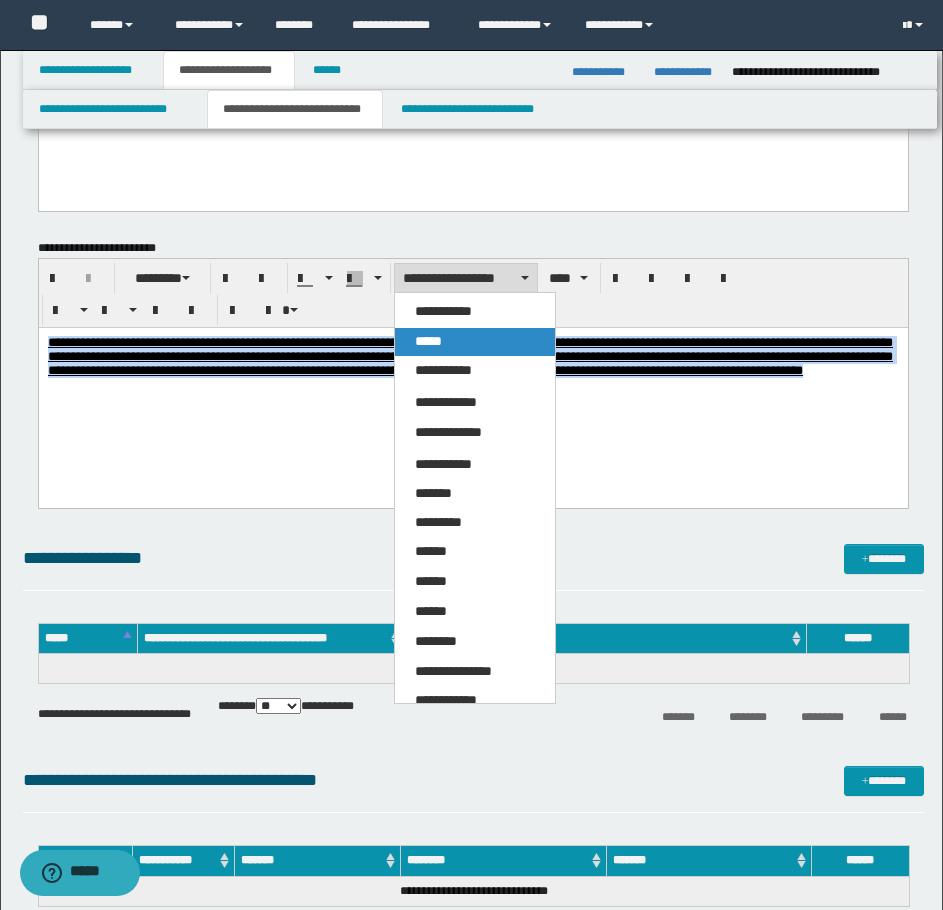 click on "*****" at bounding box center [475, 342] 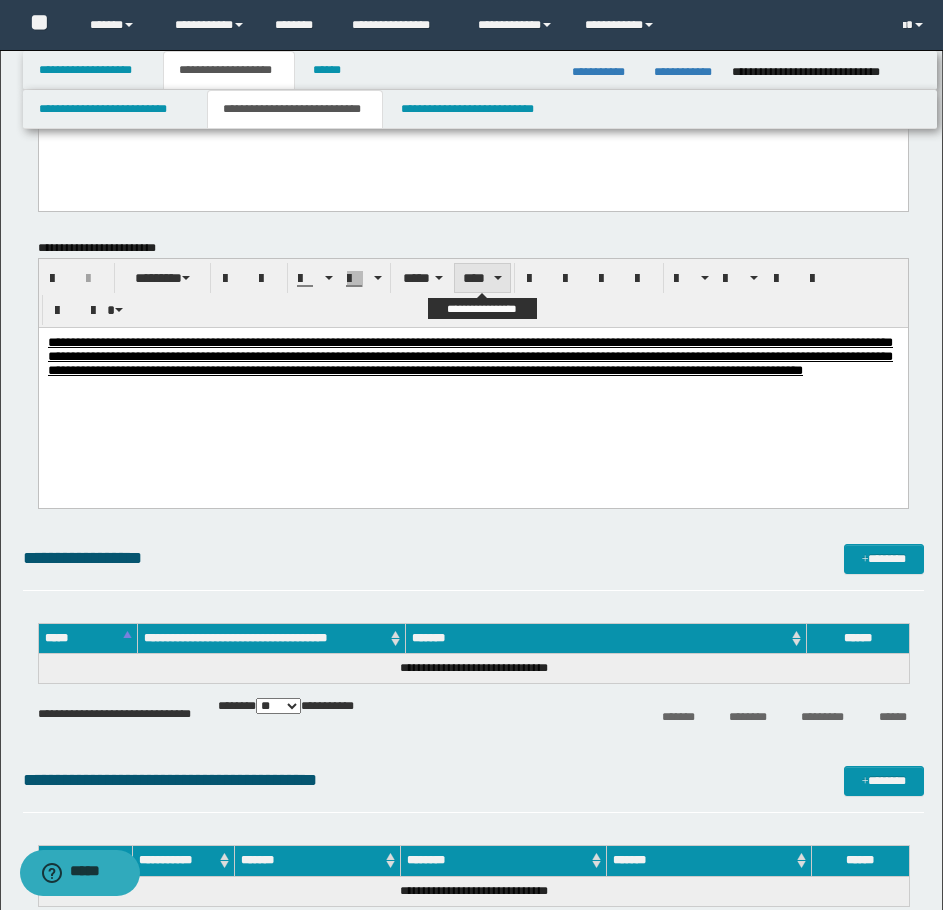 click on "****" at bounding box center [482, 278] 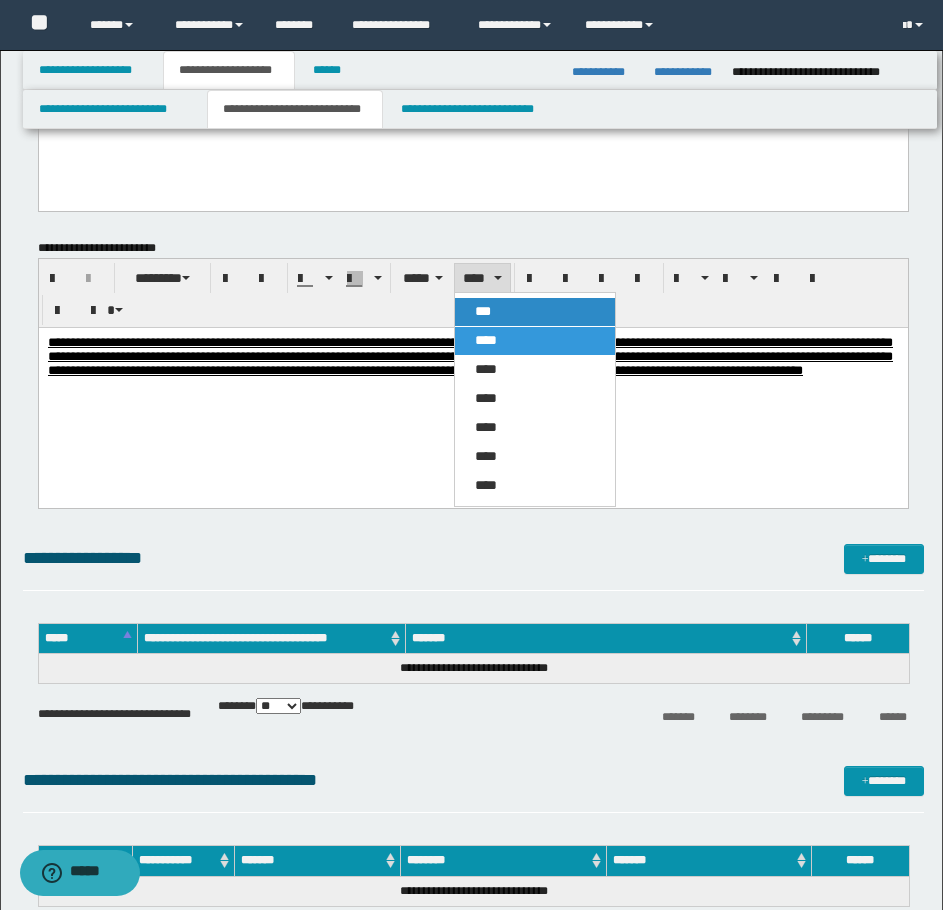click on "***" at bounding box center (535, 312) 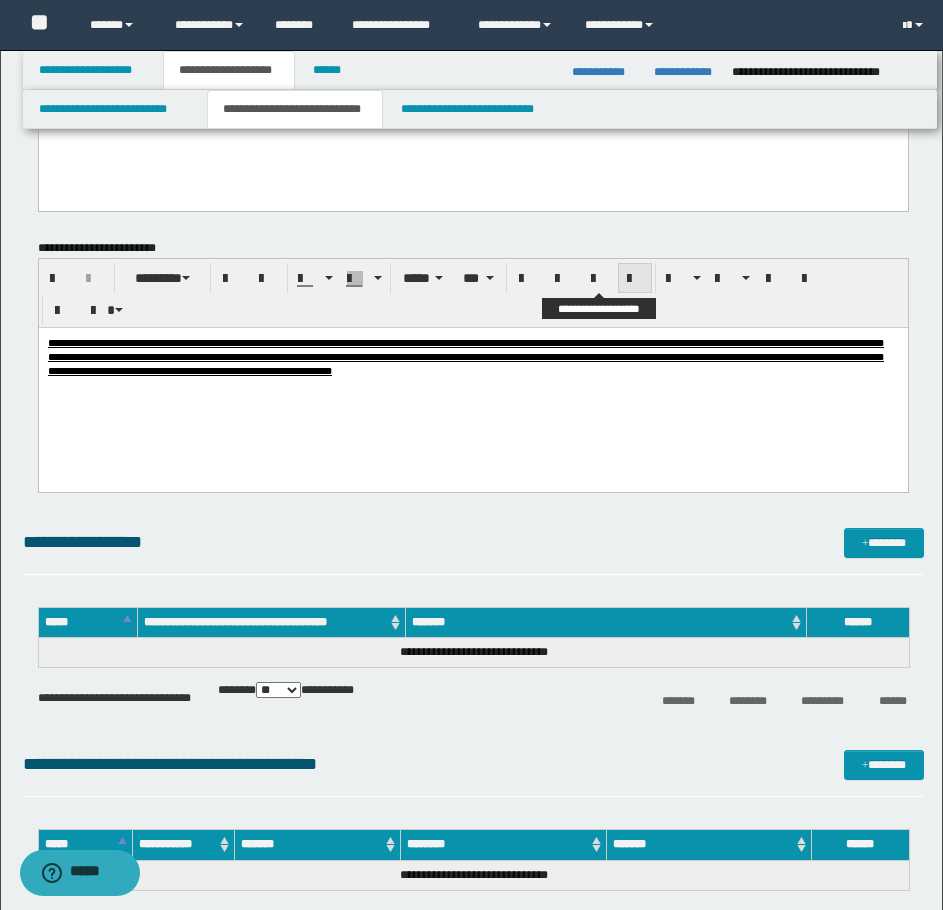 click at bounding box center (635, 279) 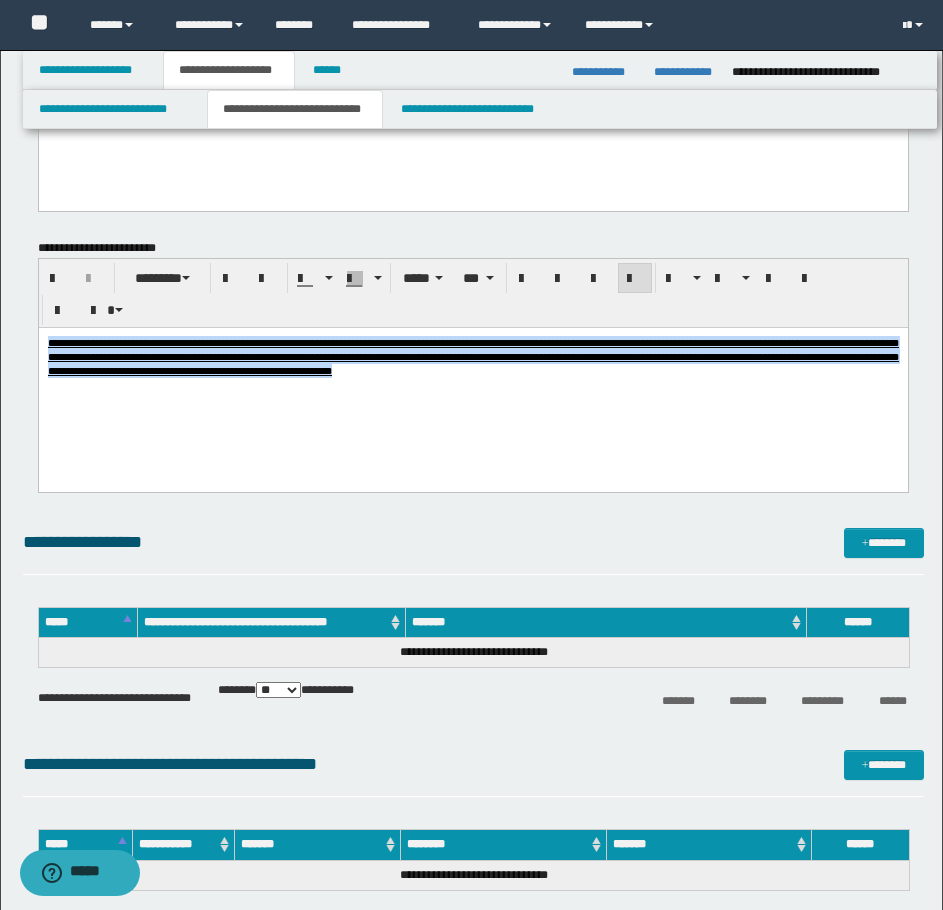 click on "**********" at bounding box center [472, 381] 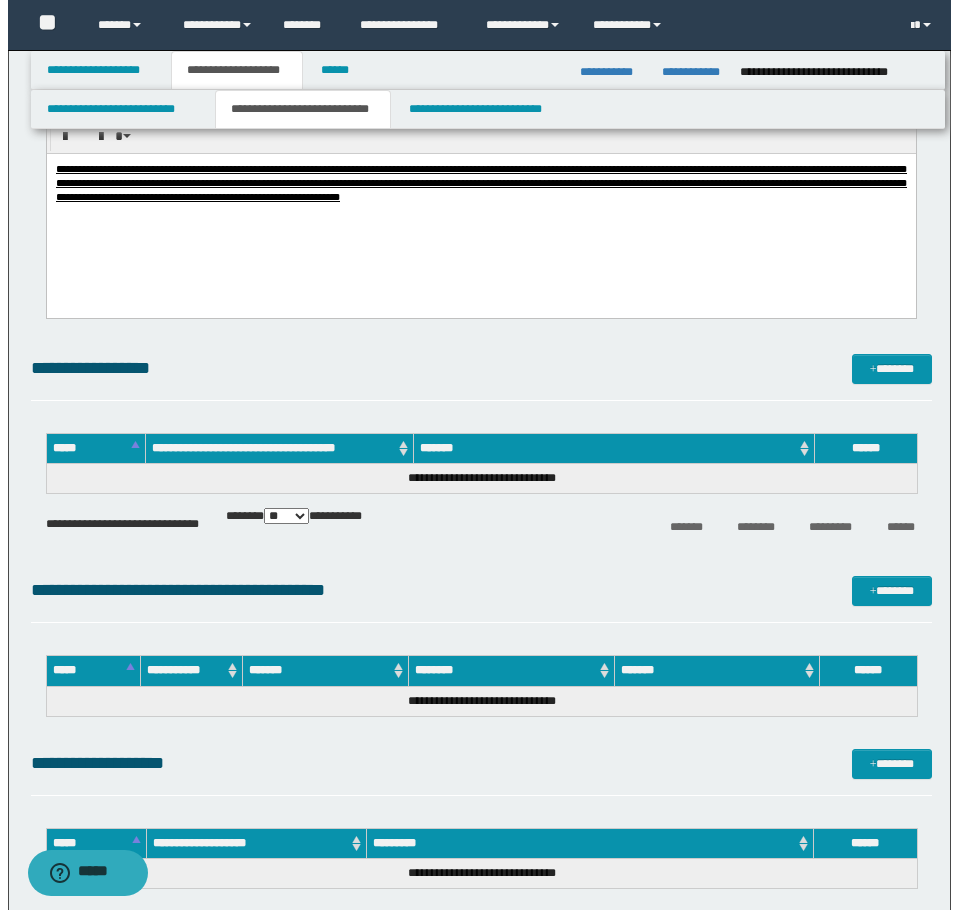 scroll, scrollTop: 1400, scrollLeft: 0, axis: vertical 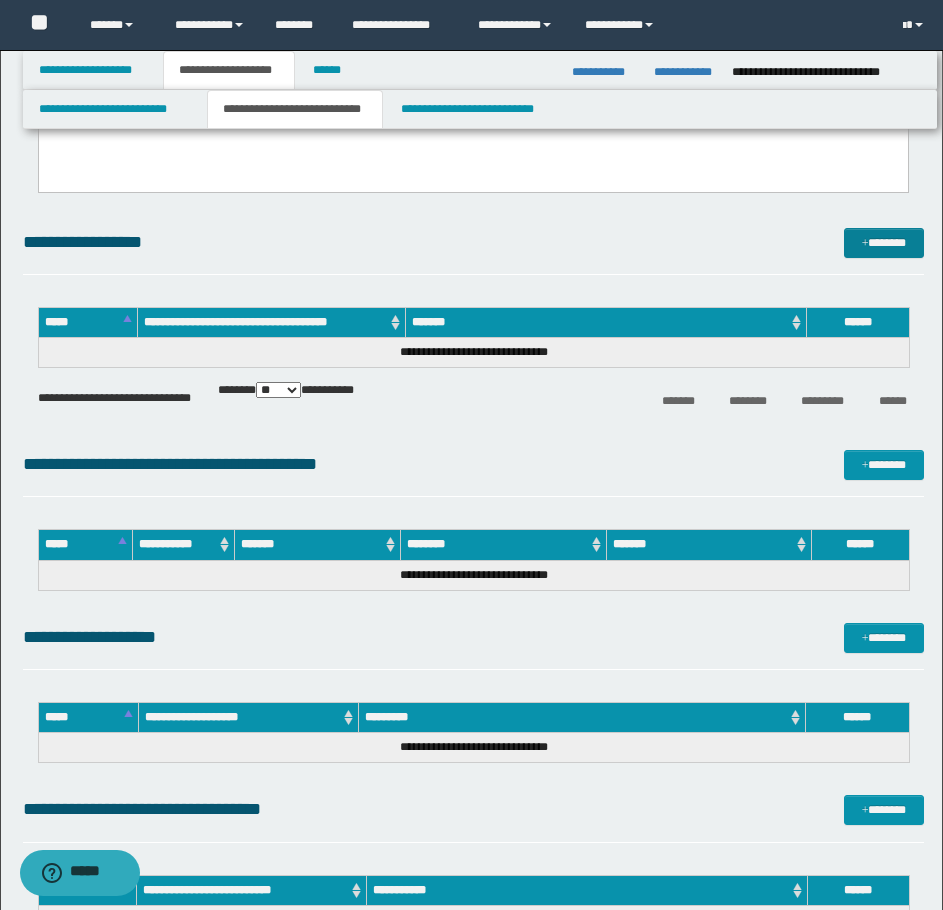 click on "*******" at bounding box center [884, 243] 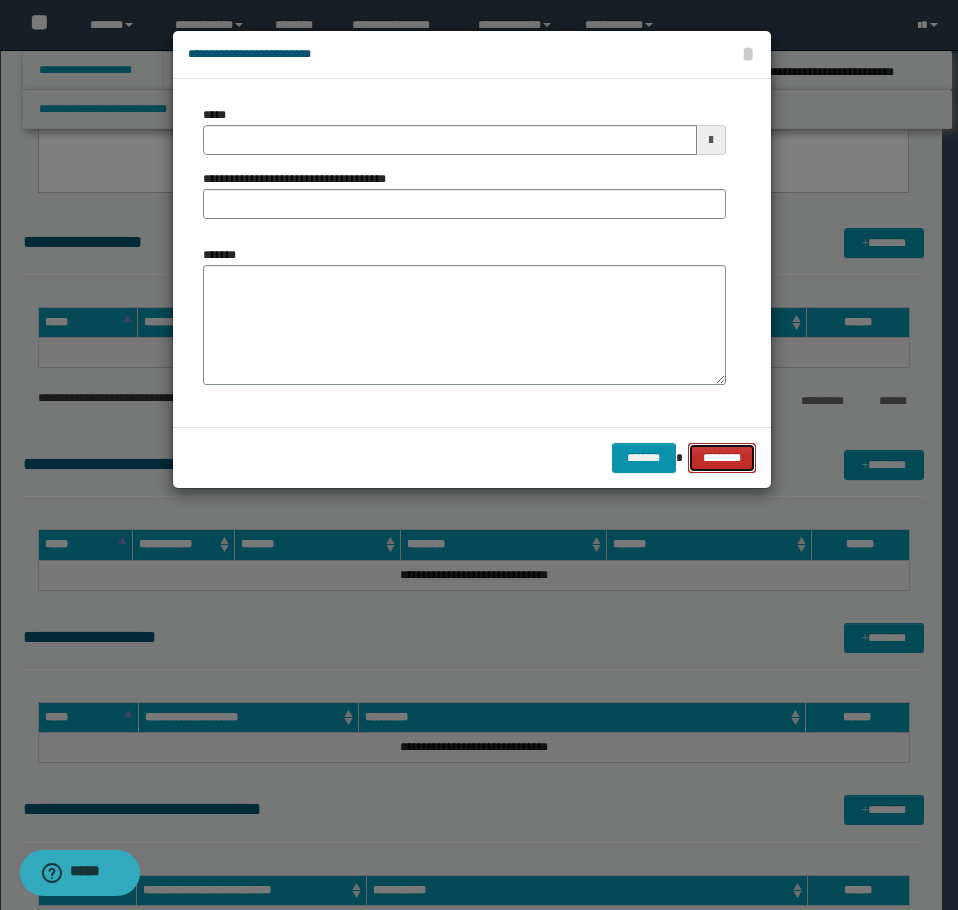 click on "********" at bounding box center [721, 458] 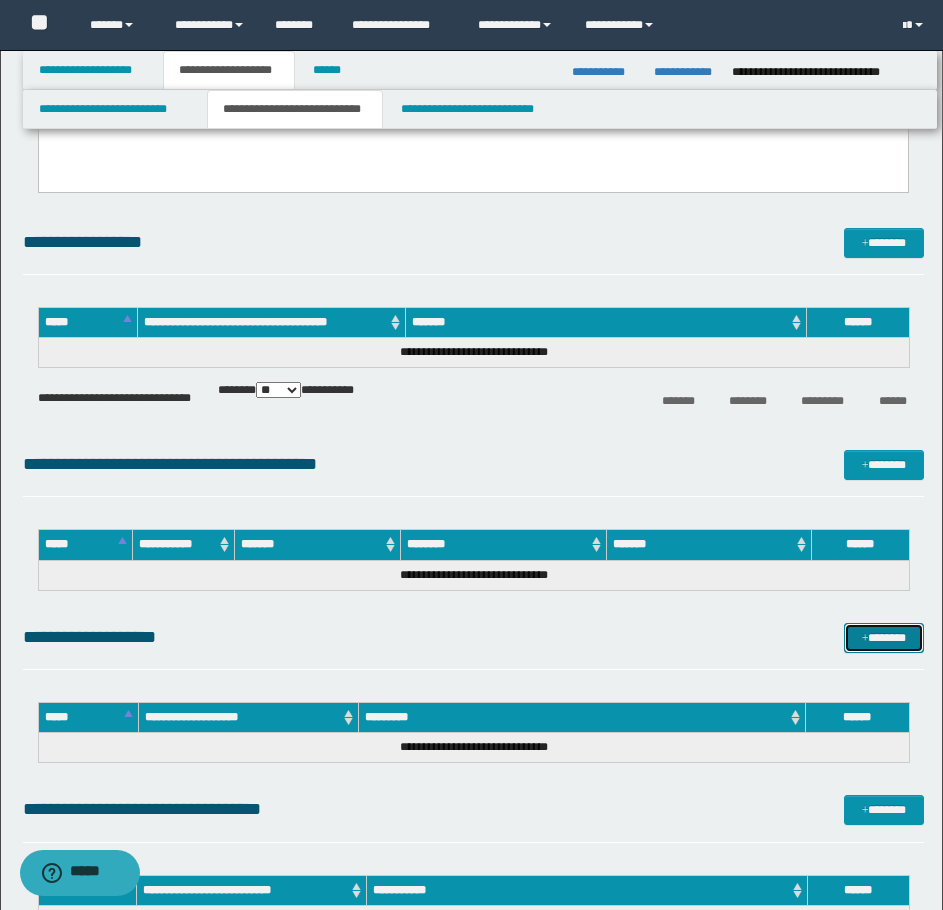 click on "*******" at bounding box center (884, 638) 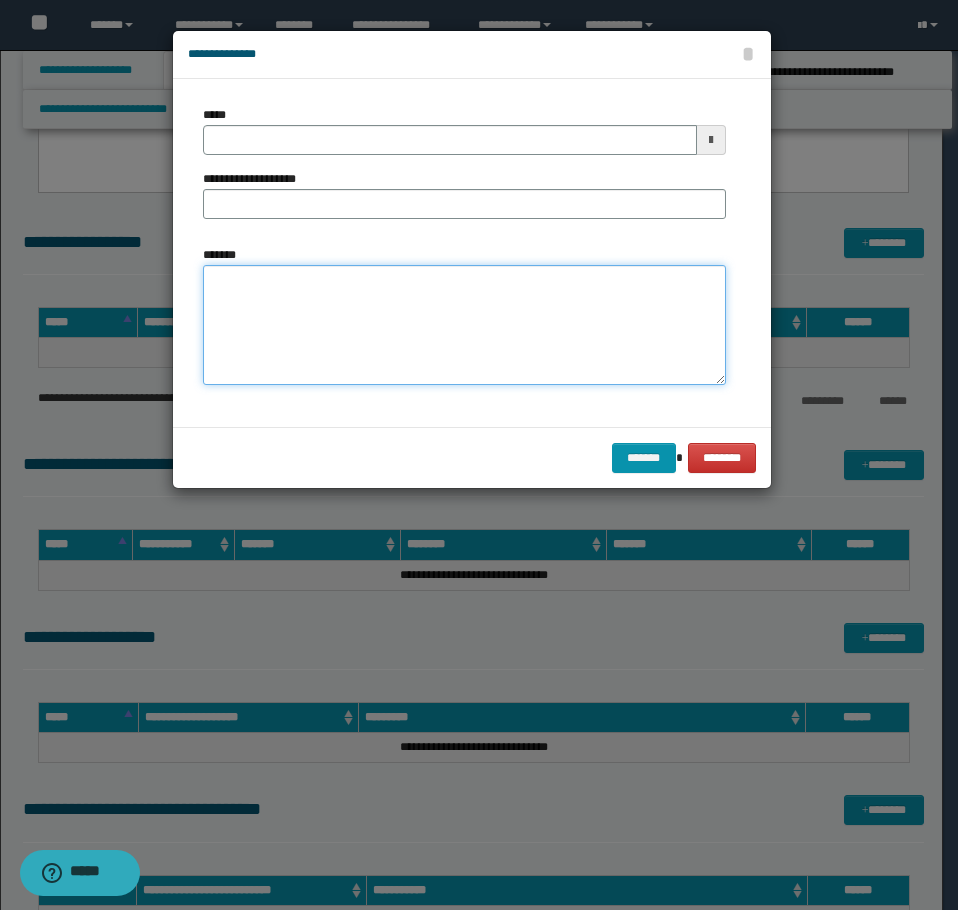 click on "*******" at bounding box center (464, 325) 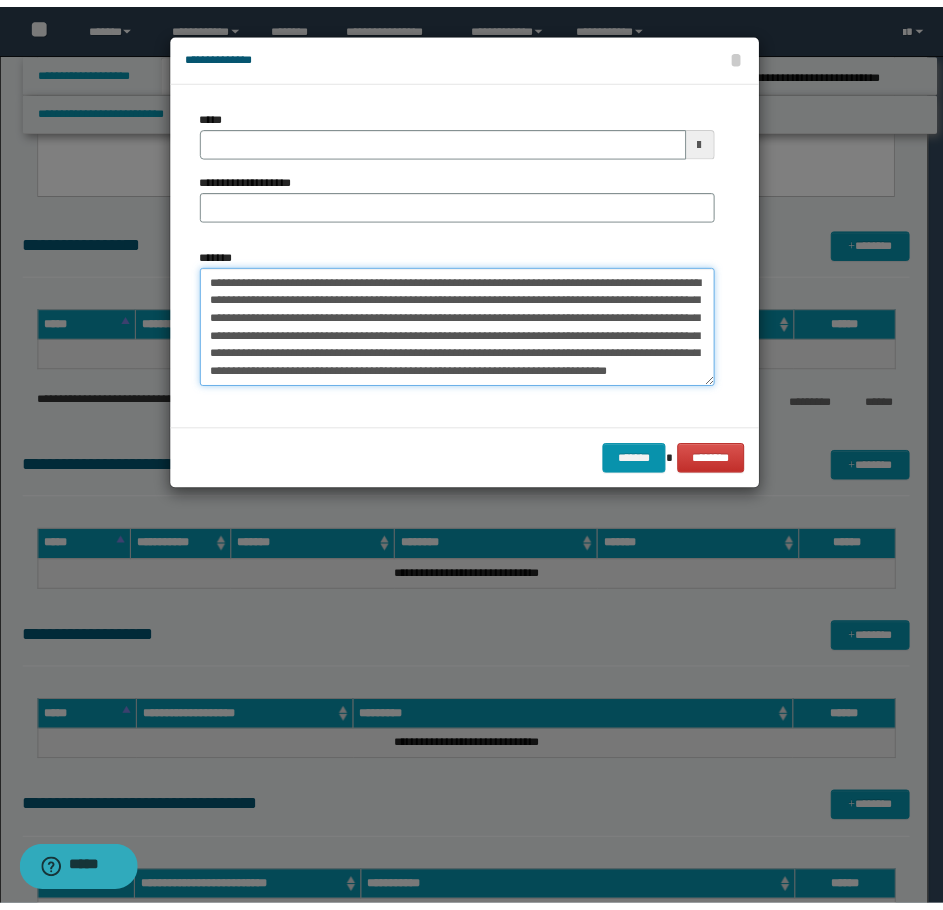 scroll, scrollTop: 0, scrollLeft: 0, axis: both 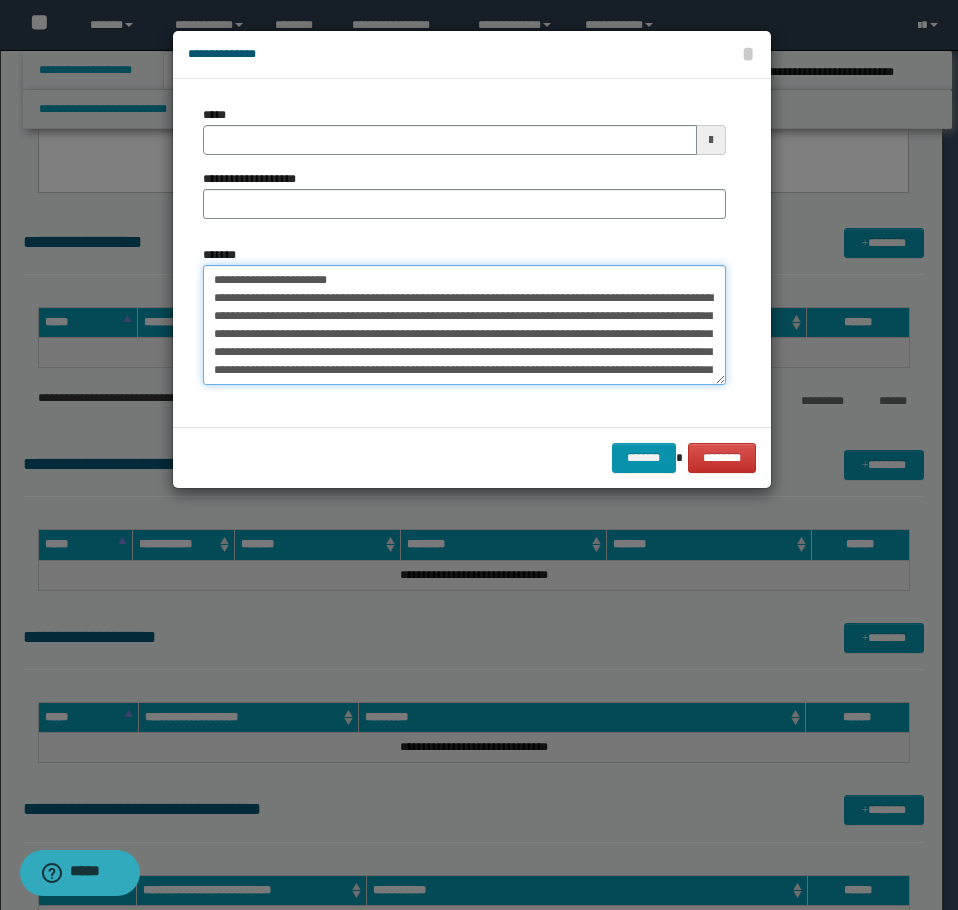 drag, startPoint x: 455, startPoint y: 281, endPoint x: 276, endPoint y: 278, distance: 179.02513 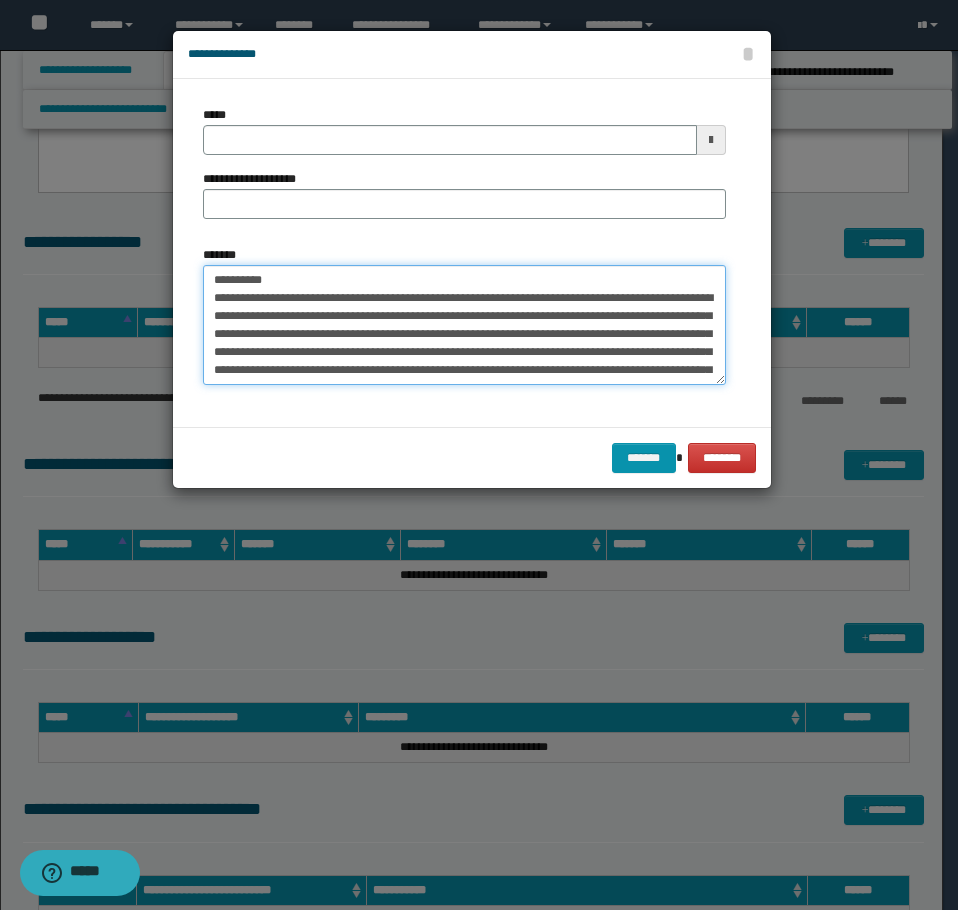 type on "**********" 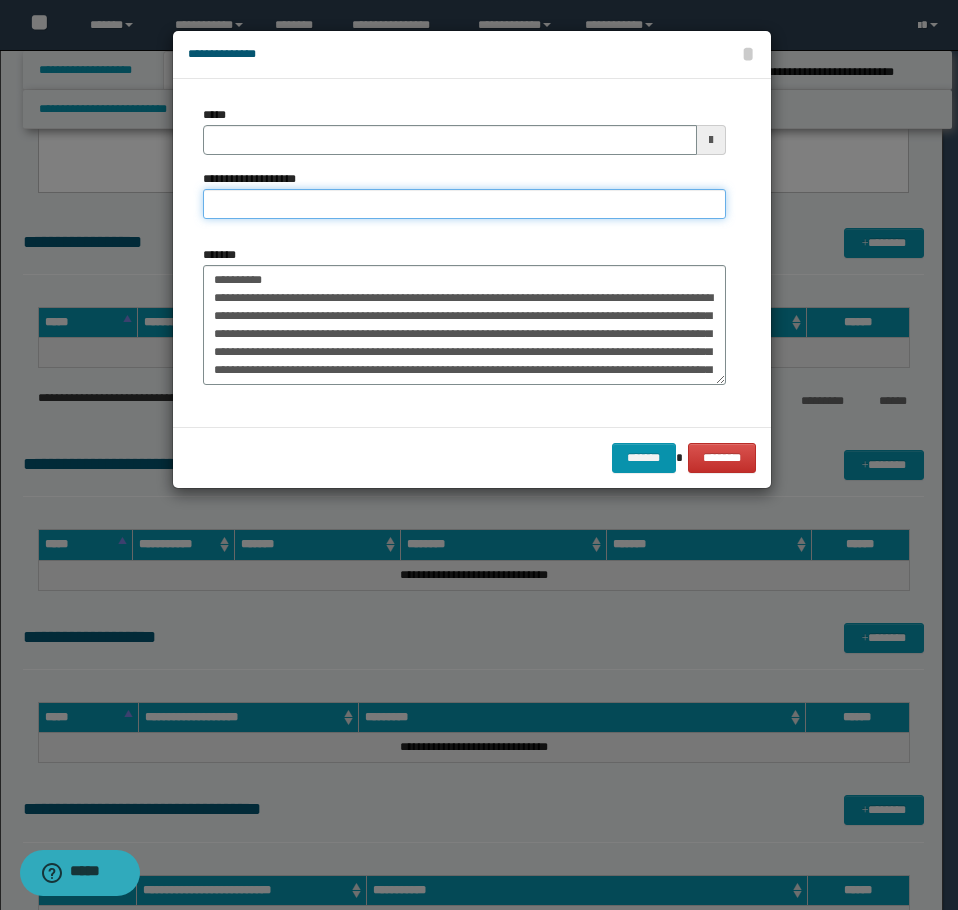click on "**********" at bounding box center (464, 204) 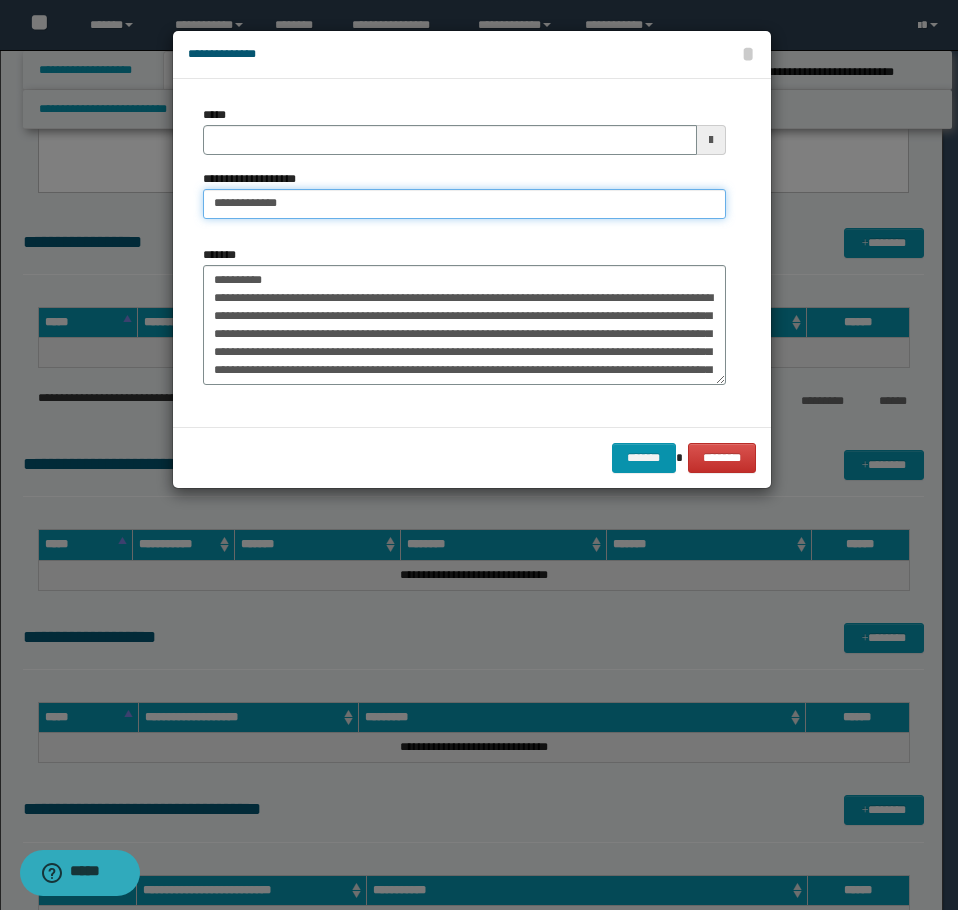 type on "**********" 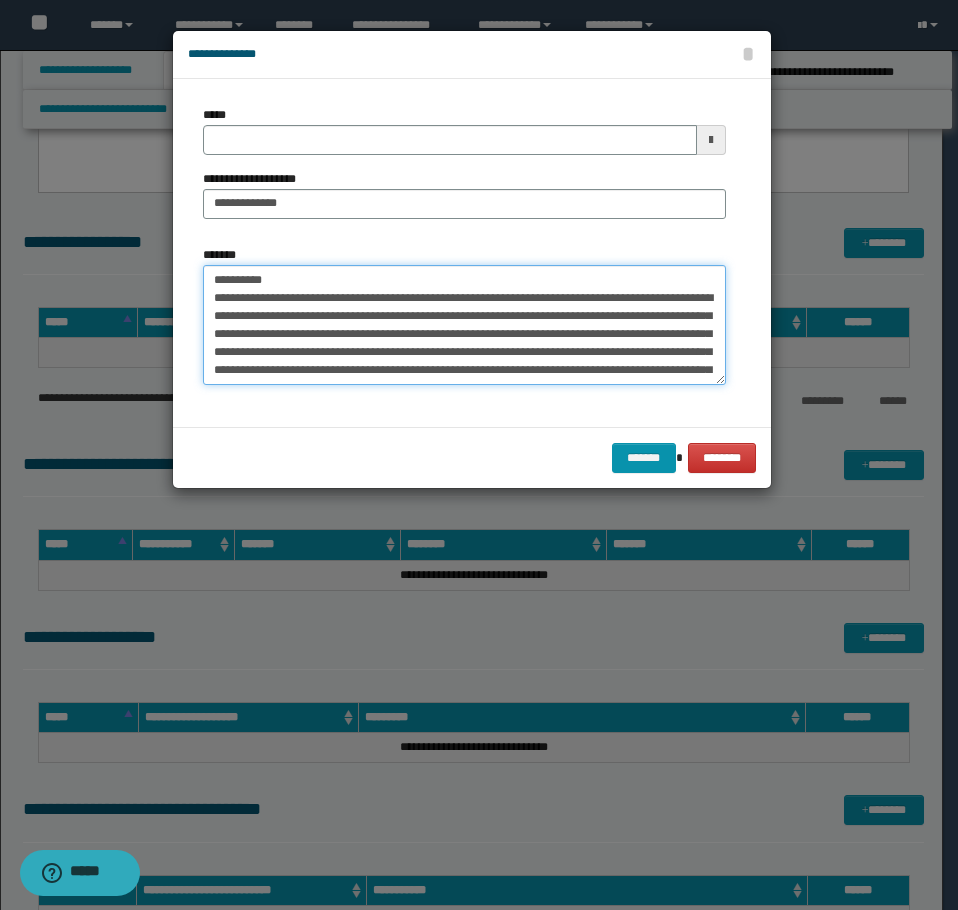 drag, startPoint x: 107, startPoint y: 264, endPoint x: 62, endPoint y: 264, distance: 45 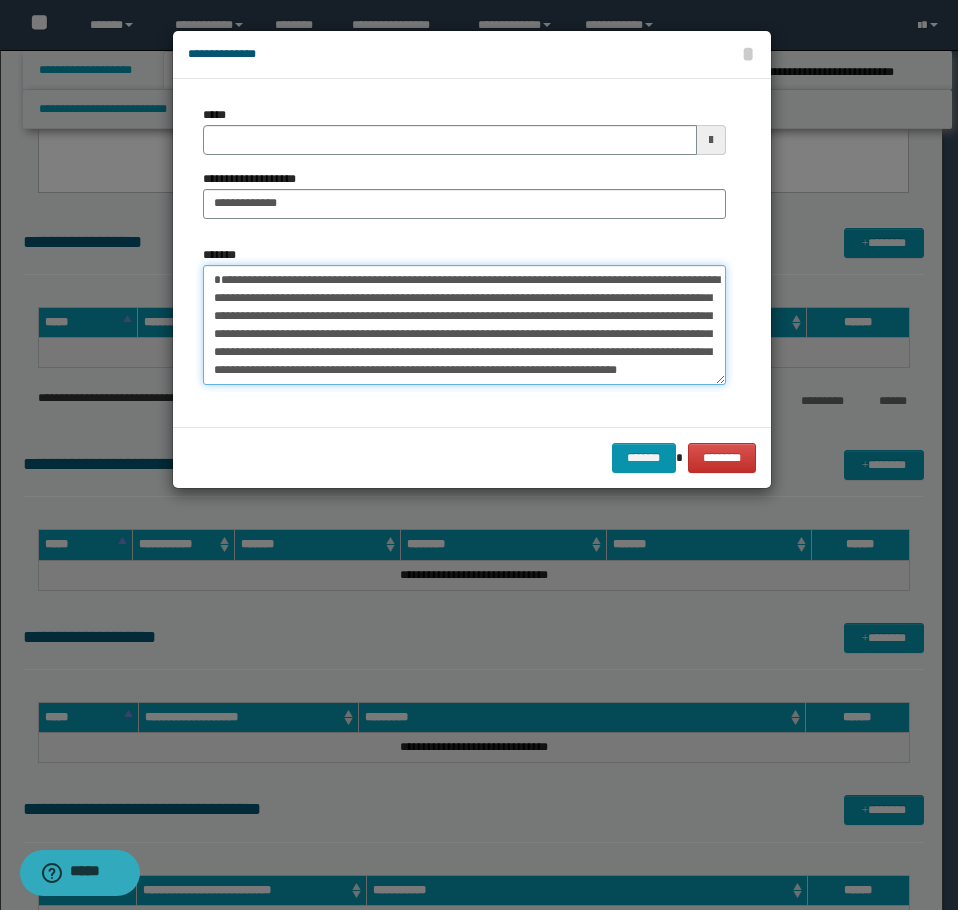 type 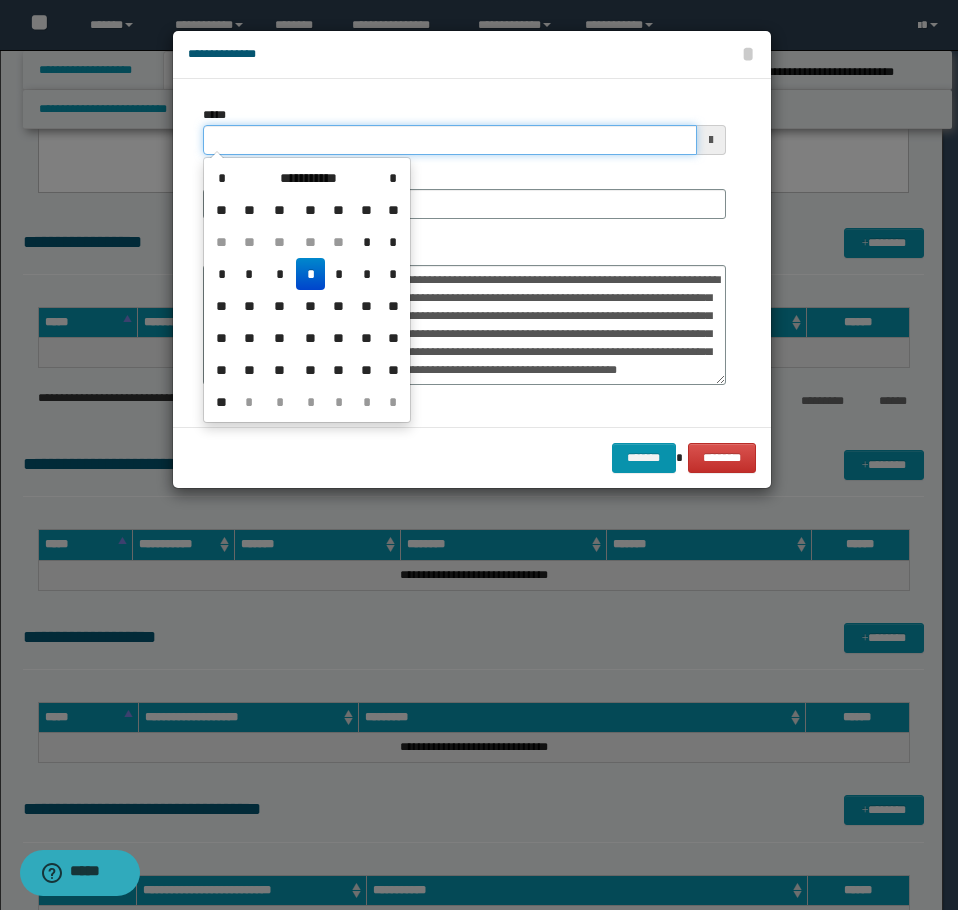 click on "*****" at bounding box center [450, 140] 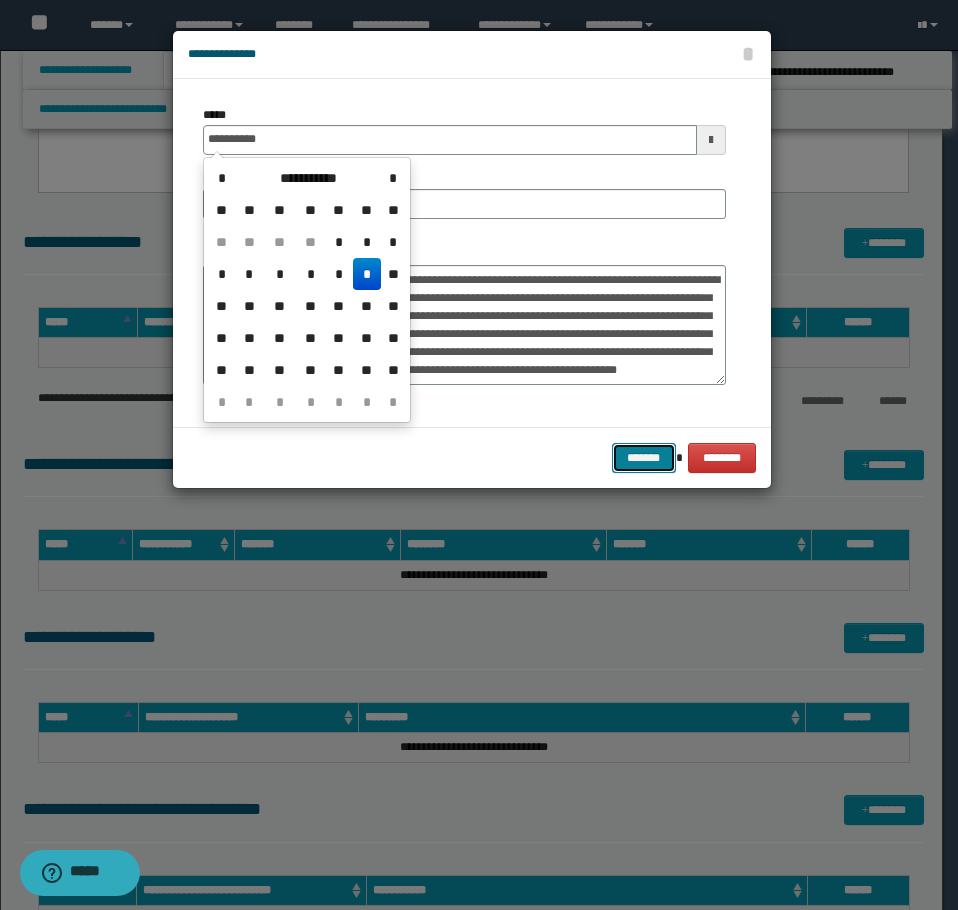 type on "**********" 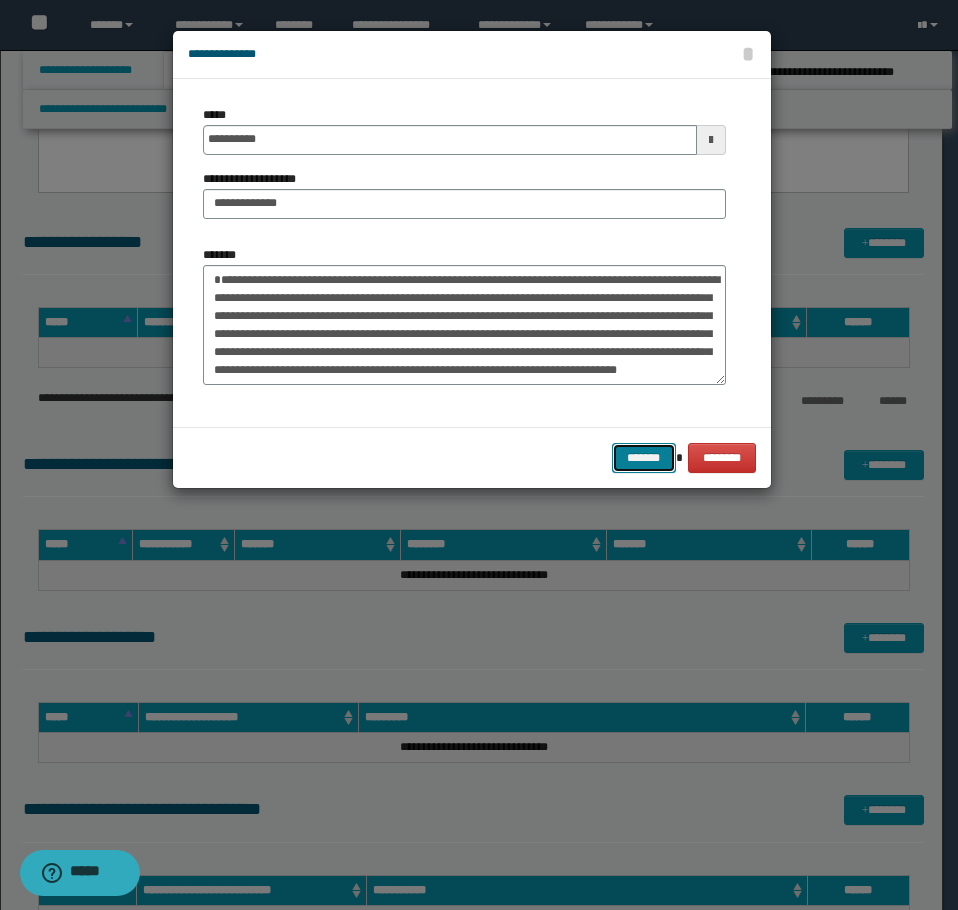 click on "*******" at bounding box center (644, 458) 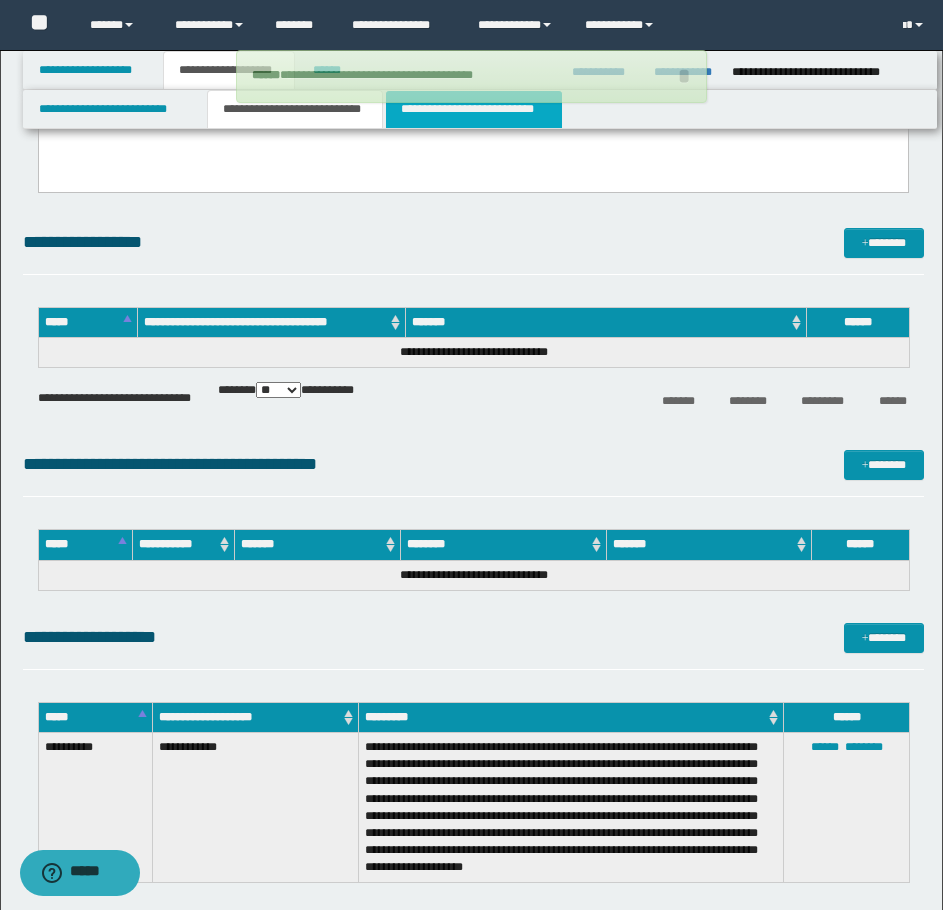 click on "**********" at bounding box center (474, 109) 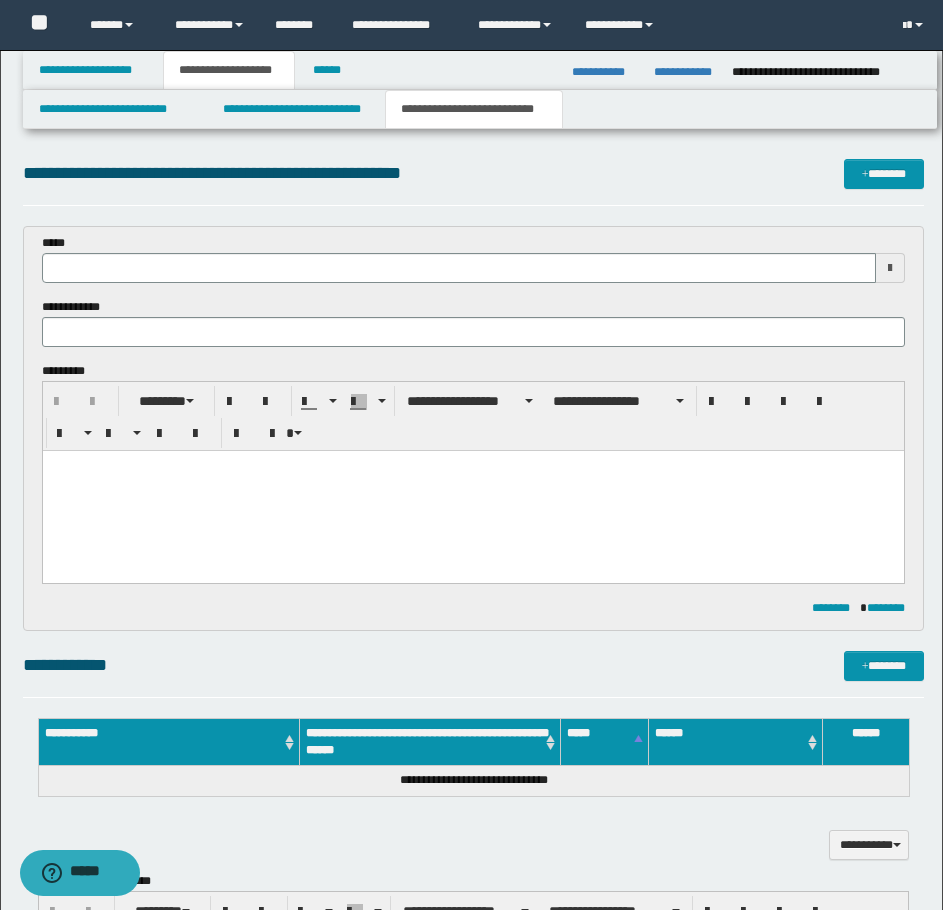 scroll, scrollTop: 0, scrollLeft: 0, axis: both 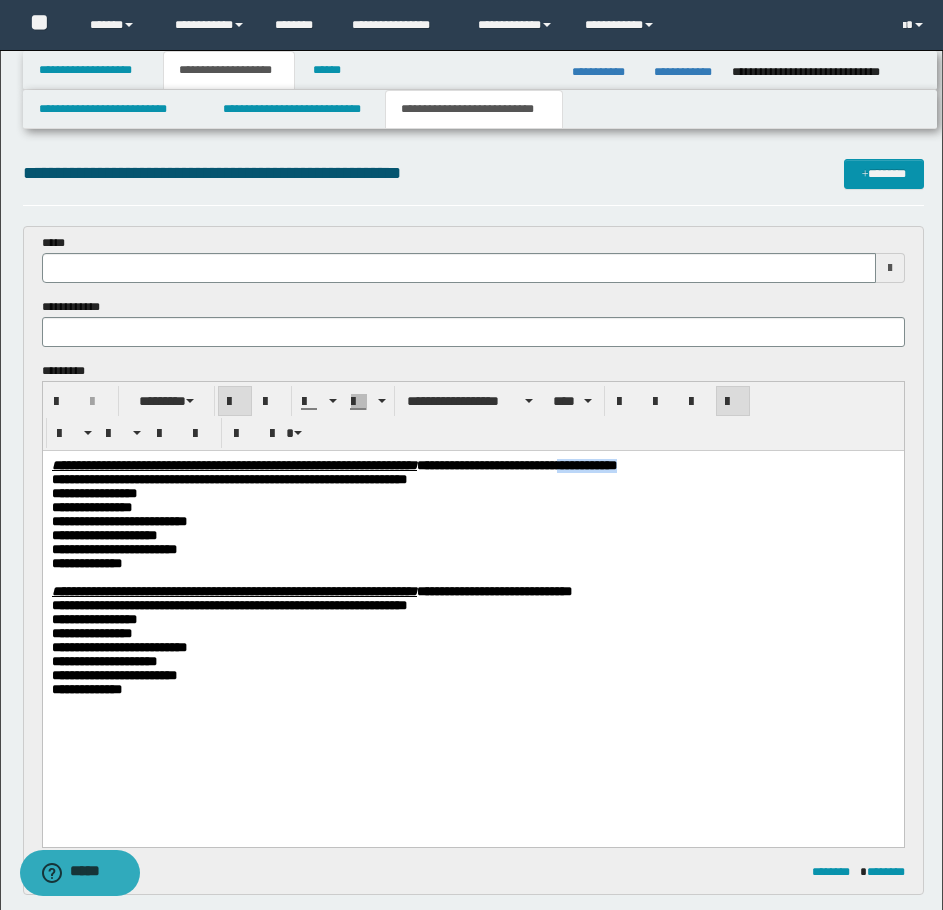 drag, startPoint x: 768, startPoint y: 465, endPoint x: 865, endPoint y: 461, distance: 97.082436 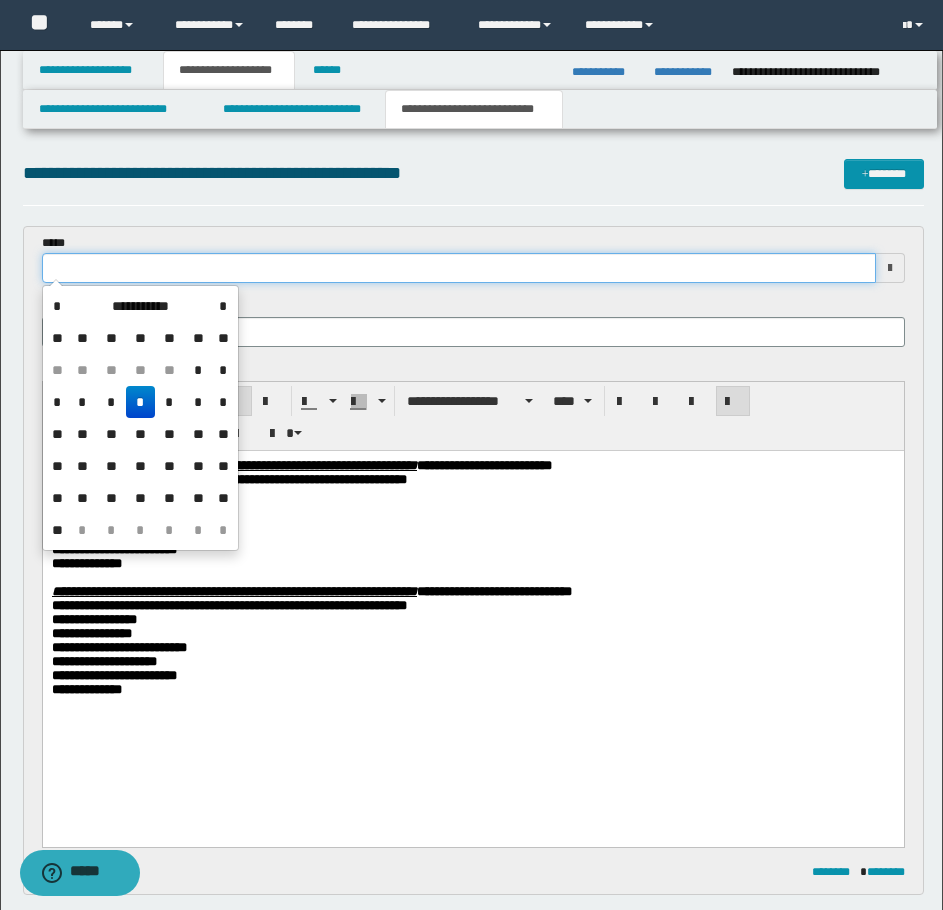 click at bounding box center (459, 268) 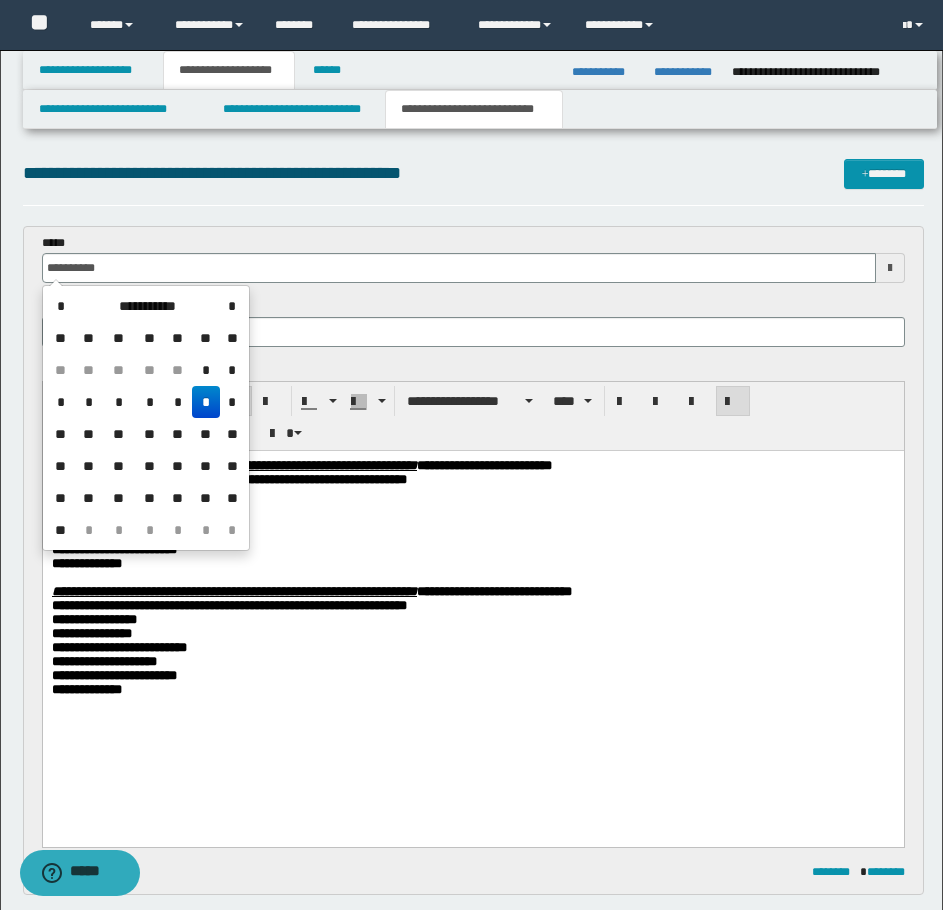 click on "*" at bounding box center [206, 402] 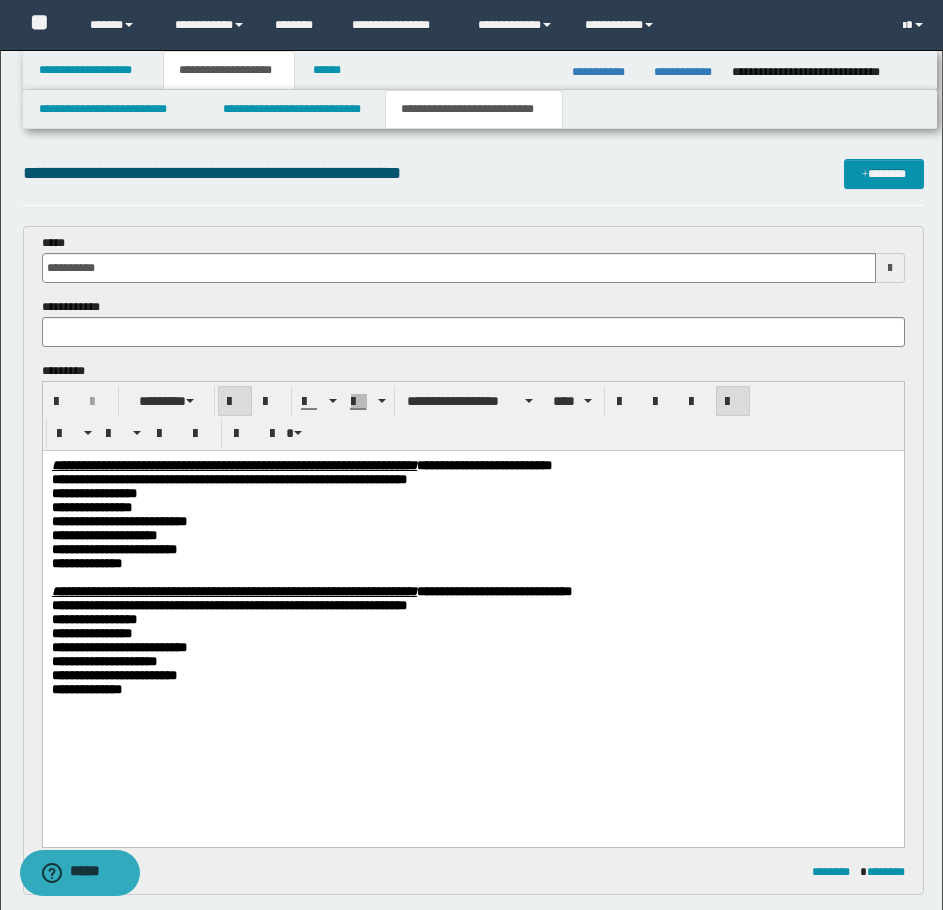 click on "**********" at bounding box center (472, 508) 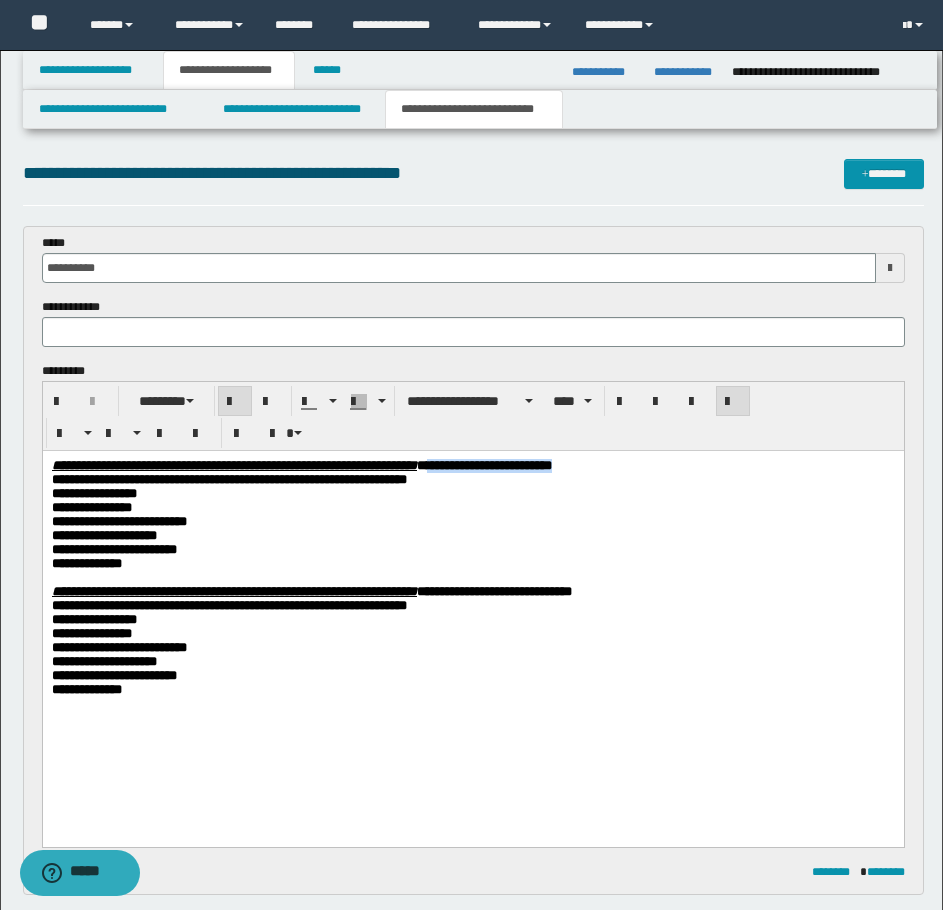 drag, startPoint x: 623, startPoint y: 466, endPoint x: 849, endPoint y: 468, distance: 226.00885 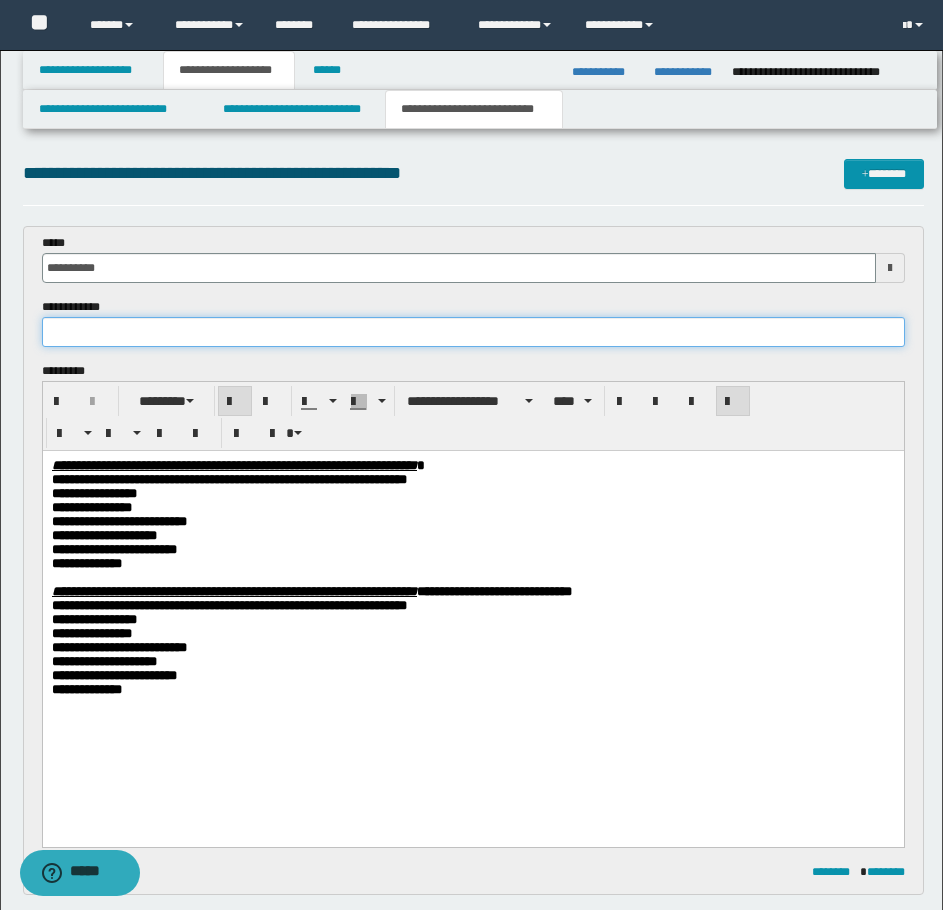 click at bounding box center (473, 332) 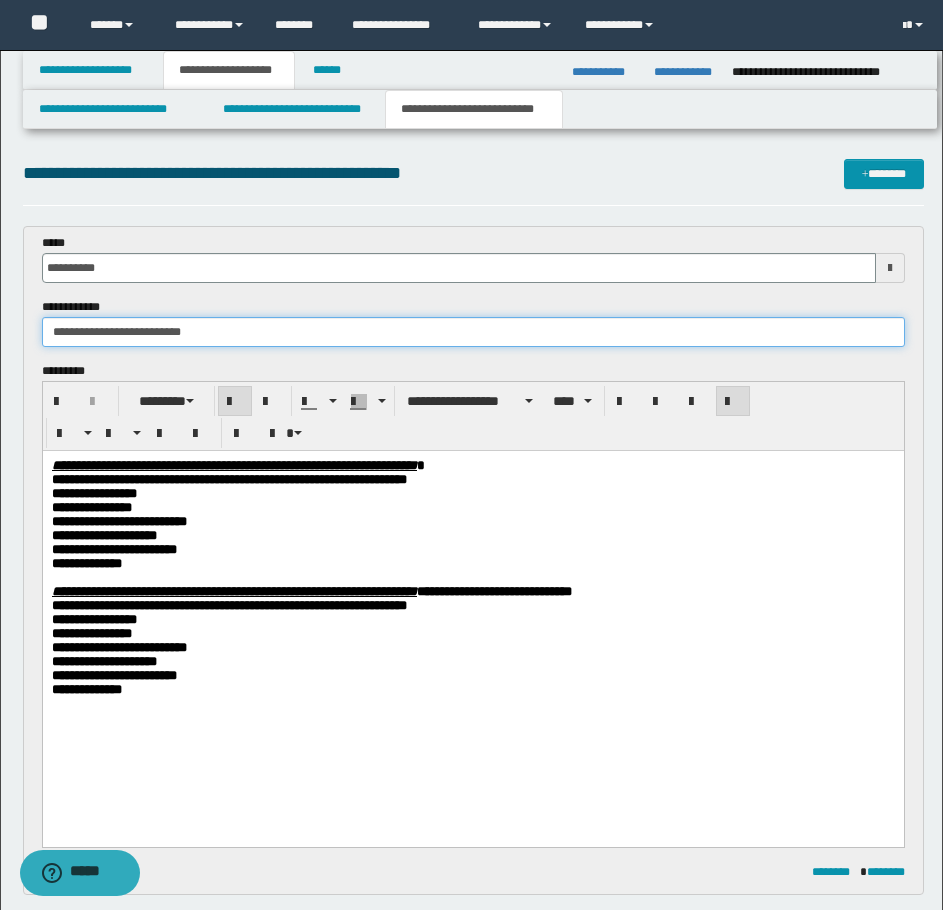 type on "**********" 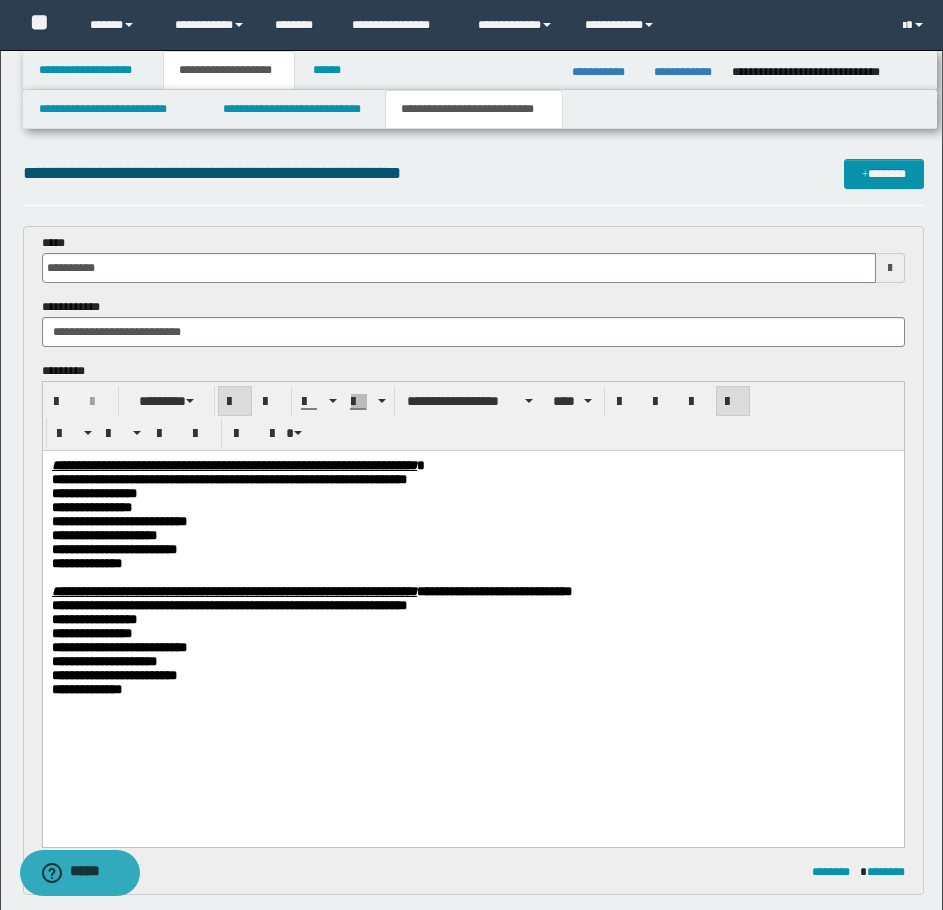 click on "**********" at bounding box center (472, 508) 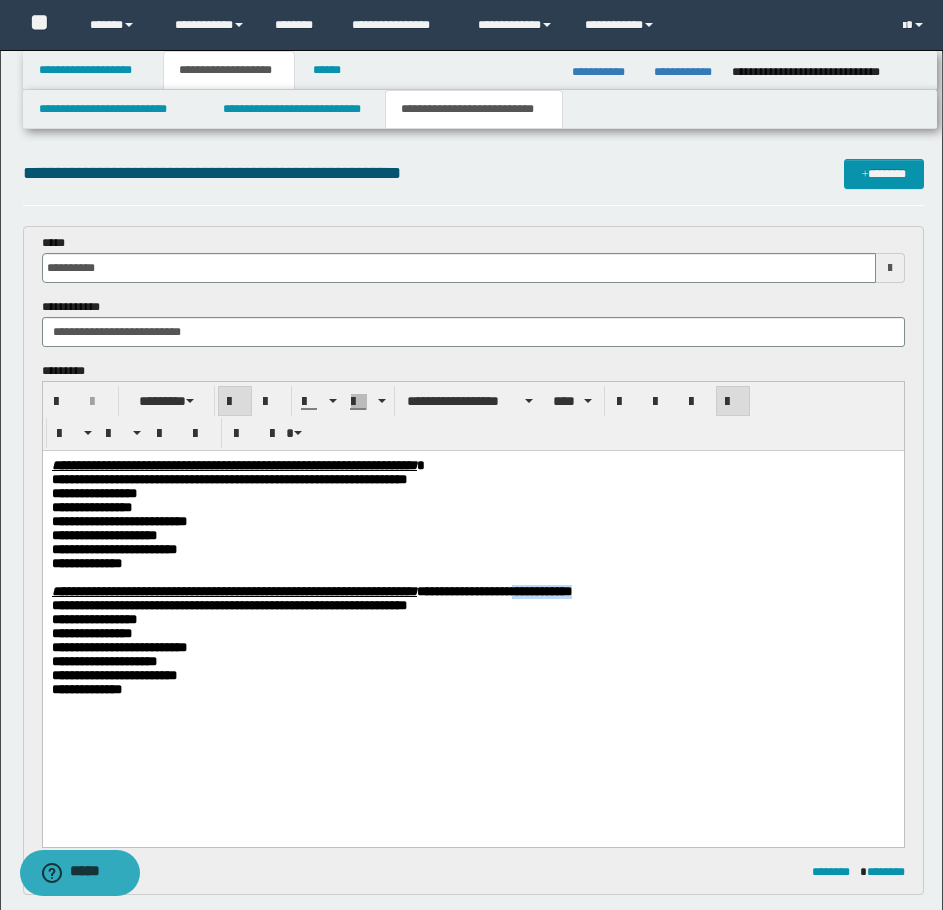 drag, startPoint x: 731, startPoint y: 614, endPoint x: 809, endPoint y: 608, distance: 78.23043 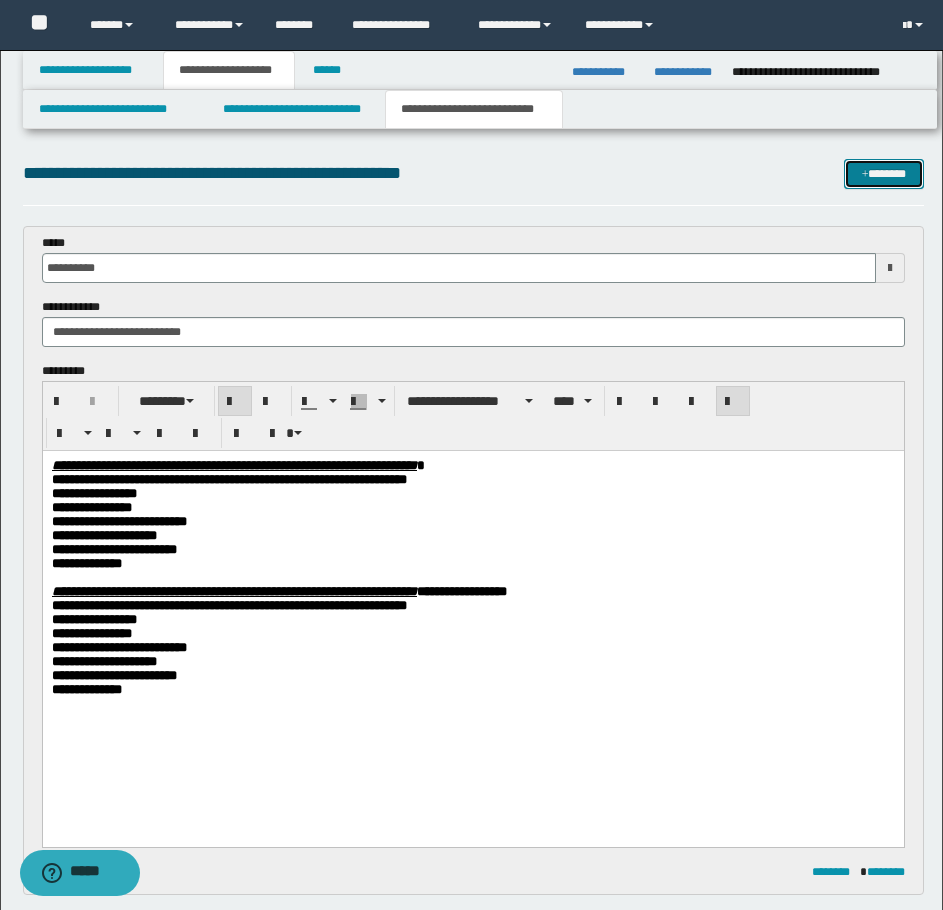click on "*******" at bounding box center [884, 174] 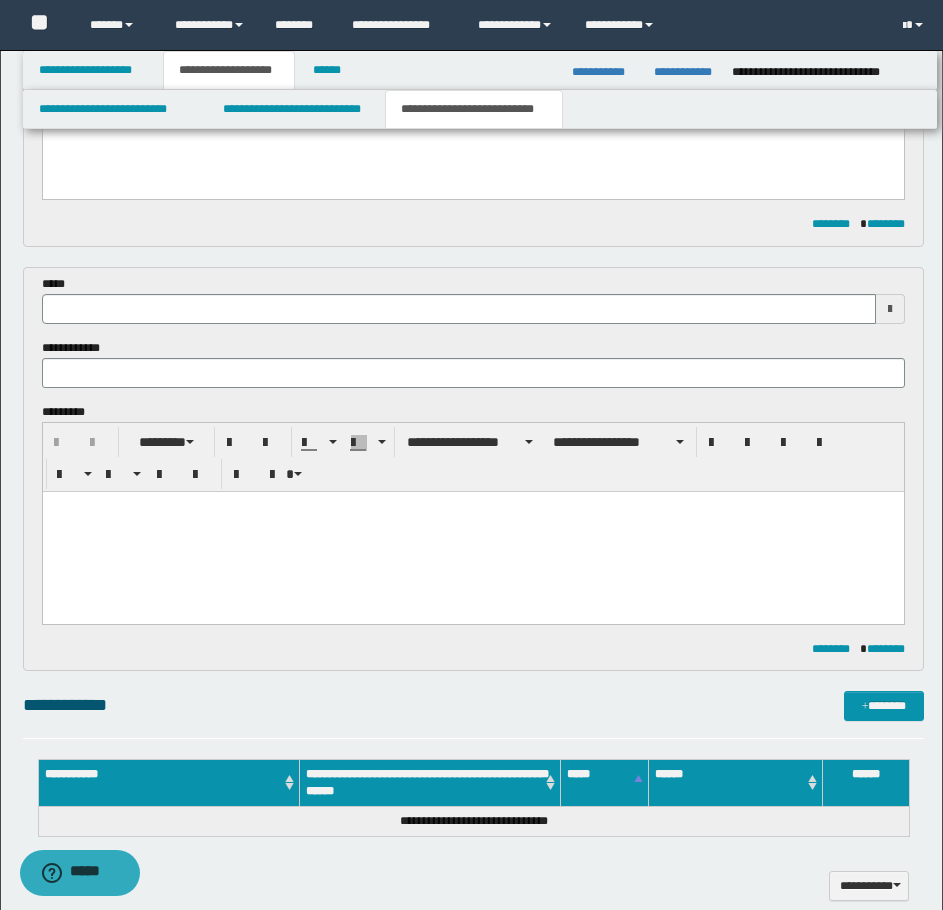 scroll, scrollTop: 642, scrollLeft: 0, axis: vertical 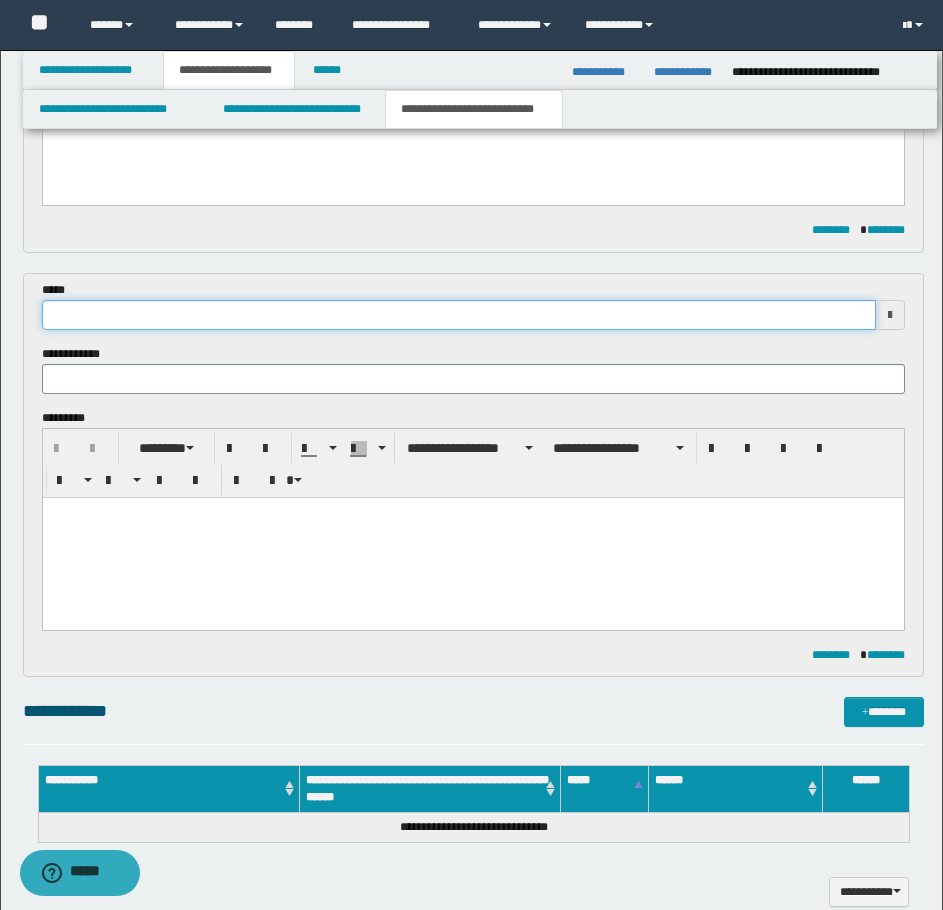 click at bounding box center [459, 315] 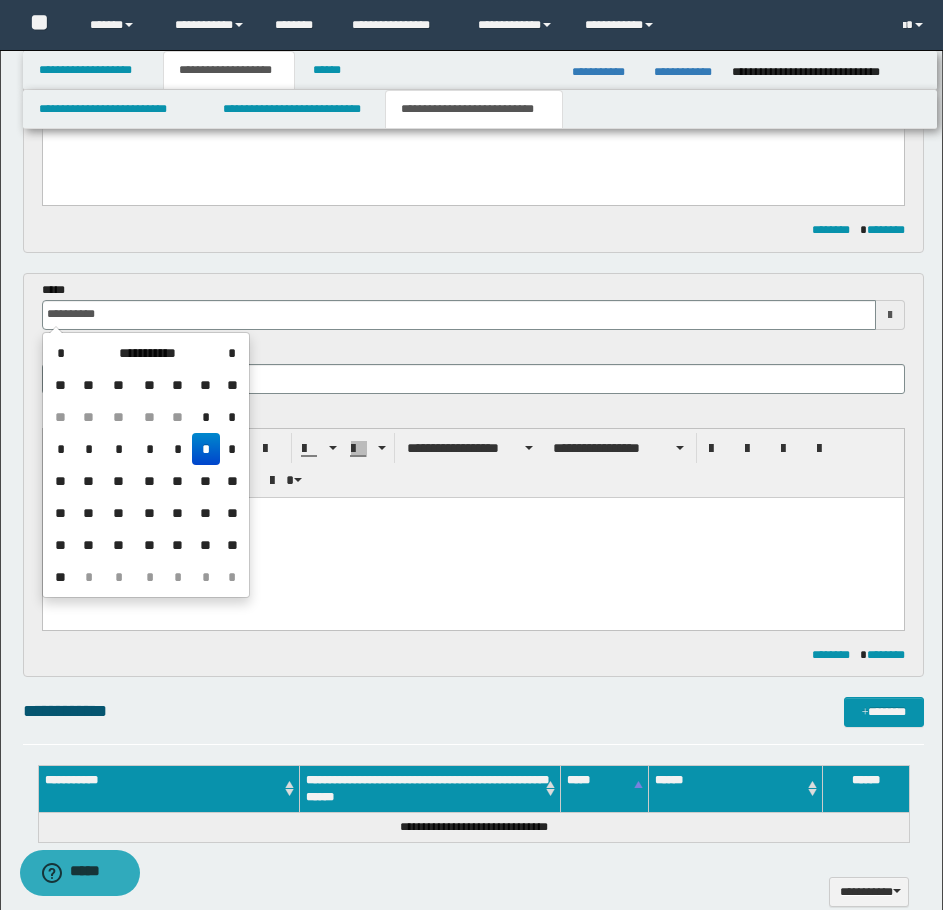 click on "*" at bounding box center [206, 449] 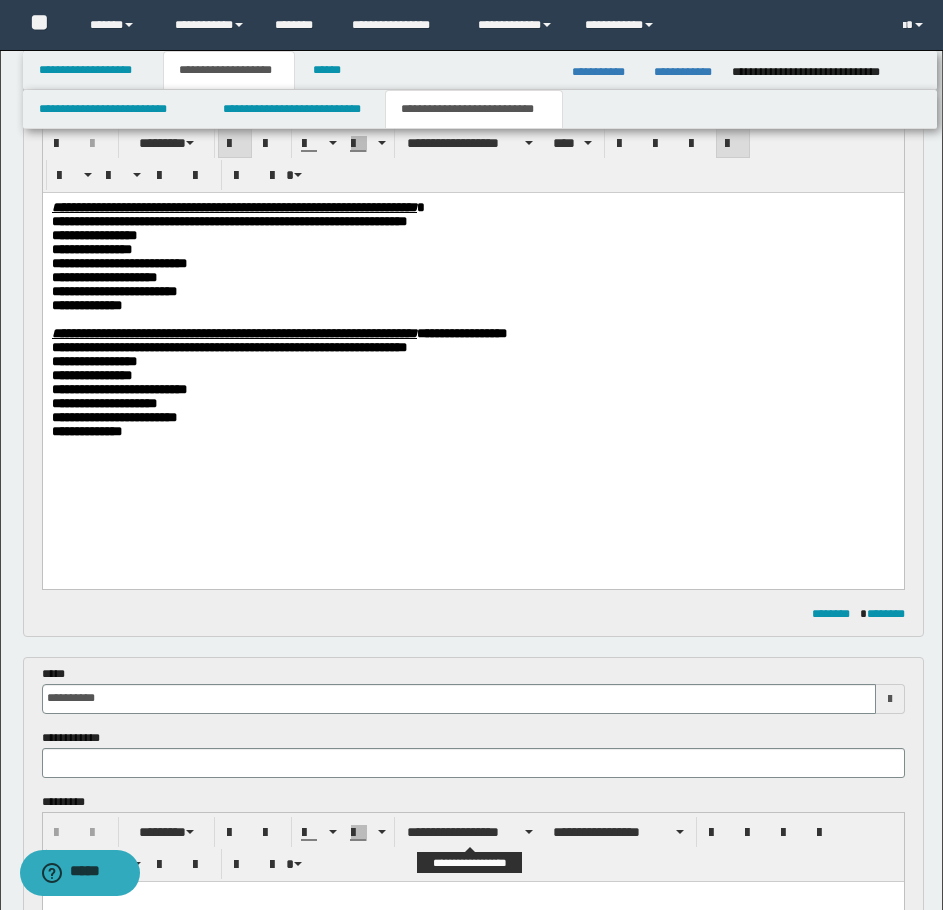 scroll, scrollTop: 242, scrollLeft: 0, axis: vertical 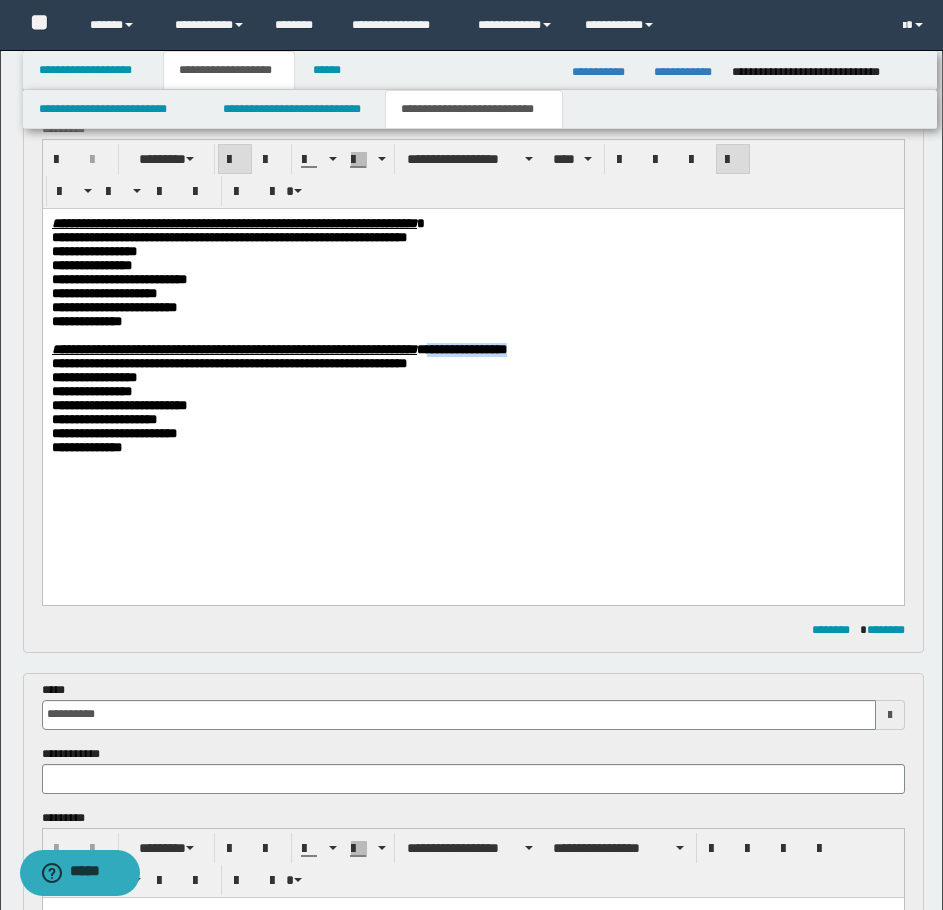 drag, startPoint x: 708, startPoint y: 368, endPoint x: 622, endPoint y: 363, distance: 86.145226 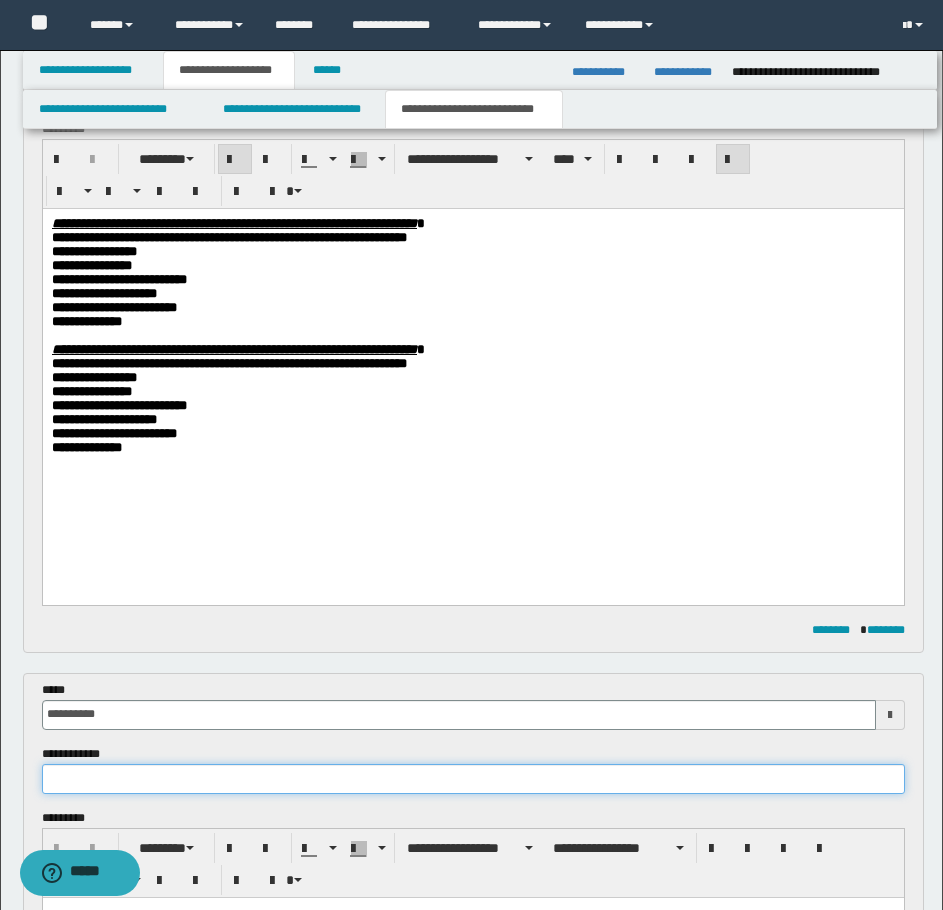 click at bounding box center [473, 779] 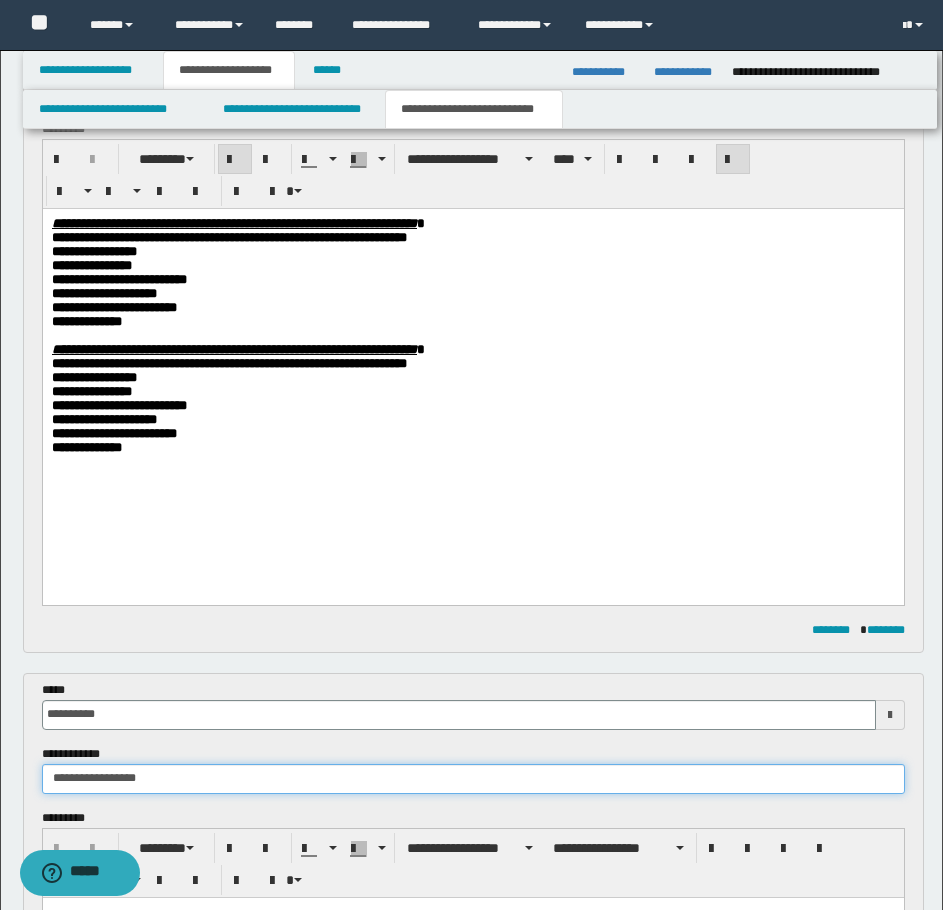 type on "**********" 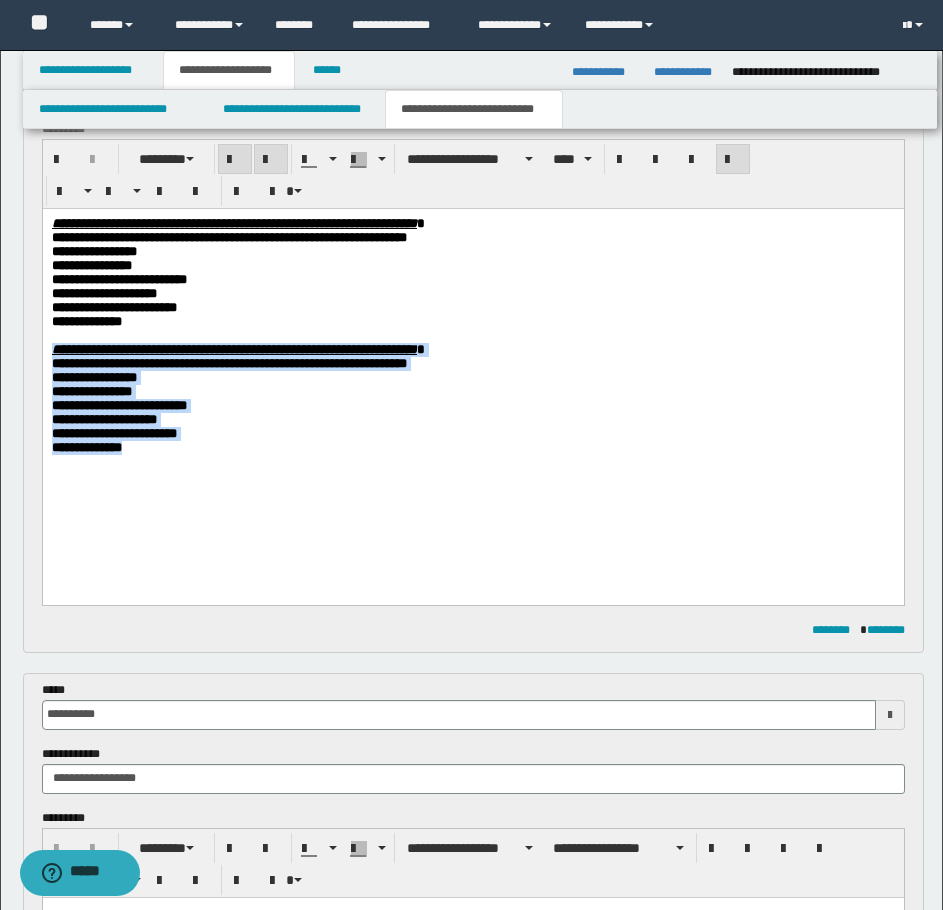 drag, startPoint x: 127, startPoint y: 468, endPoint x: 7, endPoint y: 372, distance: 153.67499 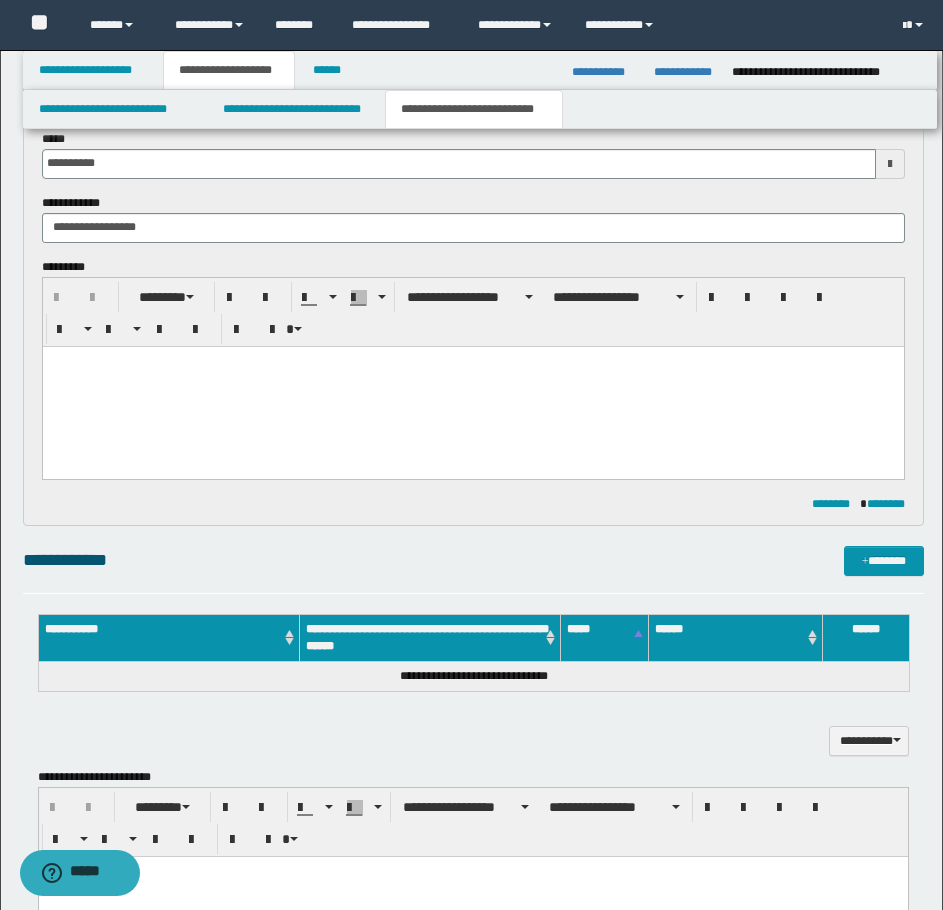 scroll, scrollTop: 742, scrollLeft: 0, axis: vertical 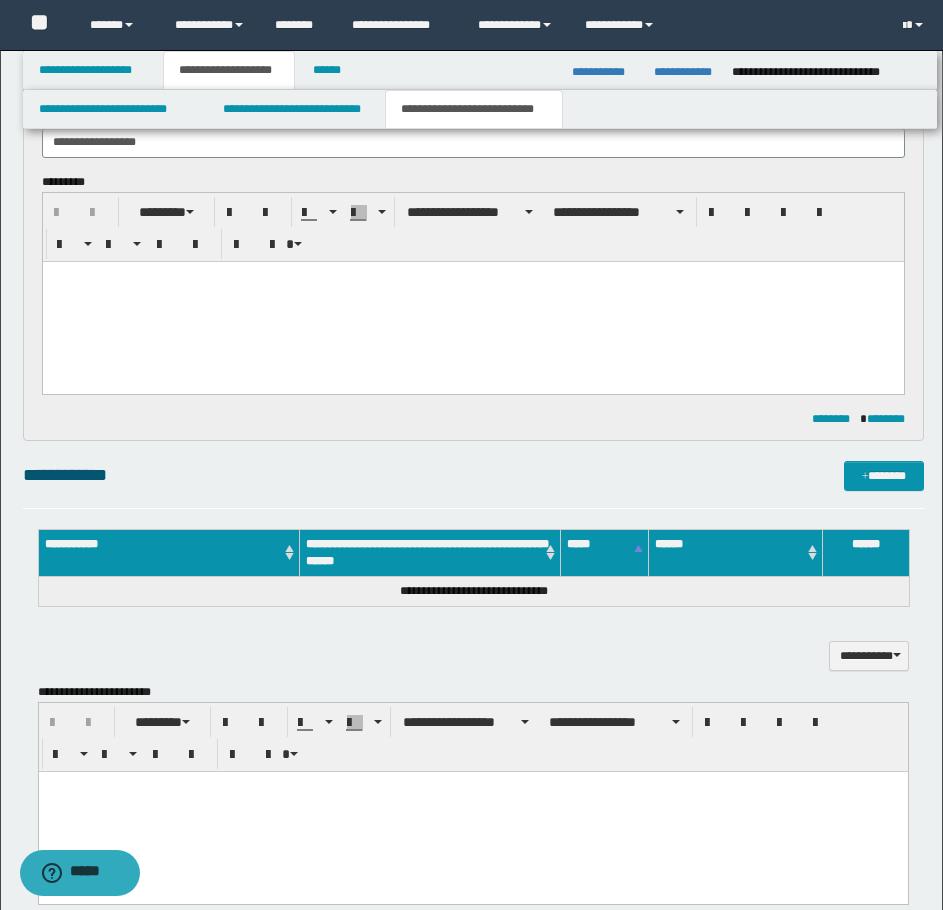 click at bounding box center (472, 301) 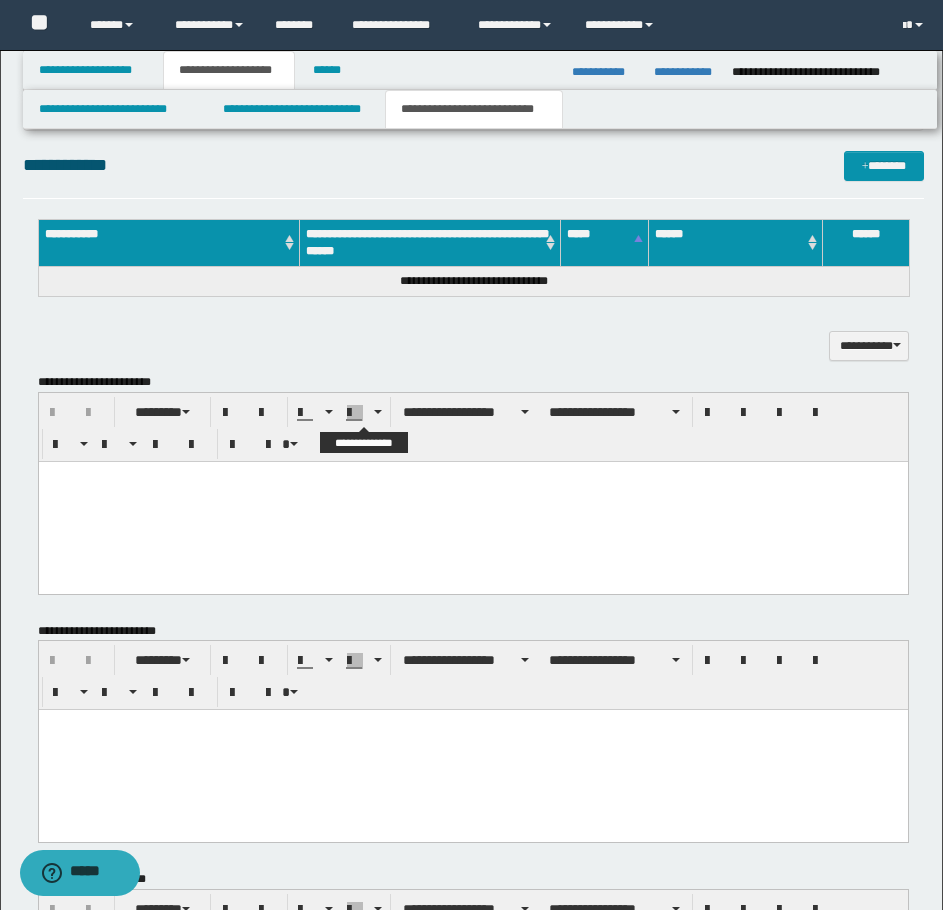 scroll, scrollTop: 1478, scrollLeft: 0, axis: vertical 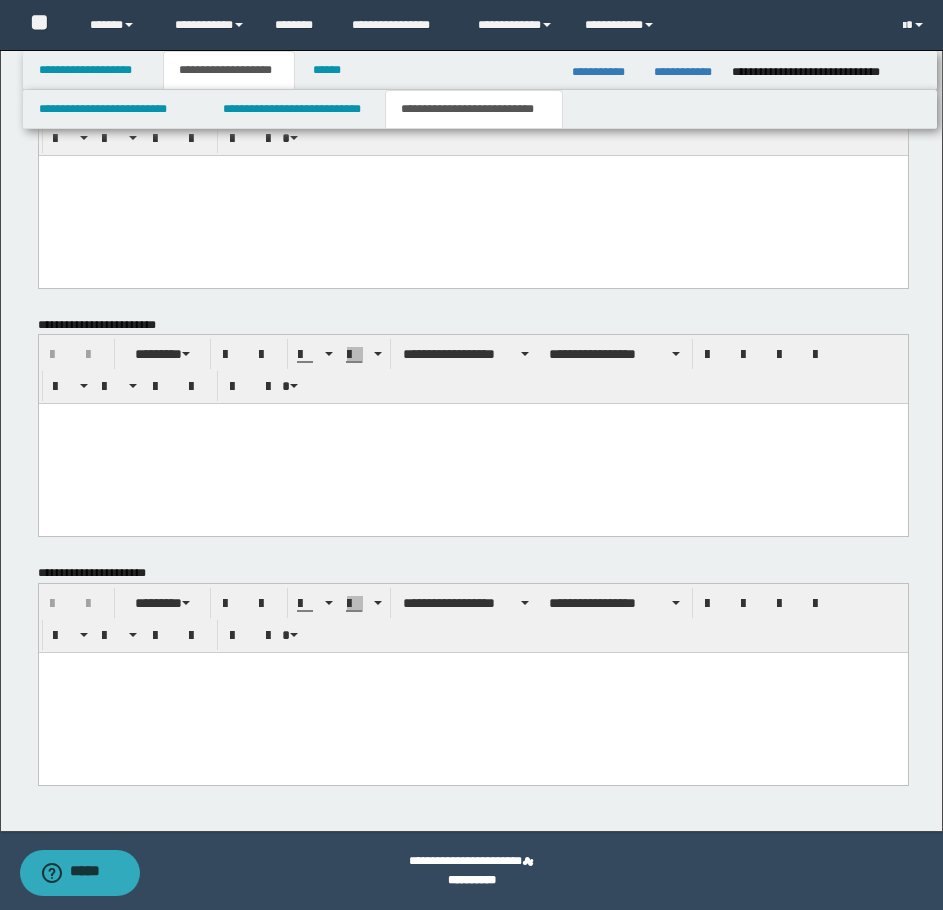 click at bounding box center (472, 693) 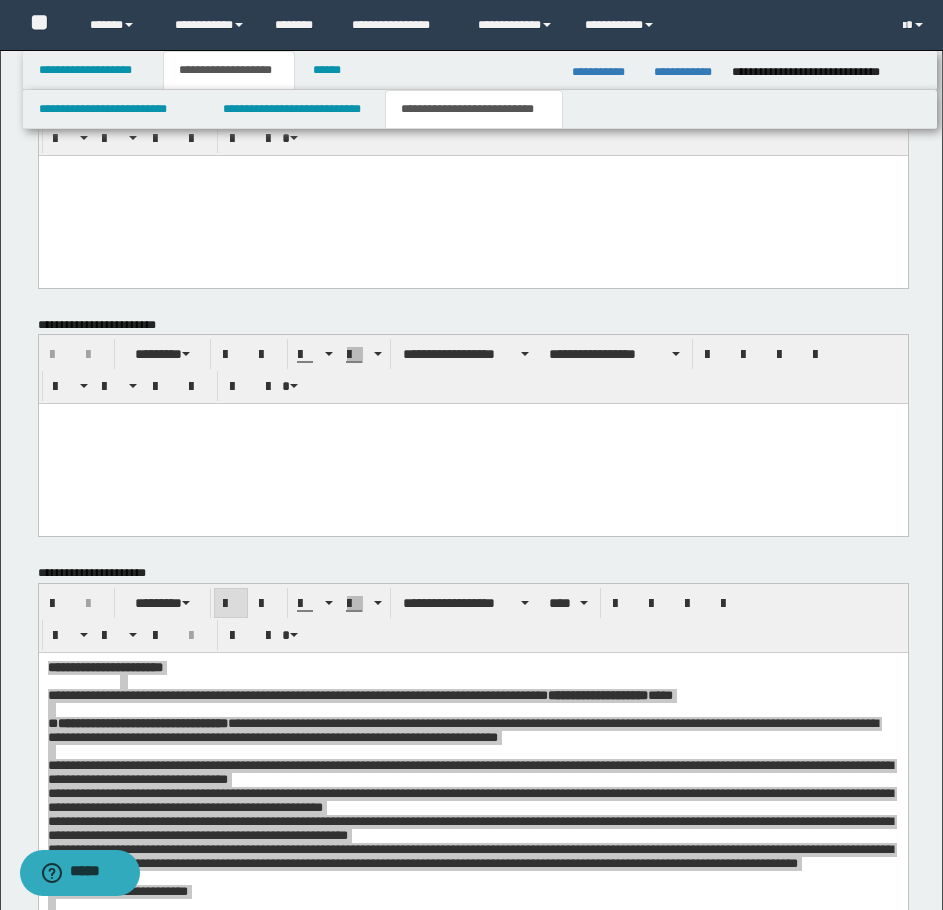 click on "**********" at bounding box center (473, 888) 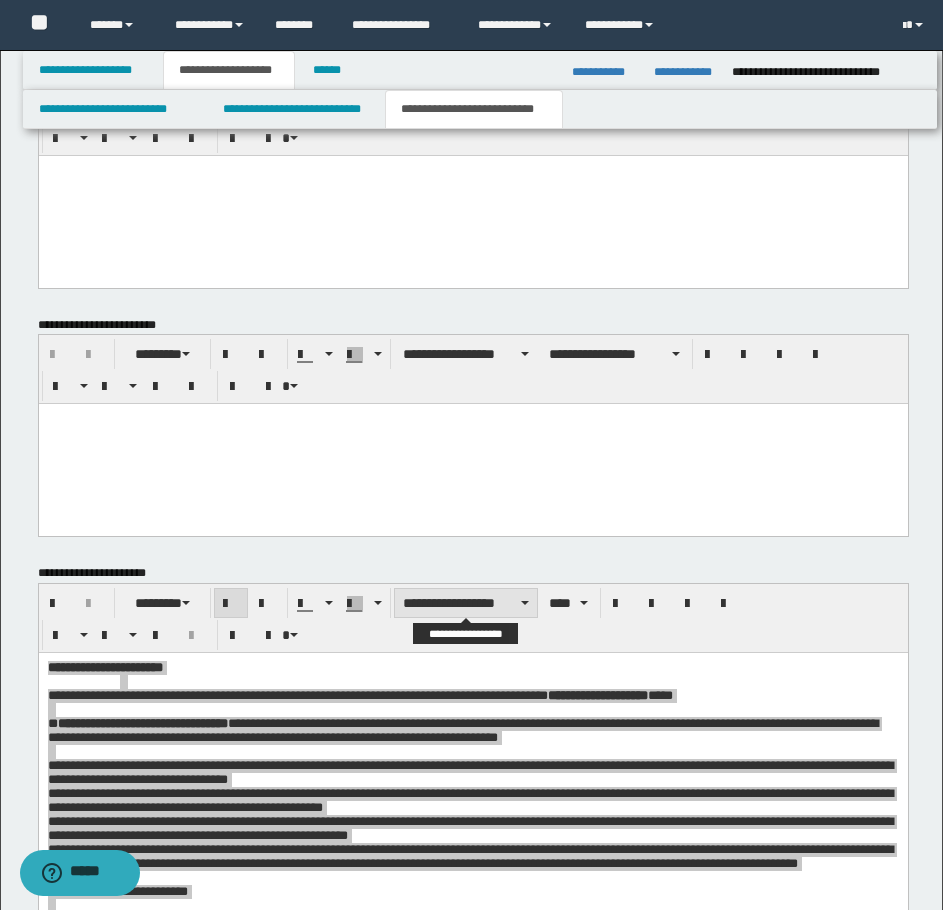 click on "**********" at bounding box center [466, 603] 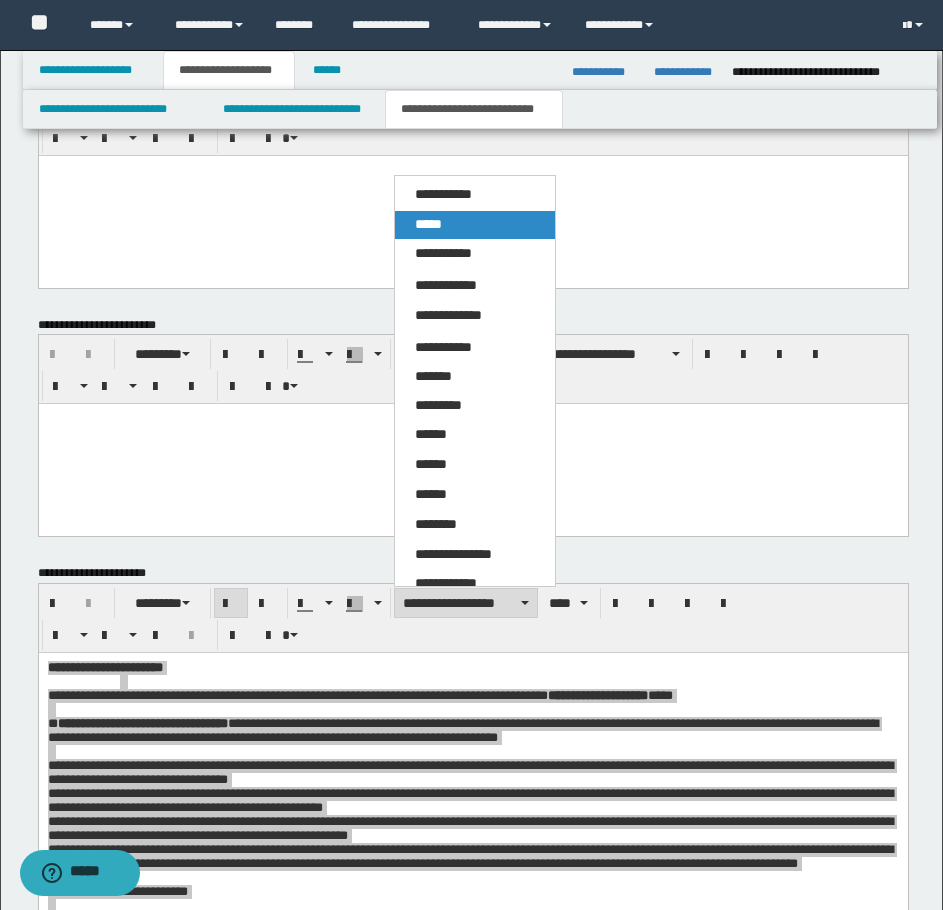 click on "*****" at bounding box center (475, 225) 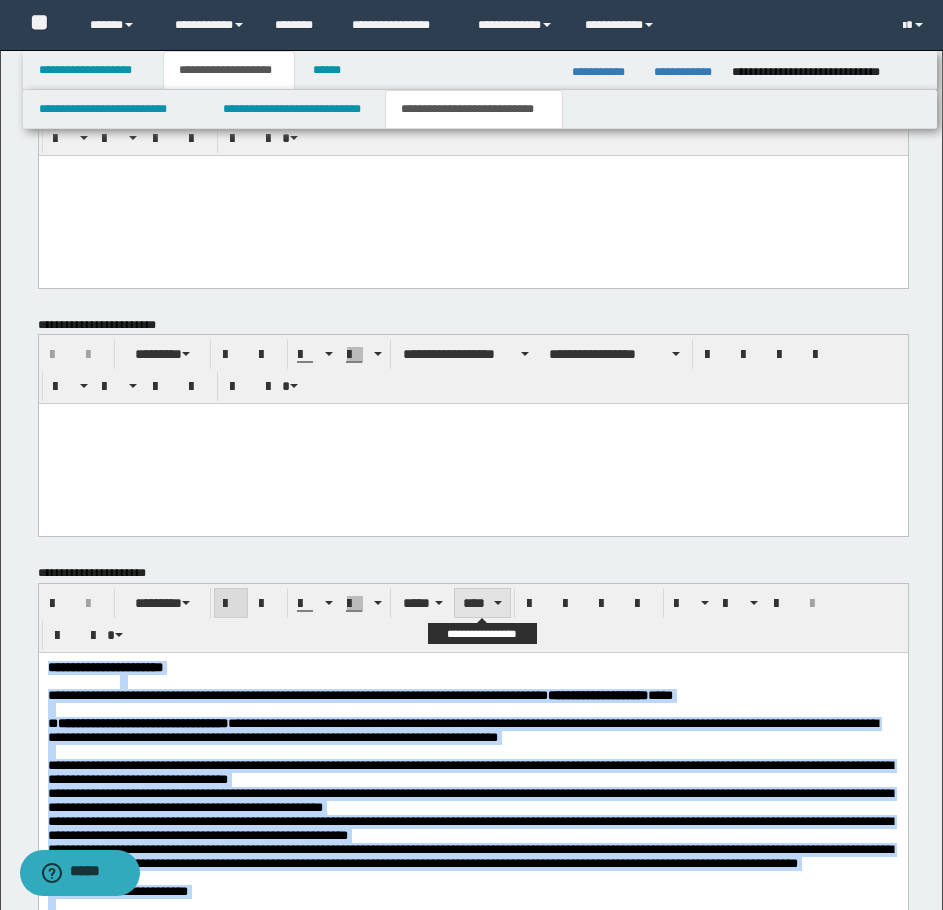click on "****" at bounding box center [482, 603] 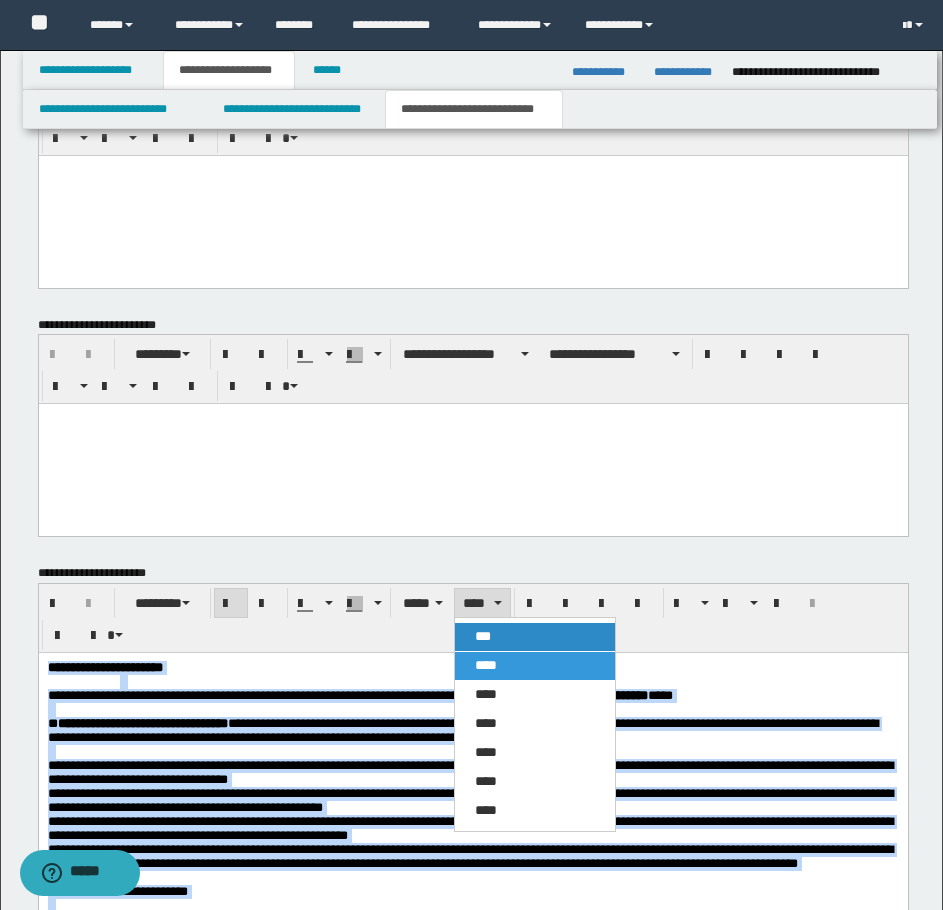click on "***" at bounding box center (535, 637) 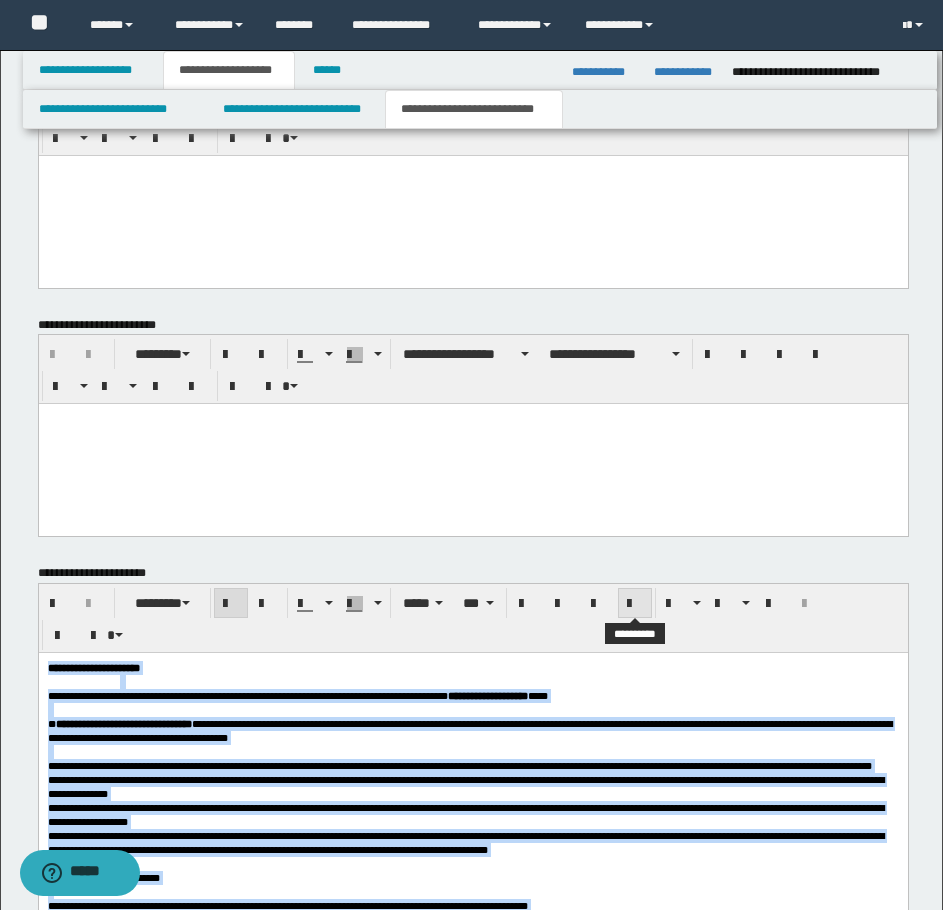 click at bounding box center [635, 604] 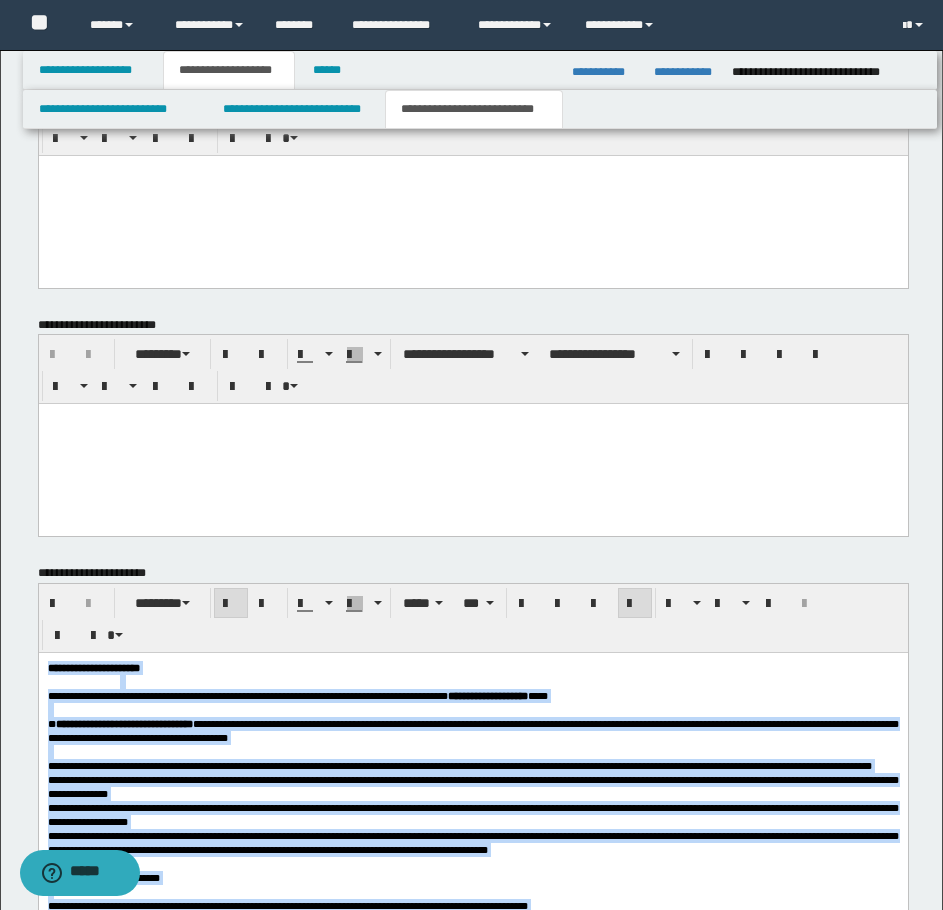 click at bounding box center (472, 752) 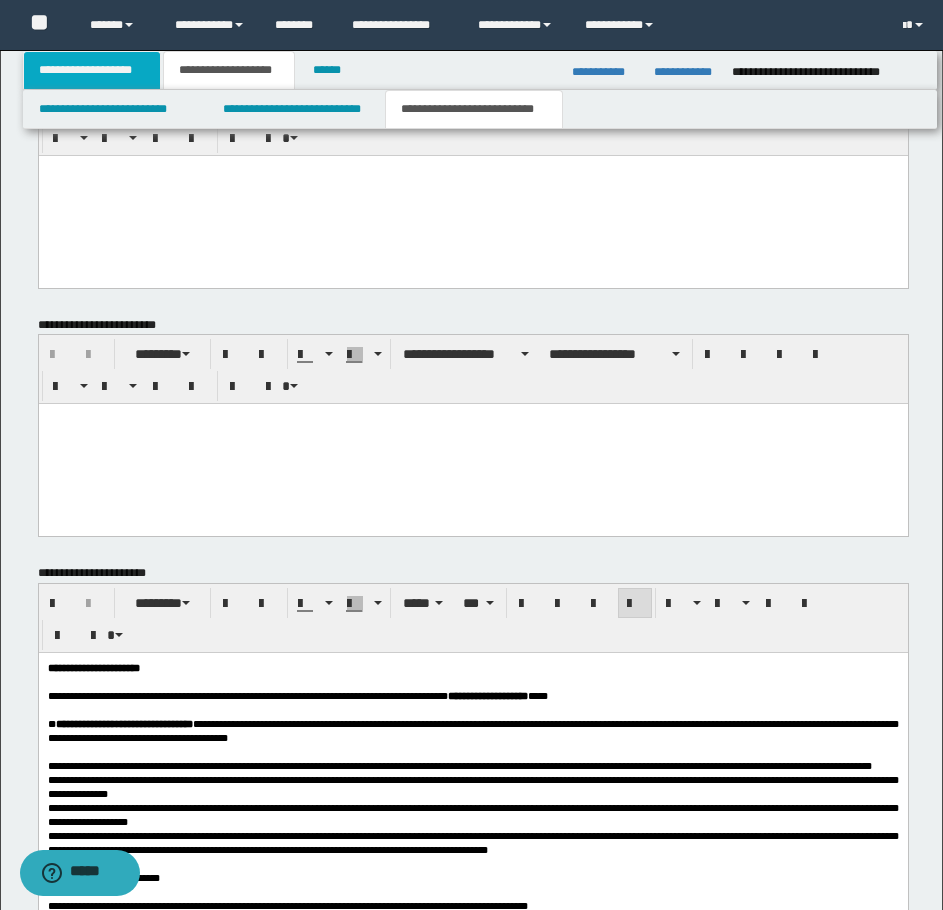 click on "**********" at bounding box center [92, 70] 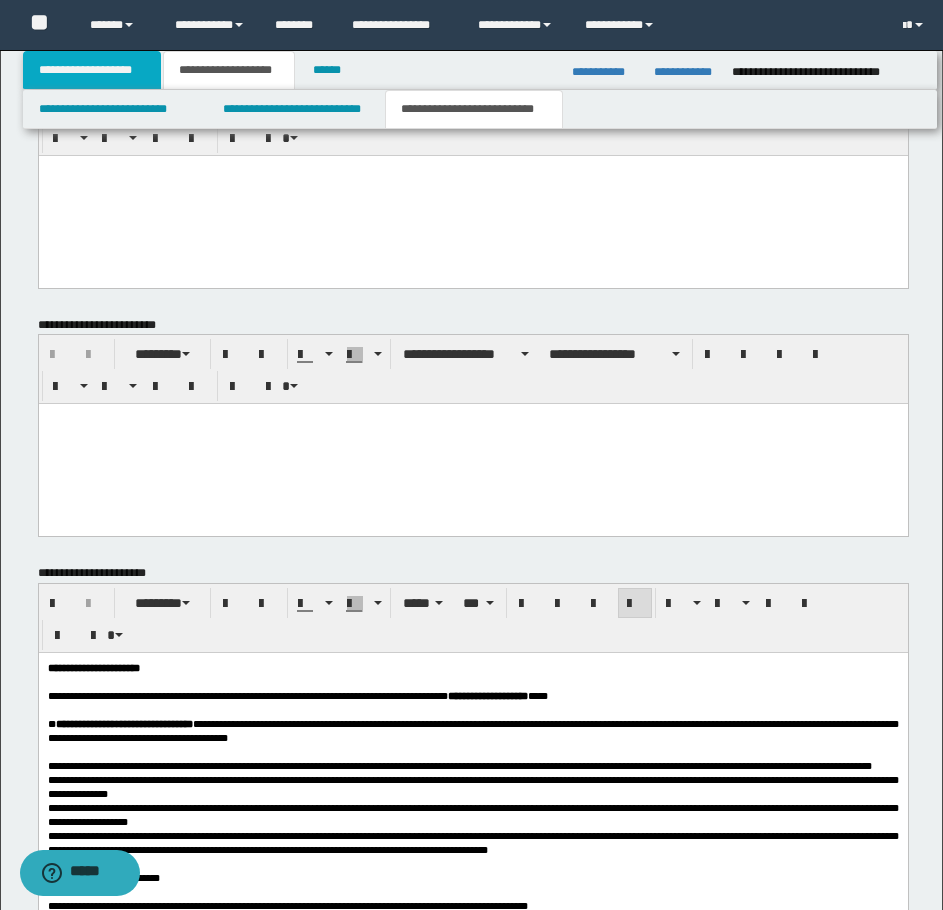 scroll, scrollTop: 863, scrollLeft: 0, axis: vertical 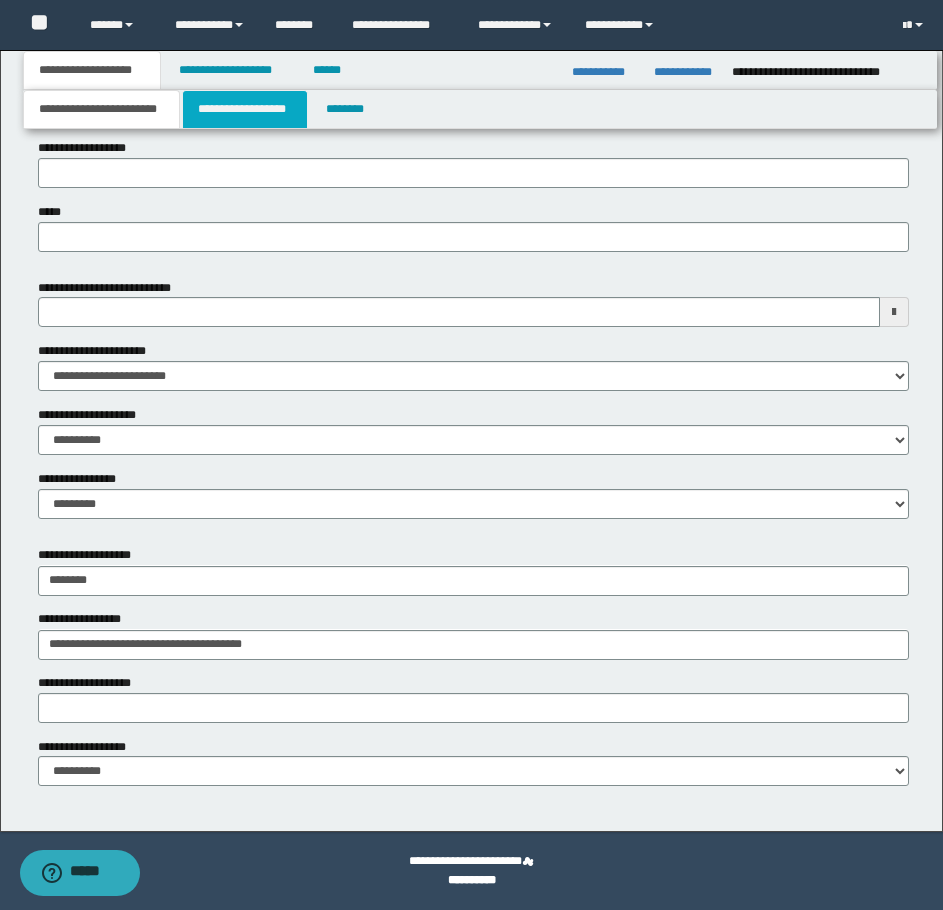 click on "**********" at bounding box center (245, 109) 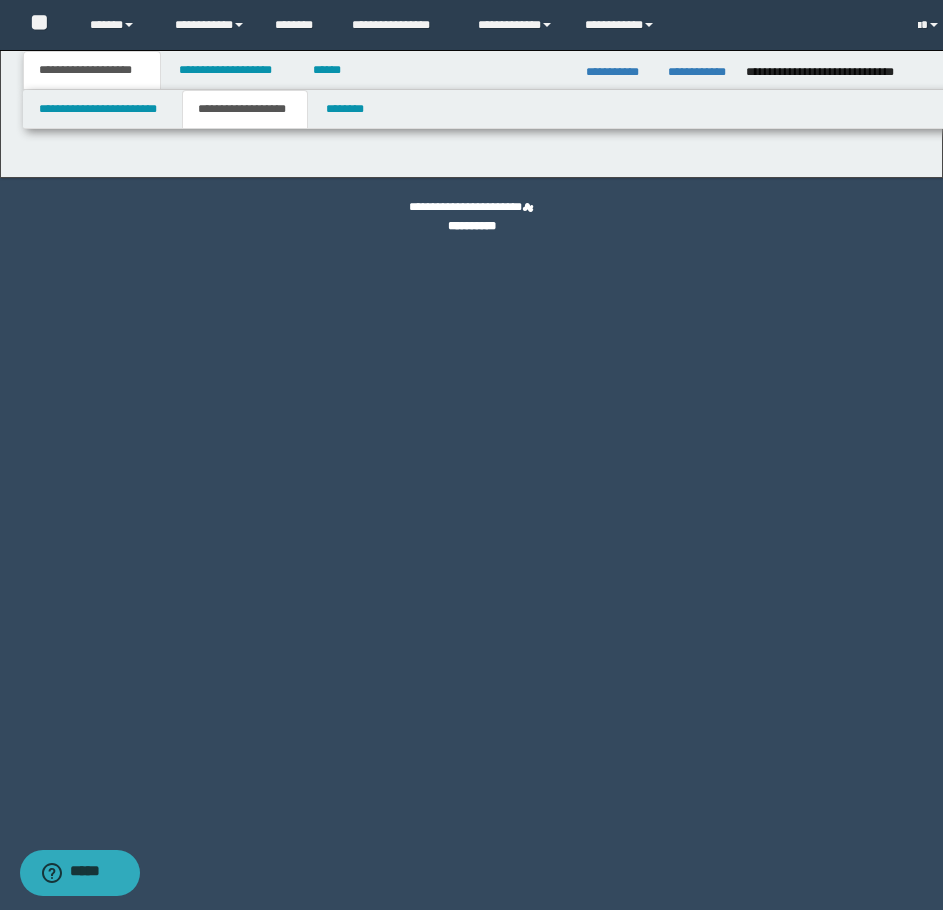 scroll, scrollTop: 0, scrollLeft: 0, axis: both 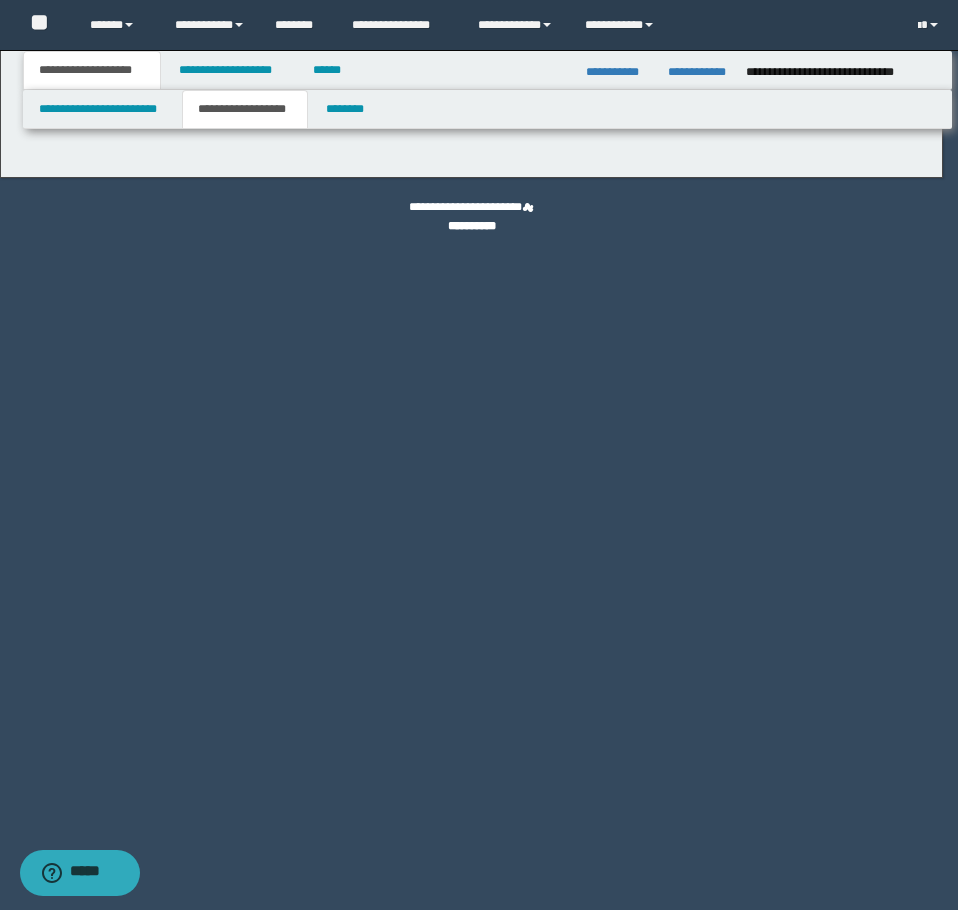 type on "**********" 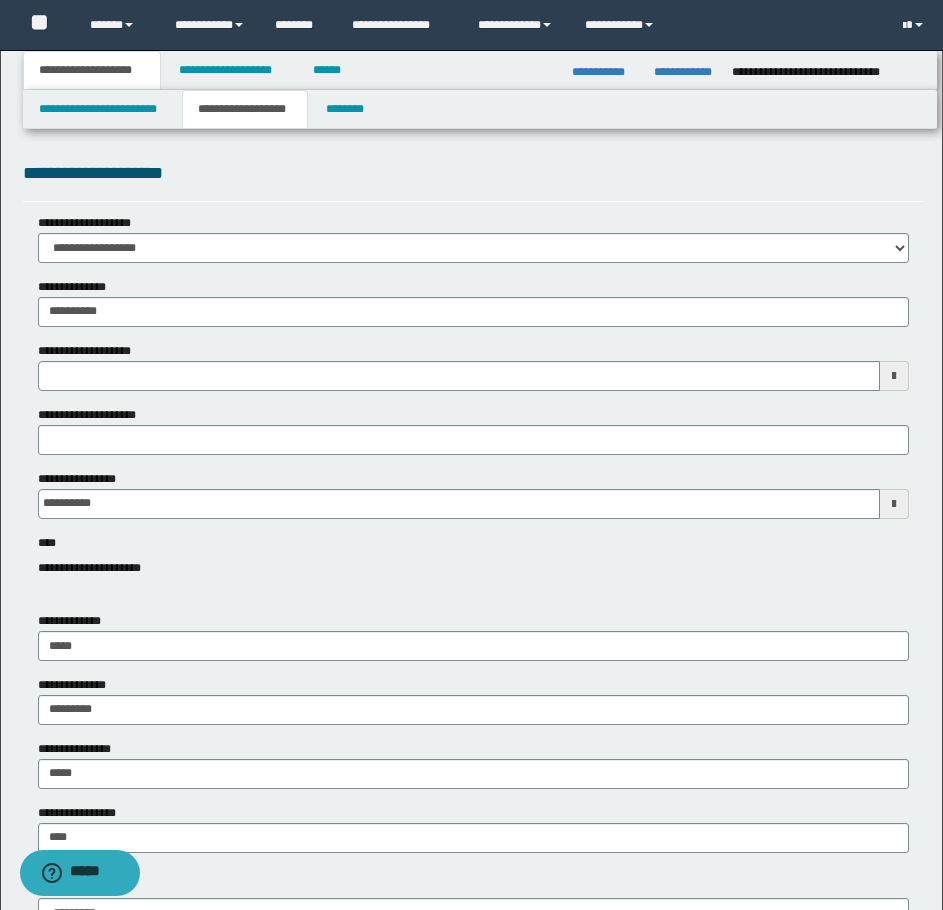 type 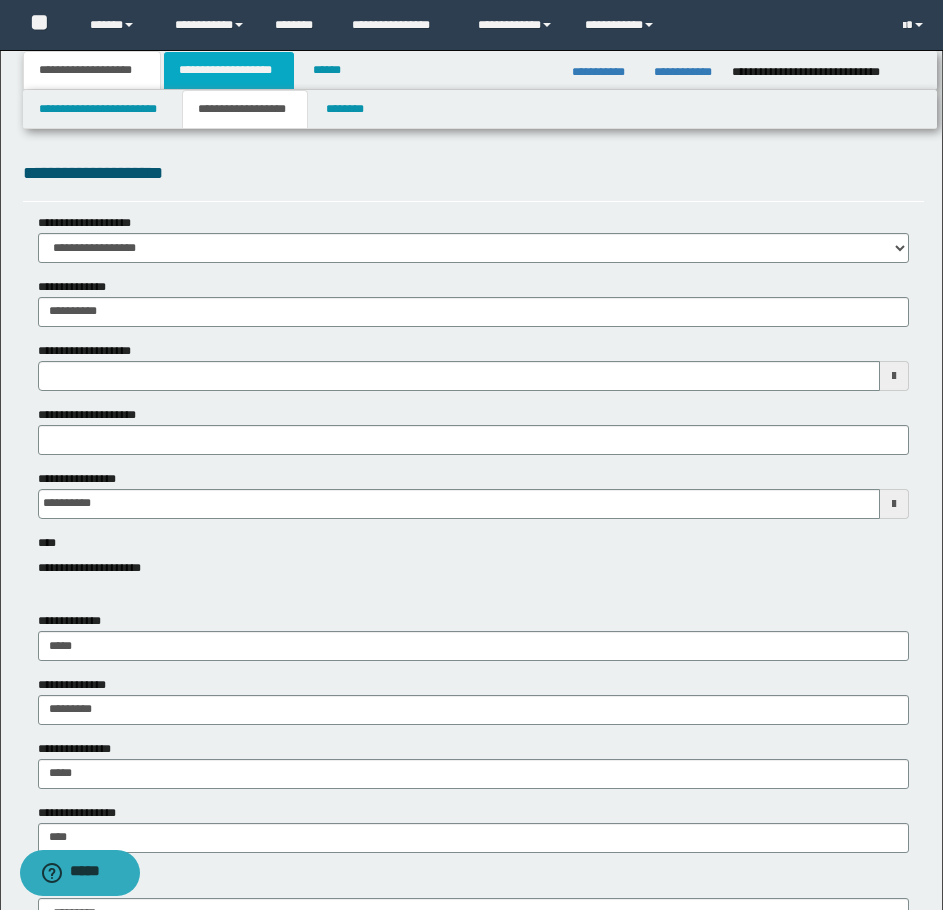 click on "**********" at bounding box center (229, 70) 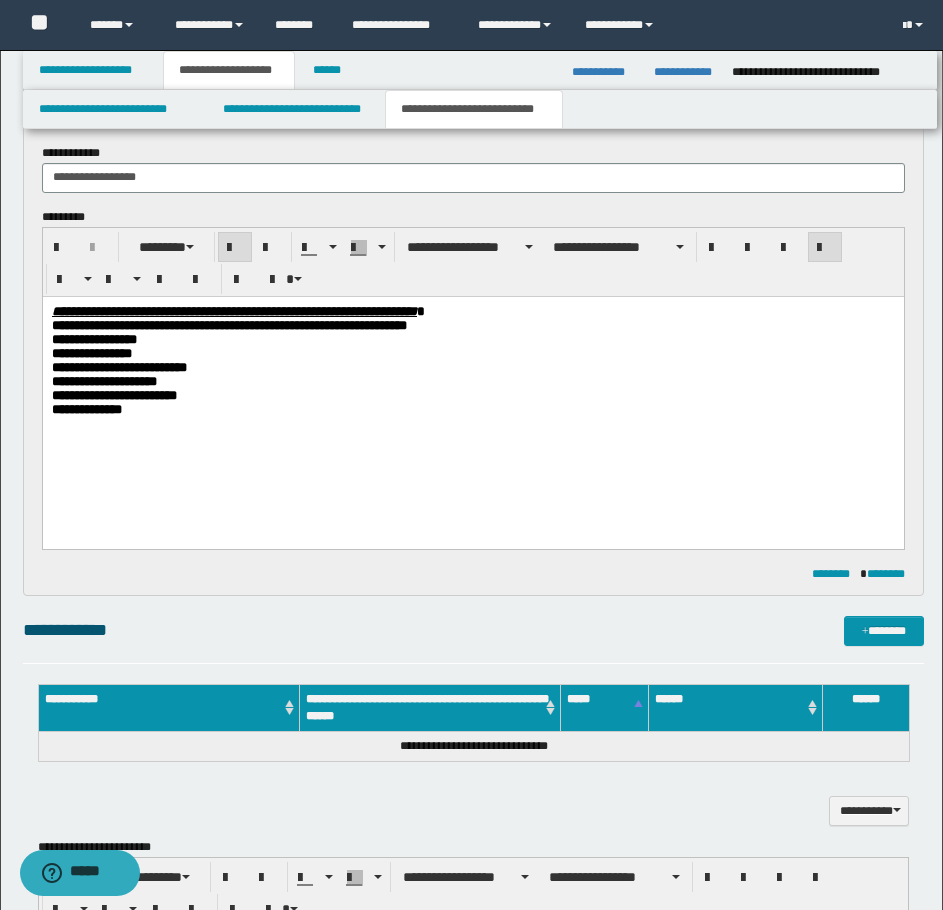 scroll, scrollTop: 700, scrollLeft: 0, axis: vertical 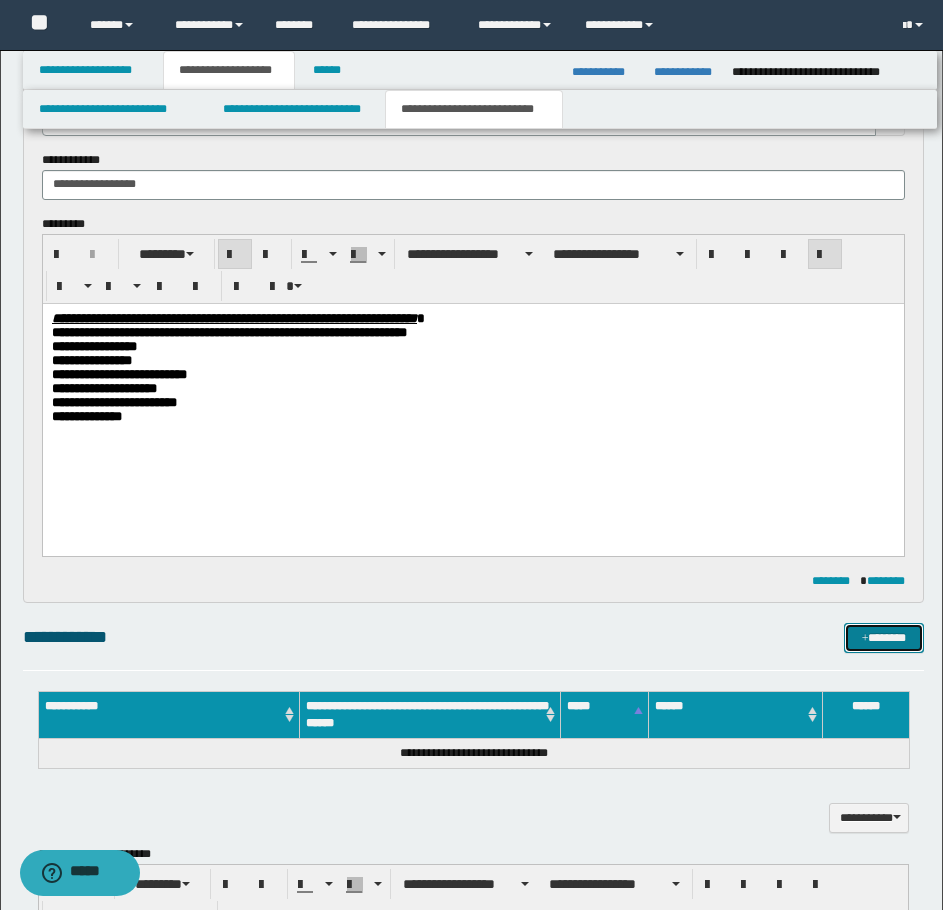 click on "*******" at bounding box center (884, 638) 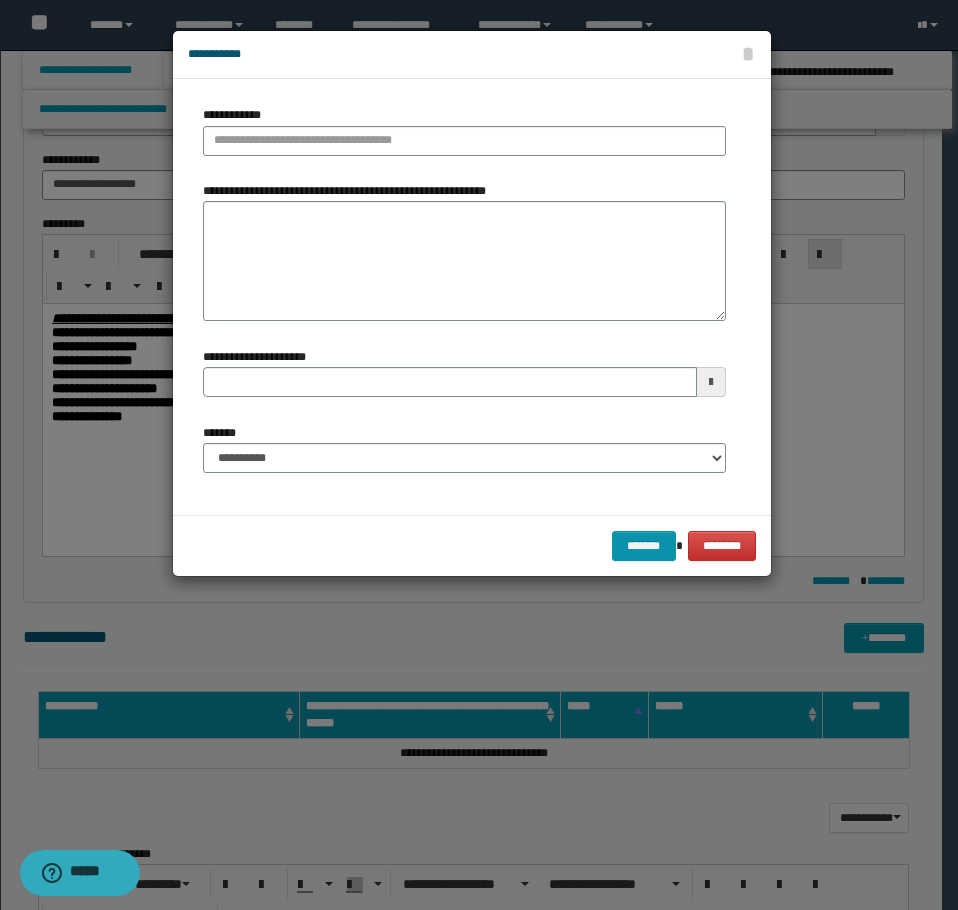 type 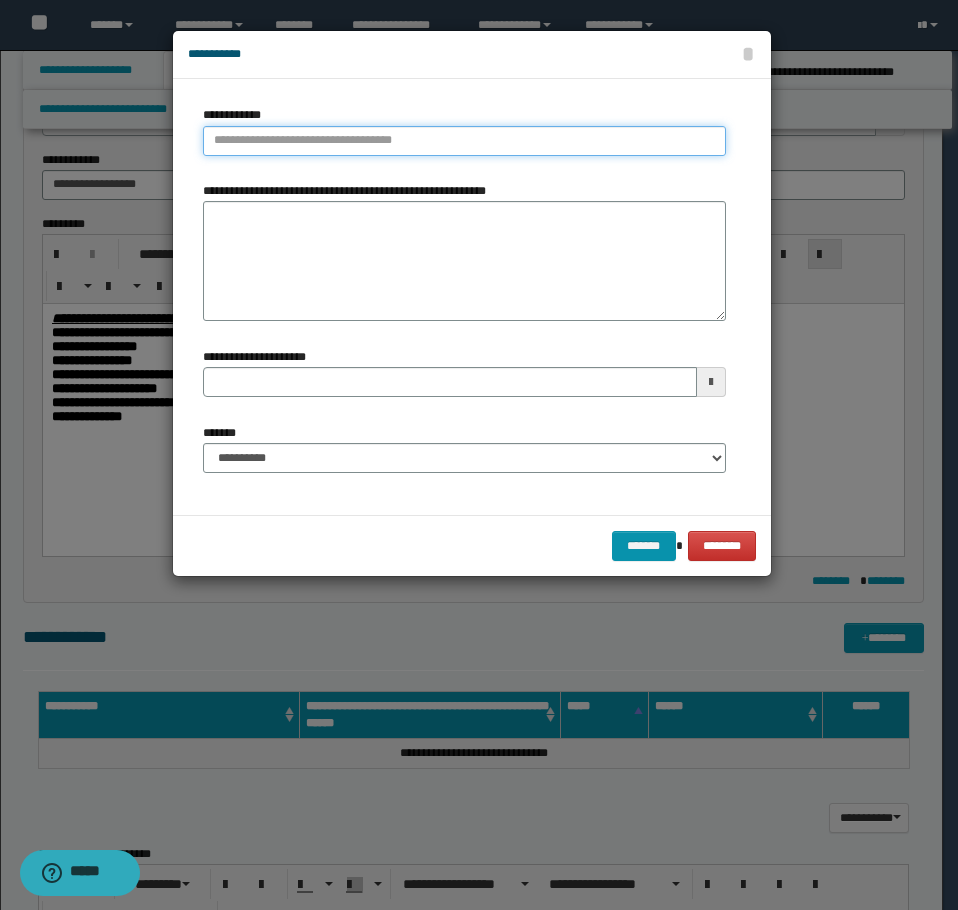 click on "**********" at bounding box center [464, 141] 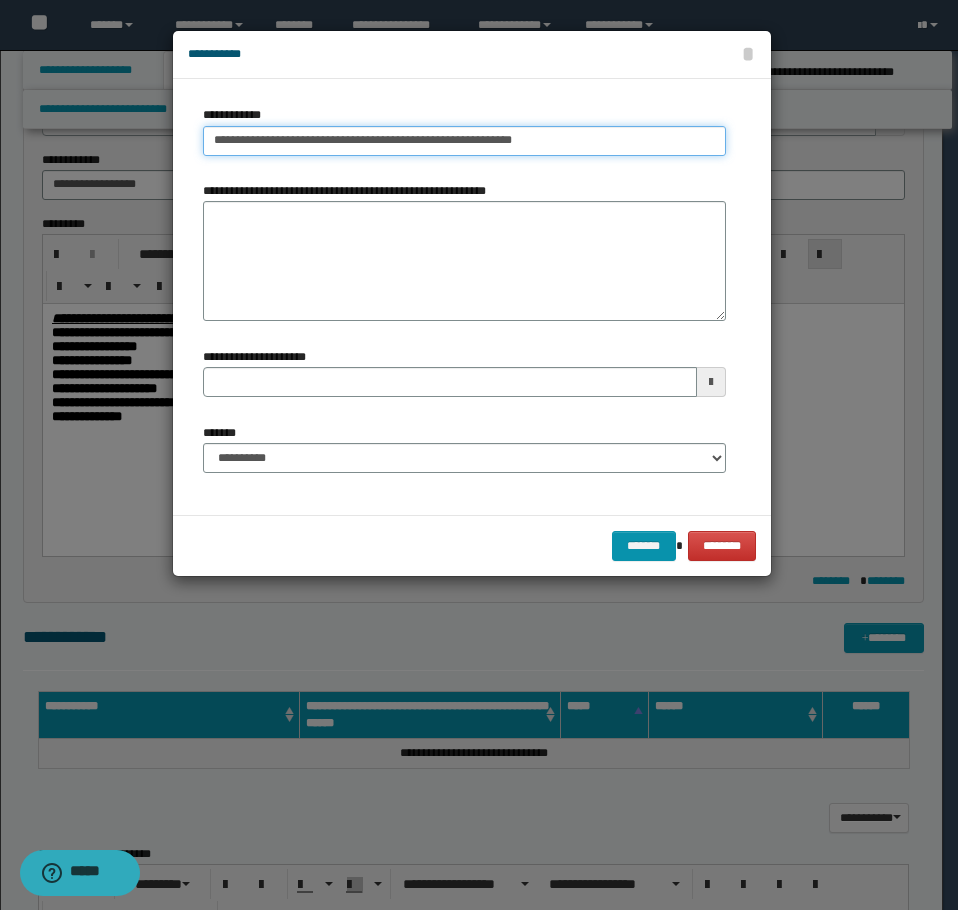 click on "**********" at bounding box center (464, 141) 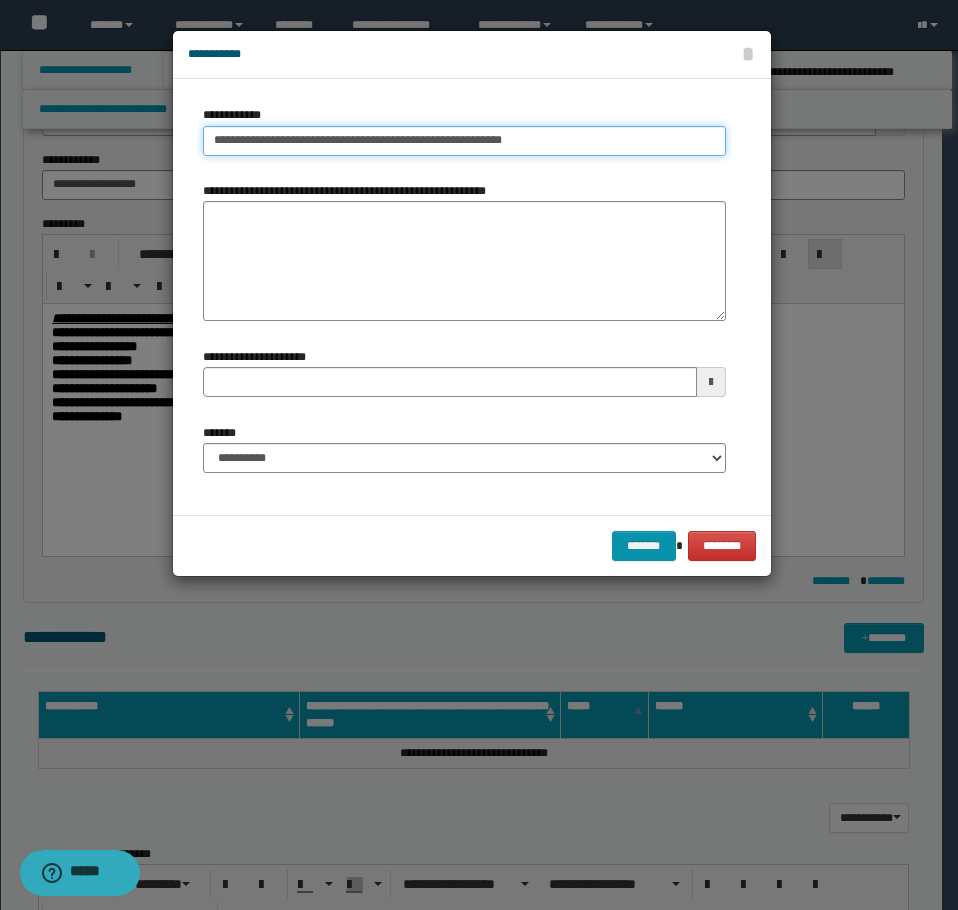 type on "**********" 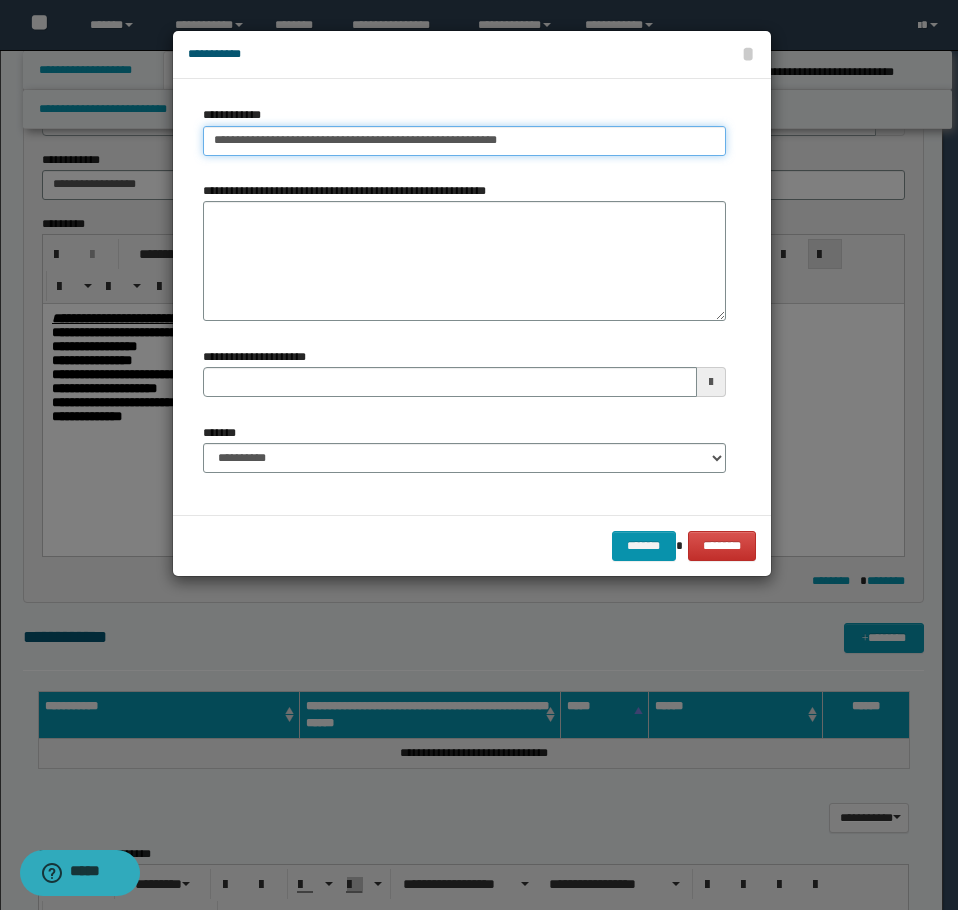 type on "**********" 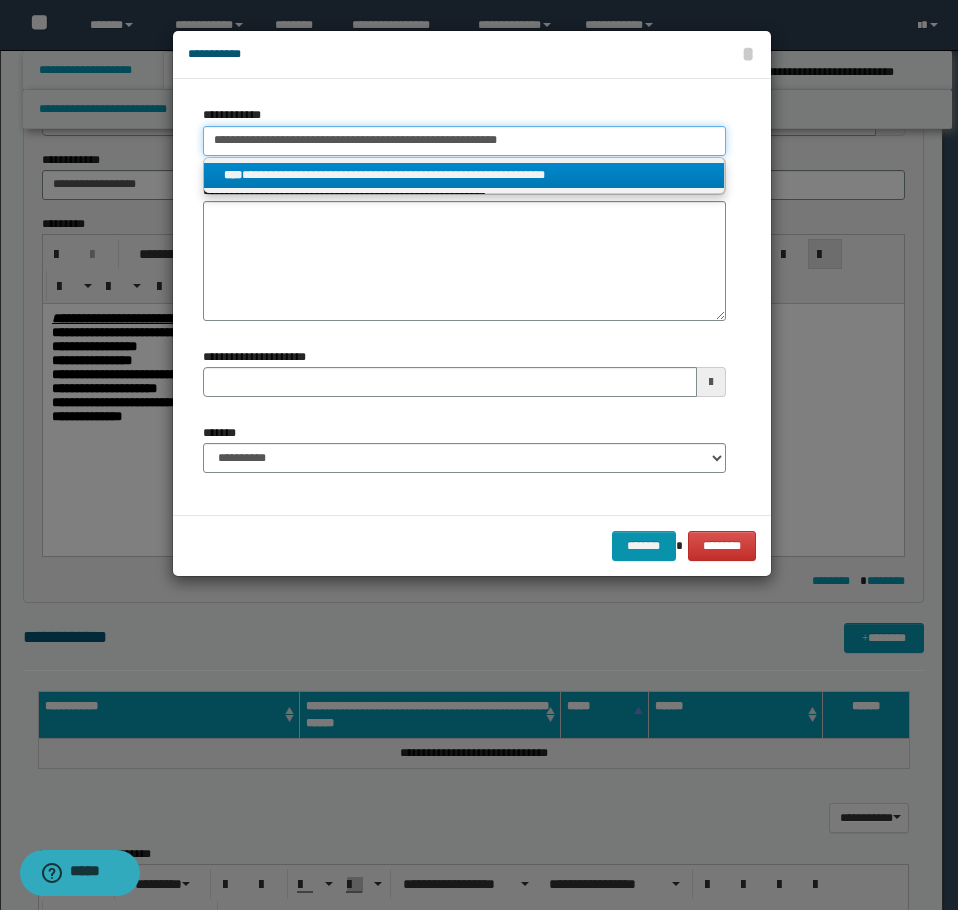 type on "**********" 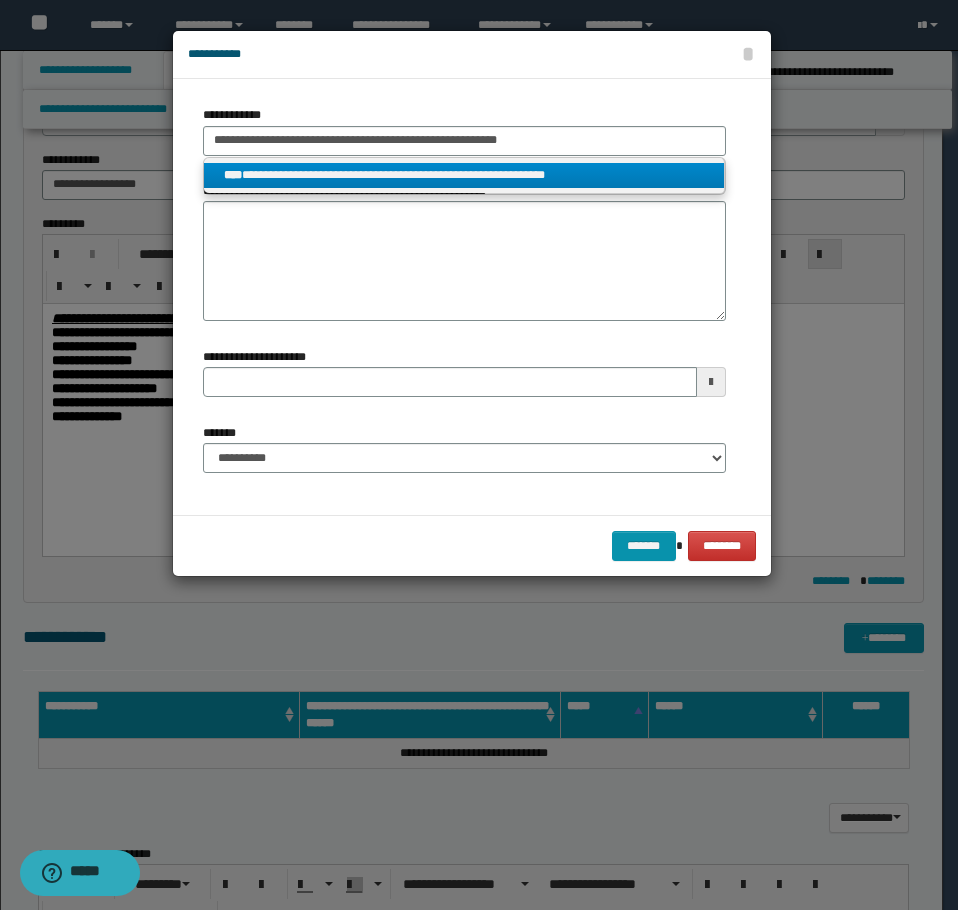 click on "**********" at bounding box center (464, 175) 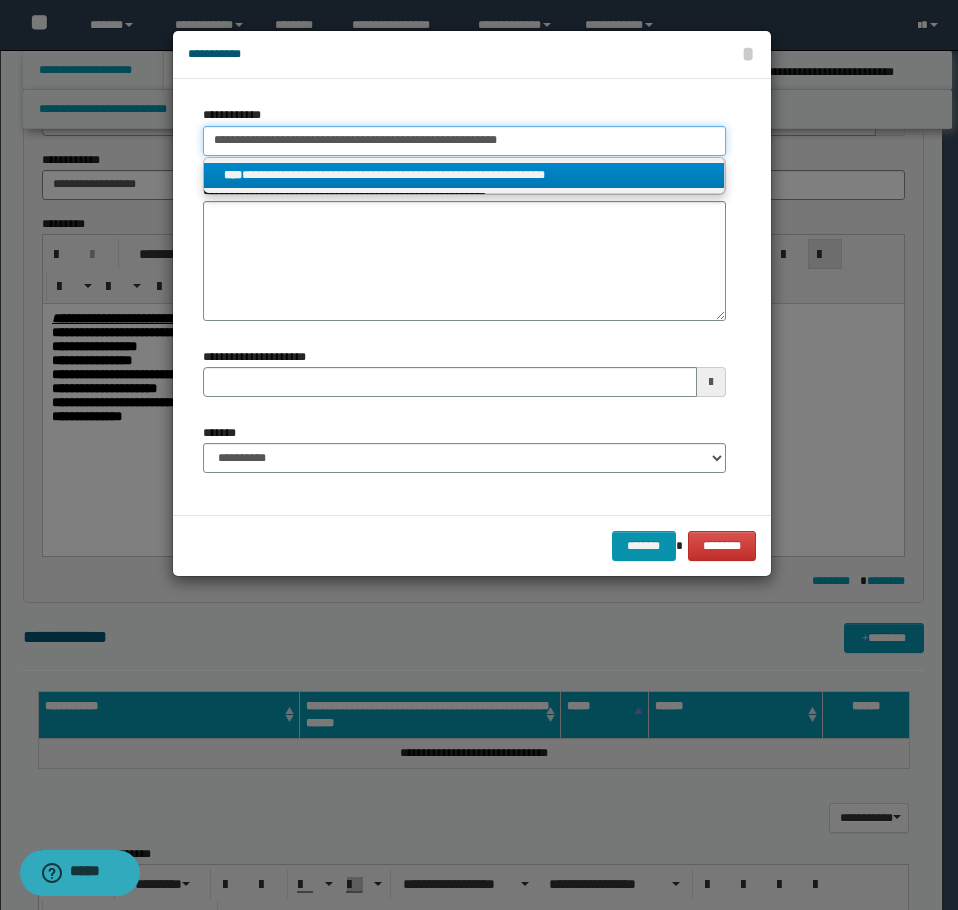 type 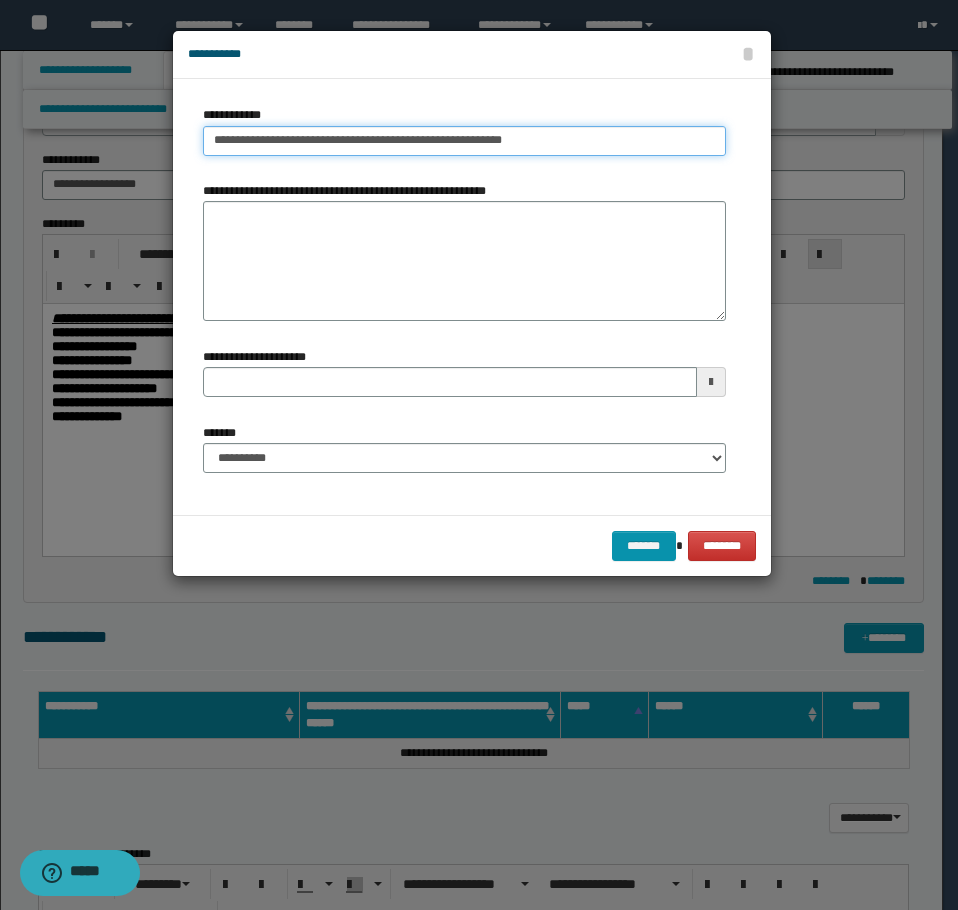 type 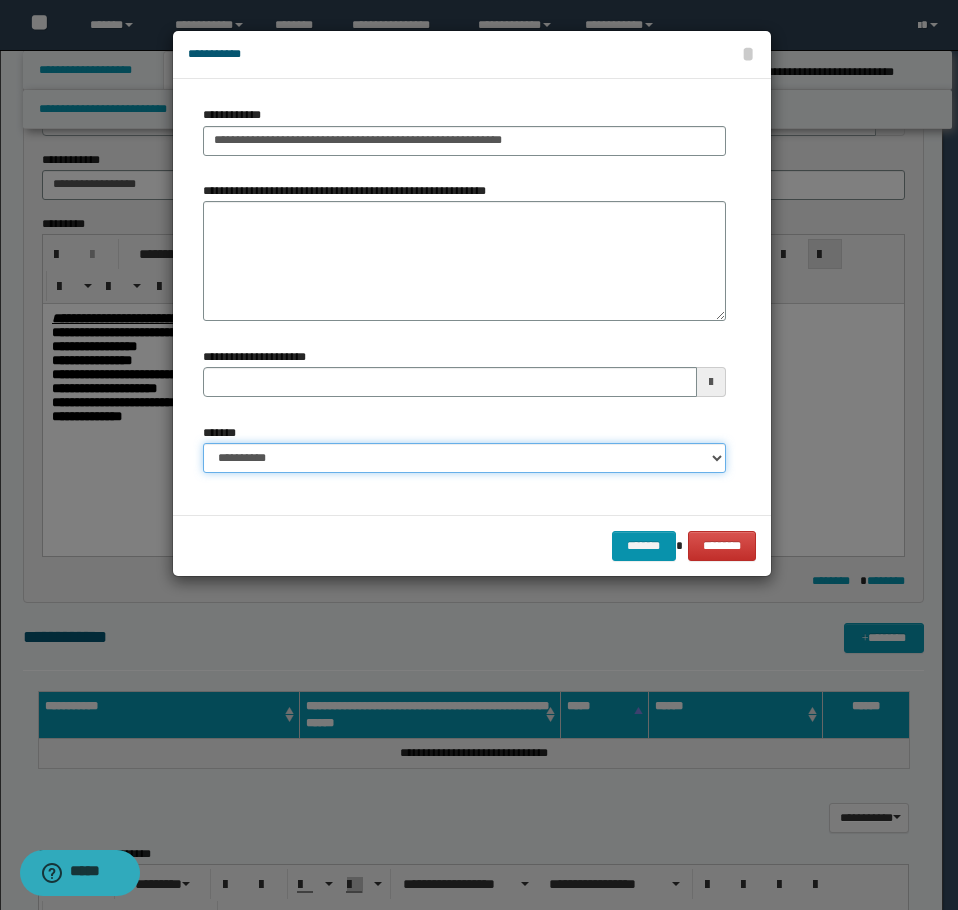 click on "**********" at bounding box center (464, 458) 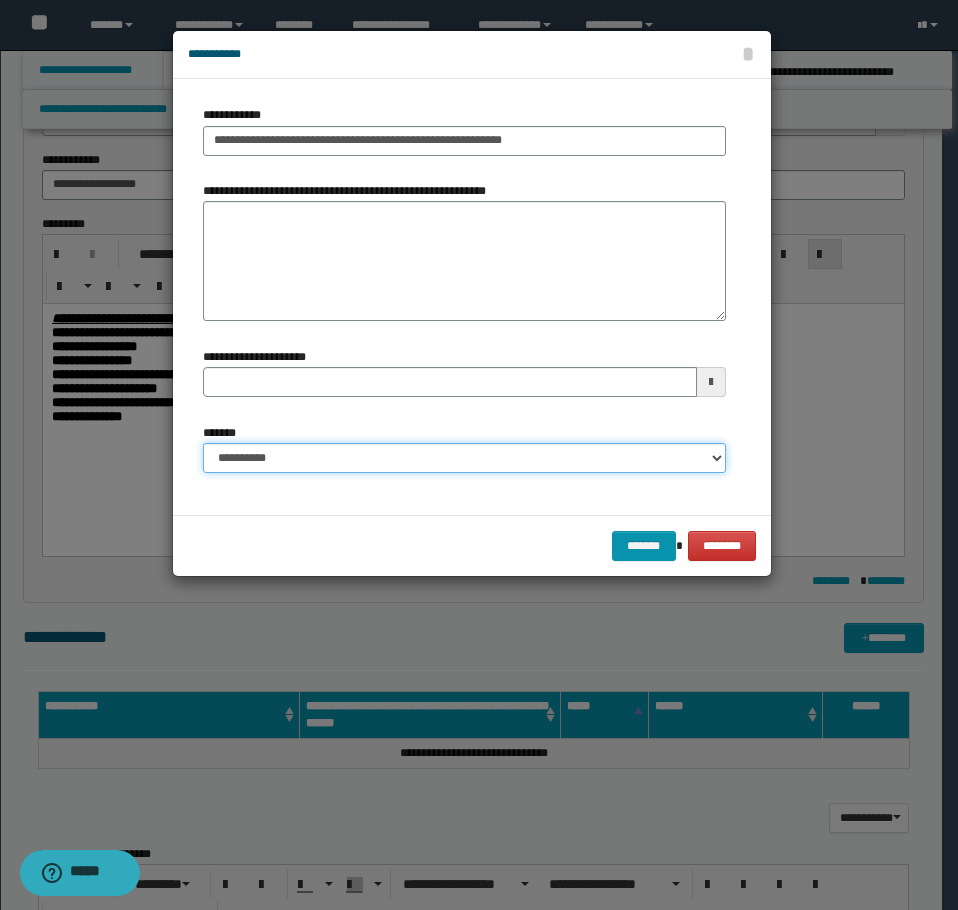 select on "*" 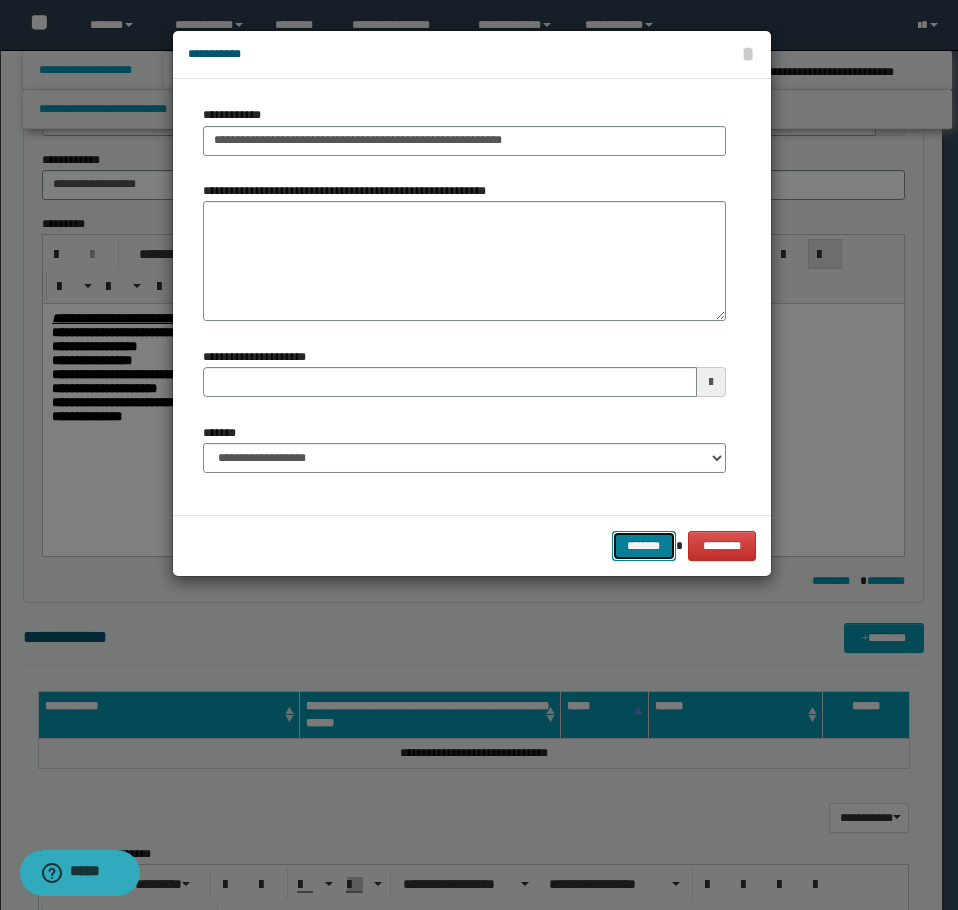 click on "*******" at bounding box center (644, 546) 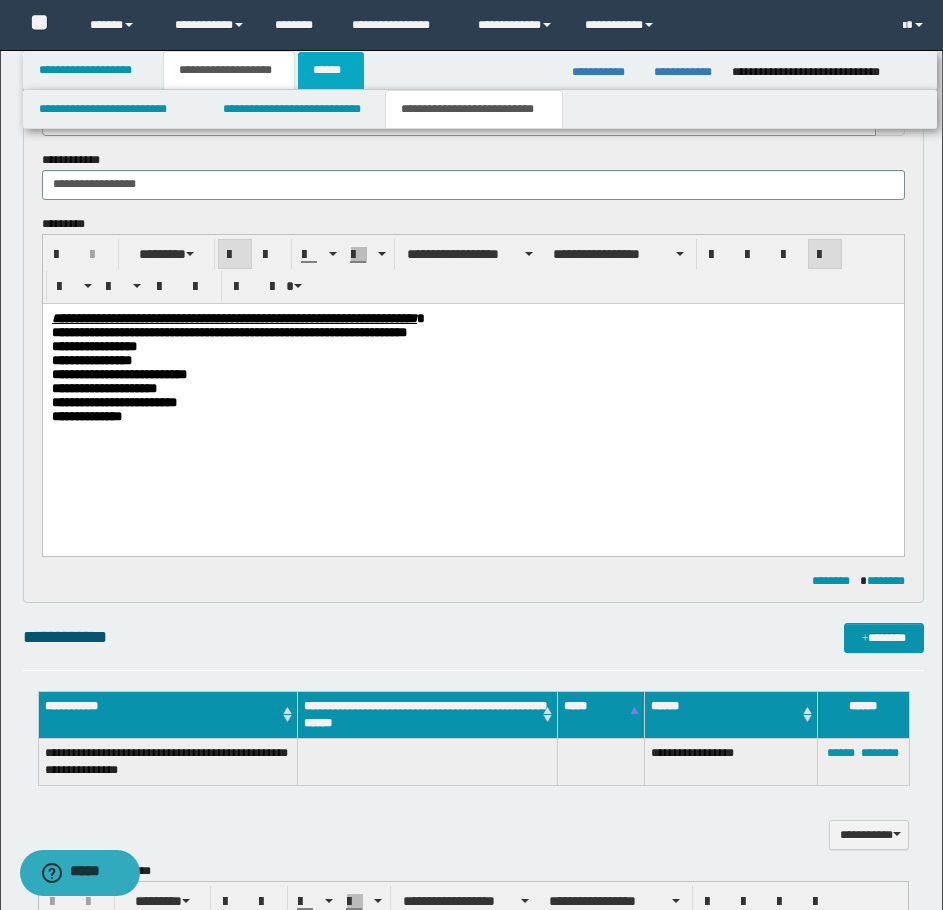 click on "******" at bounding box center (331, 70) 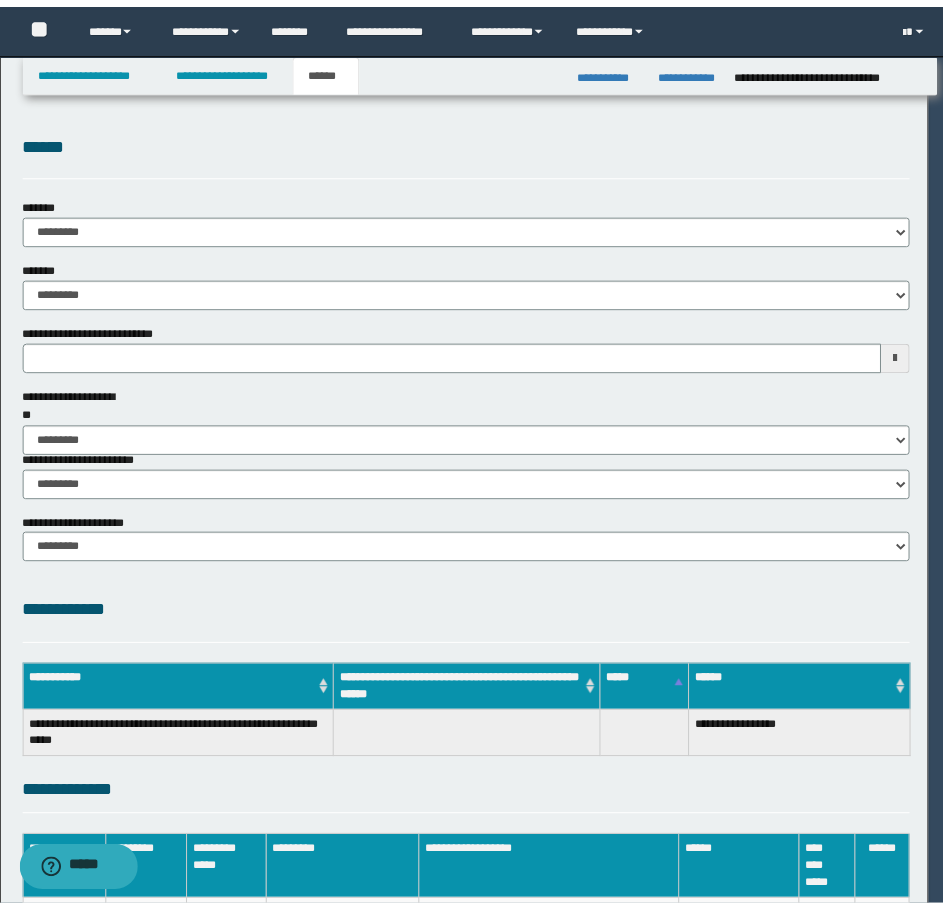 scroll, scrollTop: 0, scrollLeft: 0, axis: both 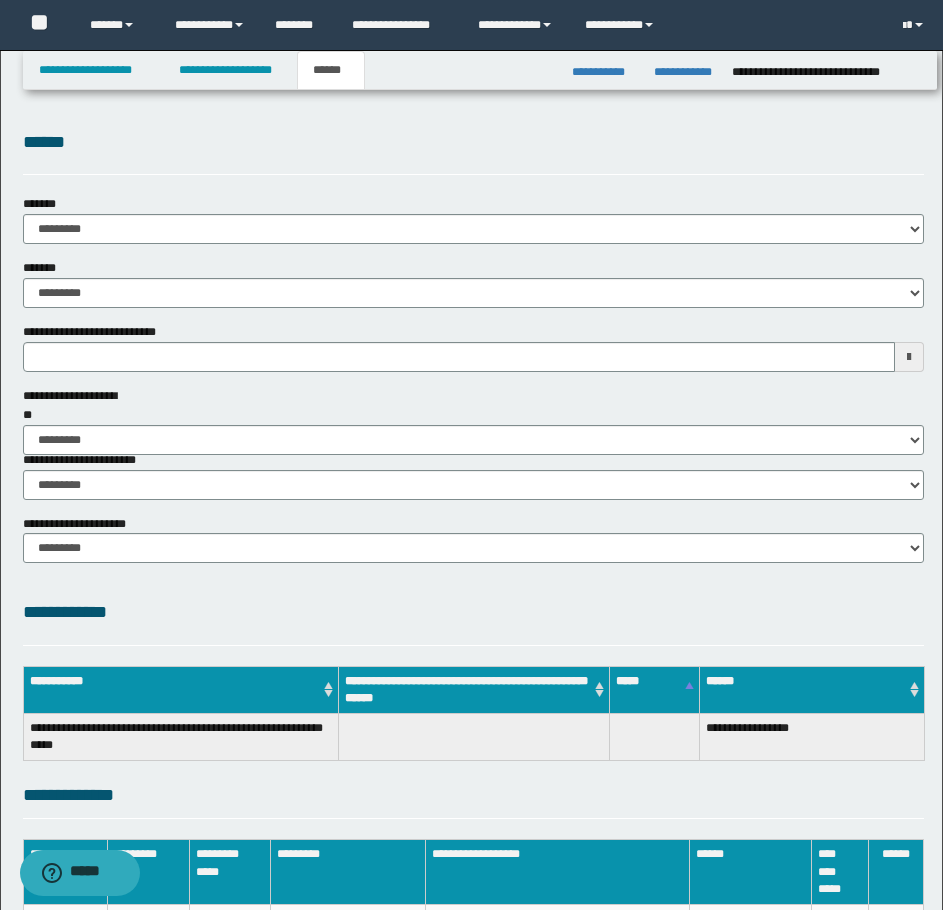 type 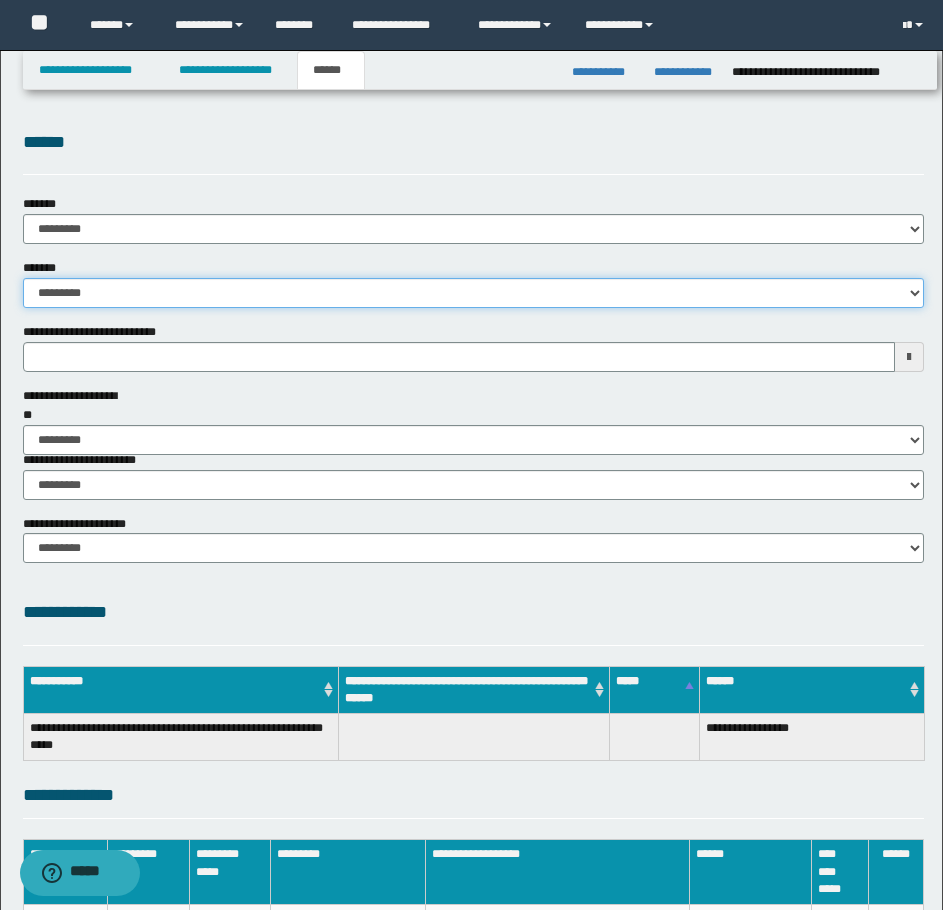 click on "**********" at bounding box center [473, 293] 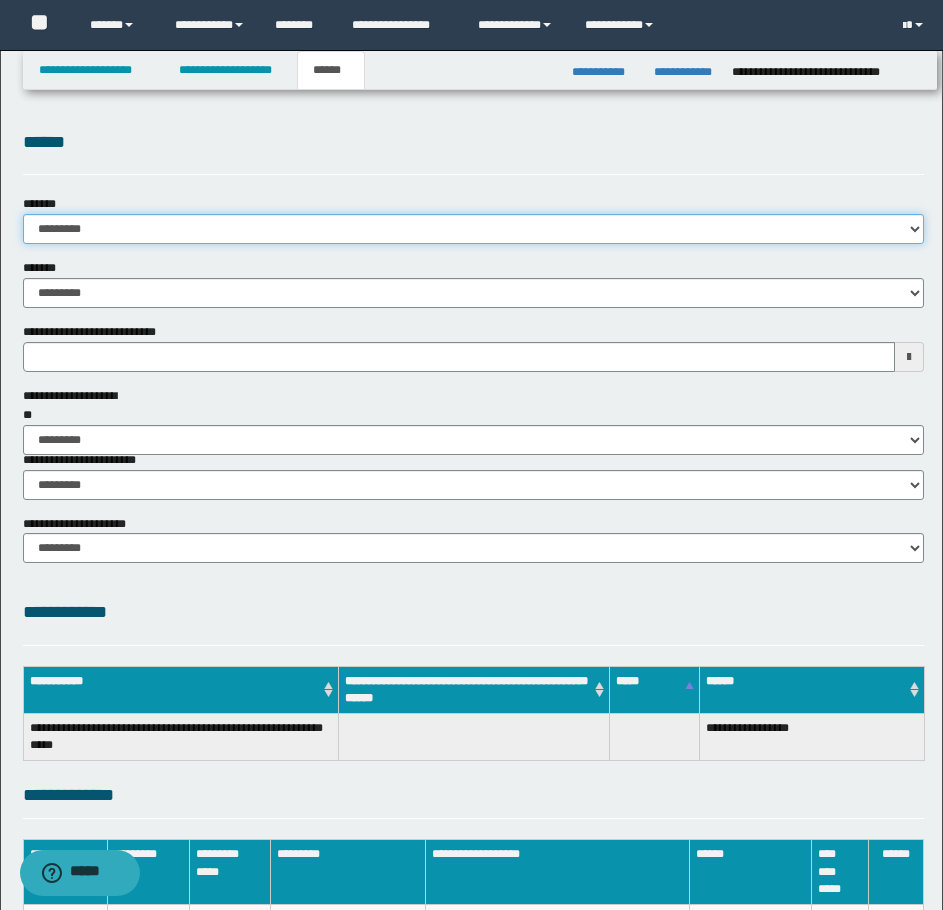 click on "**********" at bounding box center [473, 229] 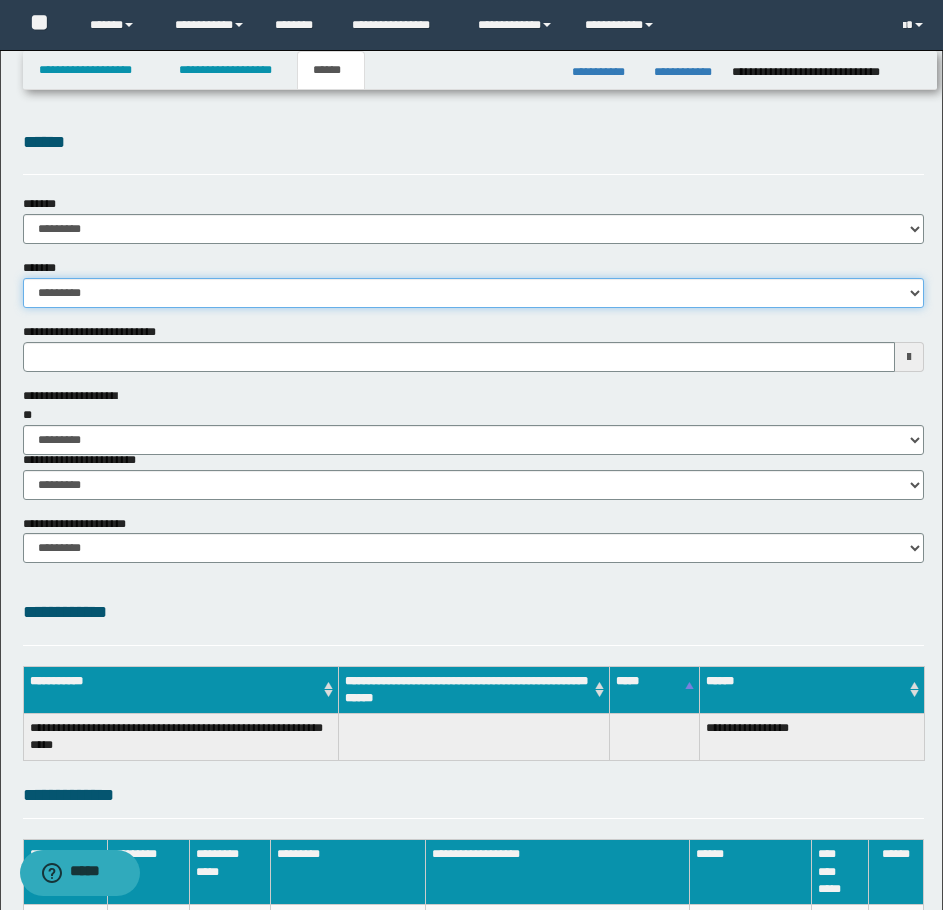 click on "**********" at bounding box center [473, 293] 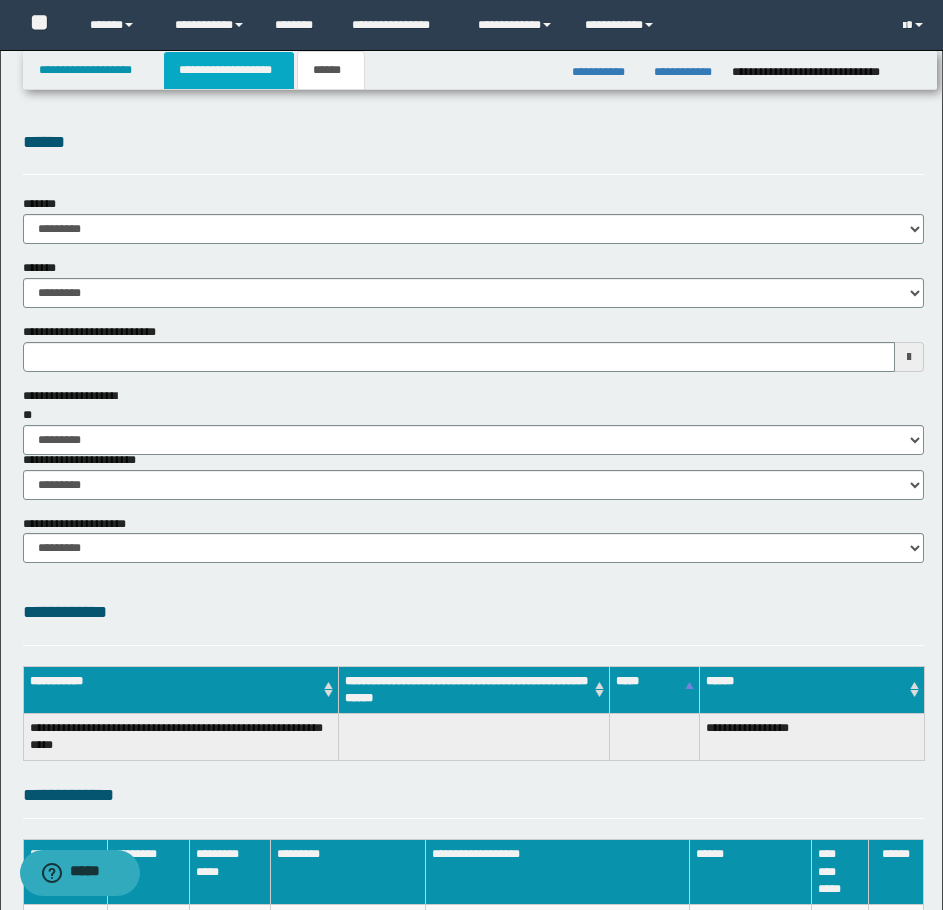 click on "**********" at bounding box center [229, 70] 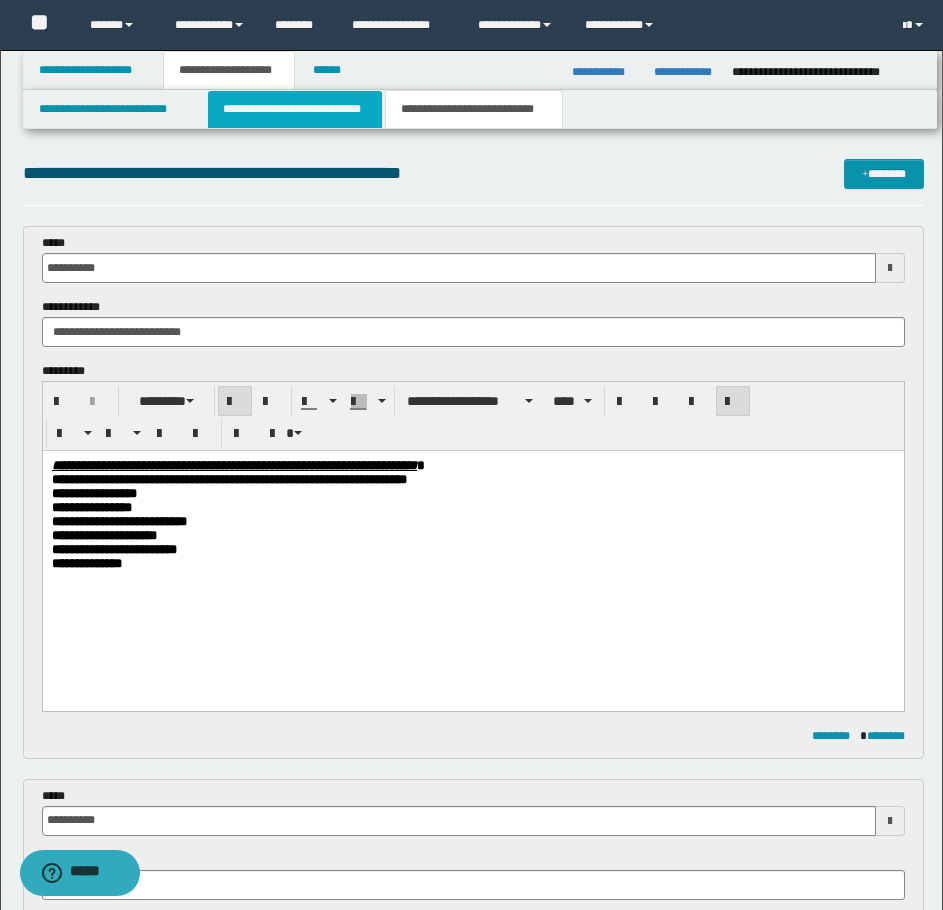 click on "**********" at bounding box center (295, 109) 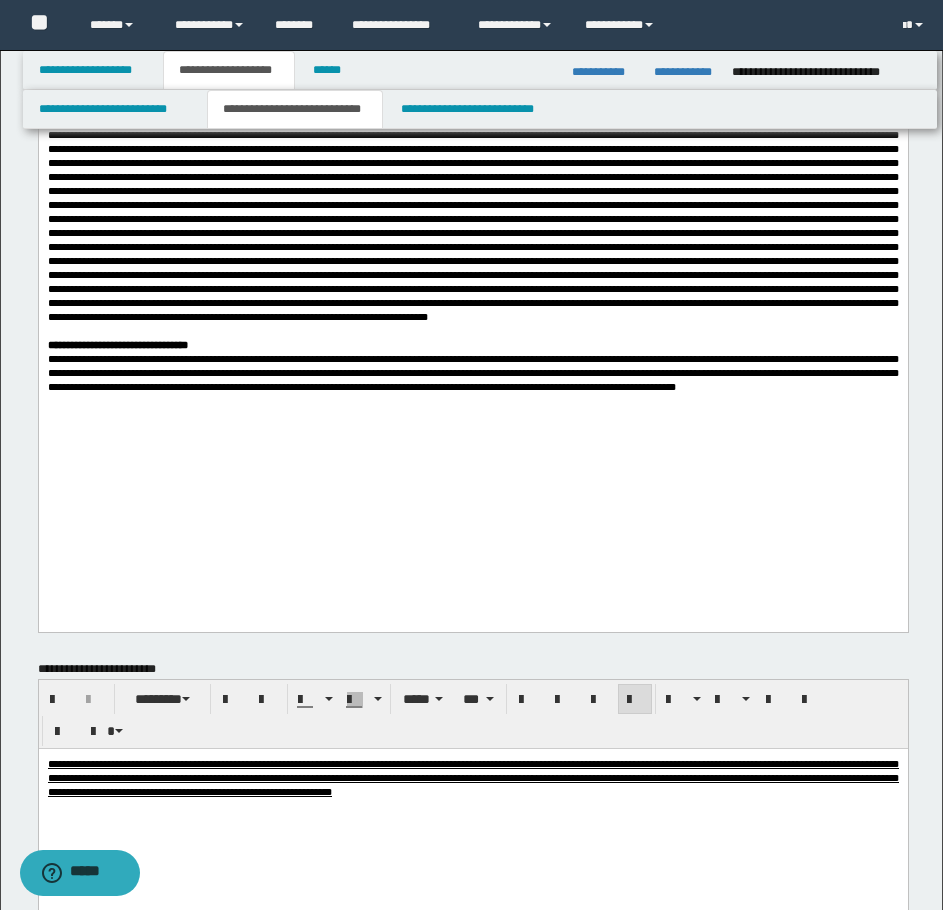 scroll, scrollTop: 700, scrollLeft: 0, axis: vertical 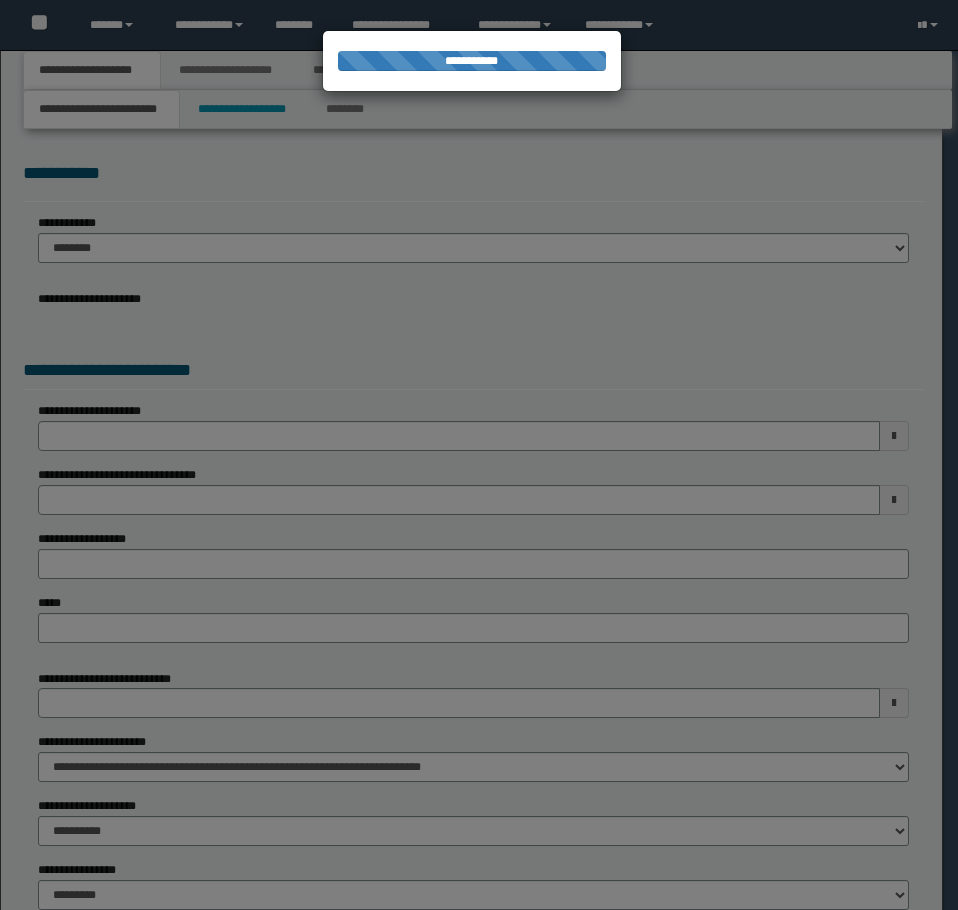 select on "*" 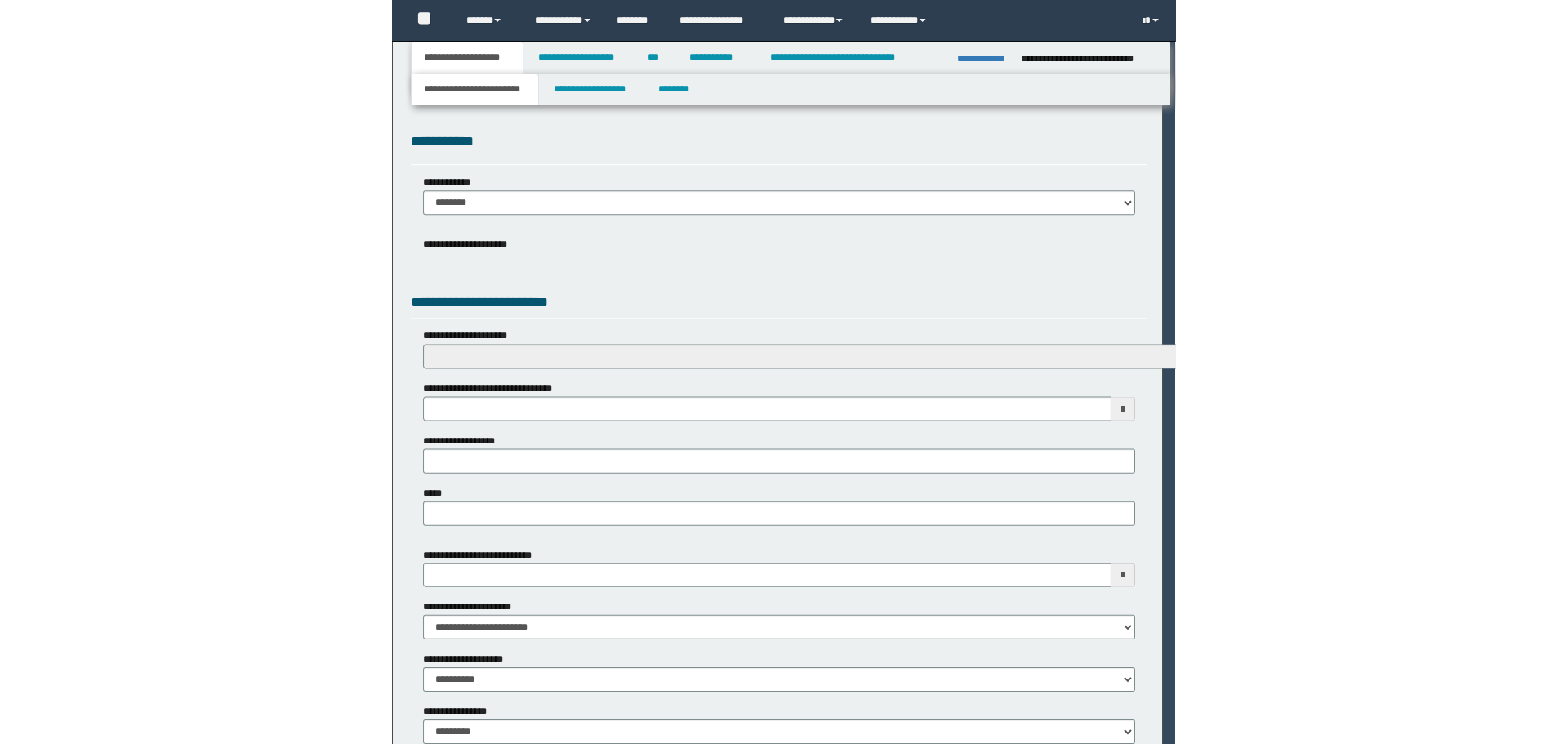 scroll, scrollTop: 0, scrollLeft: 0, axis: both 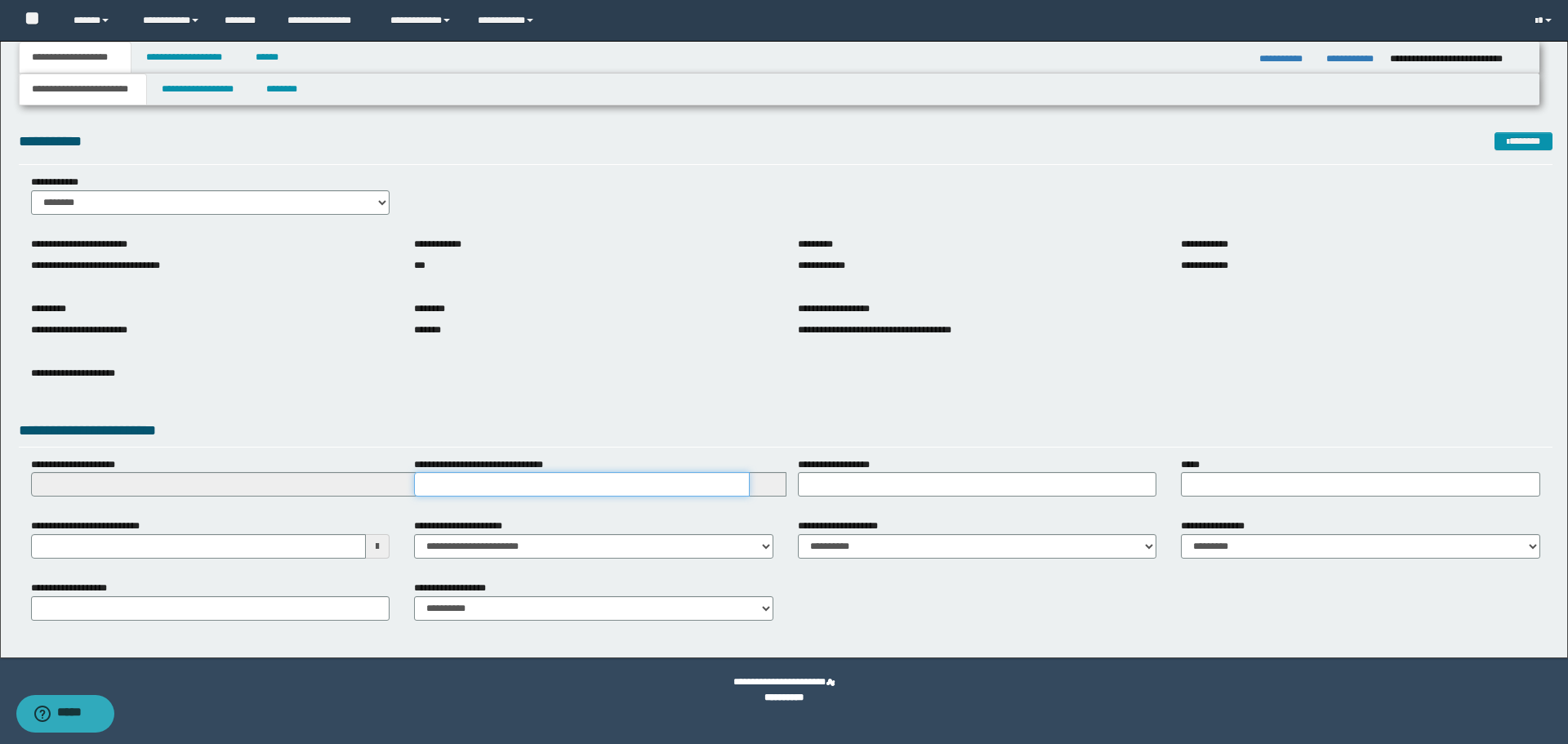 click on "**********" at bounding box center [581, 484] 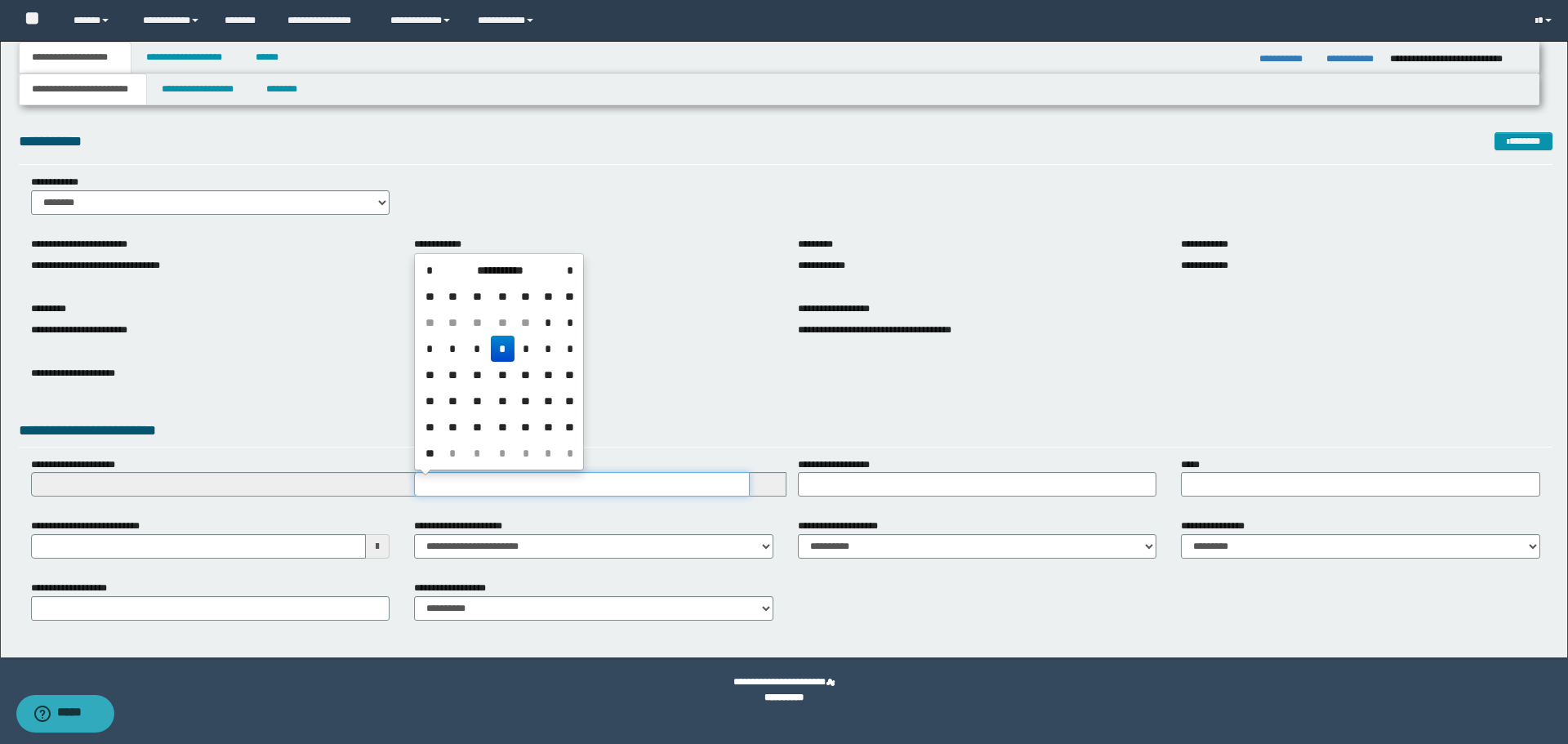 type on "**********" 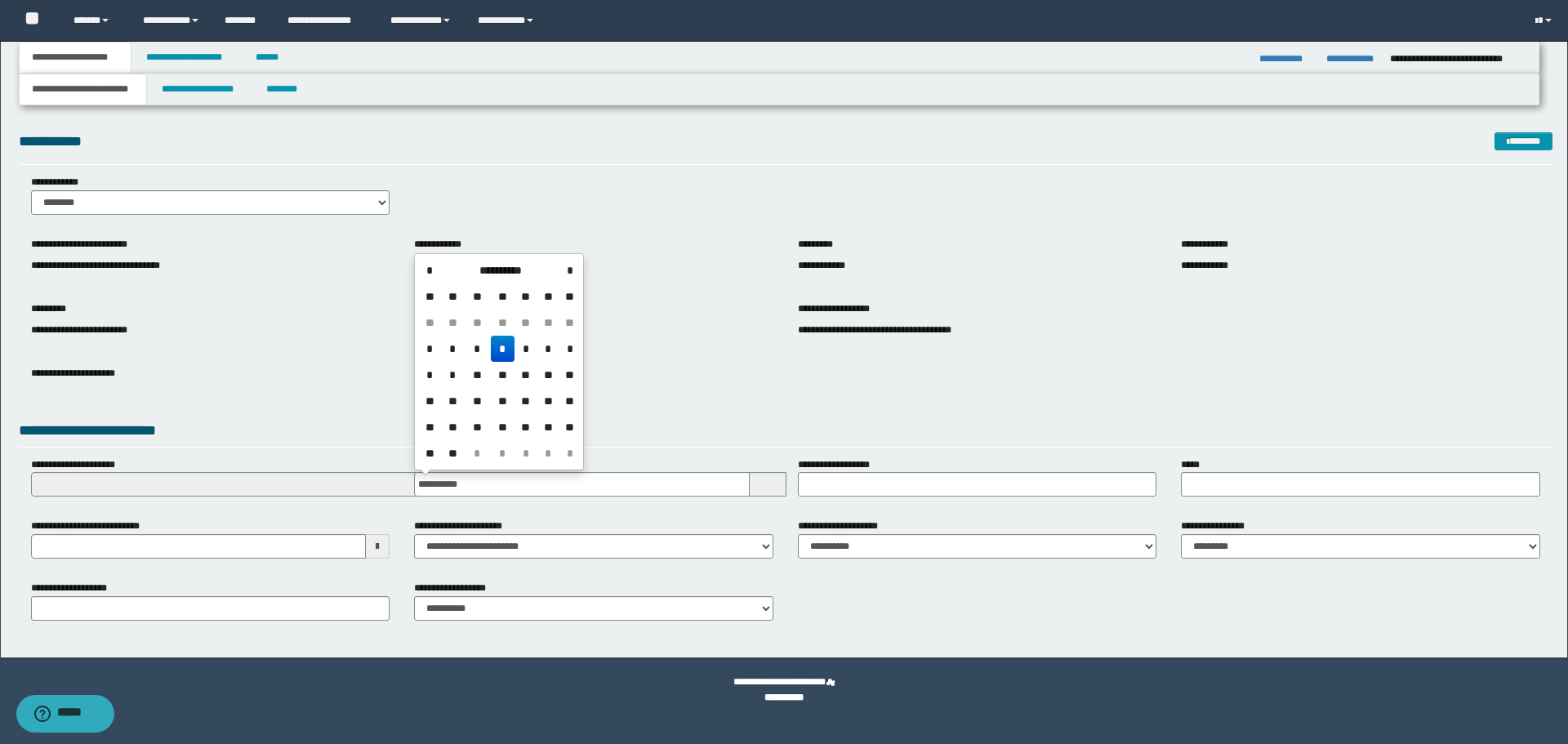 click on "**********" at bounding box center [1361, 538] 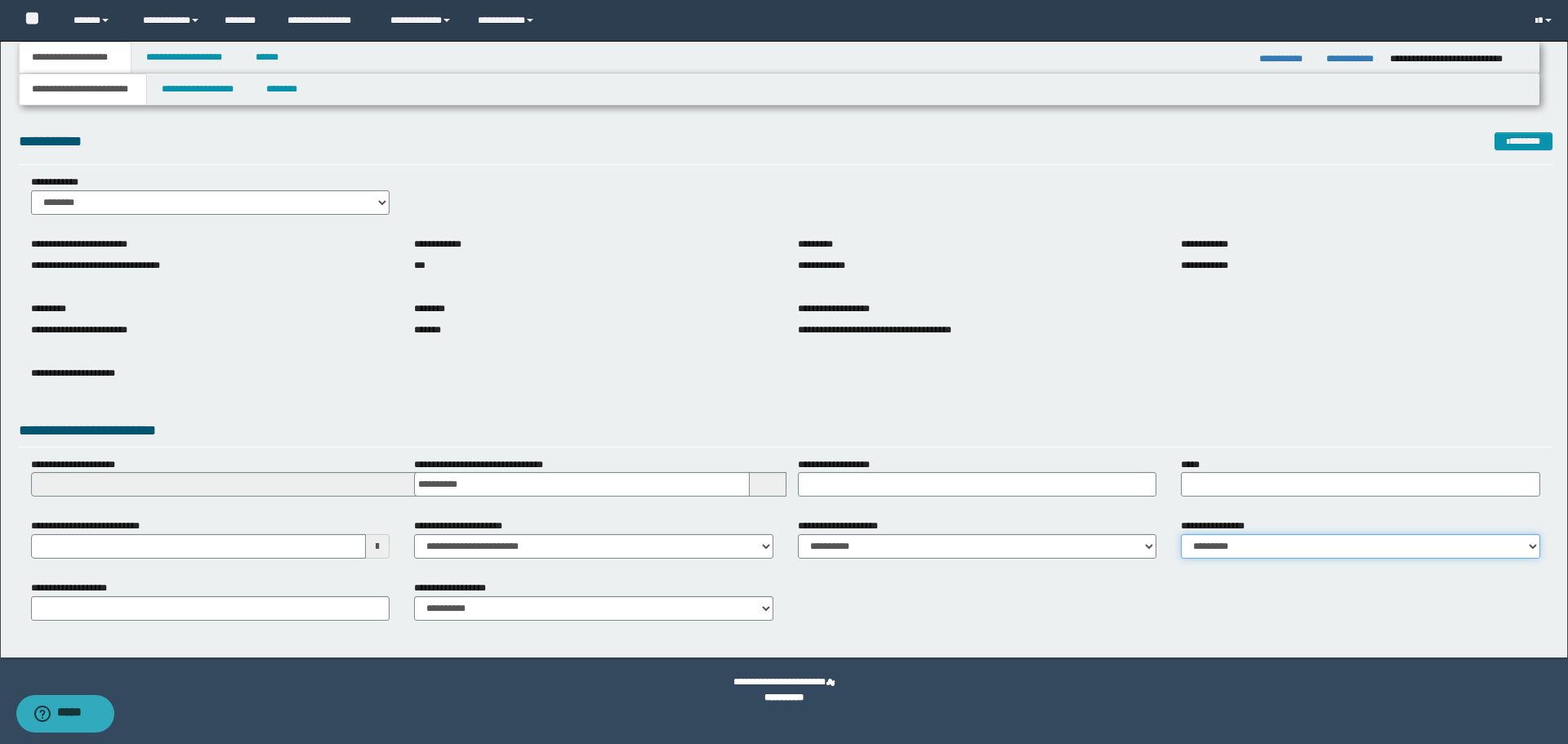 click on "**********" at bounding box center [1361, 546] 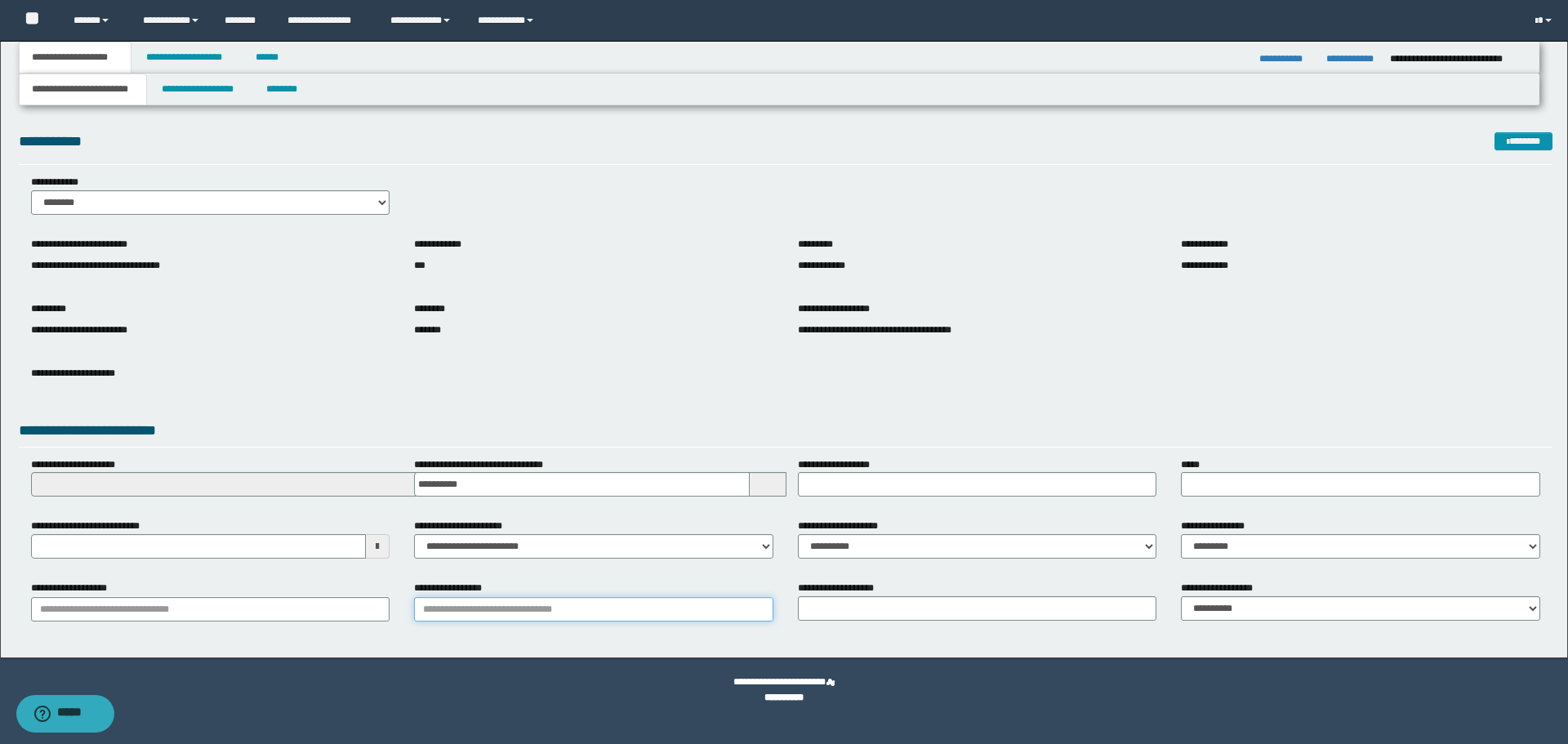 click on "**********" at bounding box center (594, 609) 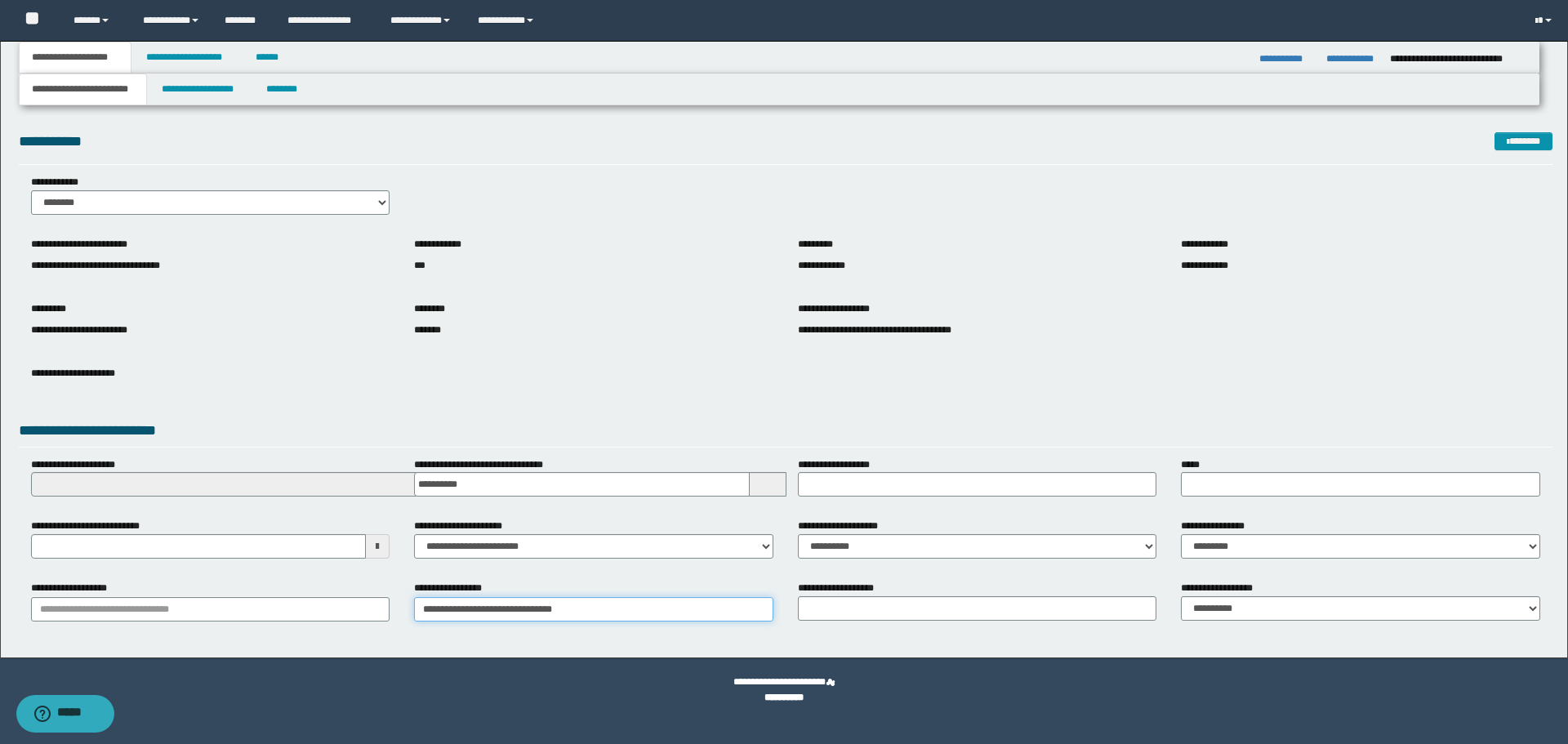 type on "**********" 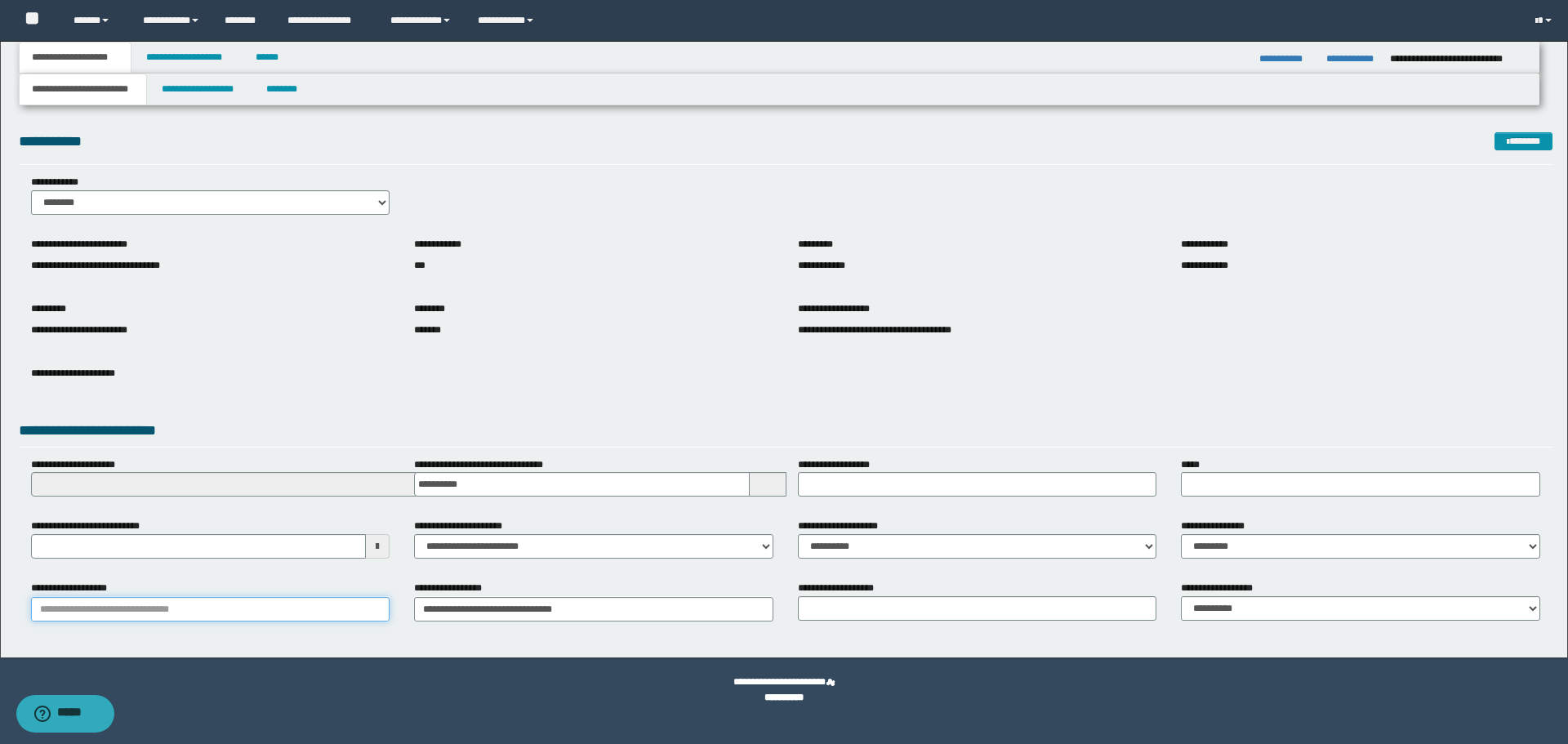 click on "**********" at bounding box center [211, 609] 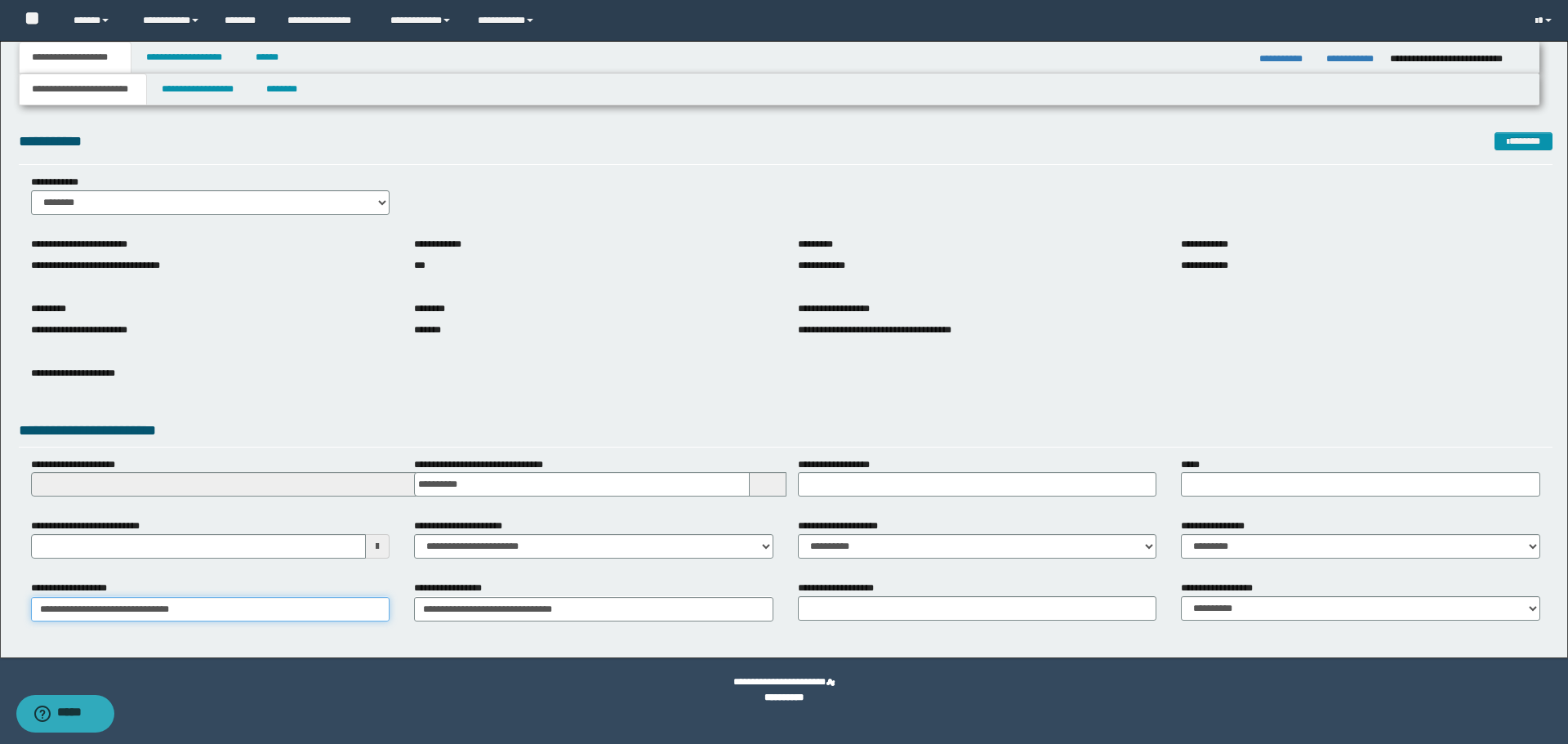 type on "**********" 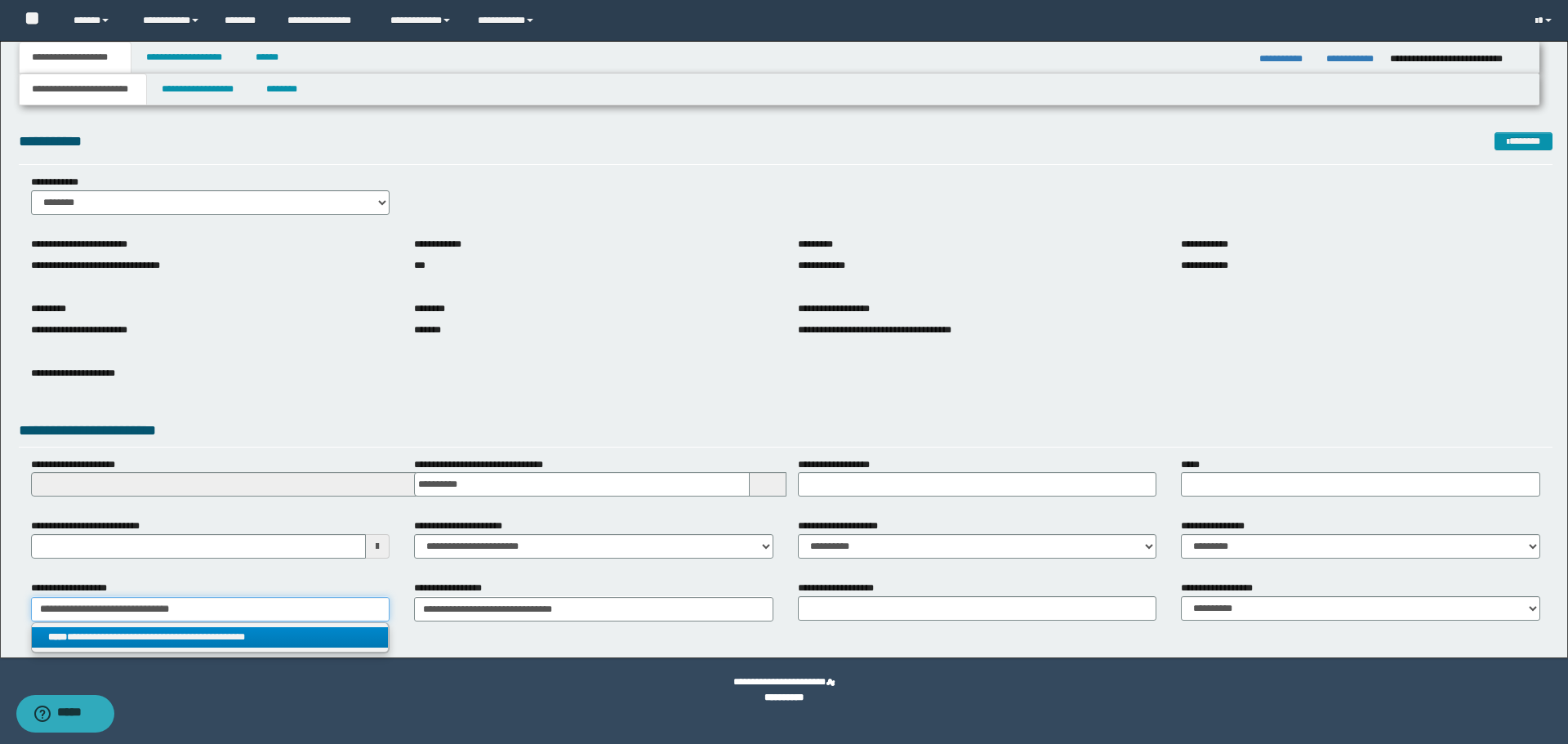 type on "**********" 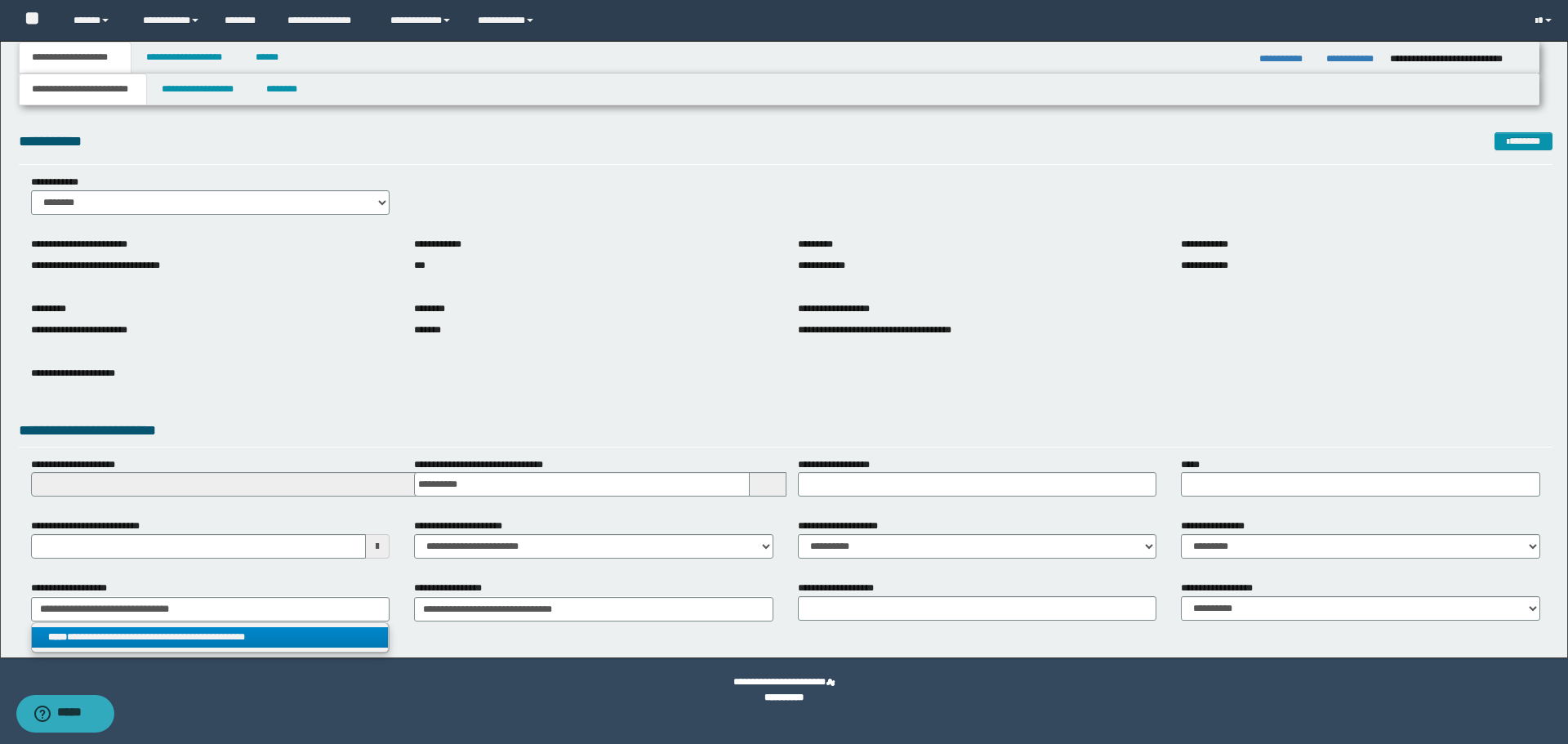click on "**********" at bounding box center (210, 637) 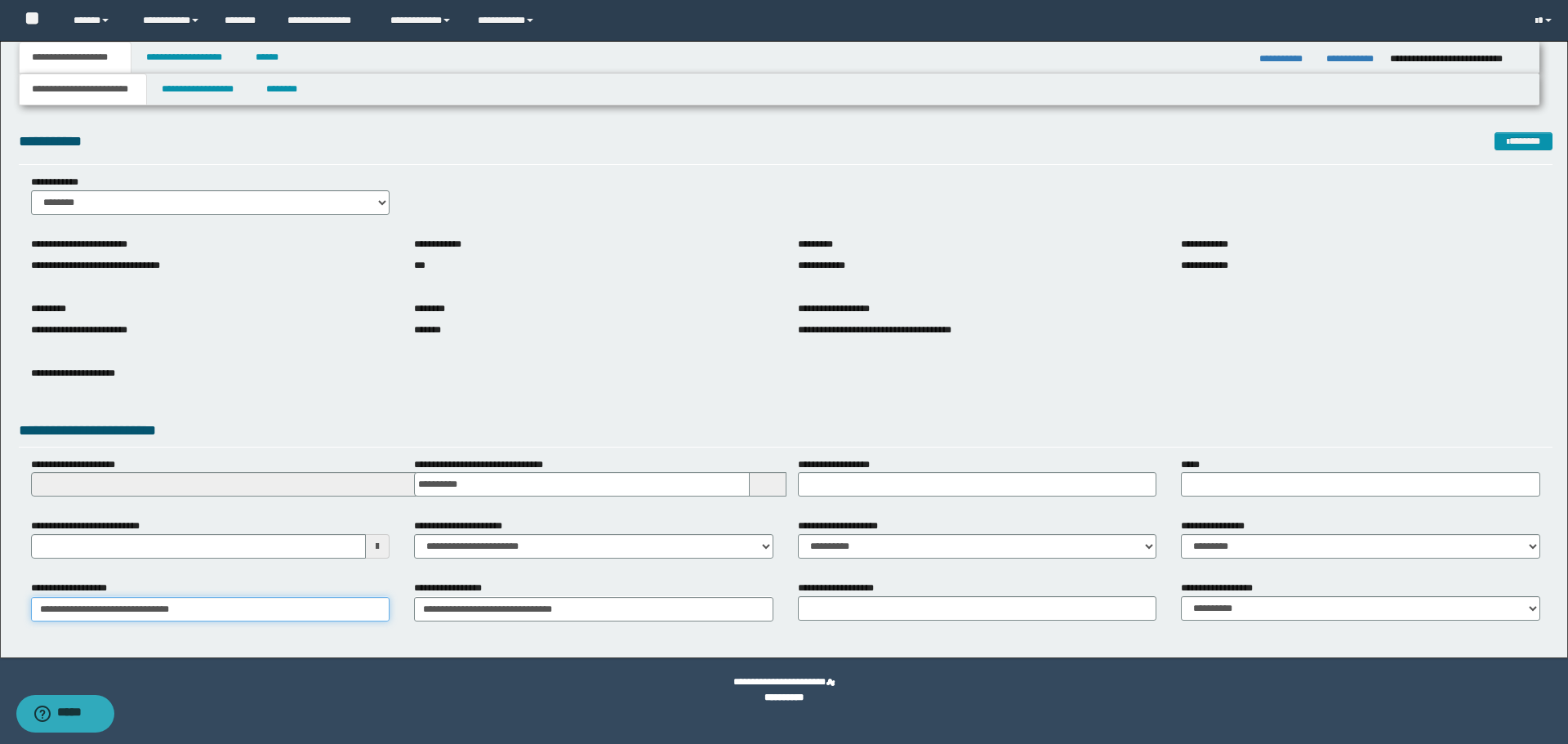 type on "**********" 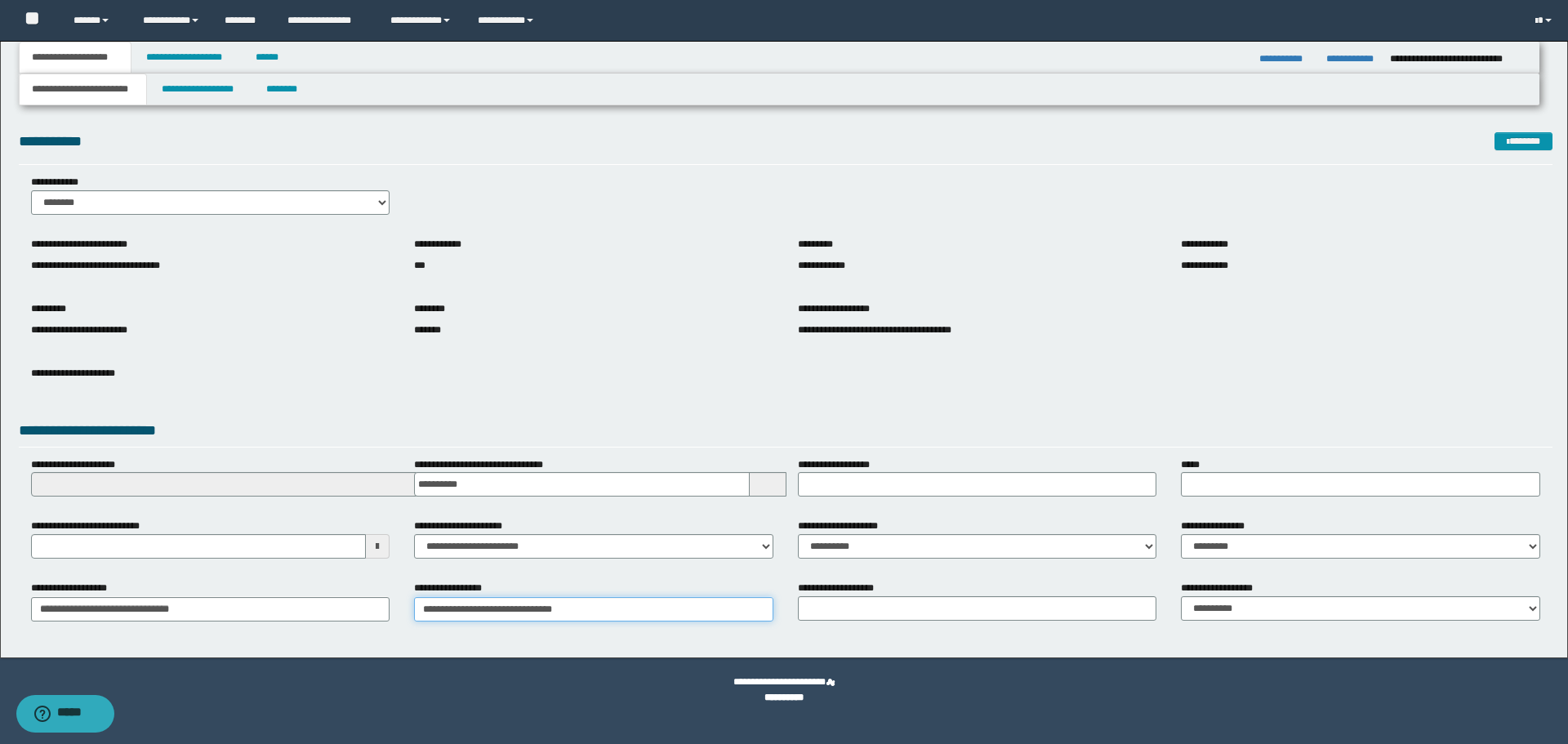 type 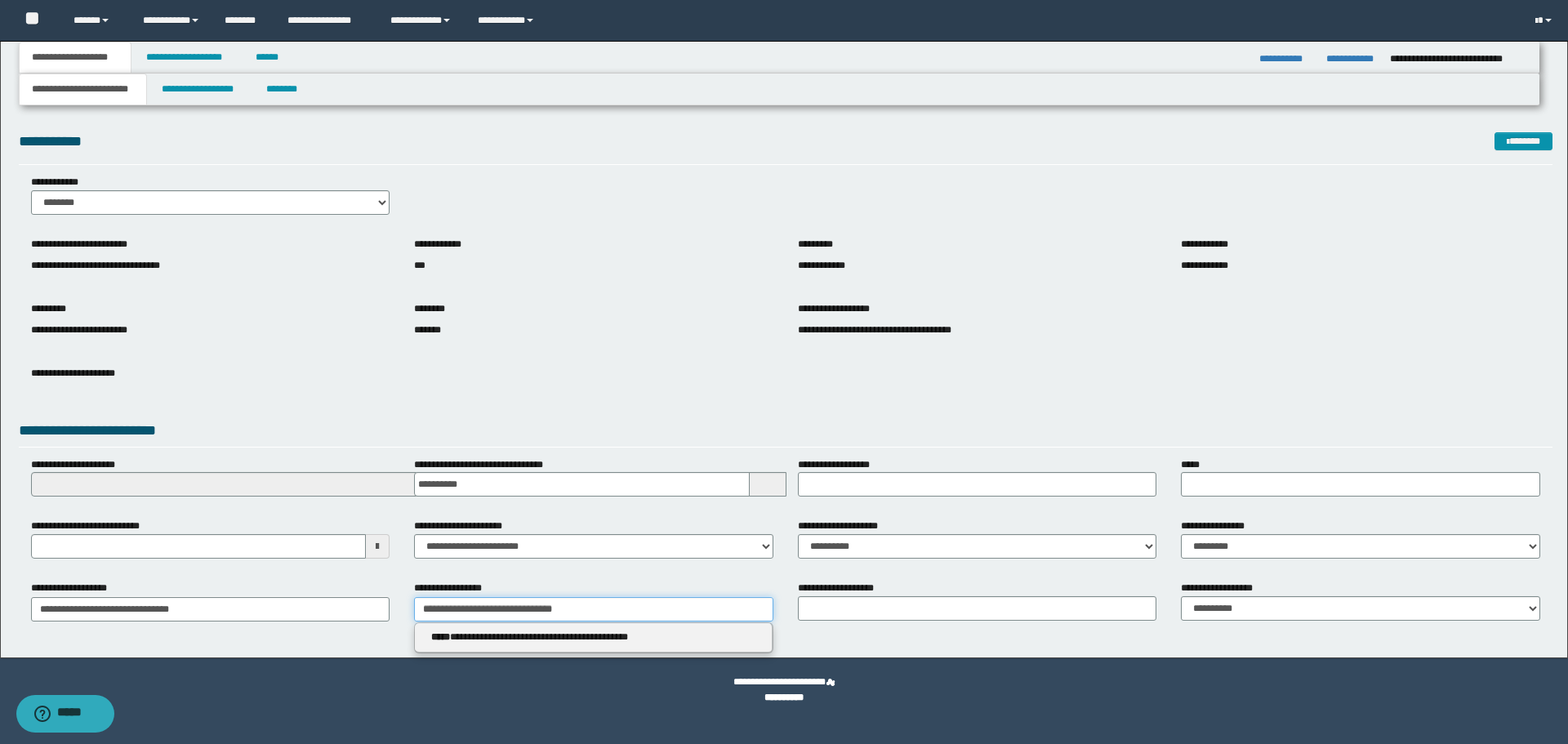 drag, startPoint x: 607, startPoint y: 612, endPoint x: 292, endPoint y: 578, distance: 316.82961 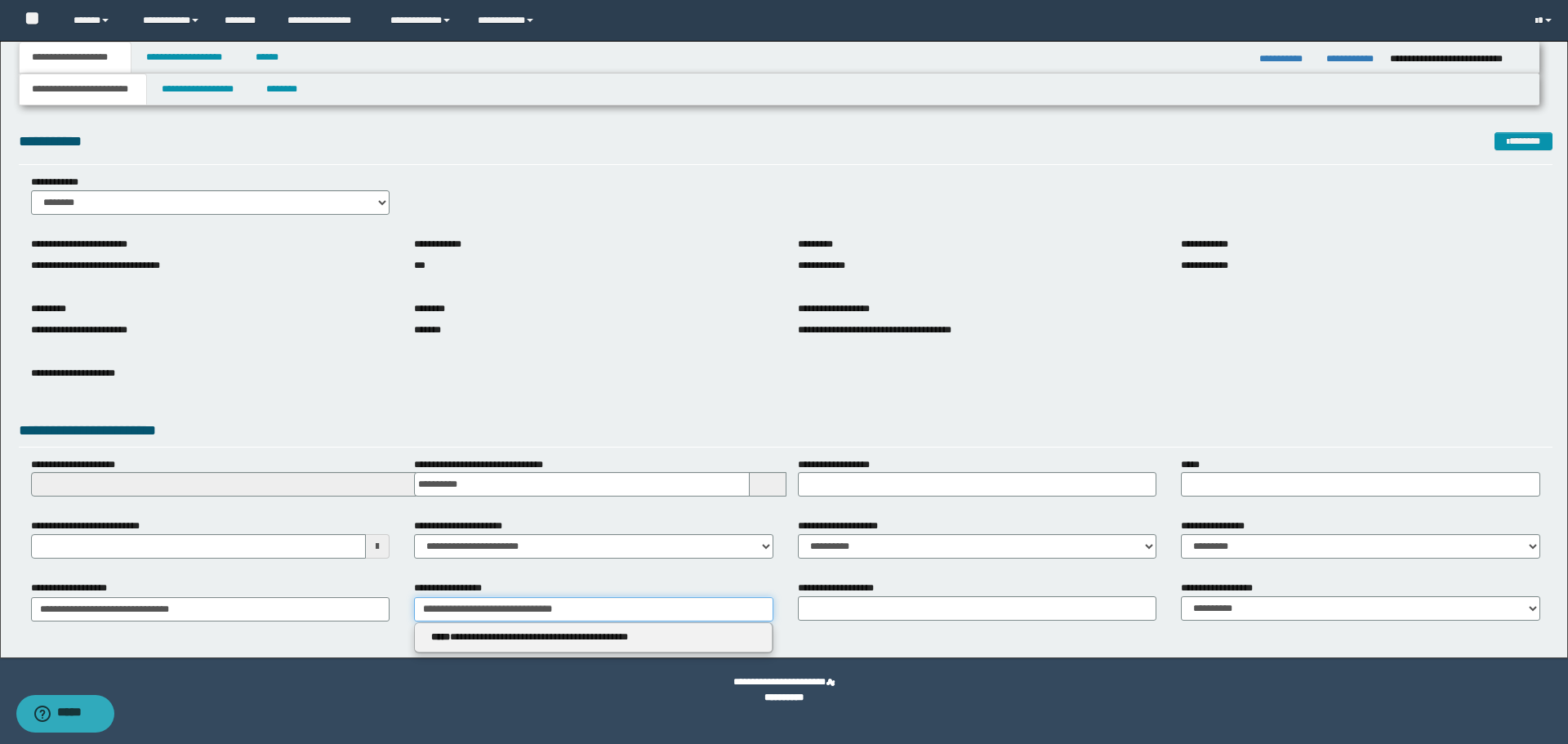 paste 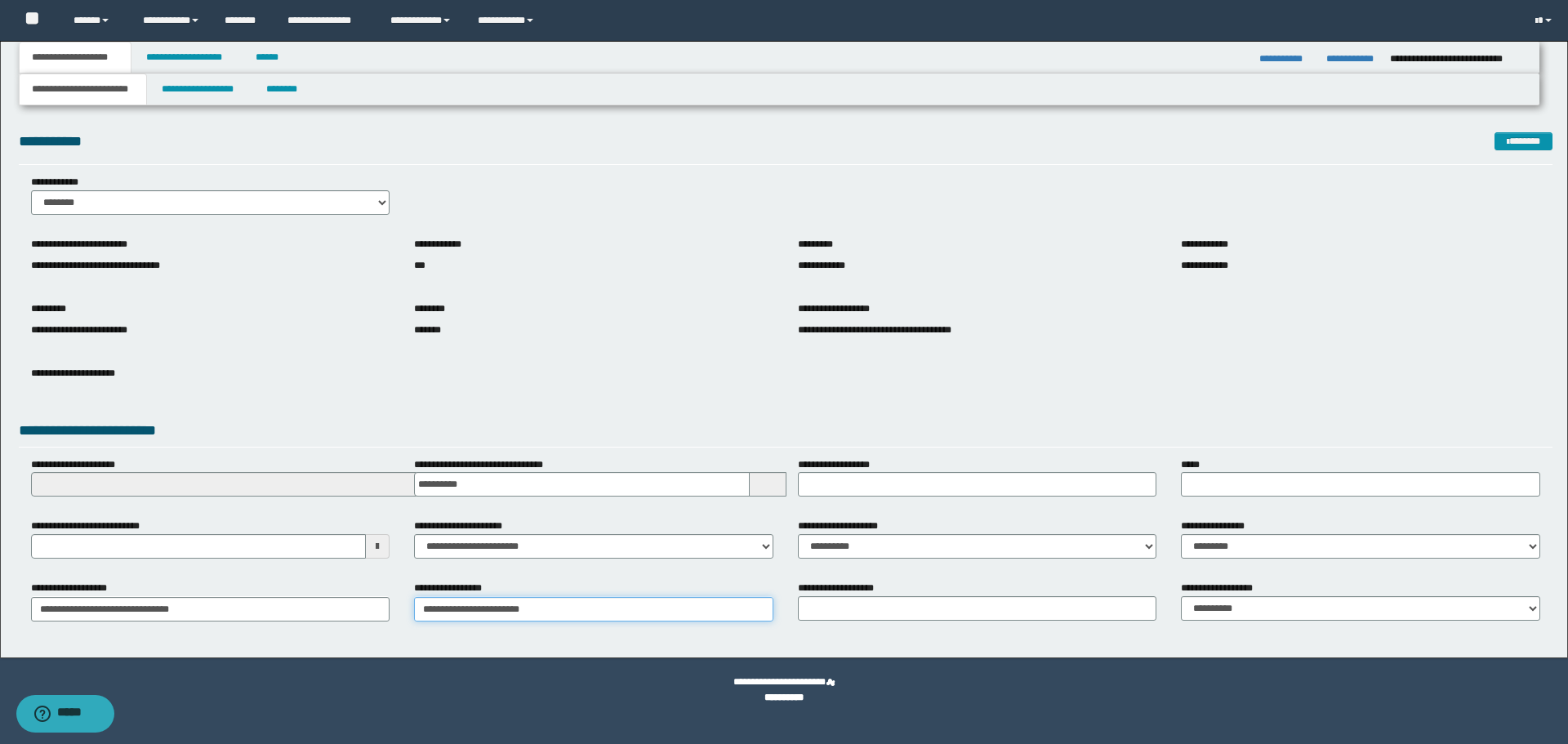 type on "**********" 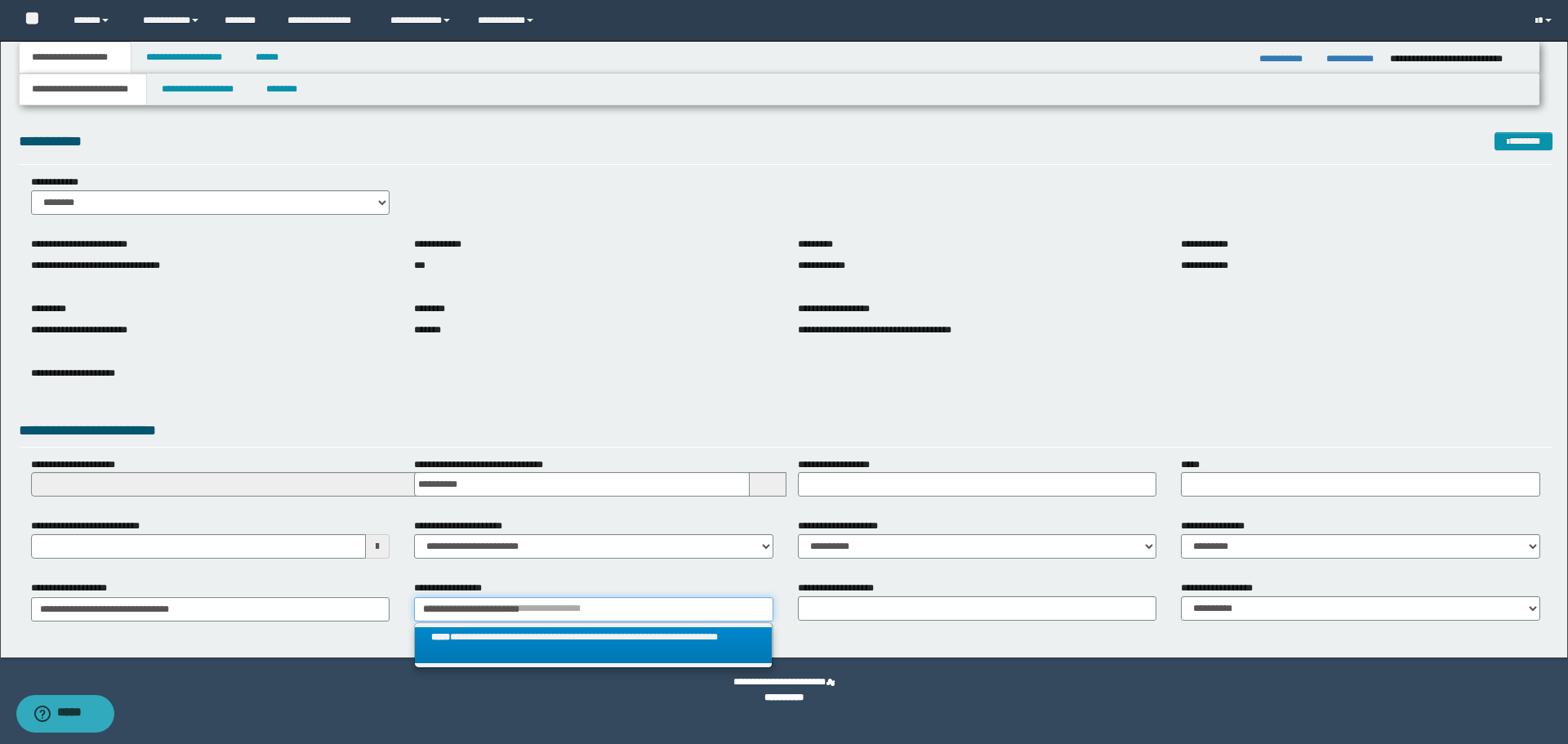 type on "**********" 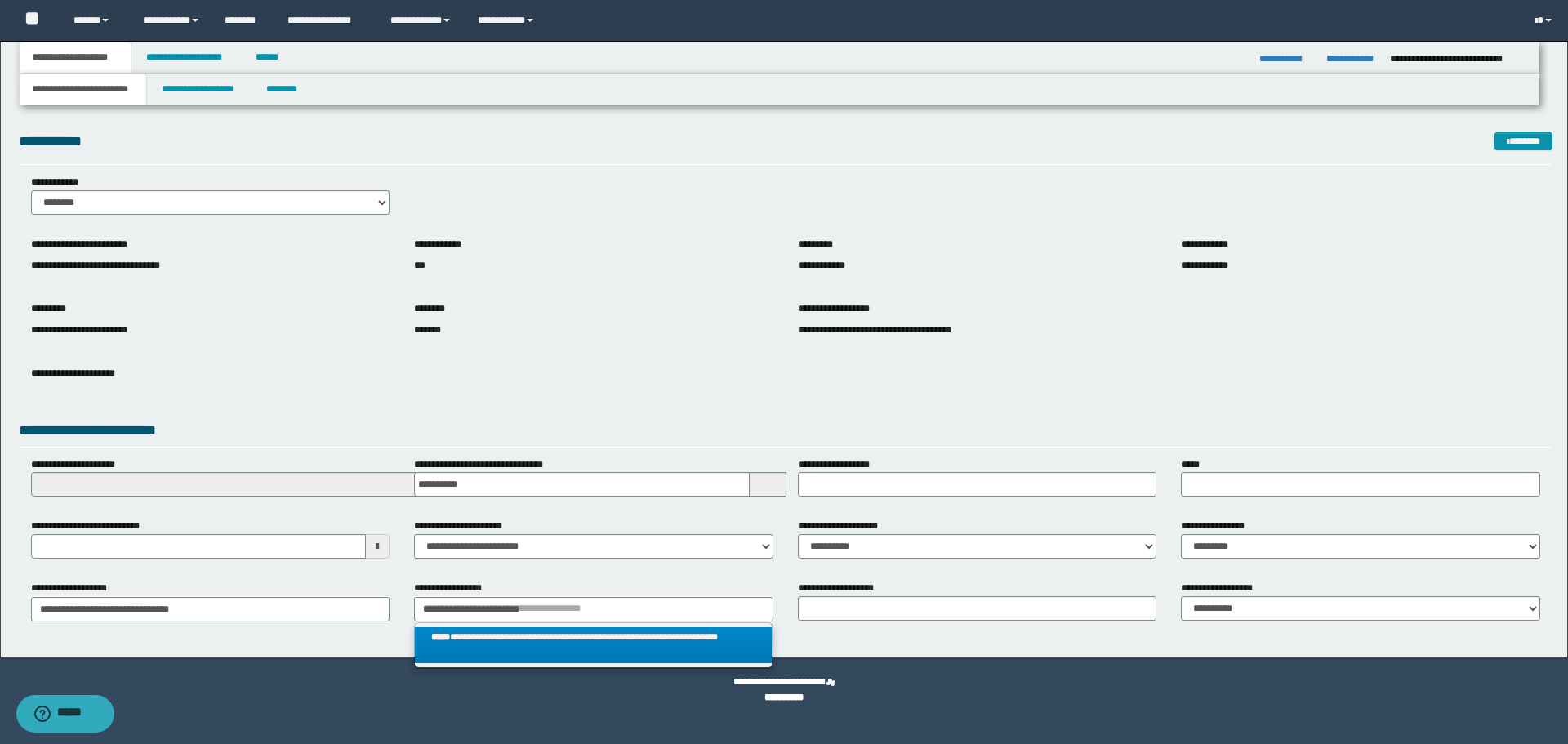 click on "**********" at bounding box center [593, 645] 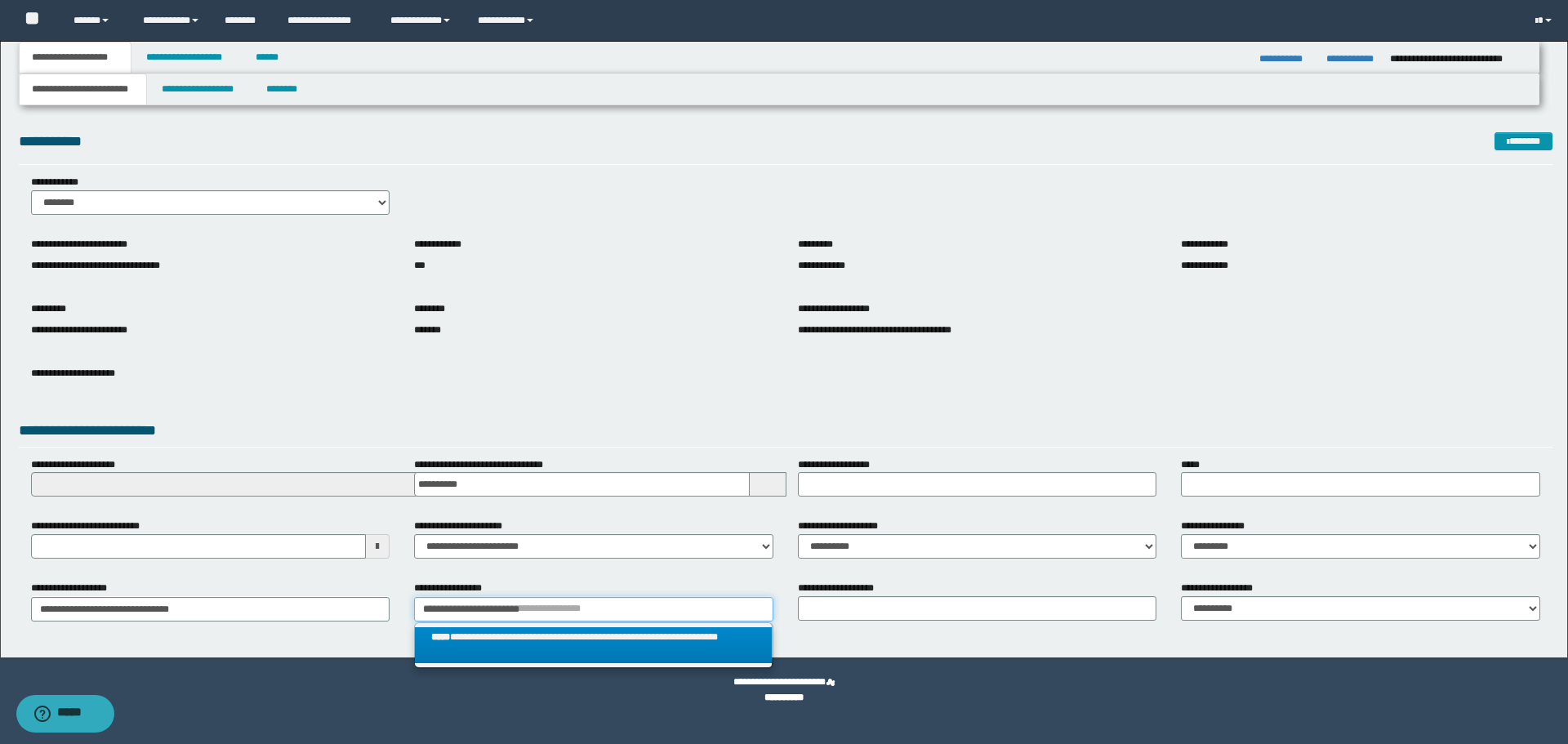 type 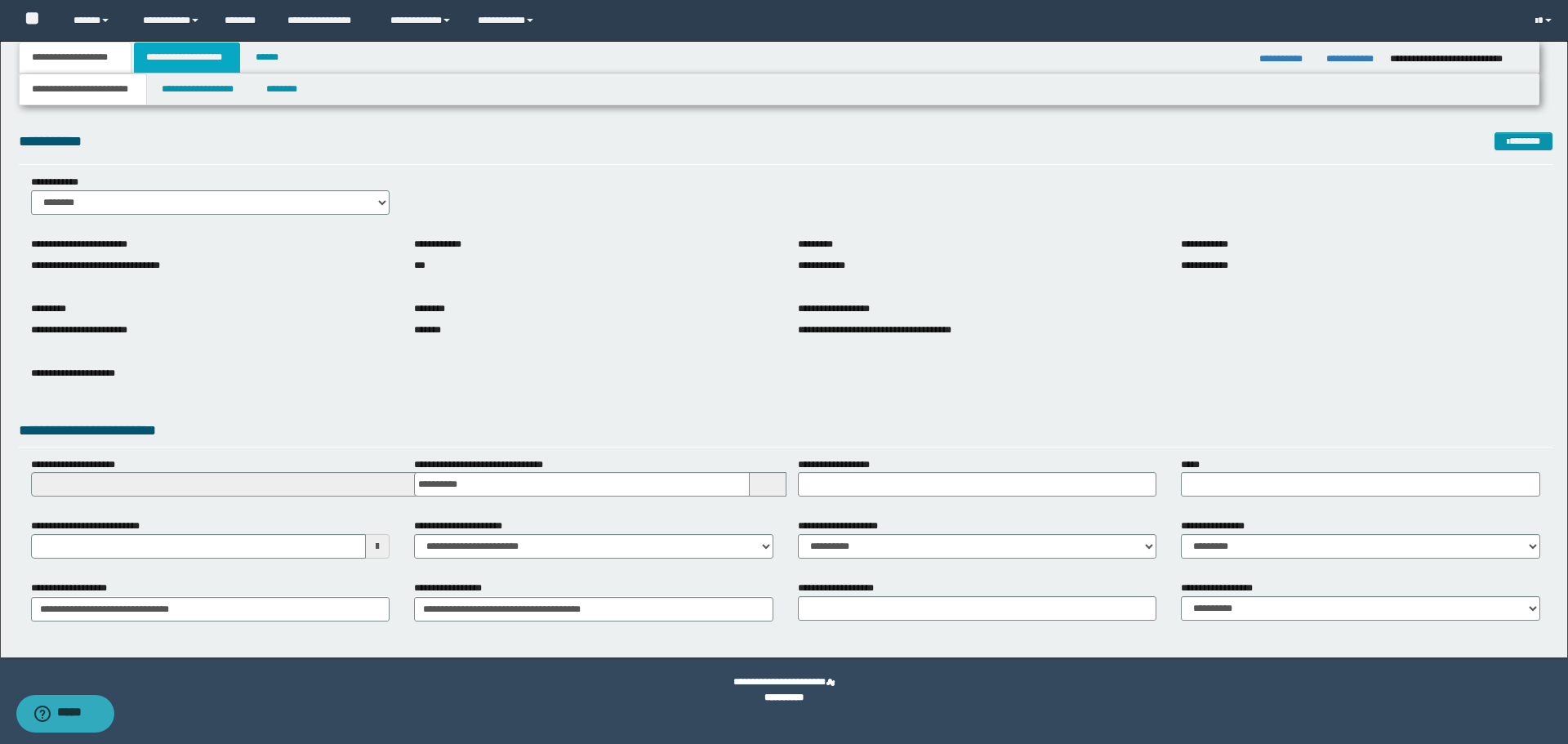 click on "**********" at bounding box center (187, 57) 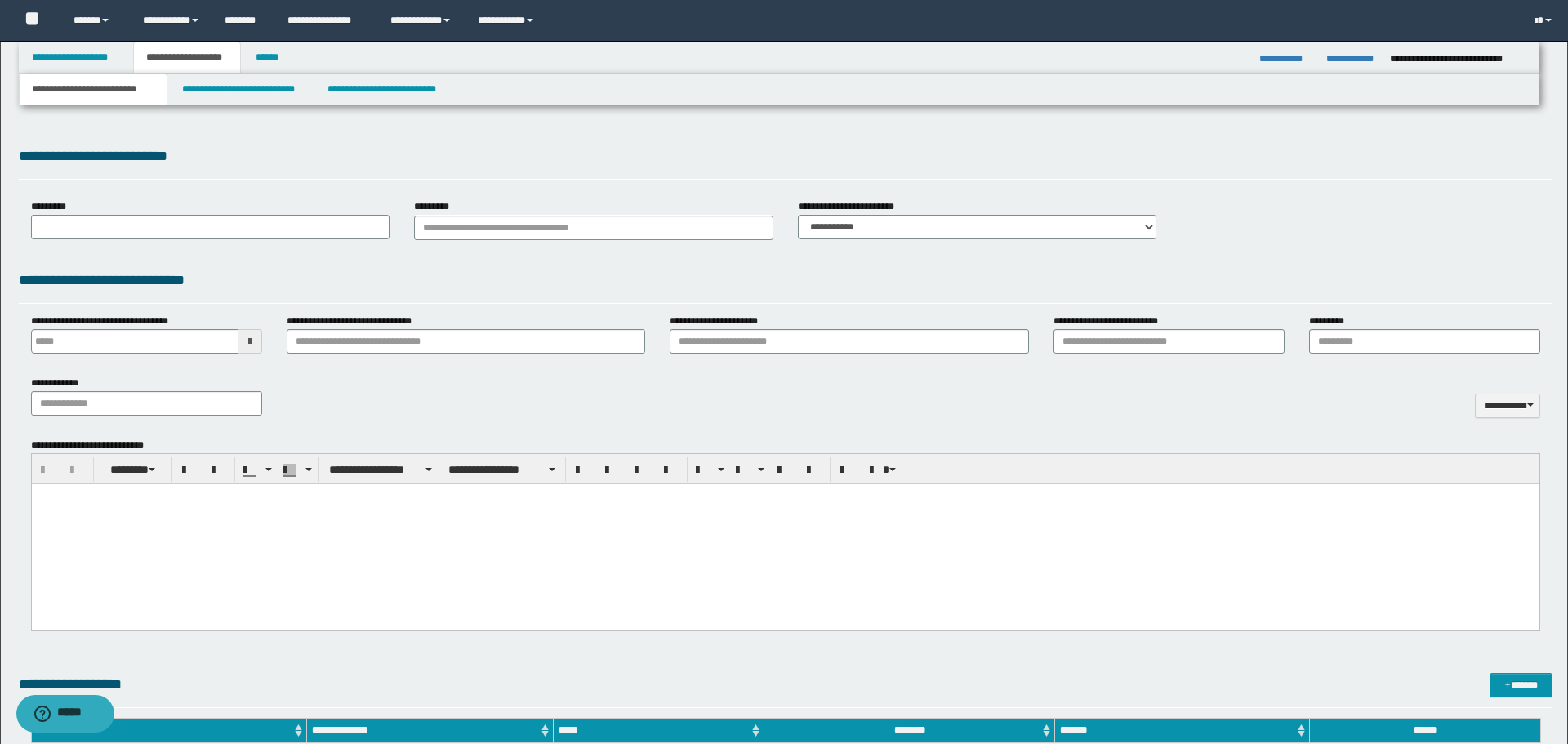type 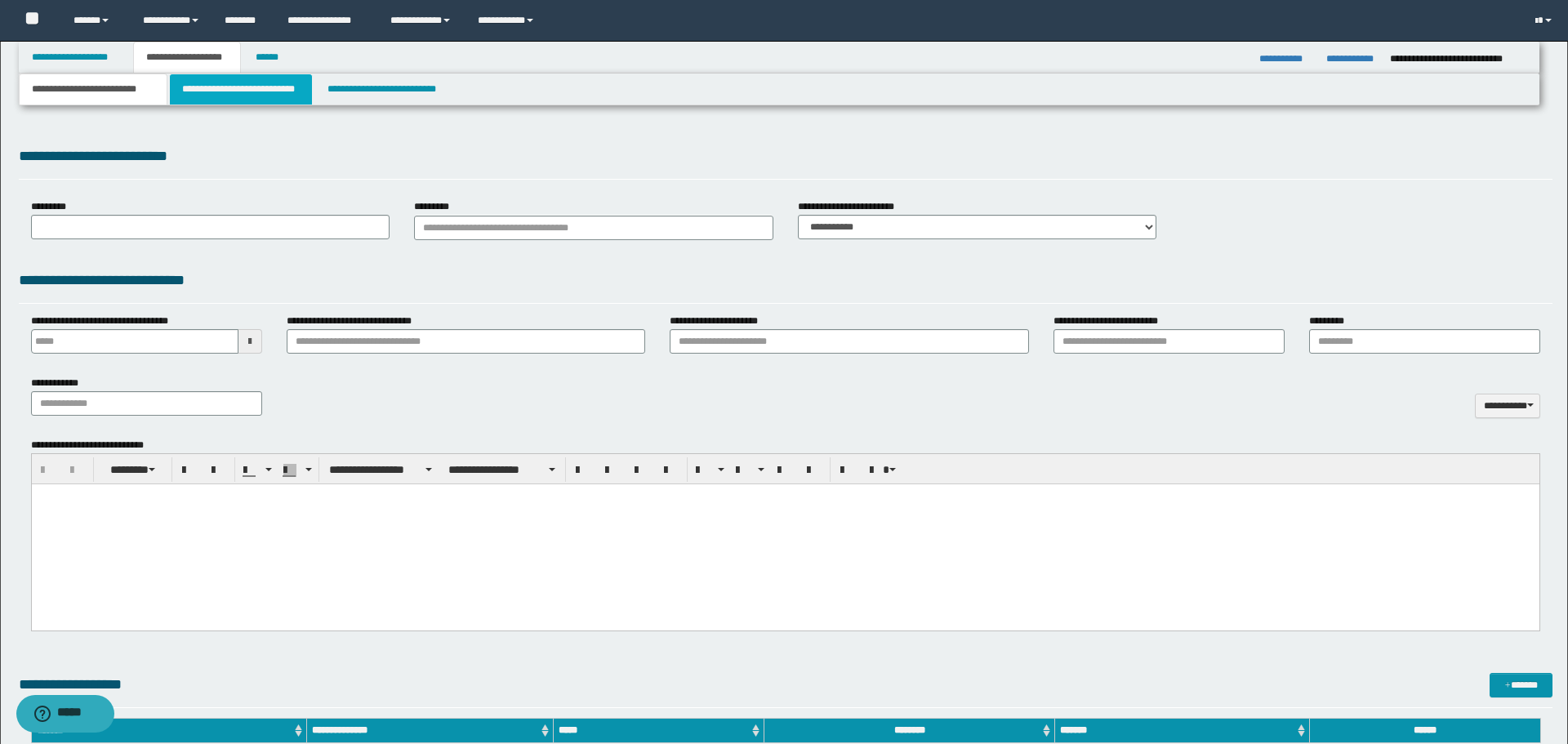 select on "*" 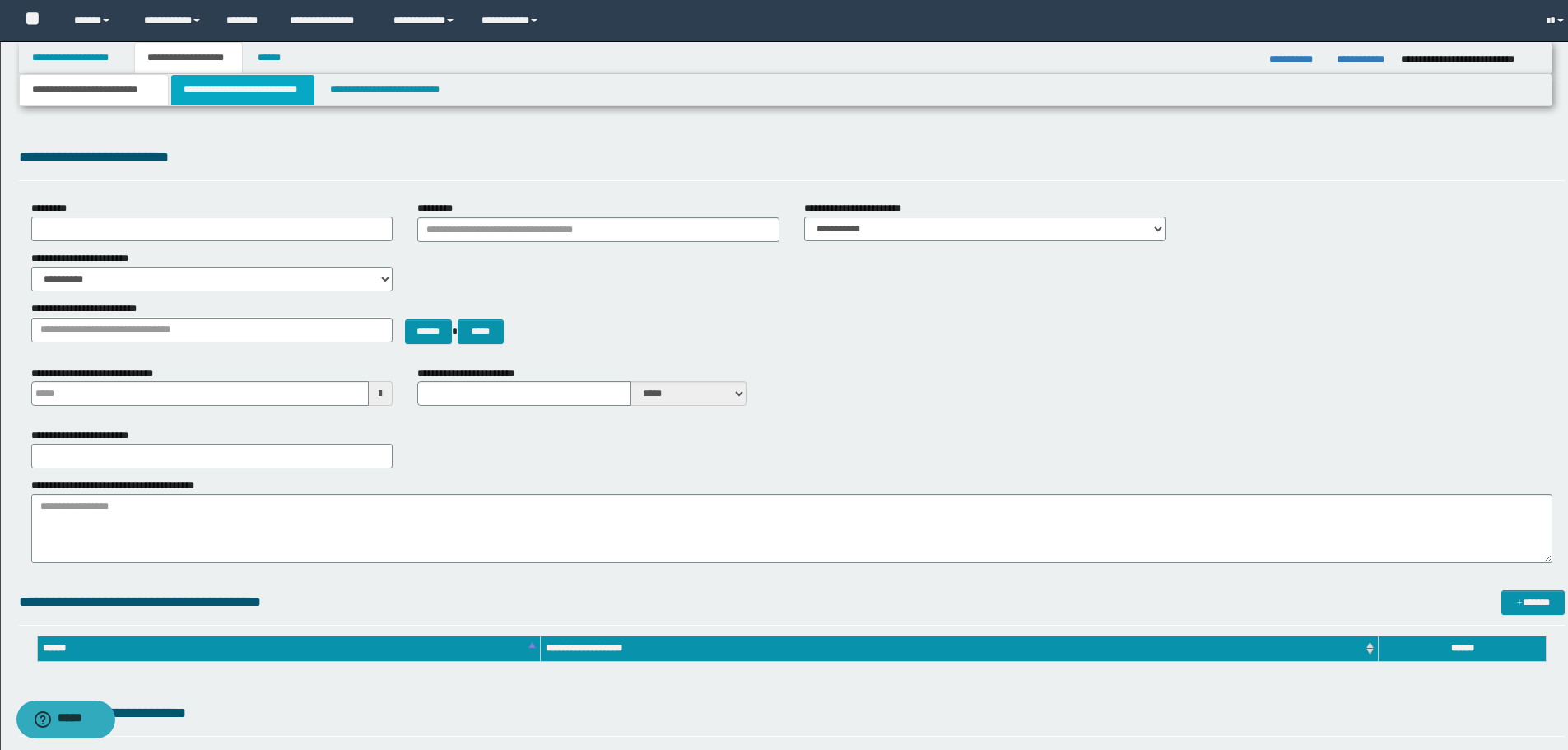 click on "**********" at bounding box center [243, 90] 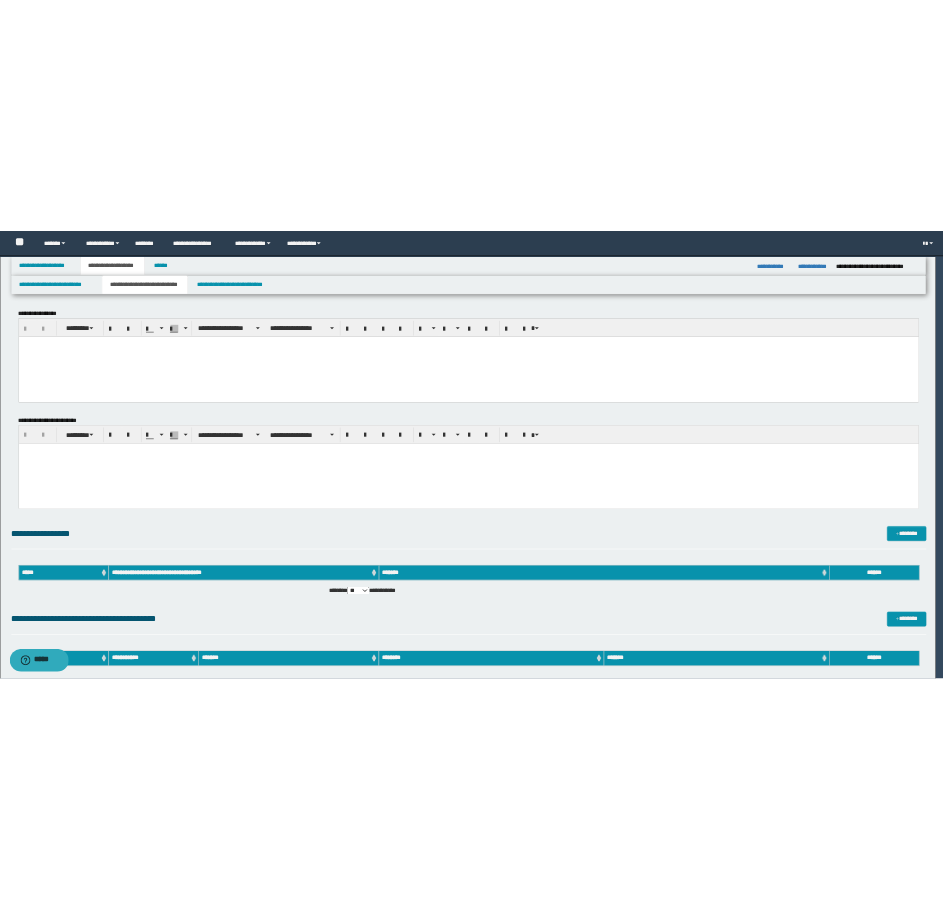scroll, scrollTop: 0, scrollLeft: 0, axis: both 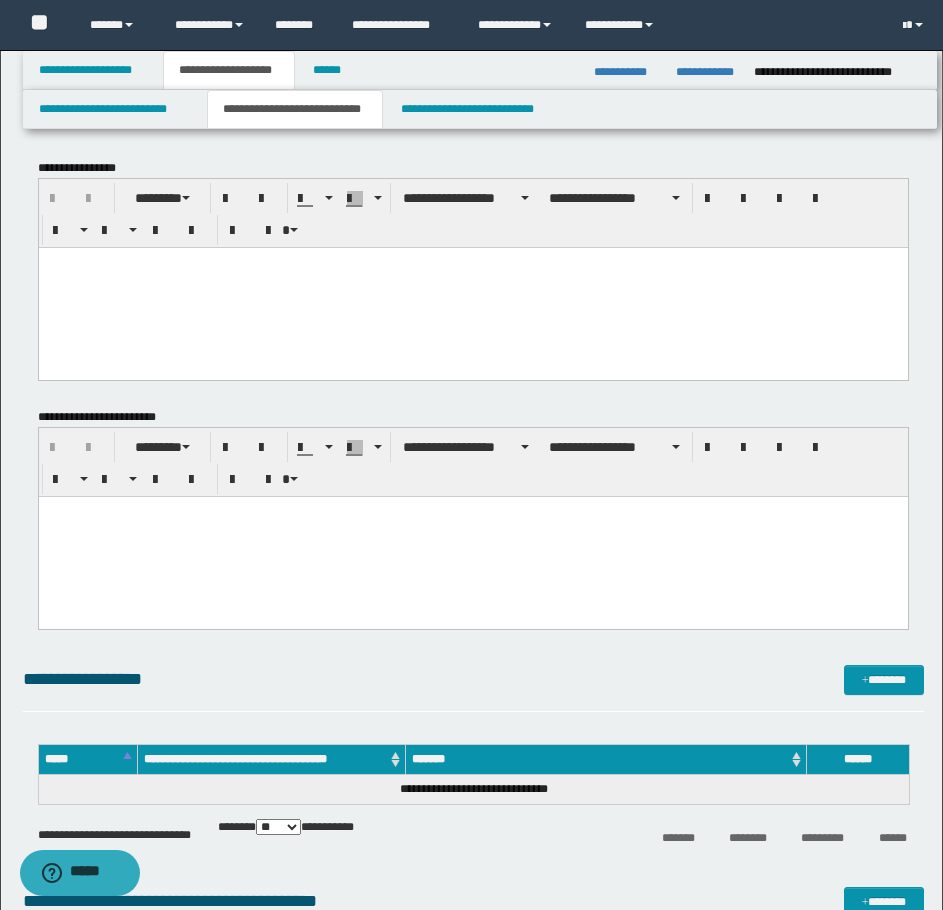drag, startPoint x: 373, startPoint y: 302, endPoint x: 362, endPoint y: 294, distance: 13.601471 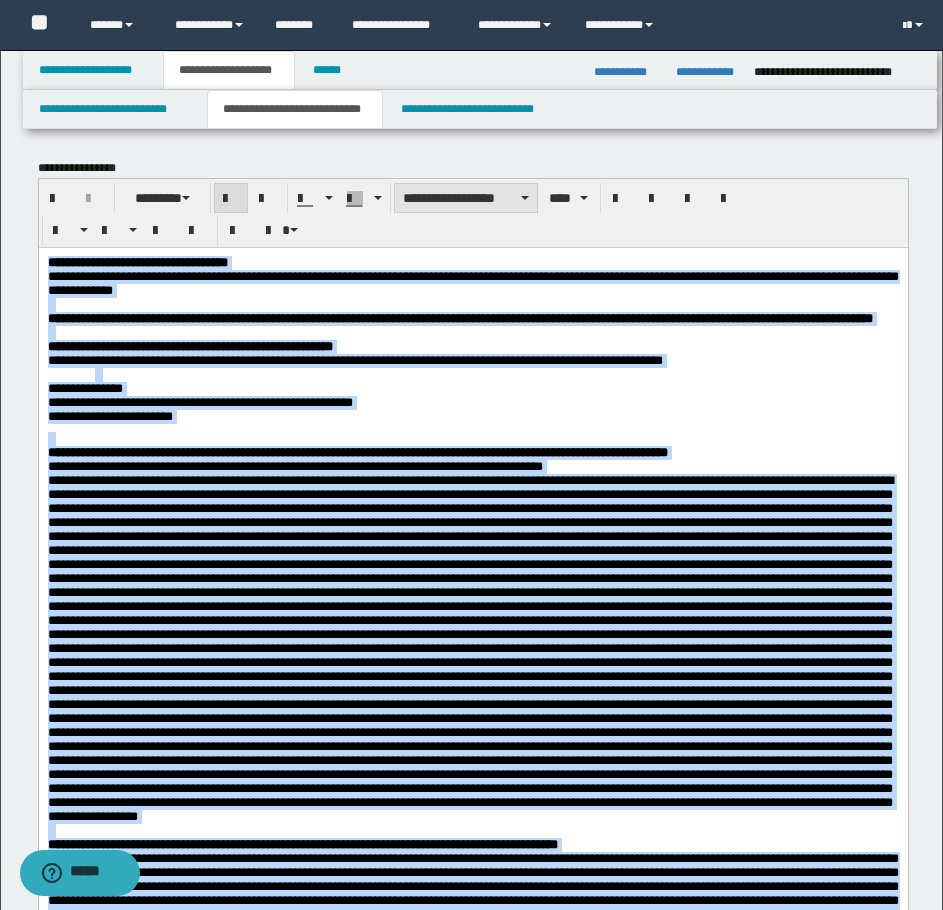 click on "**********" at bounding box center [466, 198] 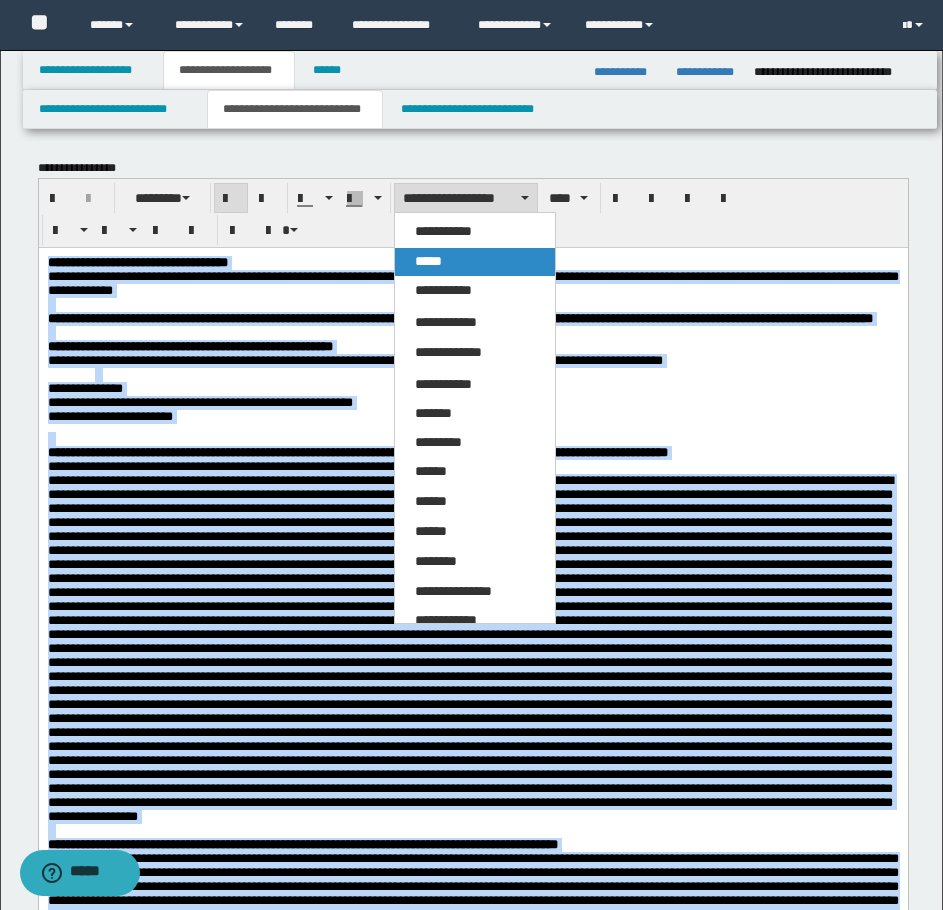 click on "*****" at bounding box center (475, 262) 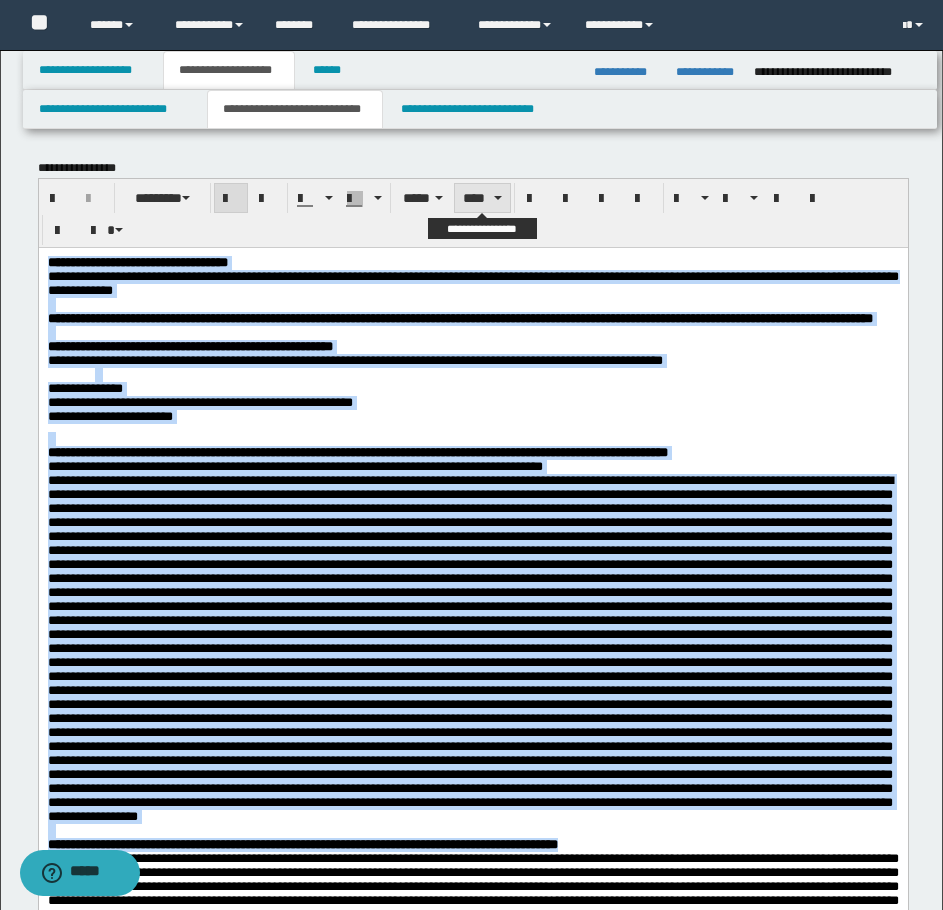 click on "****" at bounding box center [482, 198] 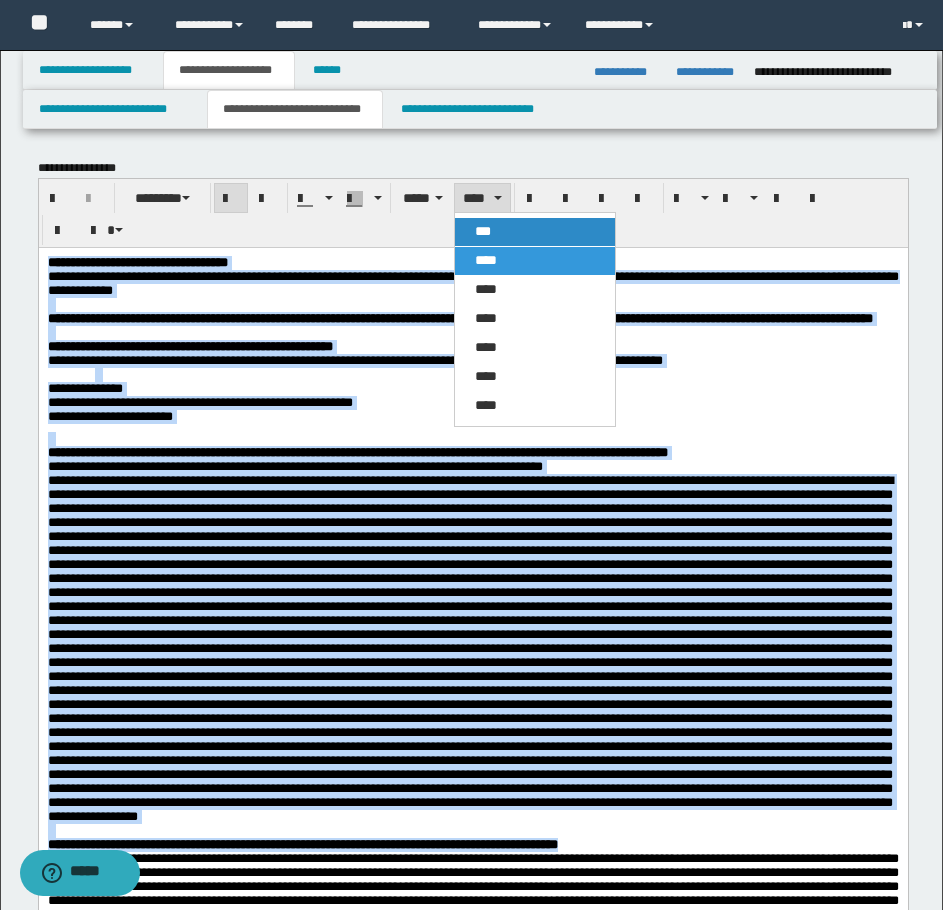 click on "***" at bounding box center (535, 232) 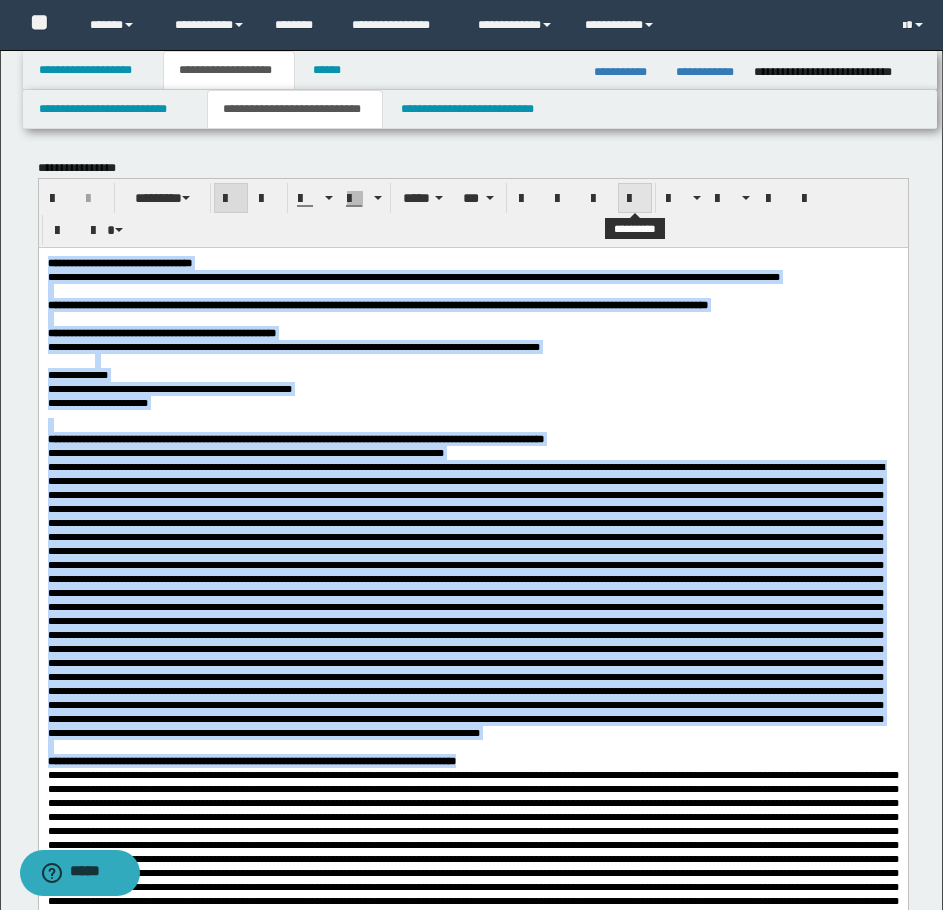 click at bounding box center [635, 199] 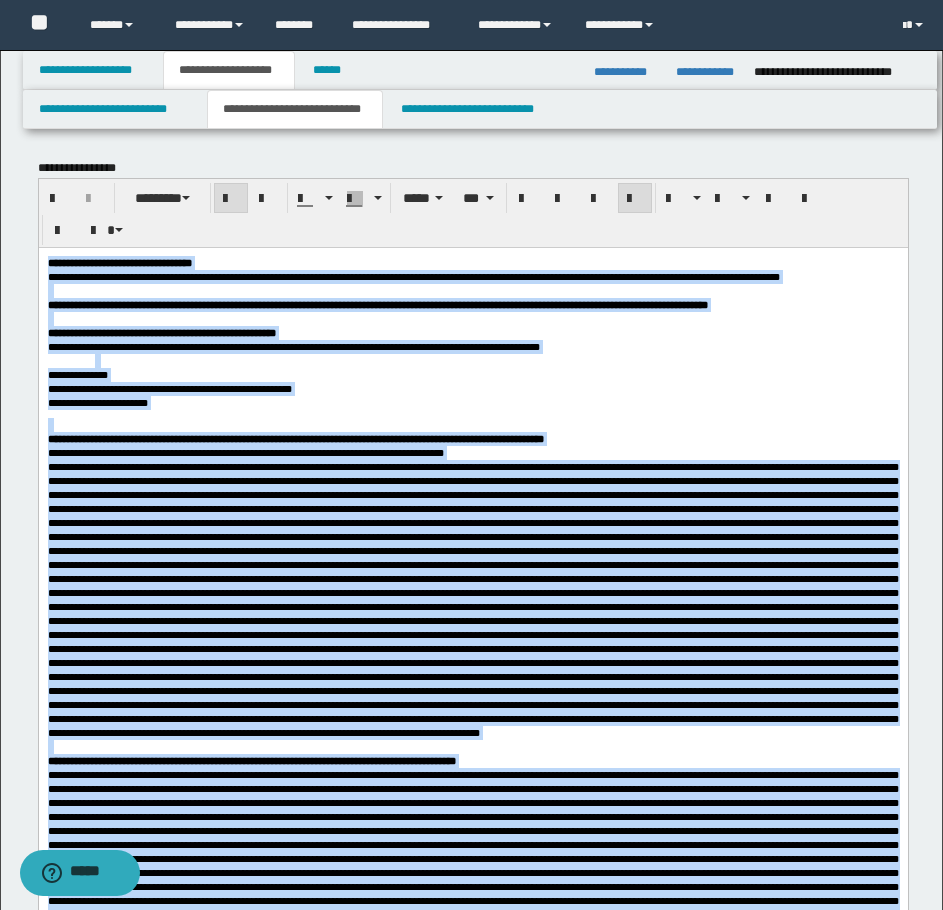click at bounding box center [472, 599] 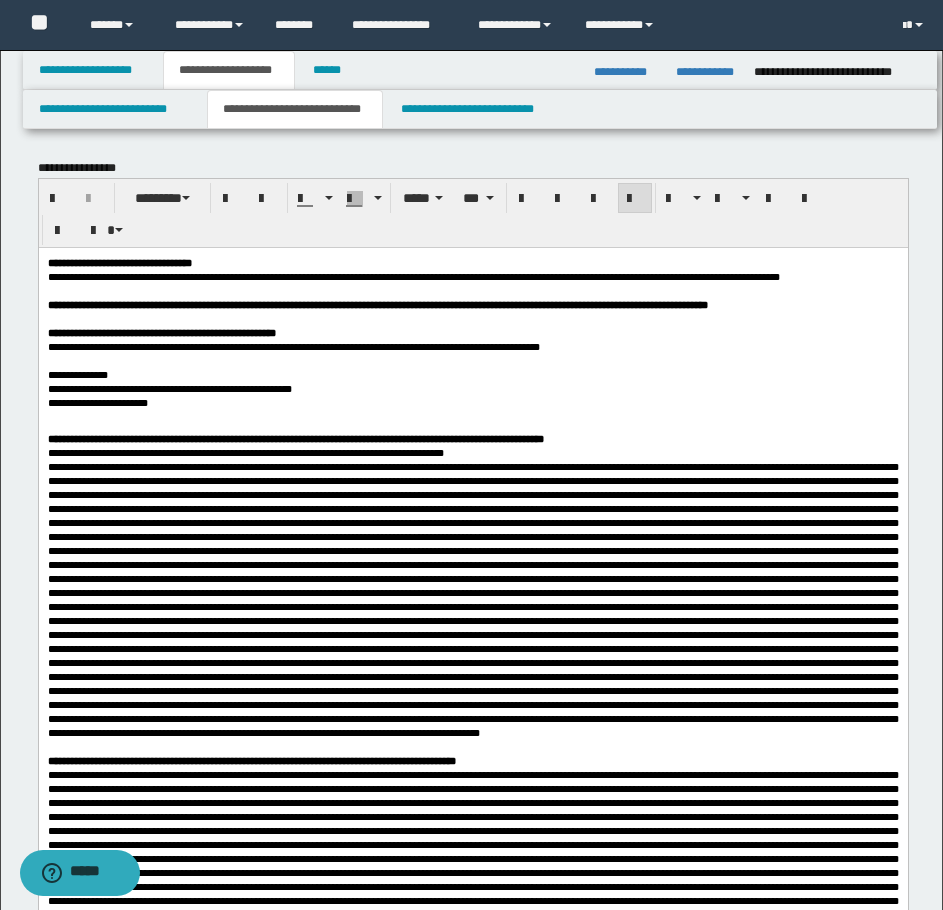 click on "**********" at bounding box center [472, 452] 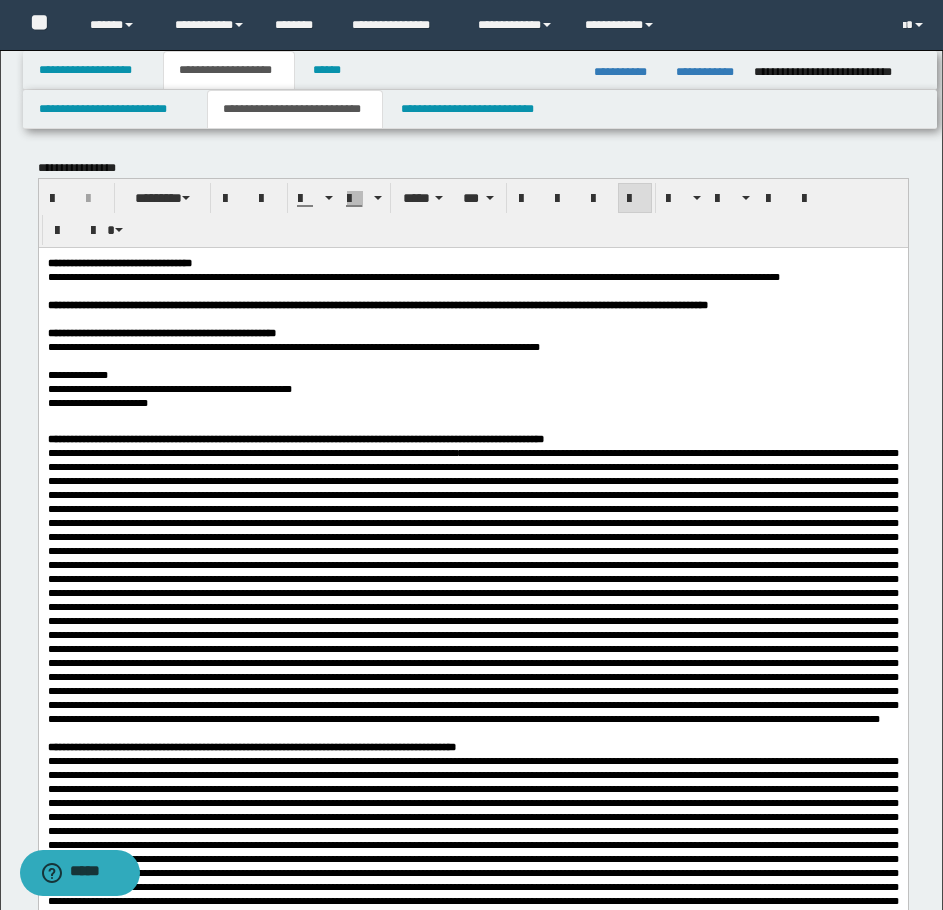 click on "**********" at bounding box center (169, 388) 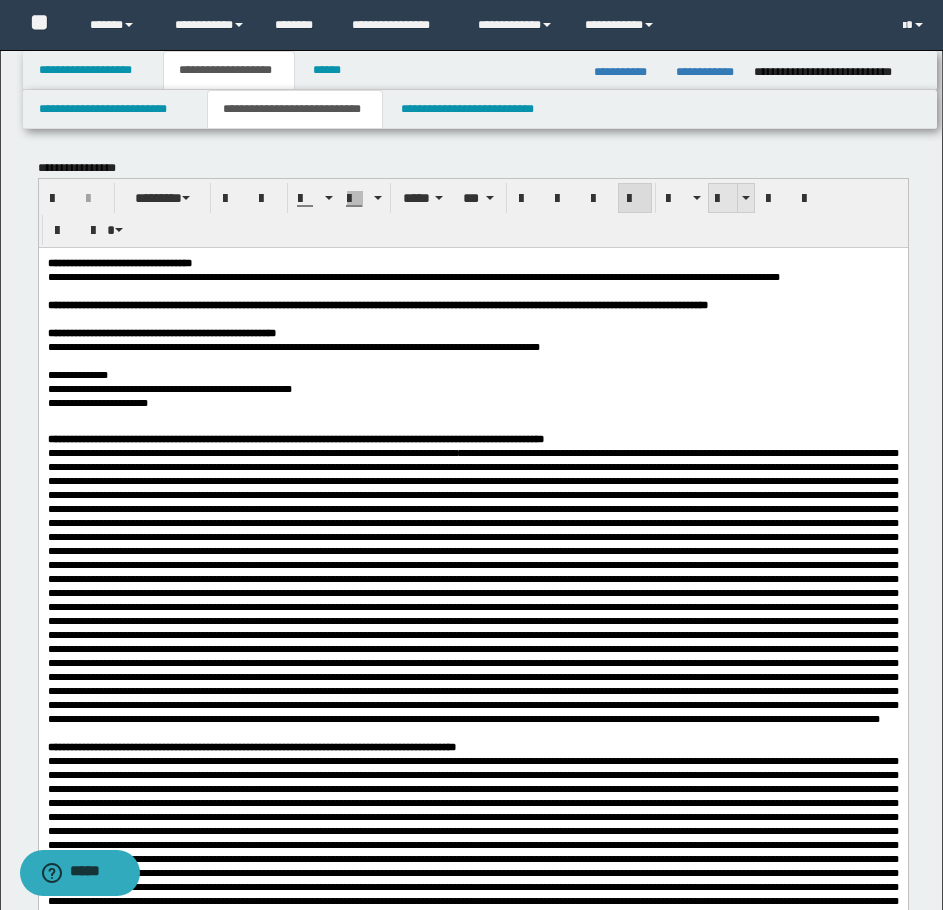 click at bounding box center [723, 199] 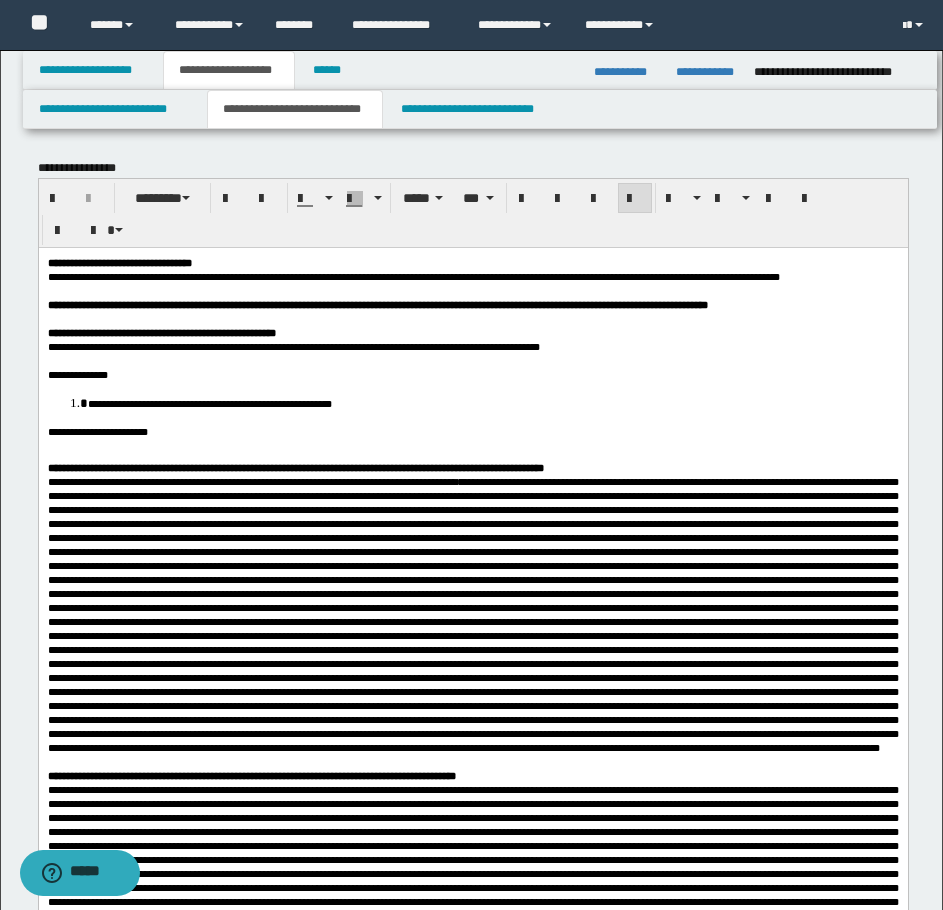 click at bounding box center (472, 453) 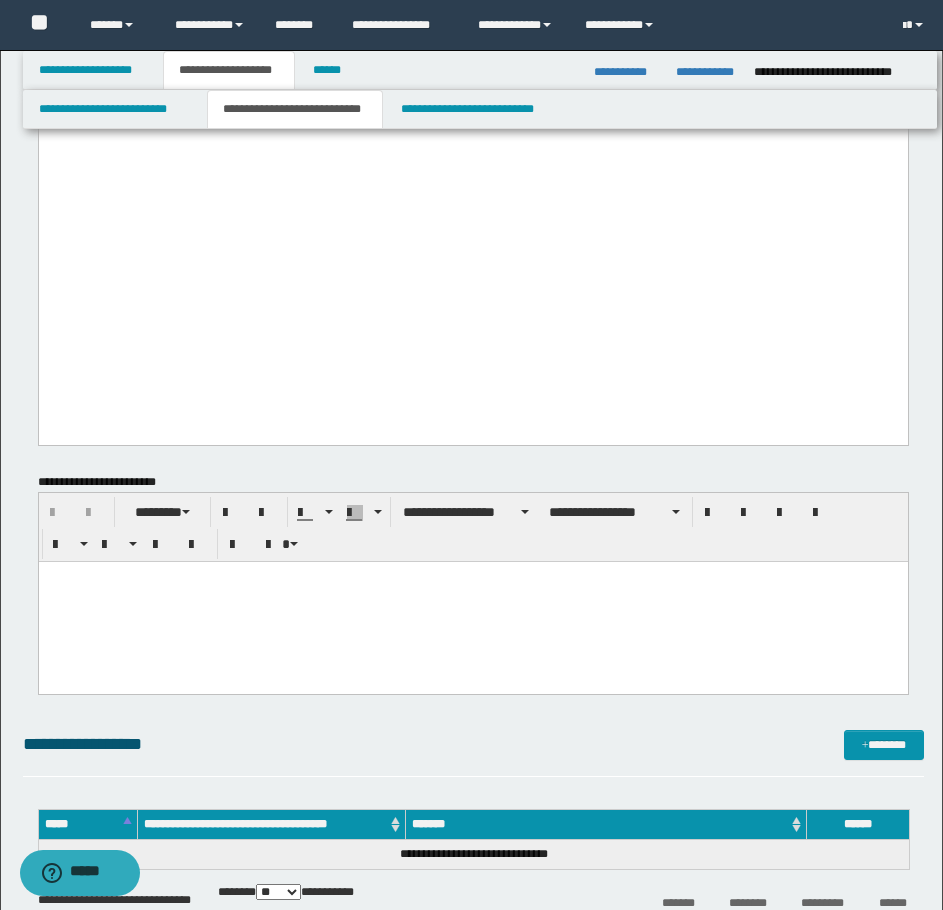 scroll, scrollTop: 900, scrollLeft: 0, axis: vertical 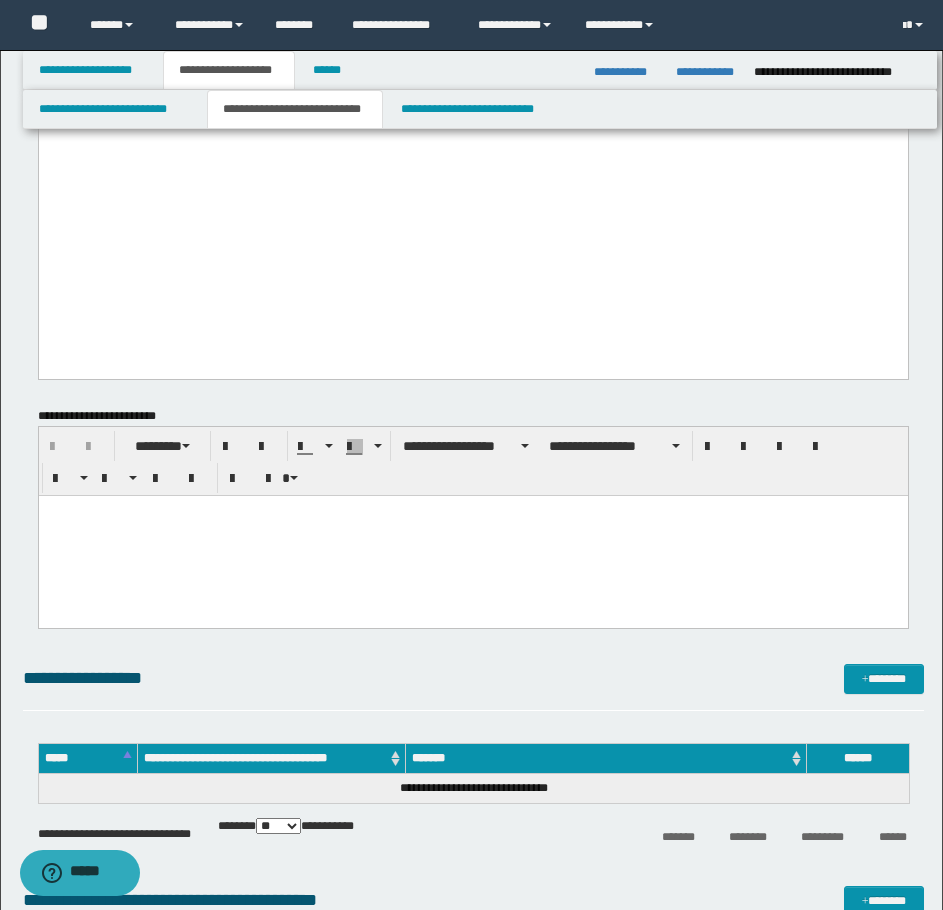 click at bounding box center (472, 535) 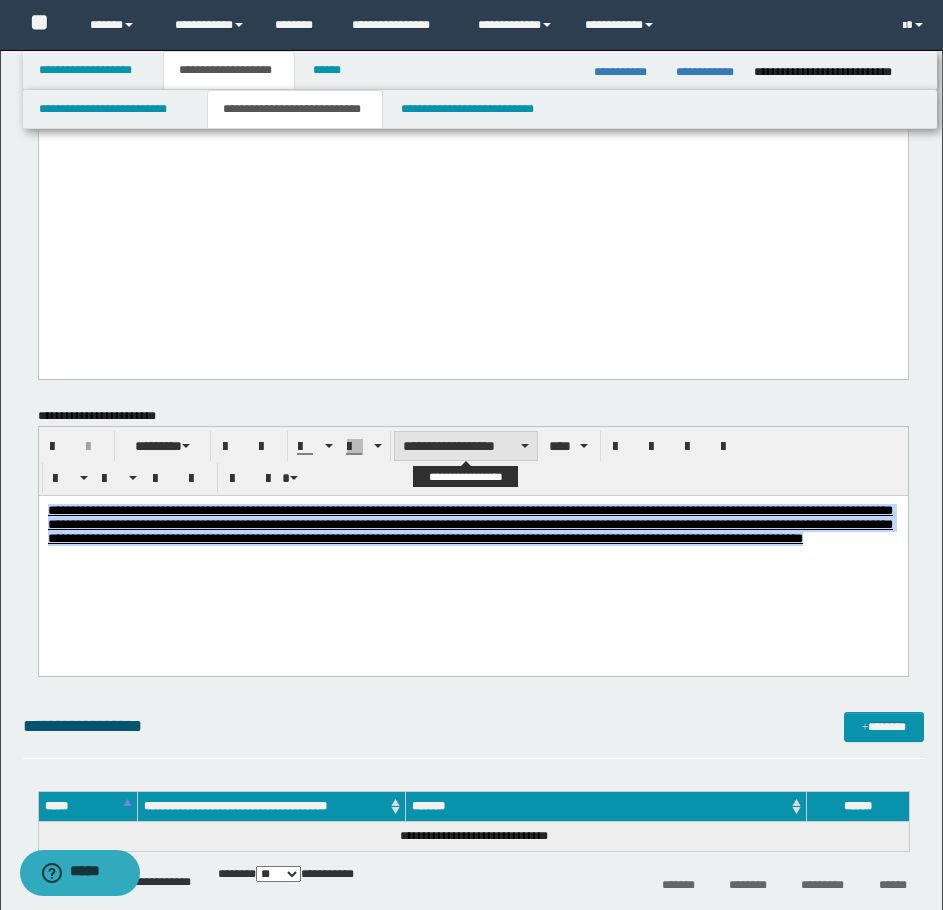 click on "**********" at bounding box center [466, 446] 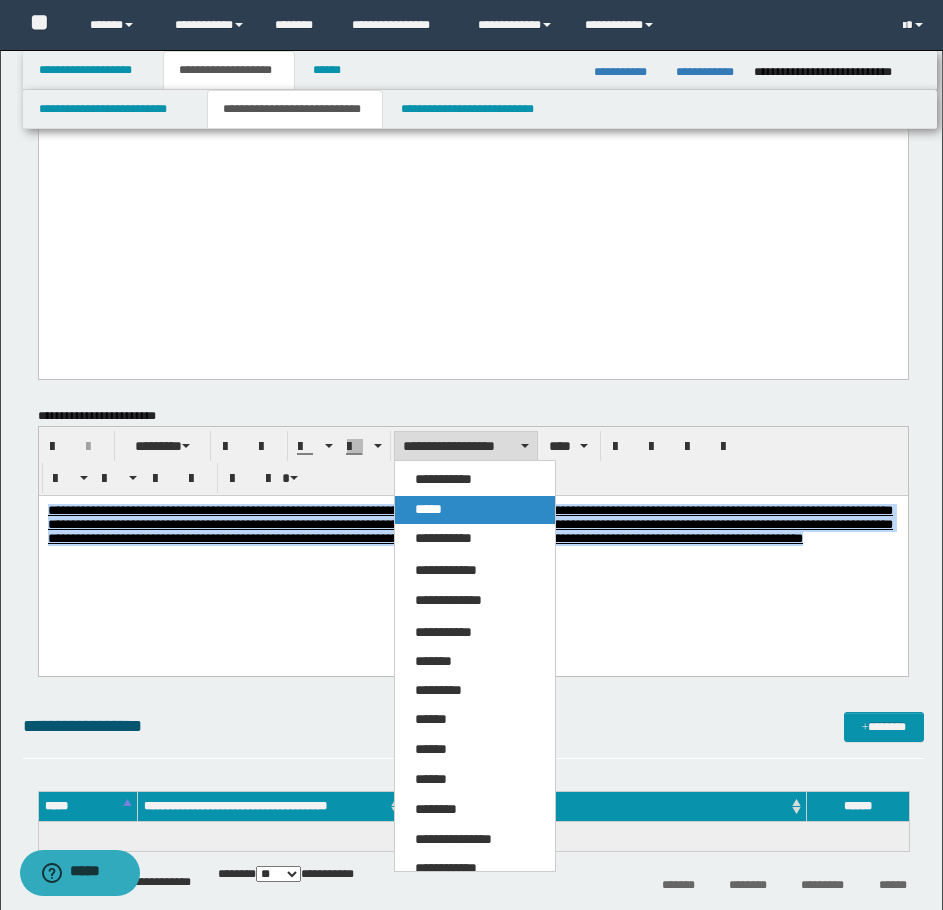 click on "*****" at bounding box center (475, 510) 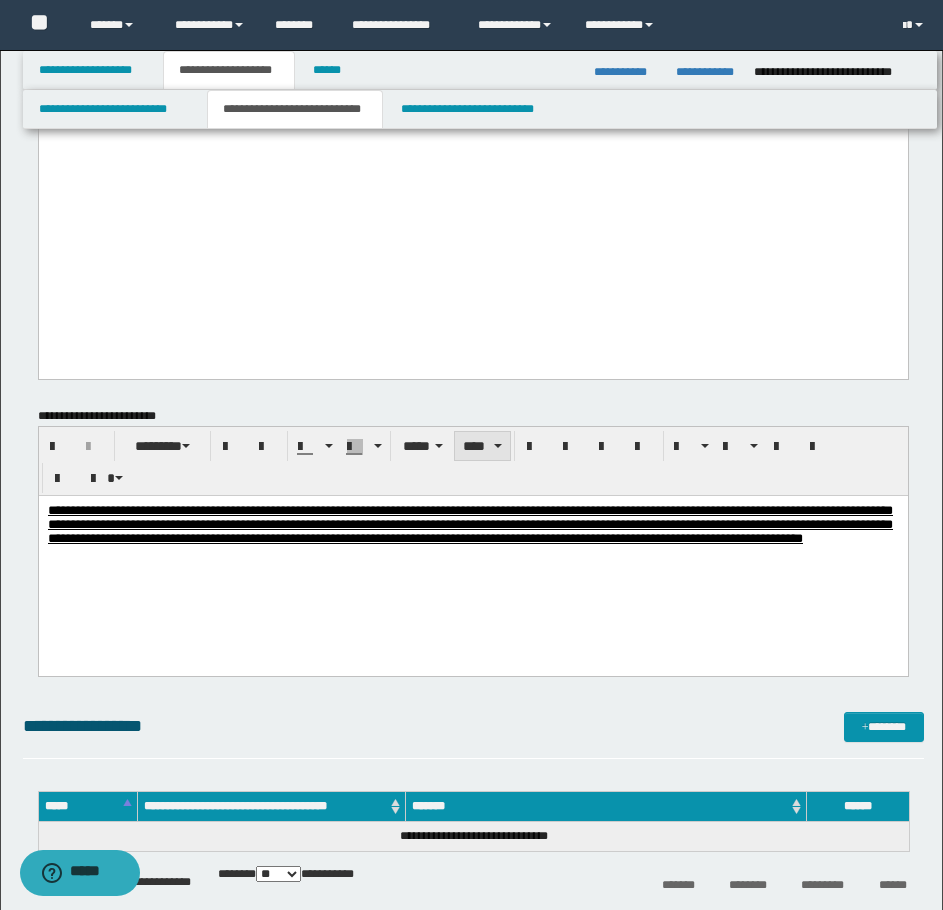 click on "****" at bounding box center [482, 446] 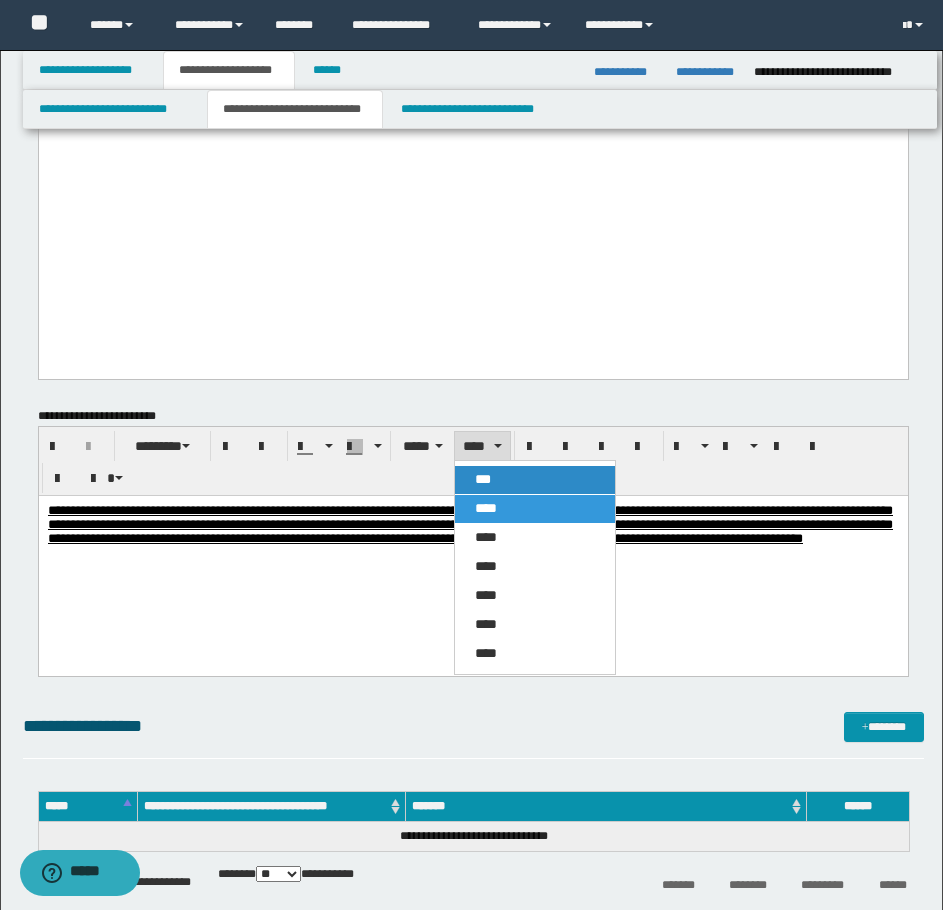 click on "***" at bounding box center (535, 480) 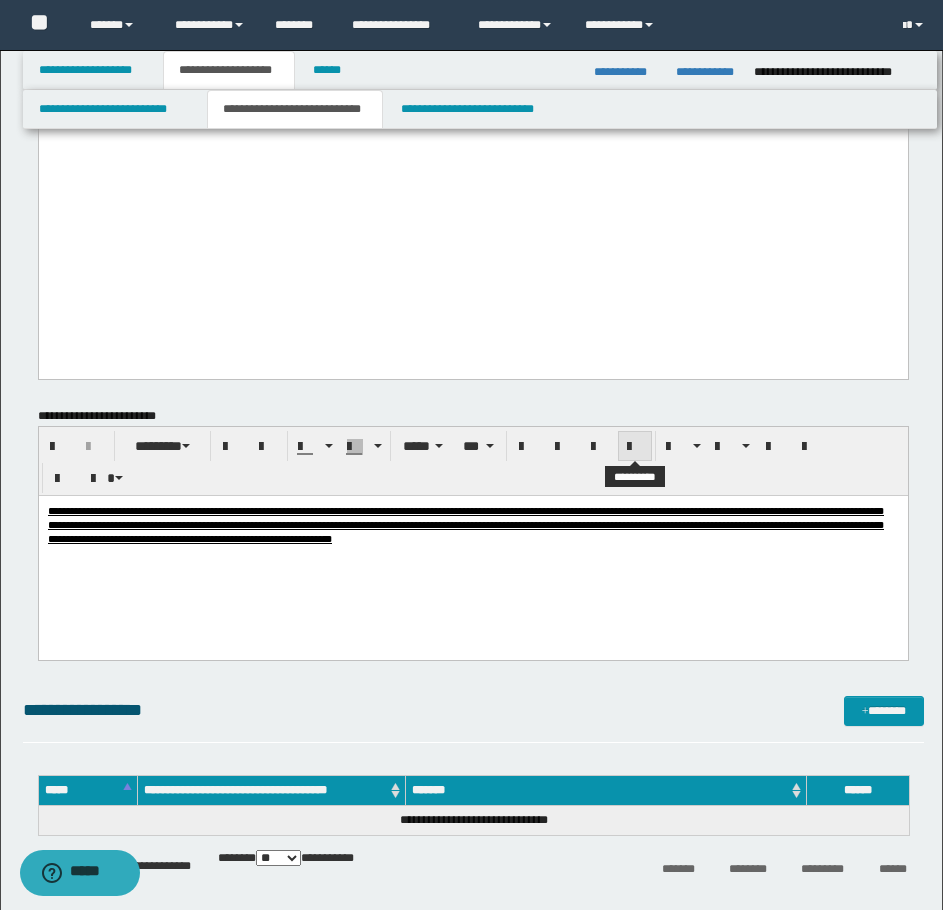click at bounding box center [635, 446] 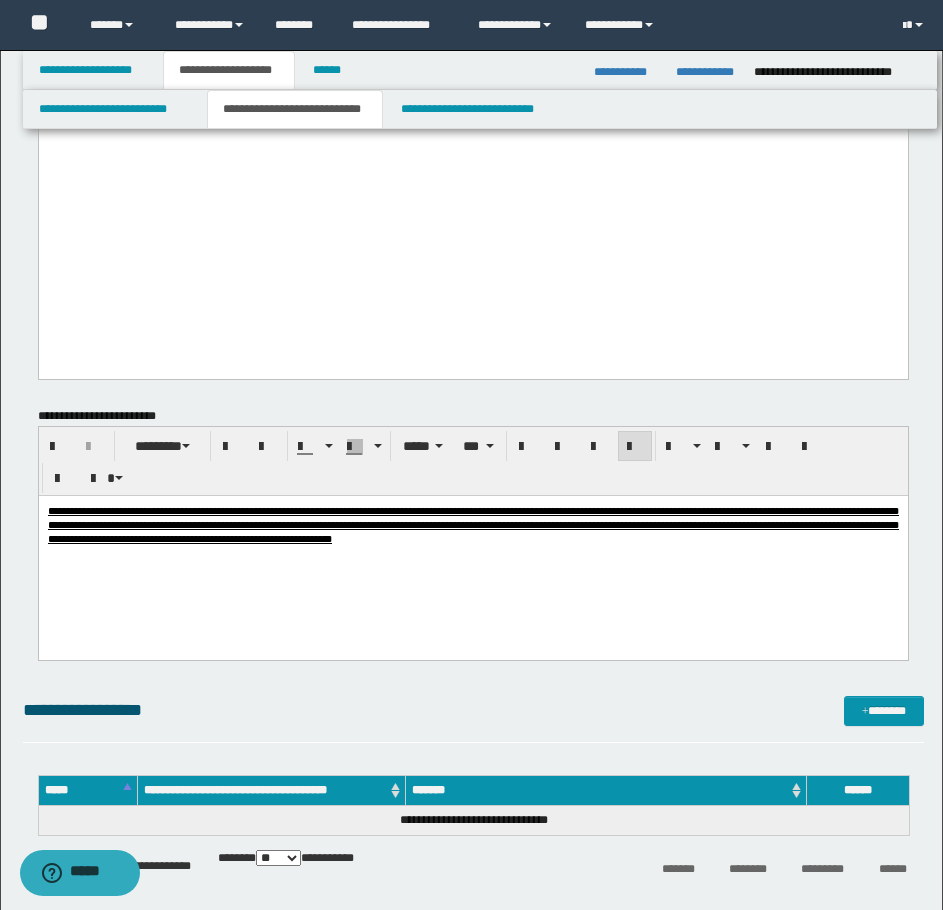 click on "**********" at bounding box center [472, 549] 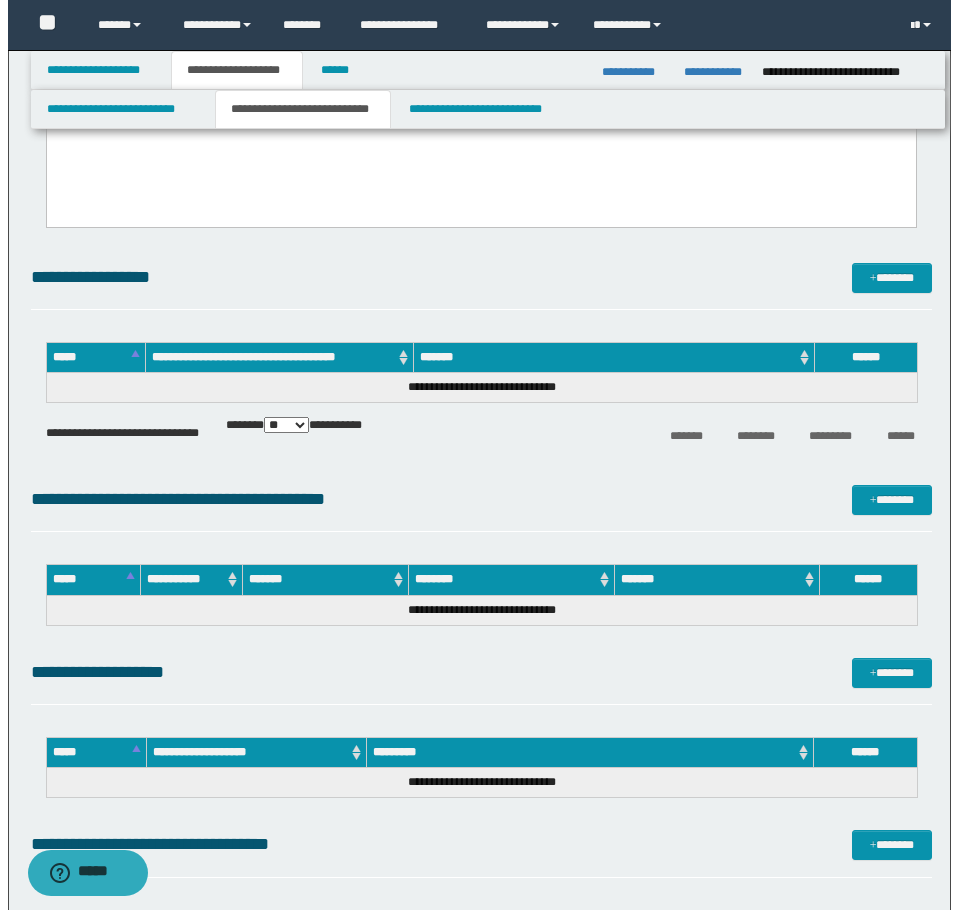 scroll, scrollTop: 1400, scrollLeft: 0, axis: vertical 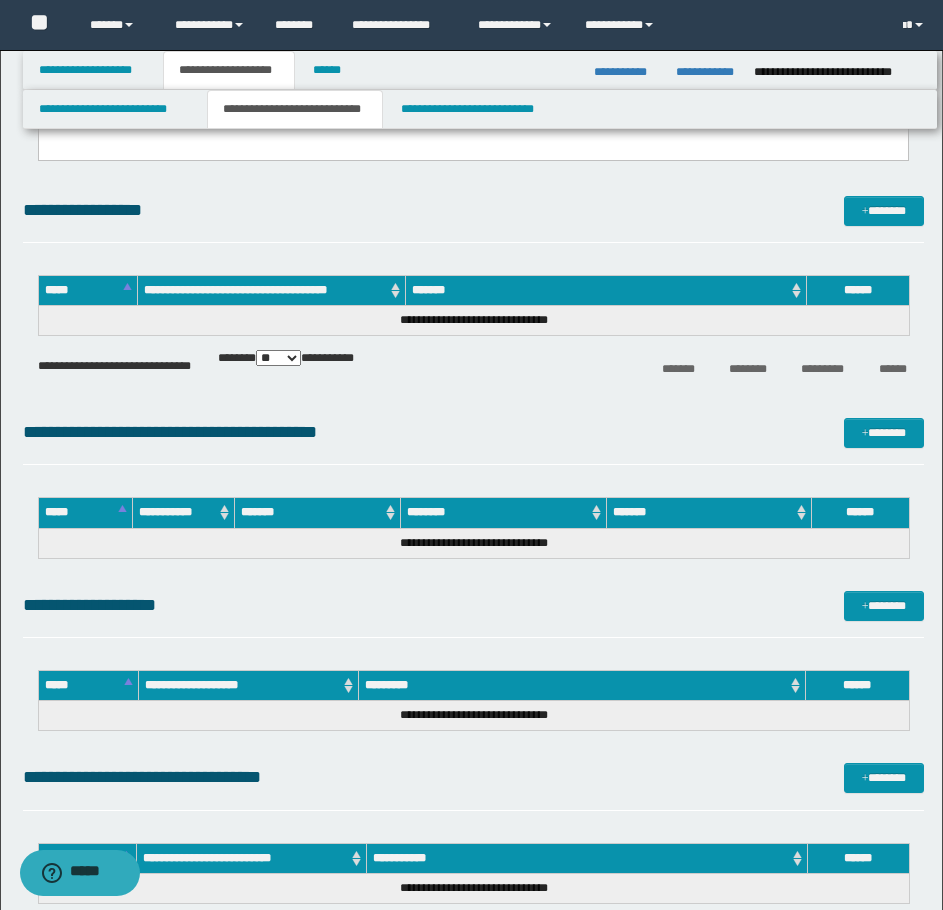click on "**********" at bounding box center [473, 614] 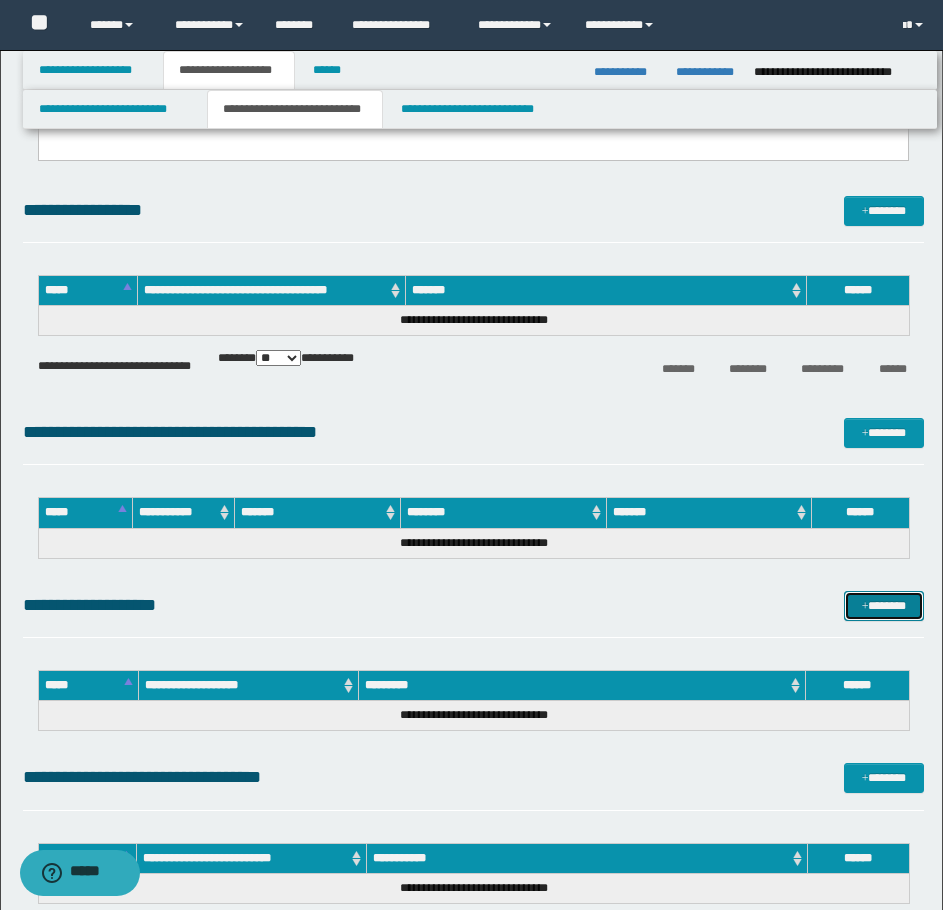 click on "*******" at bounding box center [884, 606] 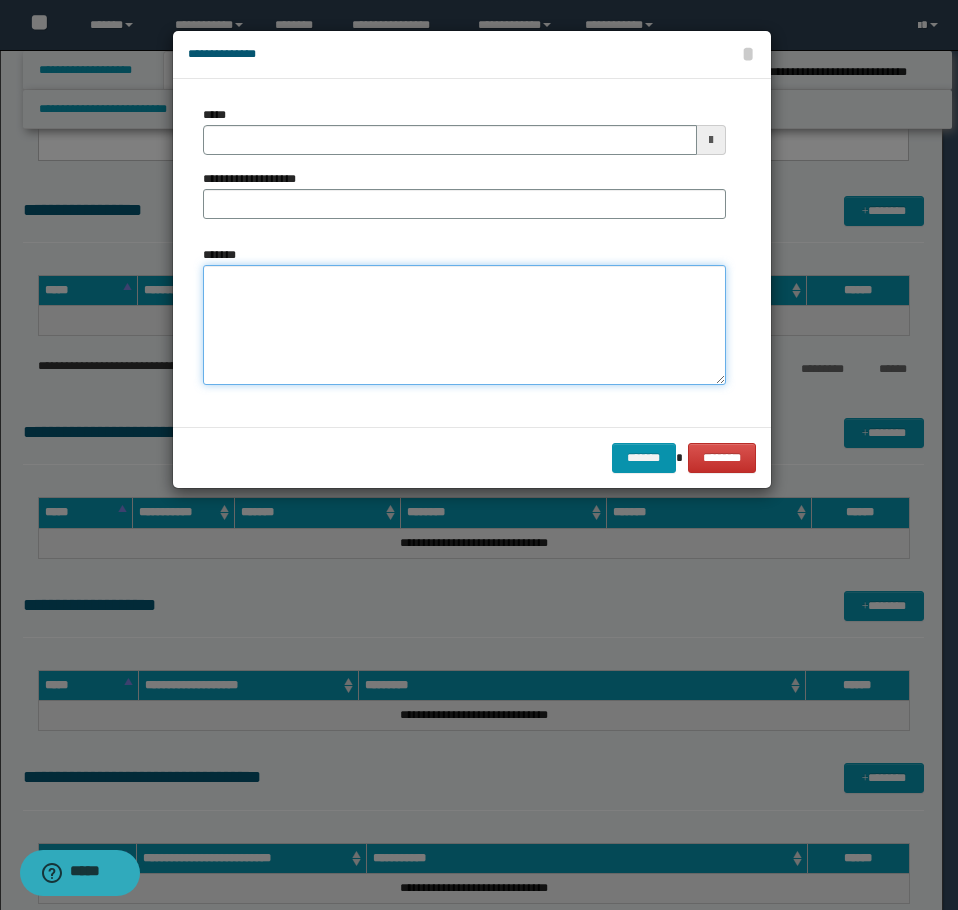 click on "*******" at bounding box center [464, 325] 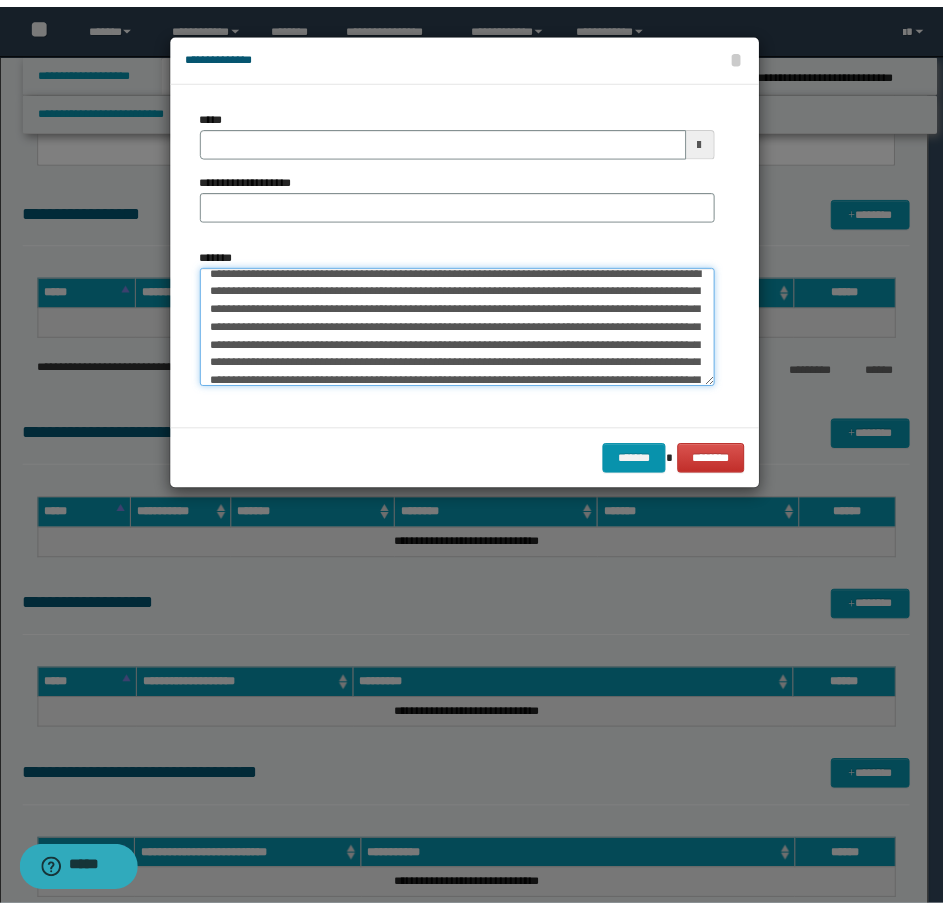 scroll, scrollTop: 0, scrollLeft: 0, axis: both 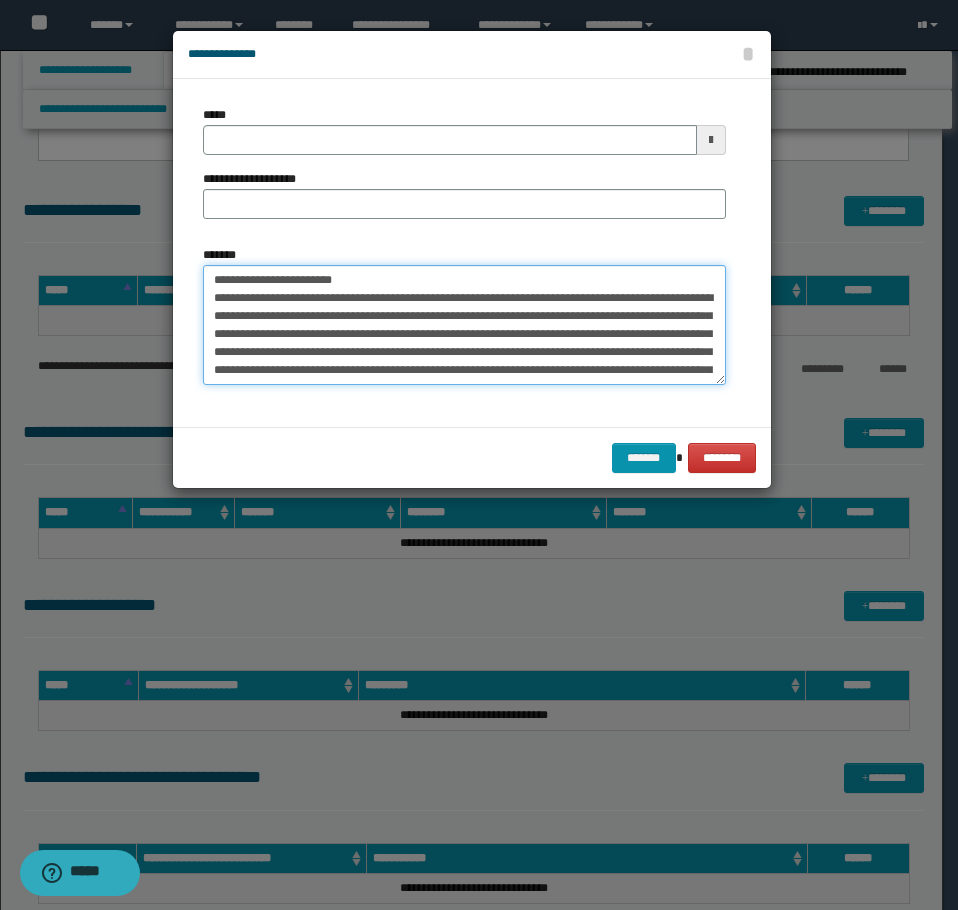 drag, startPoint x: 400, startPoint y: 269, endPoint x: 272, endPoint y: 270, distance: 128.0039 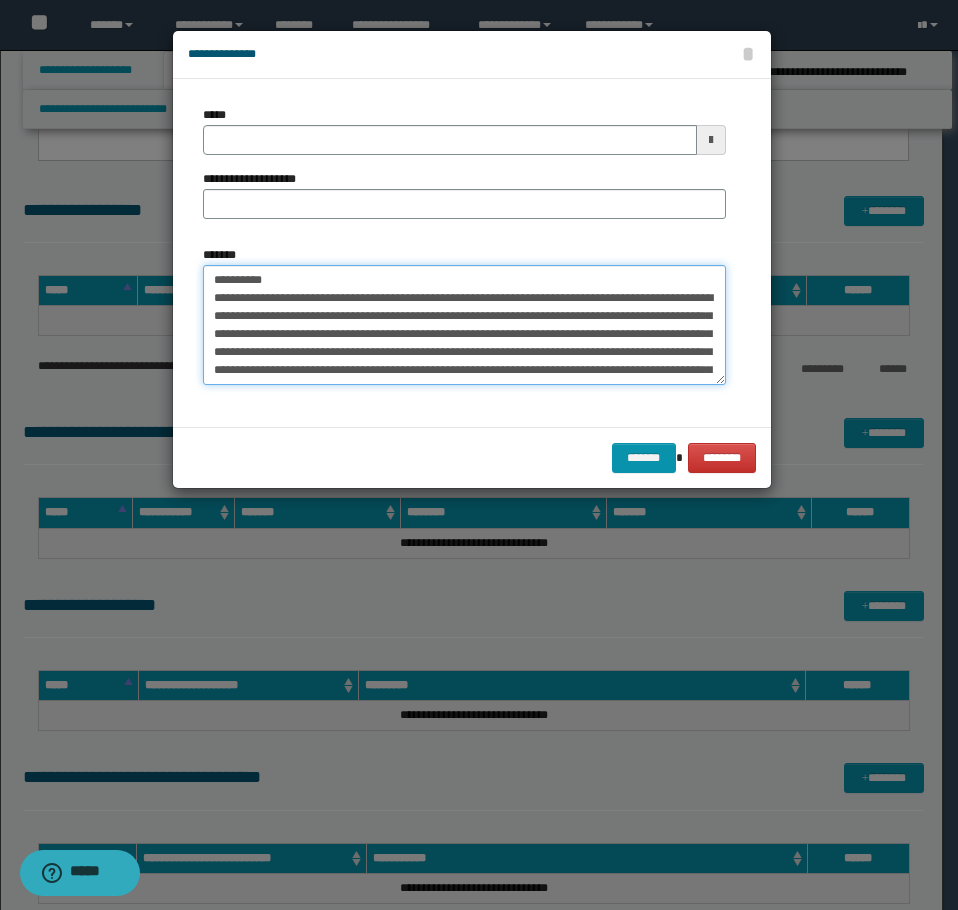 type on "**********" 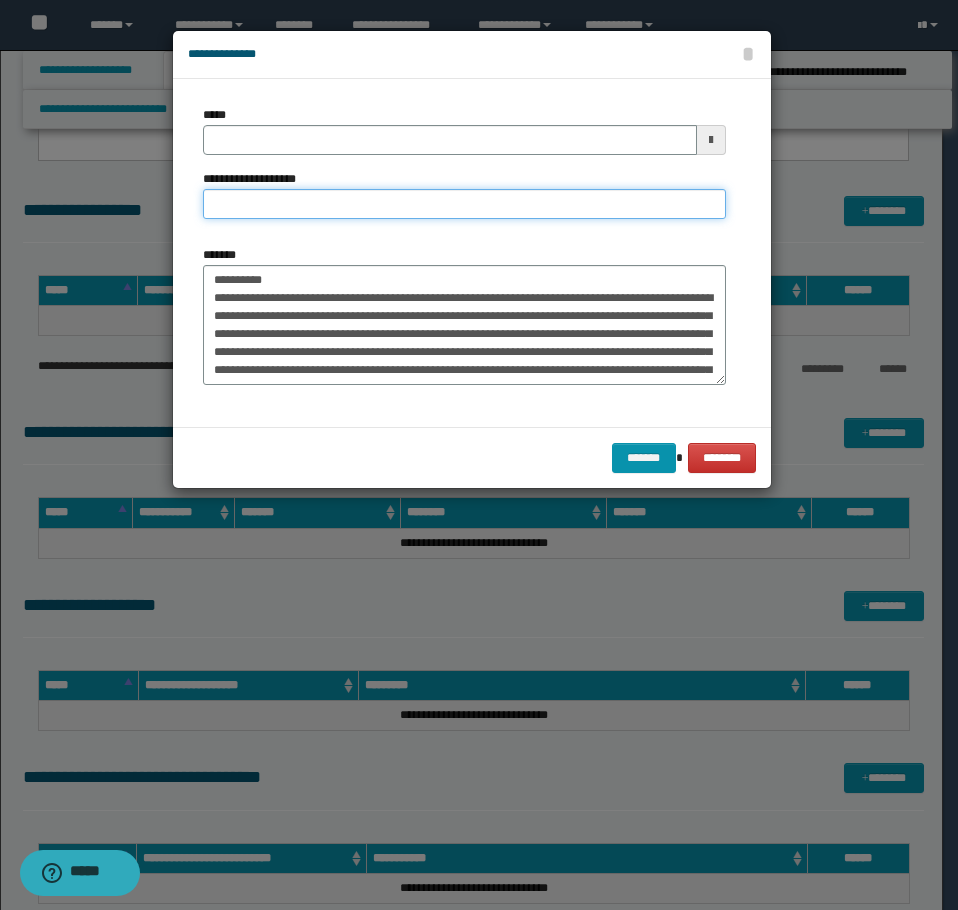 click on "**********" at bounding box center [464, 204] 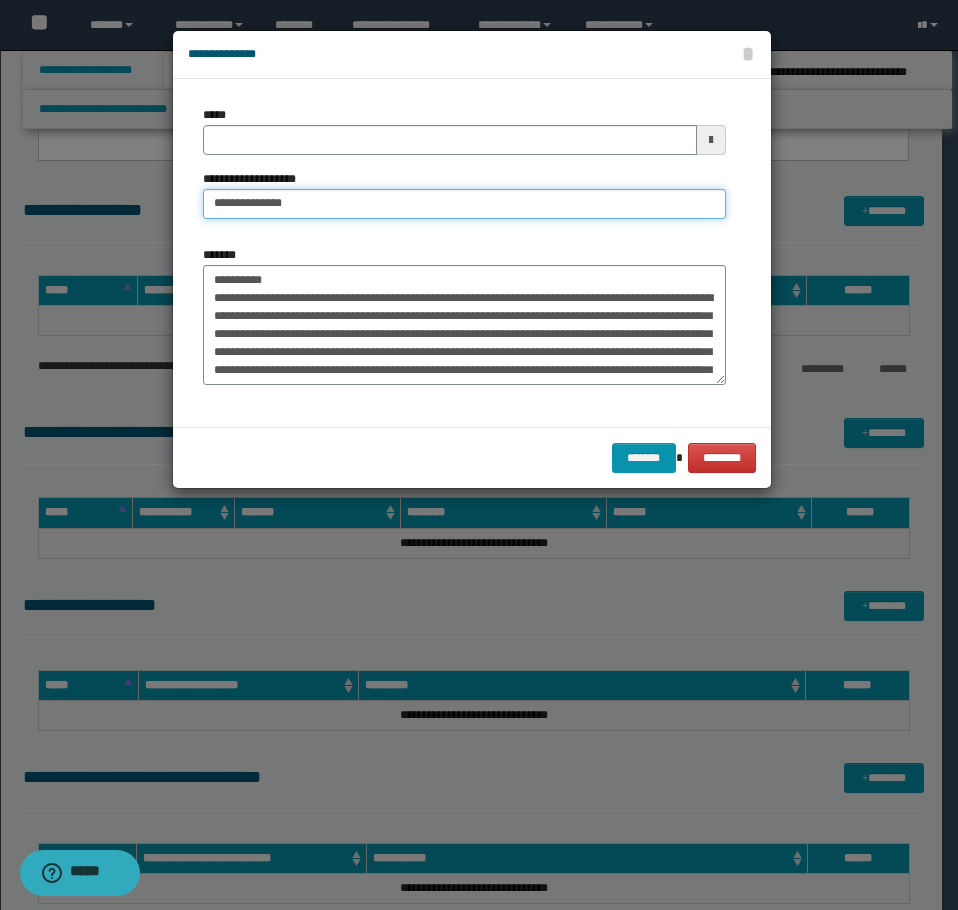 type on "**********" 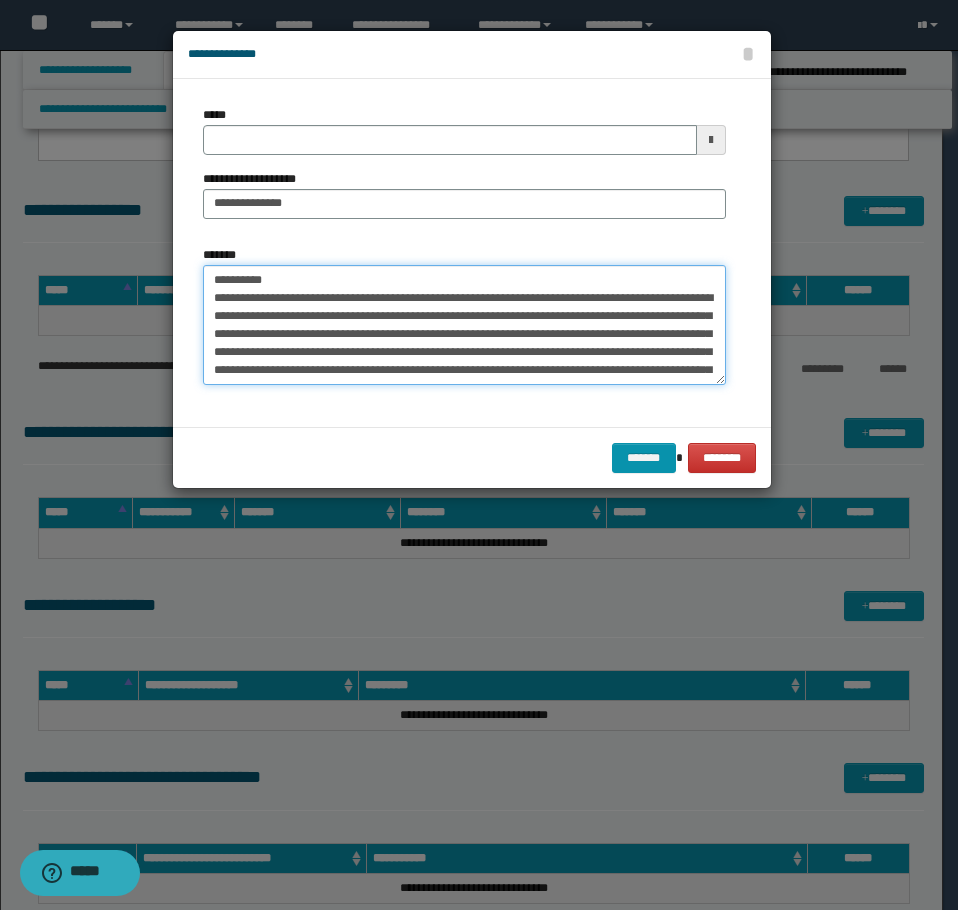 drag, startPoint x: 295, startPoint y: 264, endPoint x: -1, endPoint y: 247, distance: 296.48776 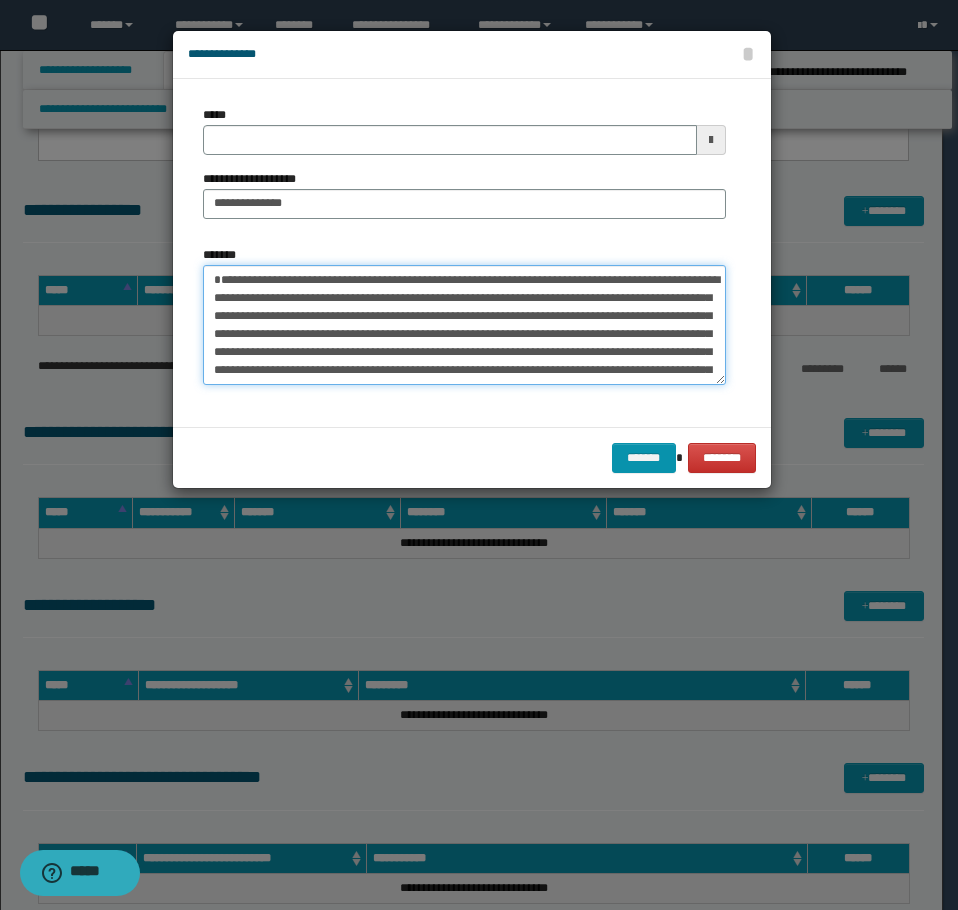 type 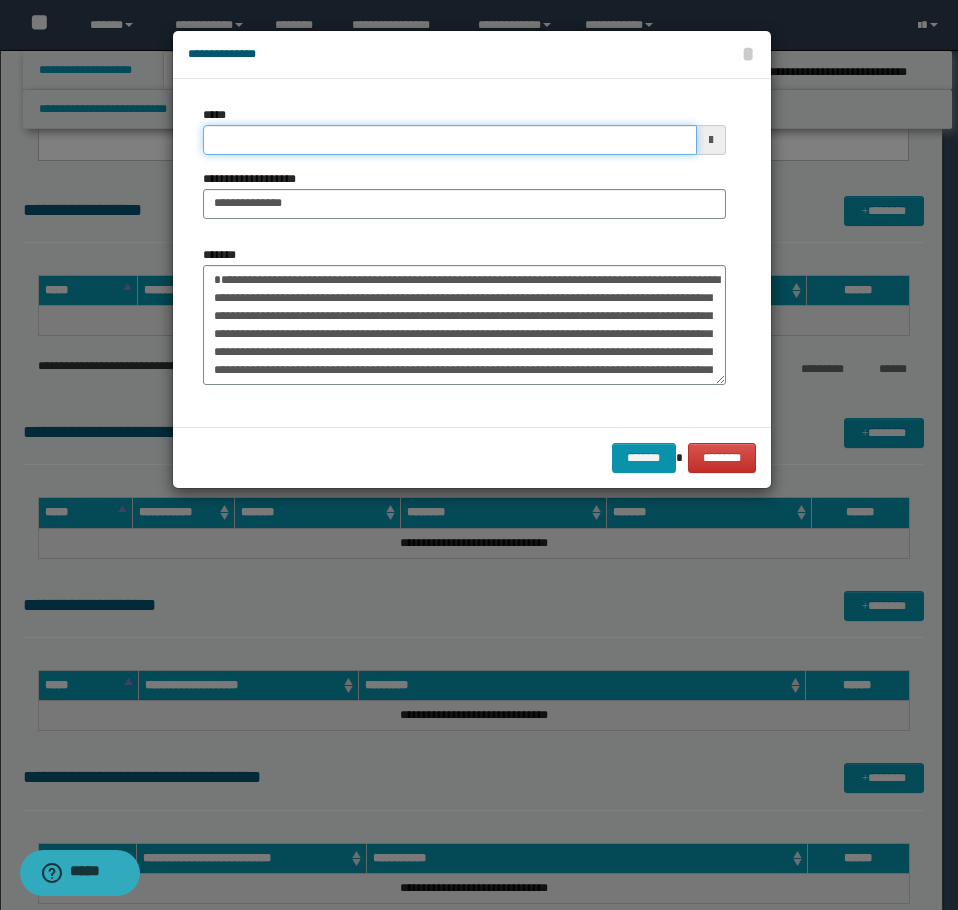 click on "*****" at bounding box center (450, 140) 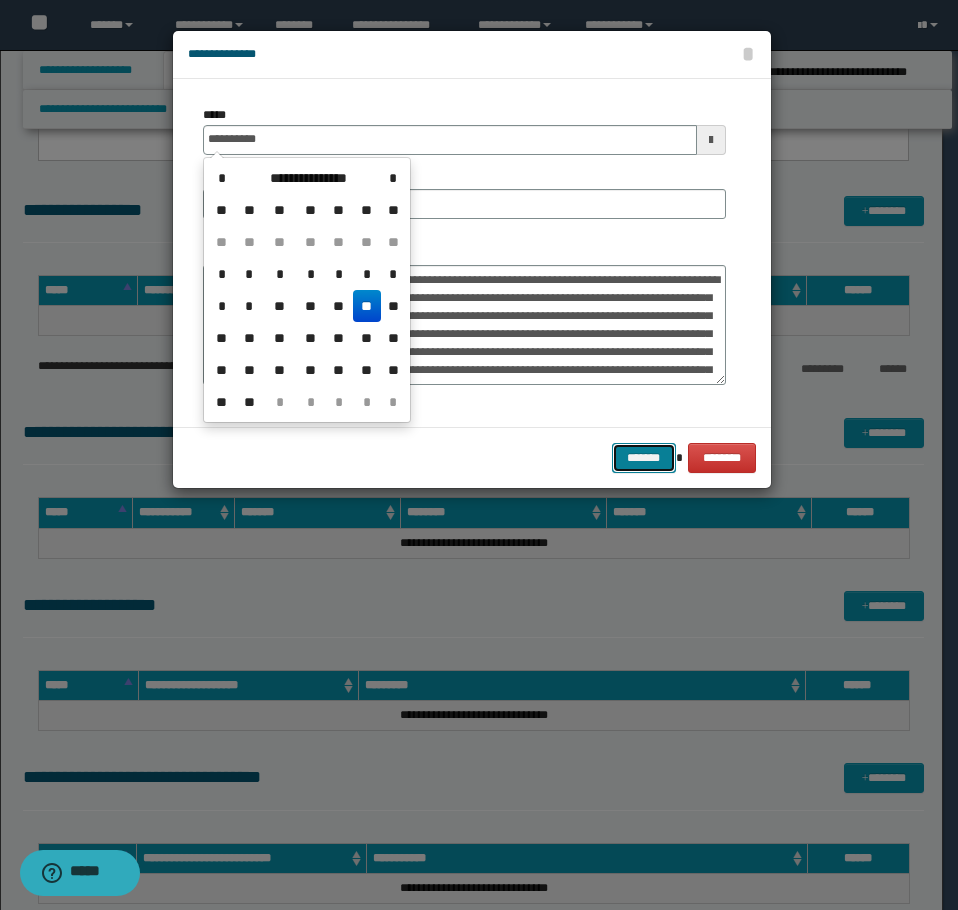type on "**********" 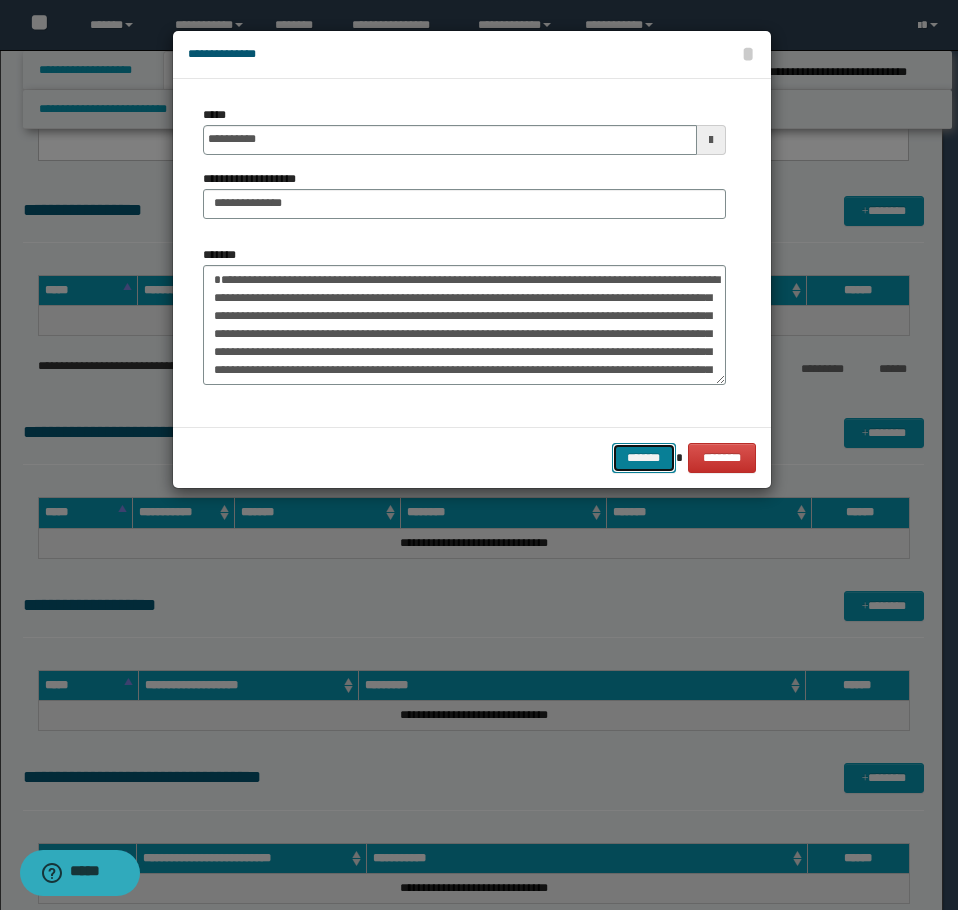 click on "*******" at bounding box center (644, 458) 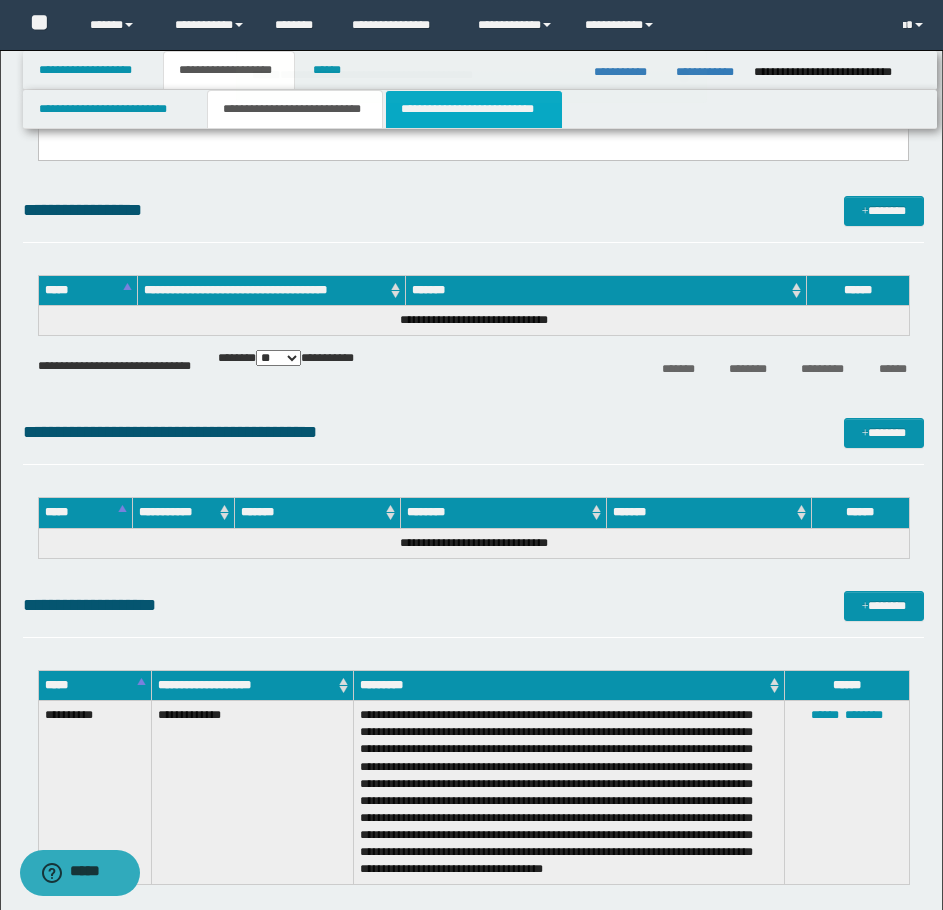 click on "**********" at bounding box center [474, 109] 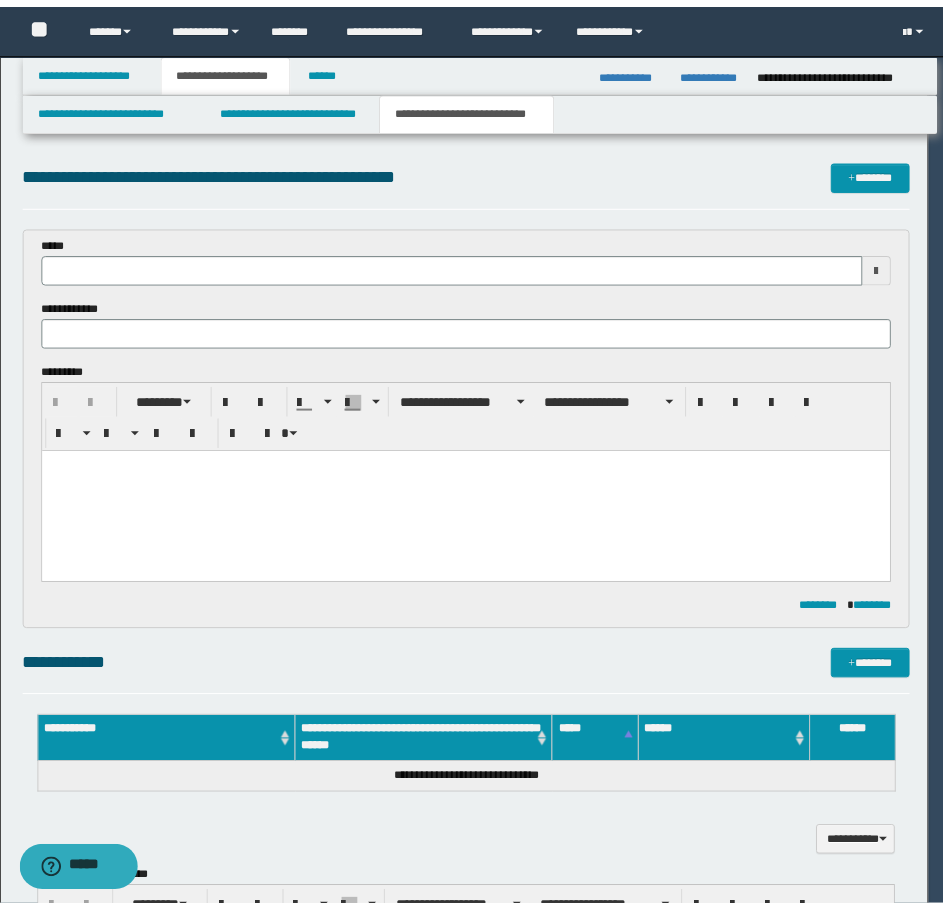 scroll, scrollTop: 0, scrollLeft: 0, axis: both 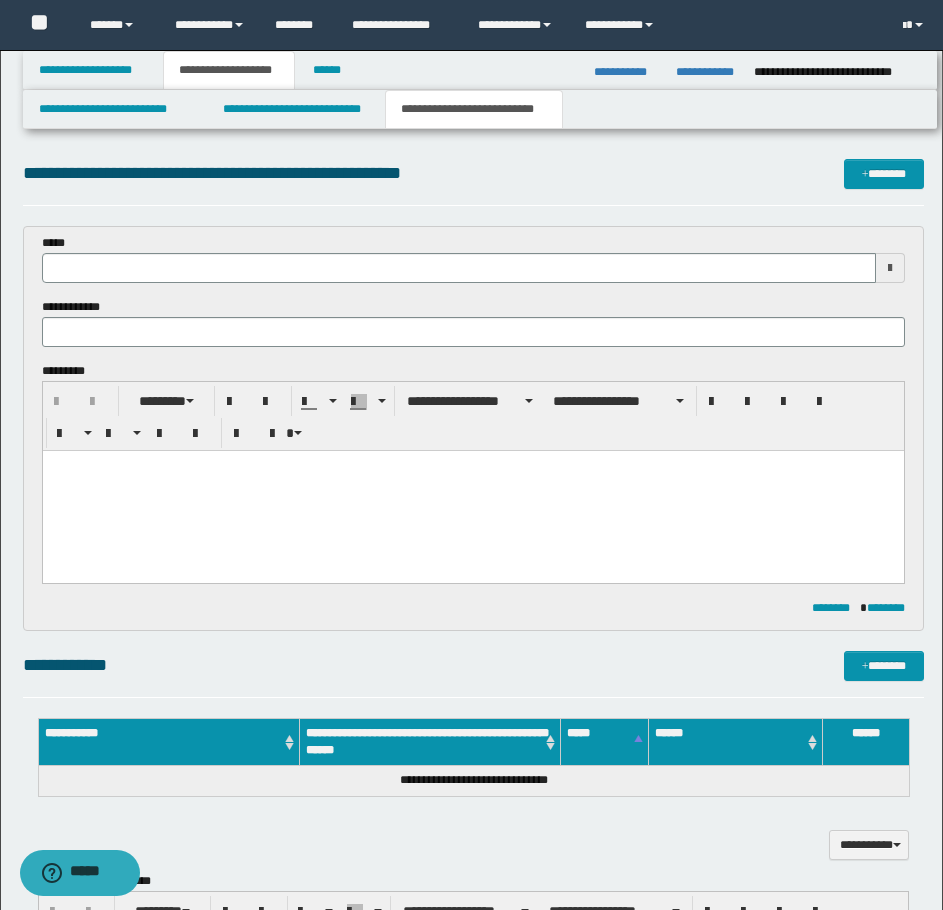 click at bounding box center (472, 491) 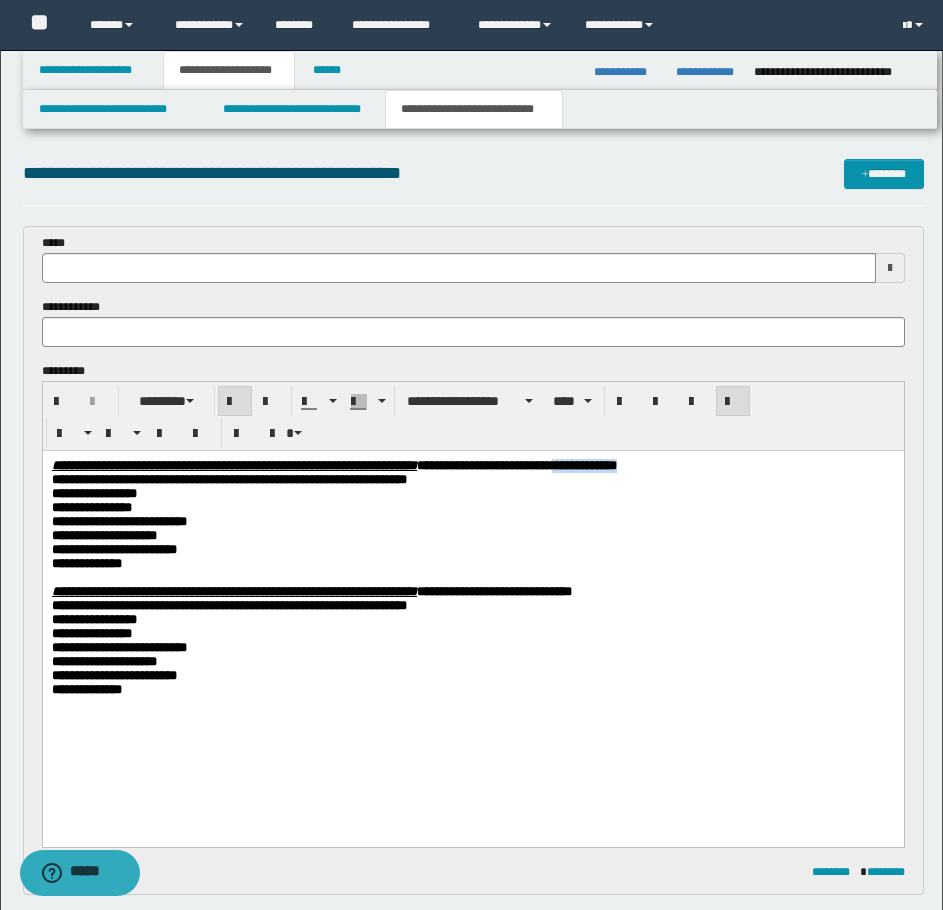 drag, startPoint x: 845, startPoint y: 467, endPoint x: 801, endPoint y: 896, distance: 431.25052 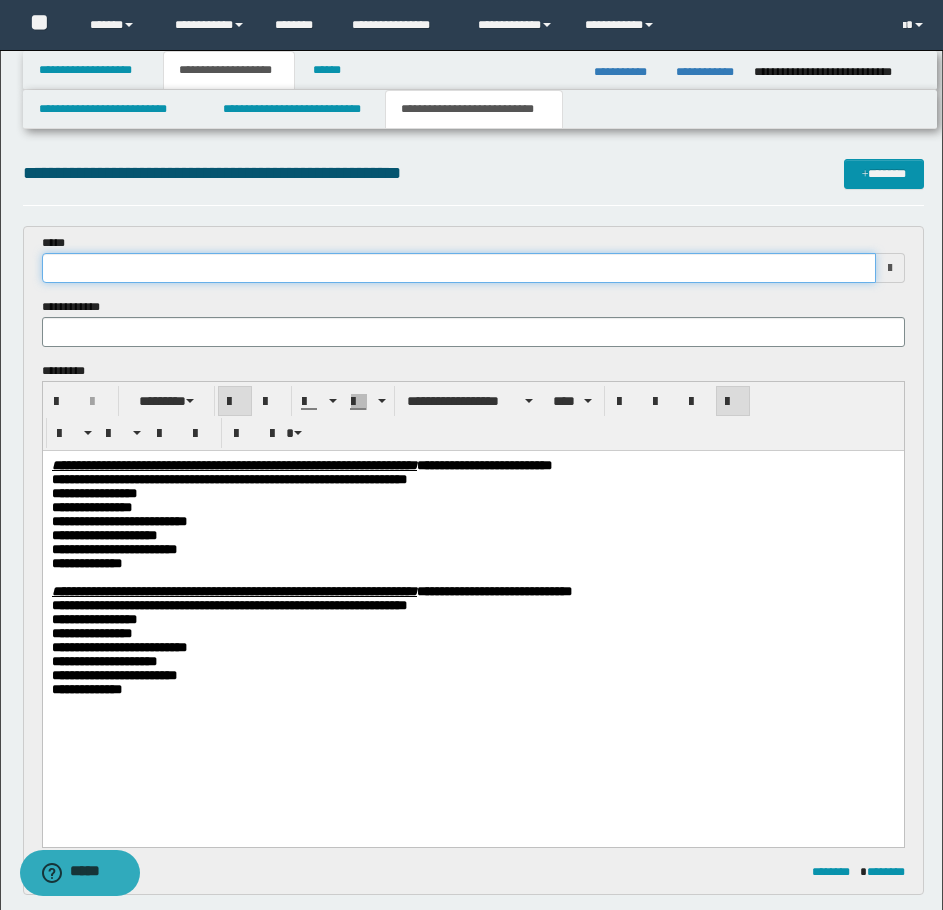 click at bounding box center (459, 268) 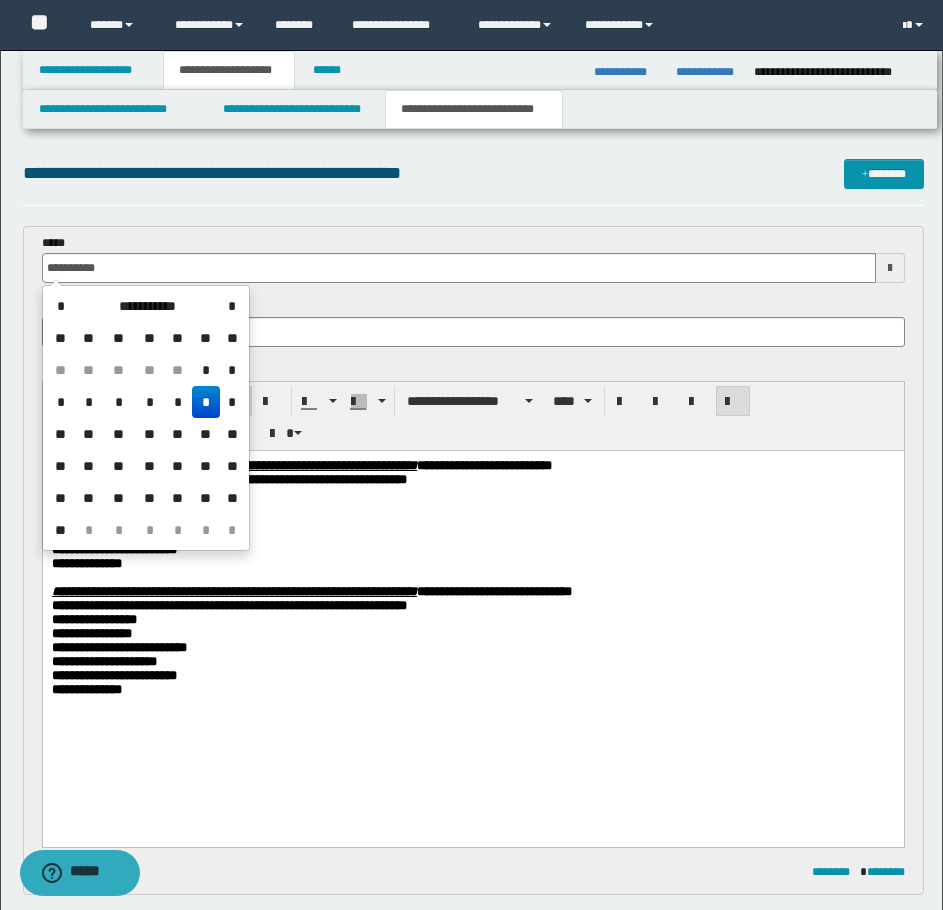 click on "*" at bounding box center (206, 402) 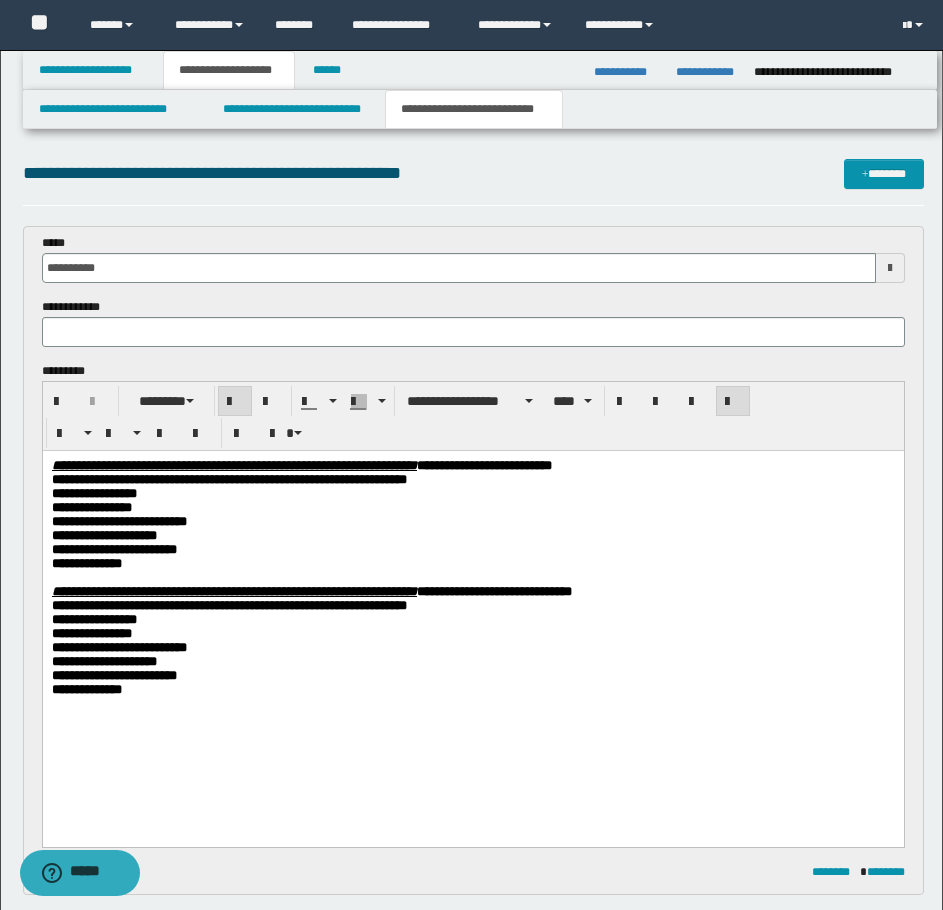 click on "**********" at bounding box center [472, 494] 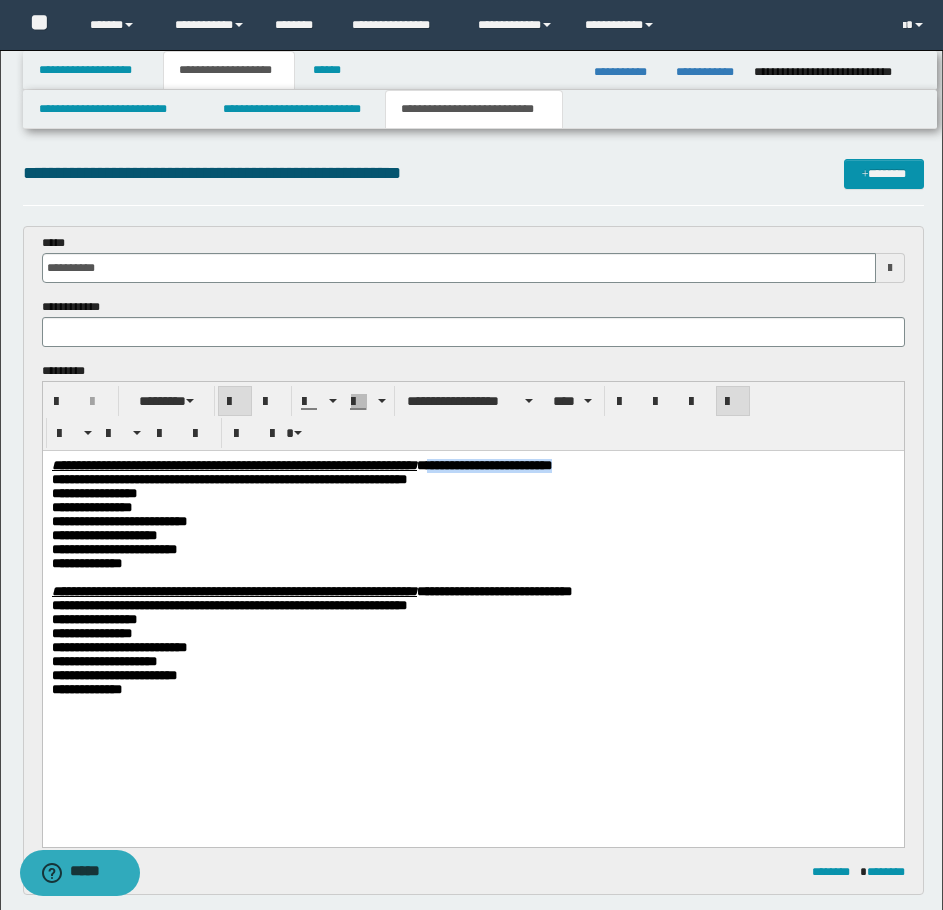 drag, startPoint x: 819, startPoint y: 468, endPoint x: 649, endPoint y: 884, distance: 449.39514 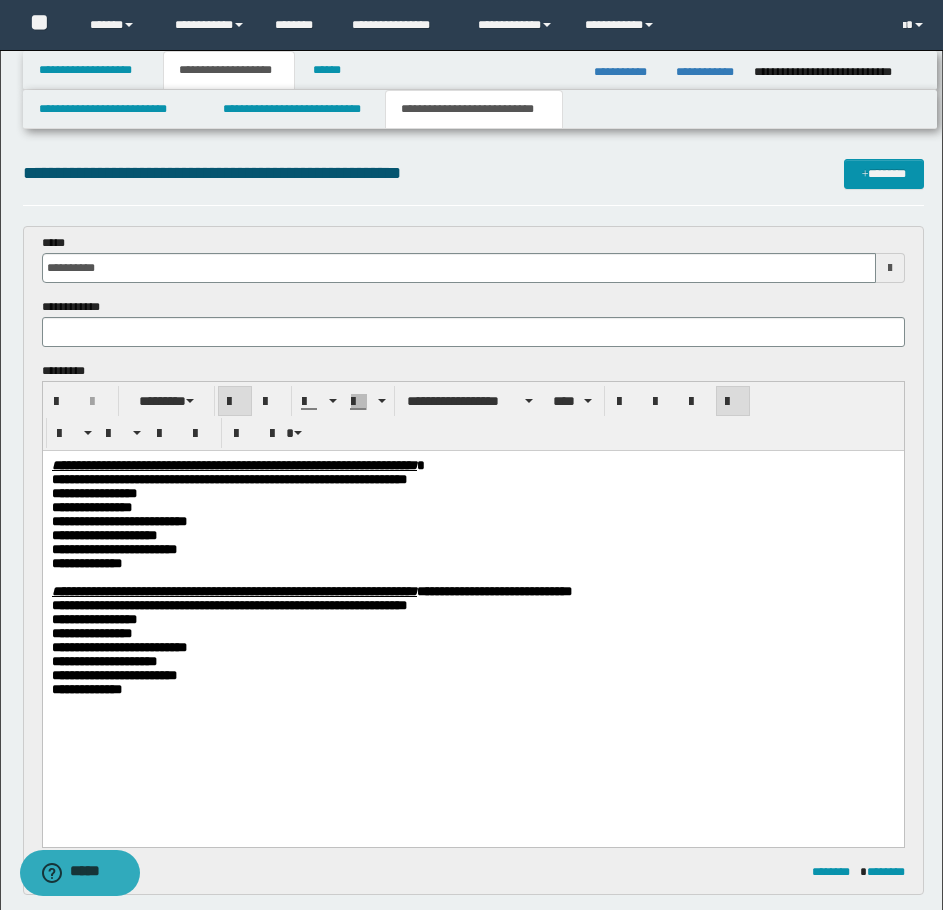 click at bounding box center (473, 332) 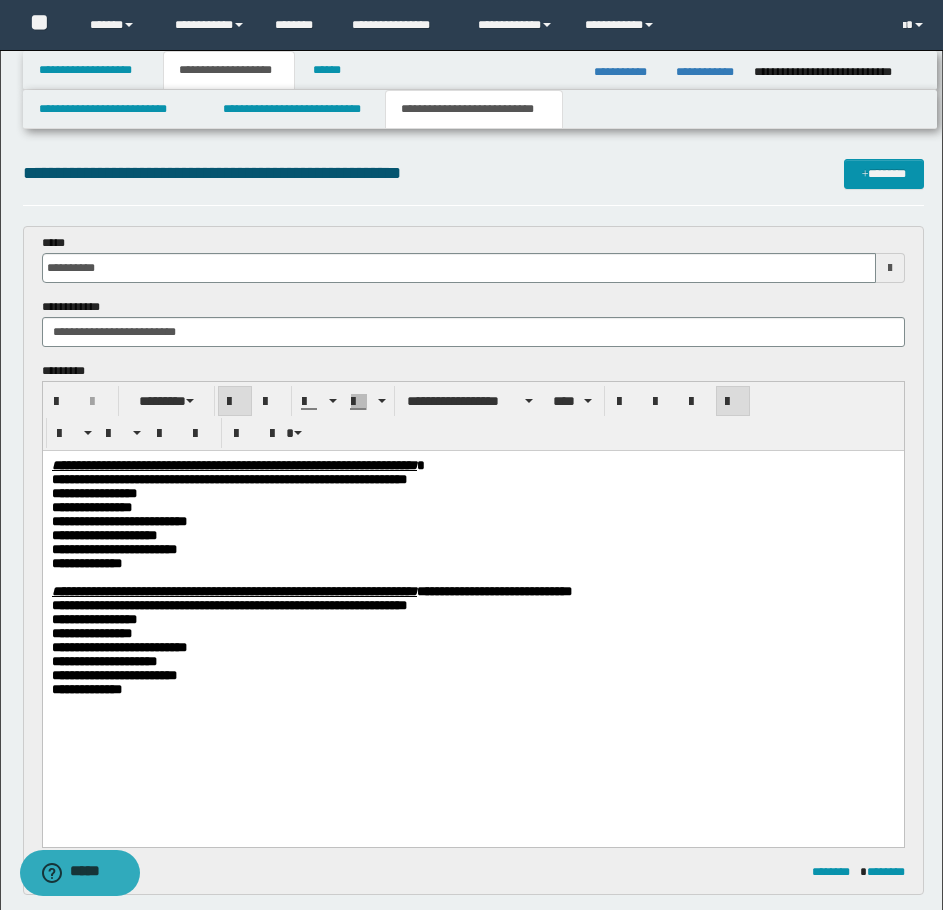 type on "**********" 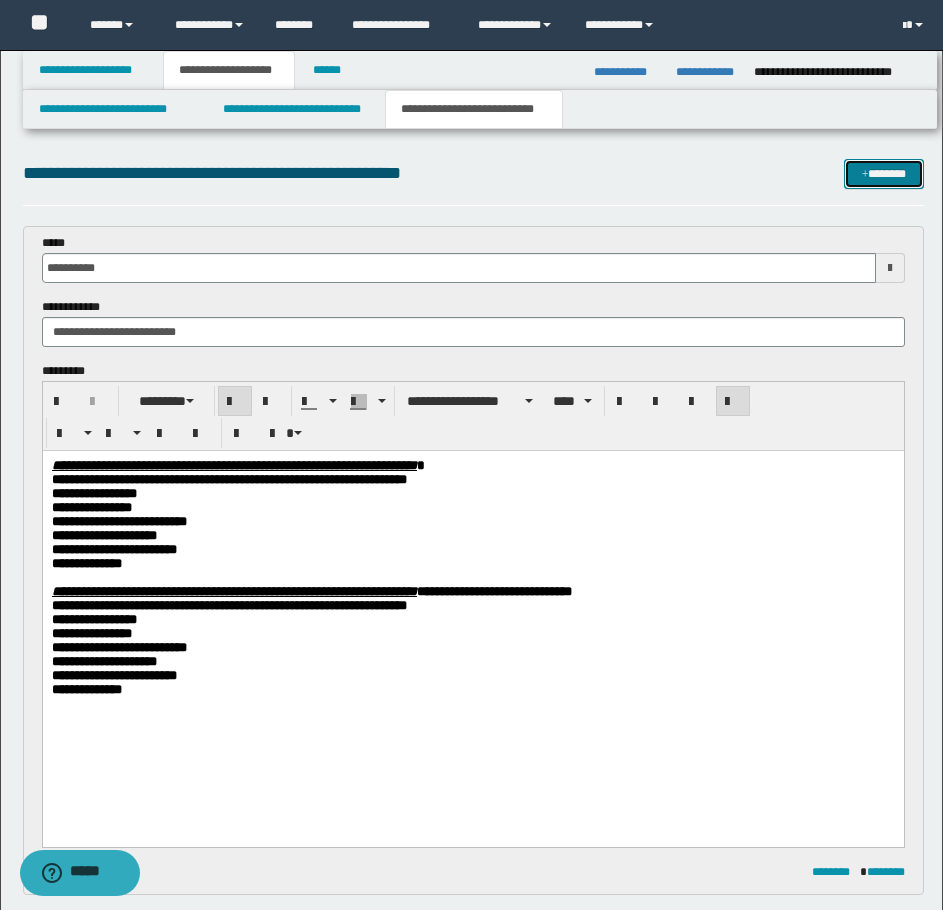 click on "*******" at bounding box center (884, 174) 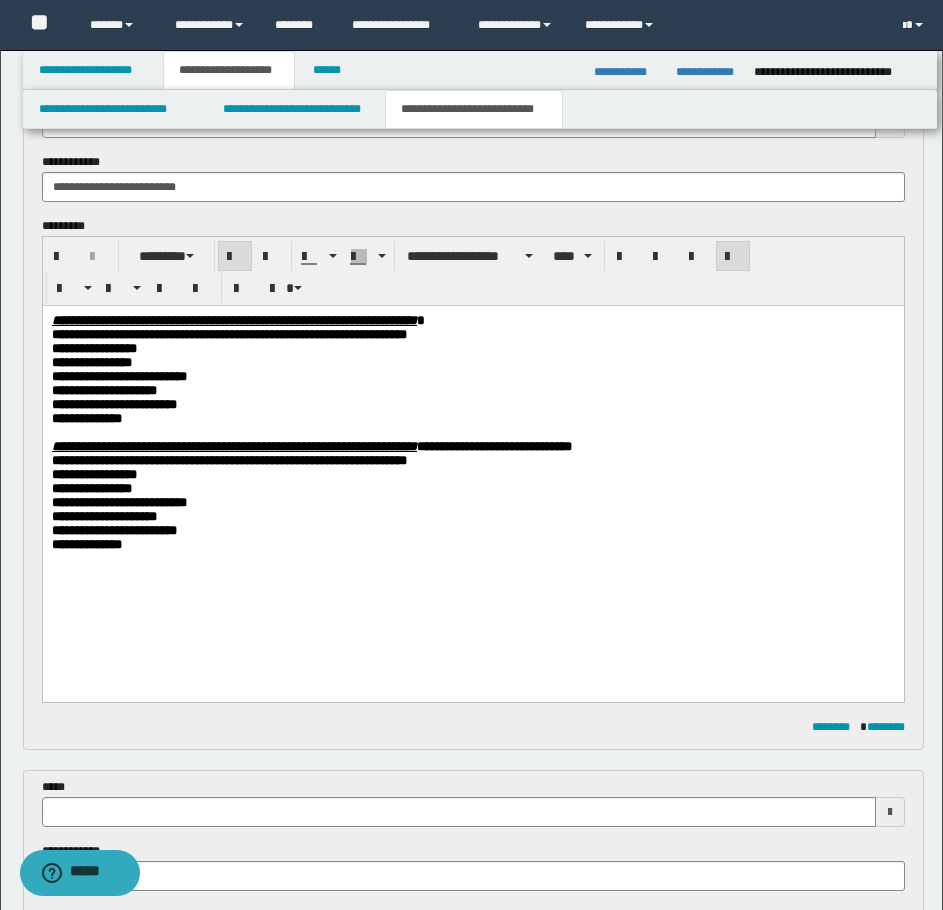 scroll, scrollTop: 142, scrollLeft: 0, axis: vertical 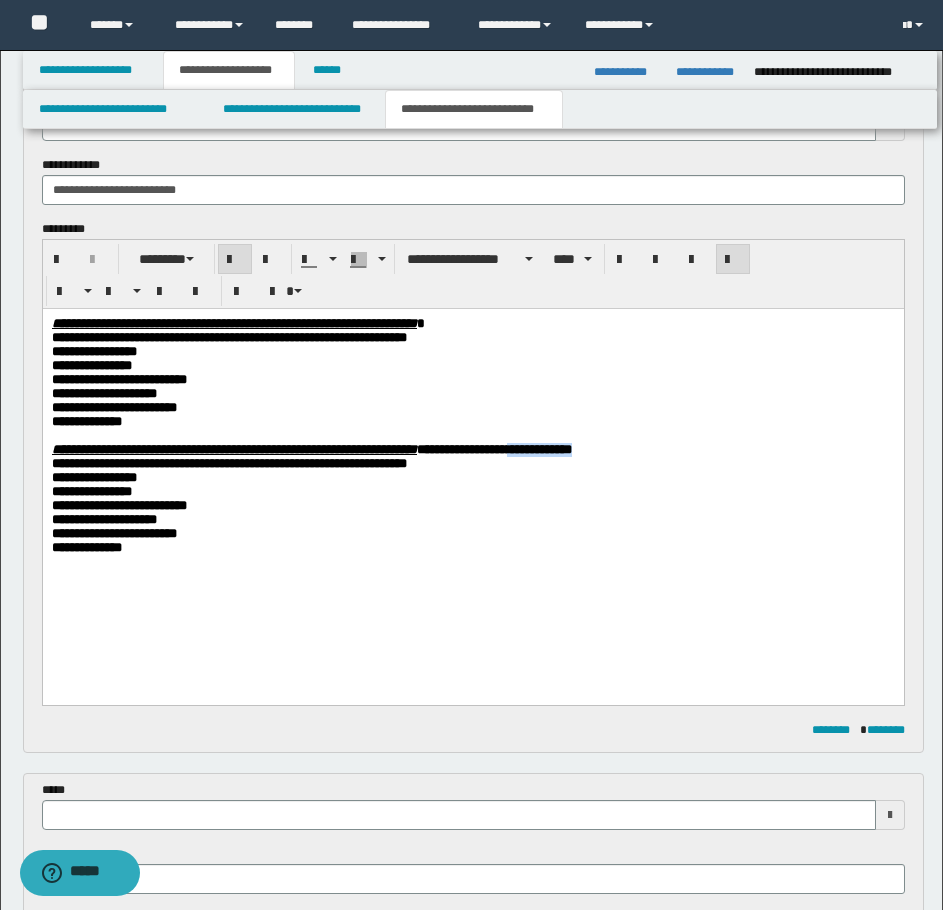 drag, startPoint x: 801, startPoint y: 475, endPoint x: 724, endPoint y: 471, distance: 77.10383 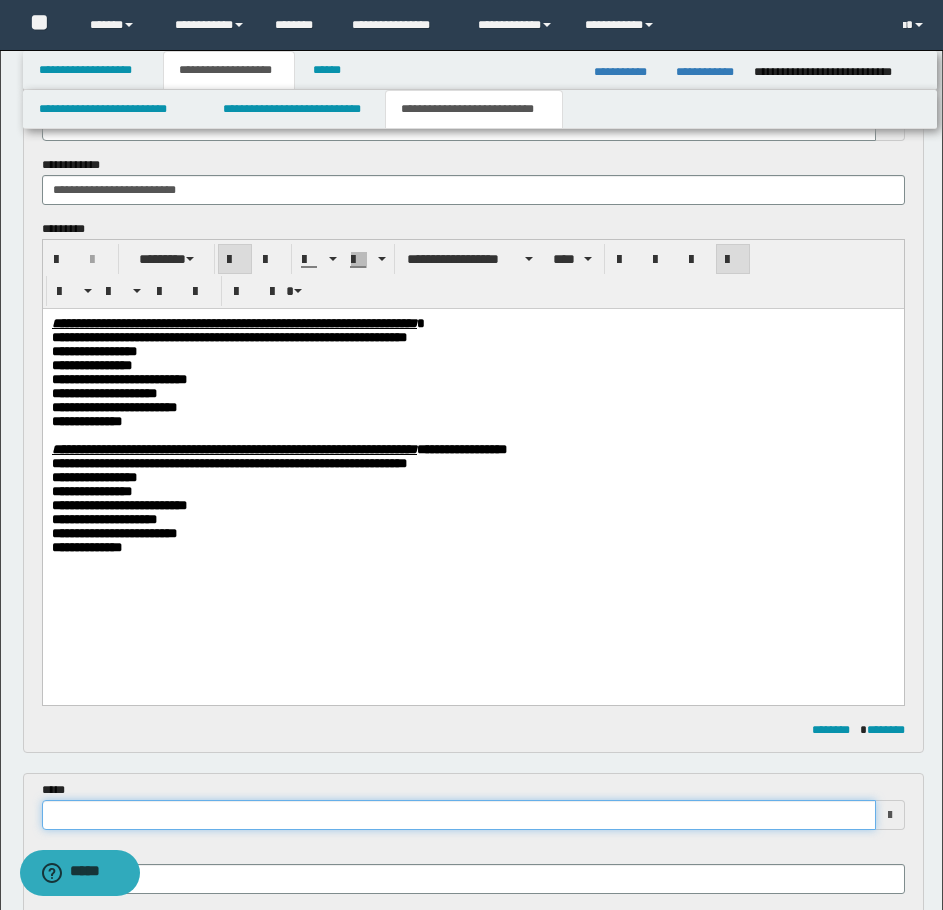 click at bounding box center (459, 815) 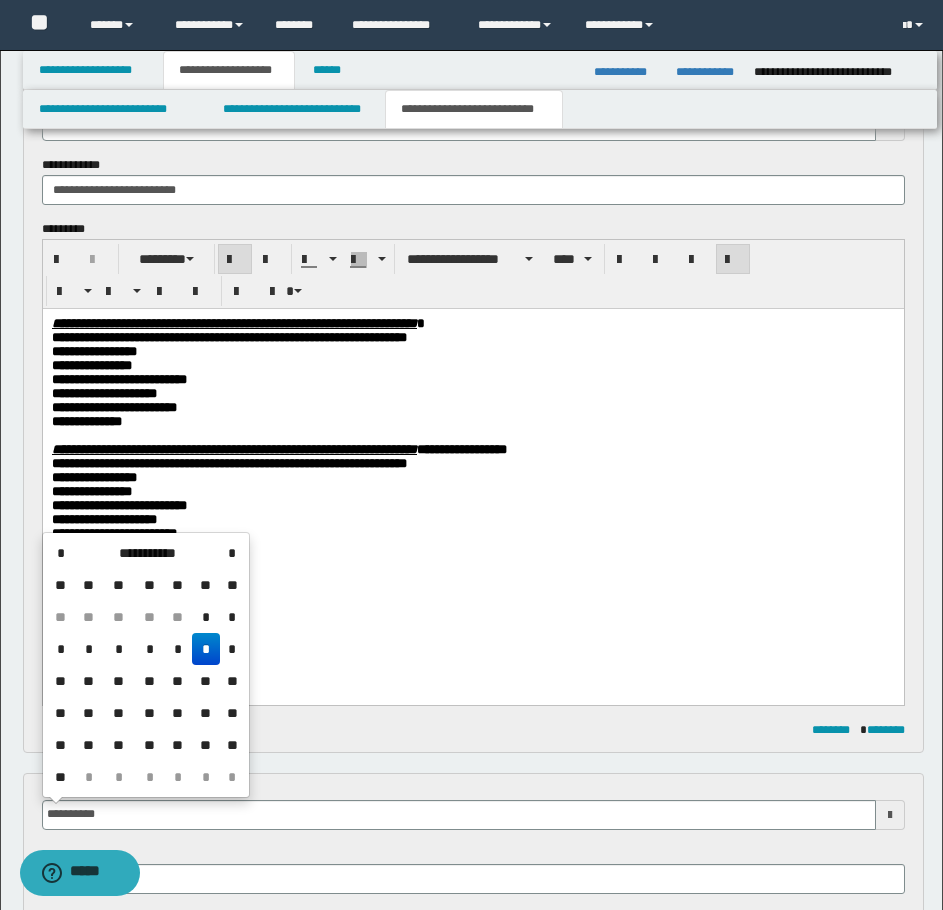 click on "*" at bounding box center (206, 649) 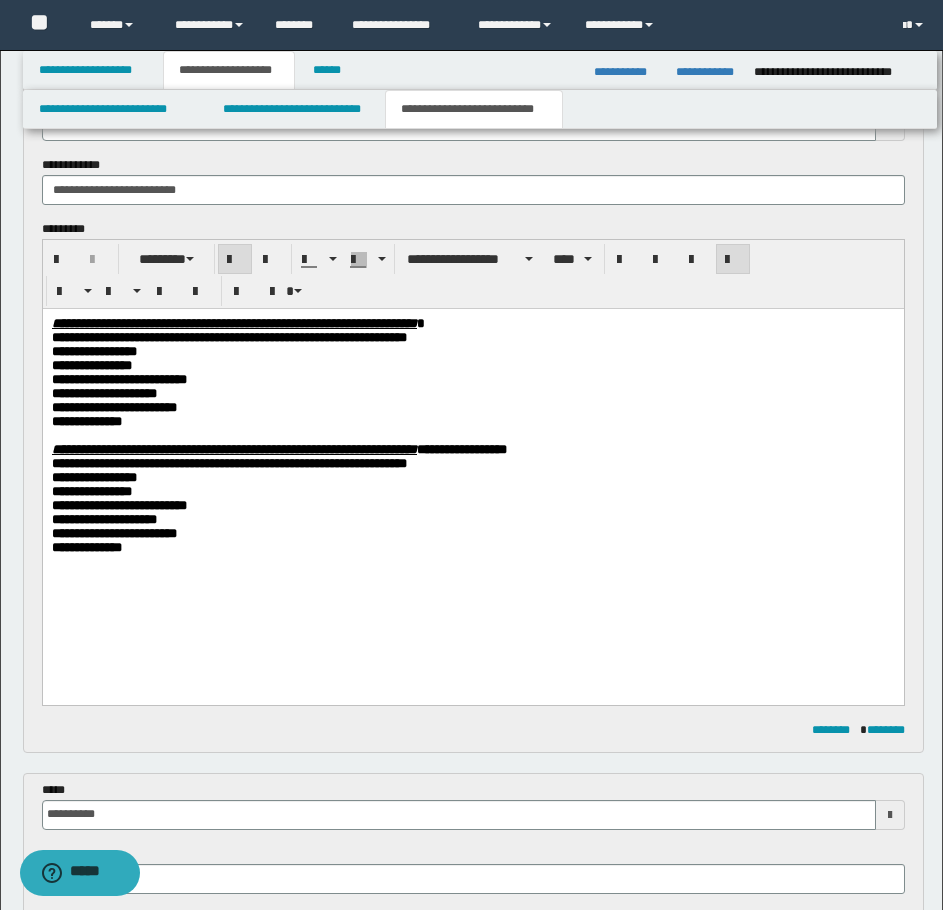 click on "**********" at bounding box center (472, 465) 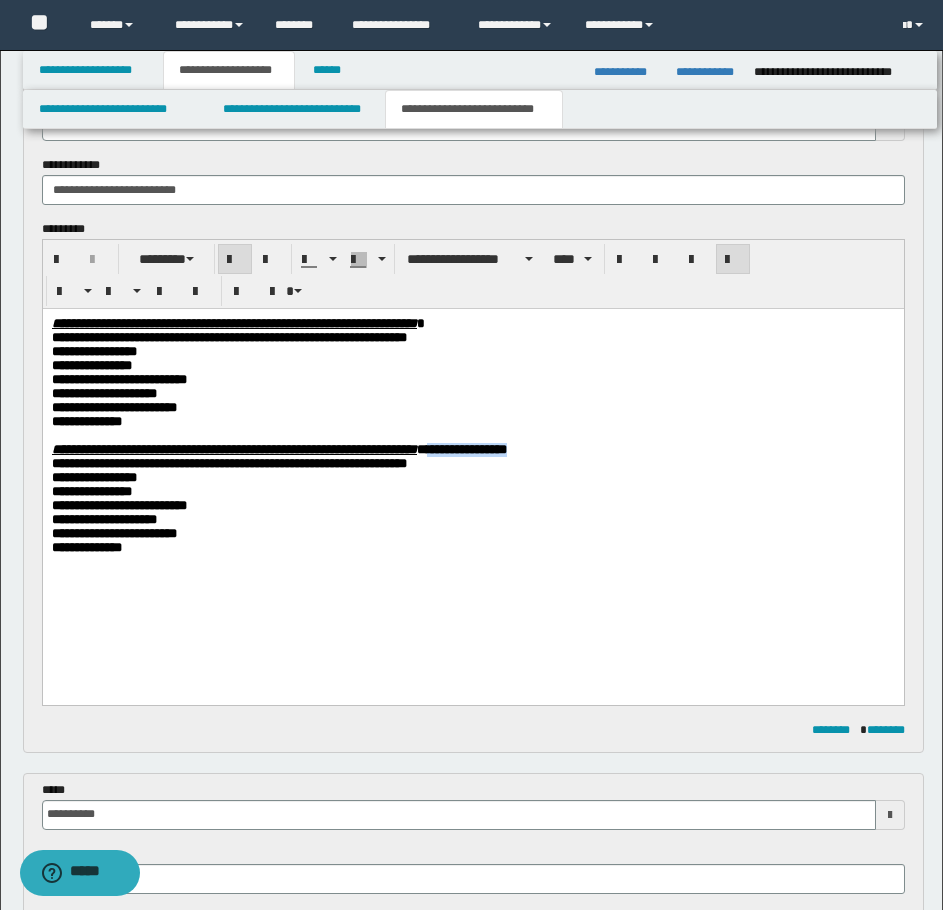 drag, startPoint x: 739, startPoint y: 470, endPoint x: 625, endPoint y: 471, distance: 114.00439 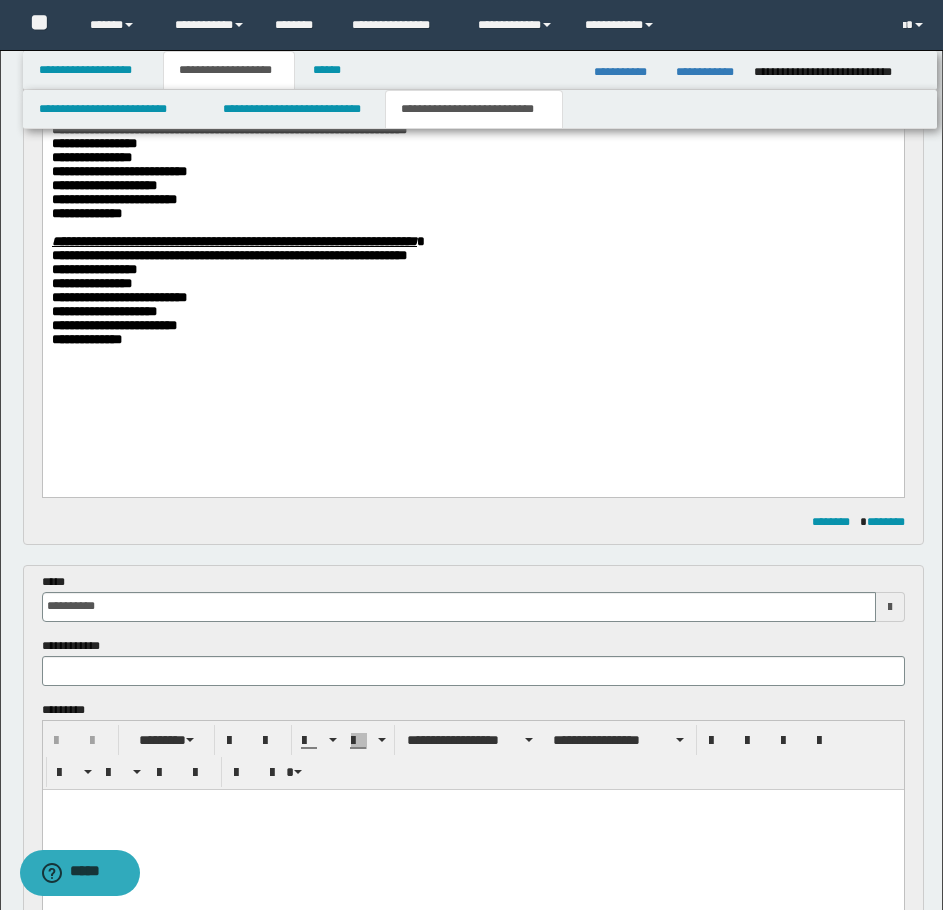 scroll, scrollTop: 442, scrollLeft: 0, axis: vertical 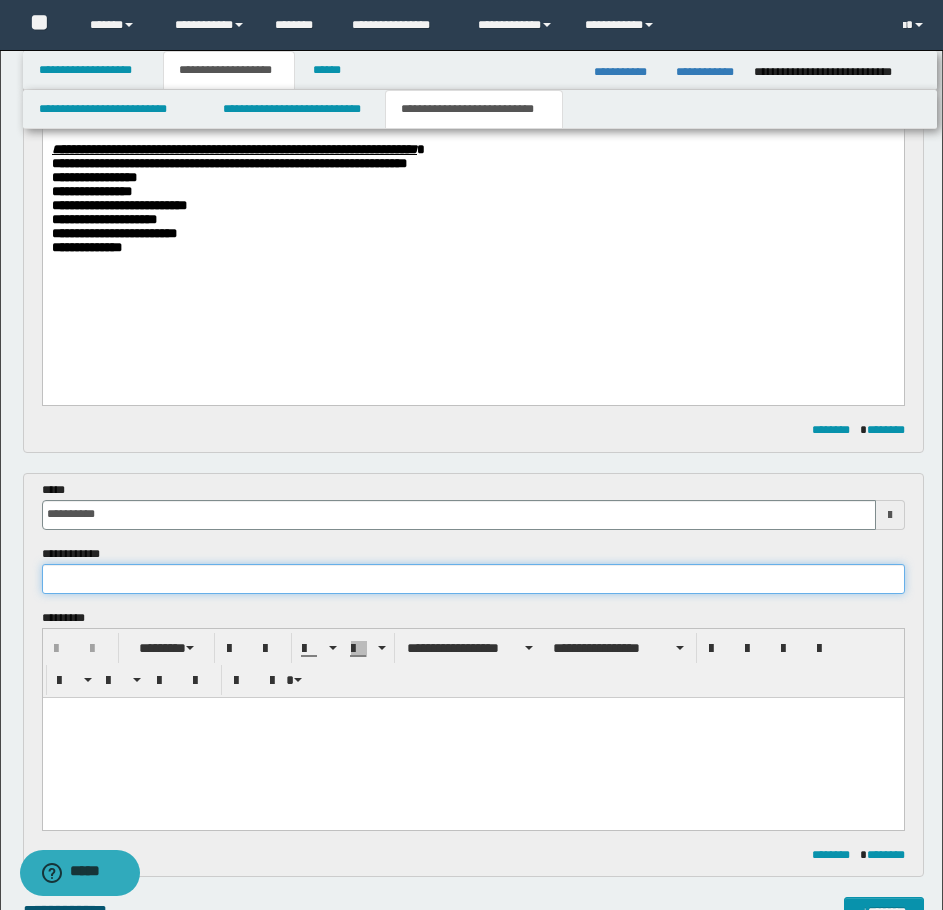 click at bounding box center (473, 579) 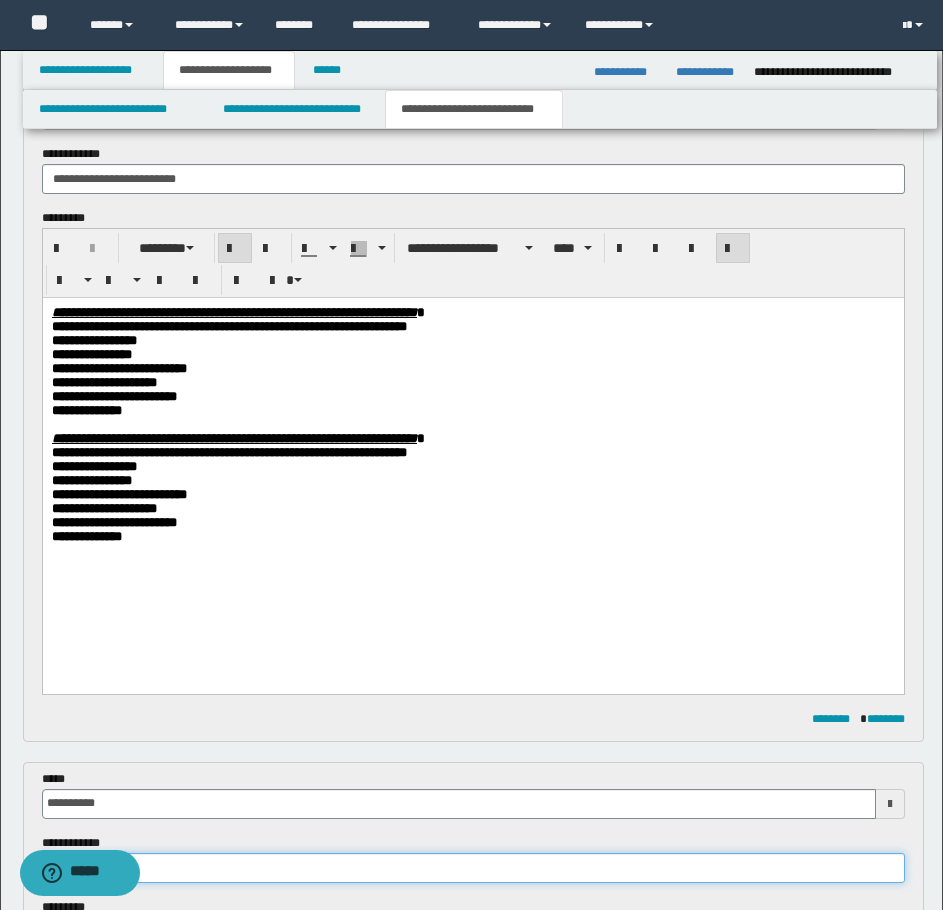 scroll, scrollTop: 142, scrollLeft: 0, axis: vertical 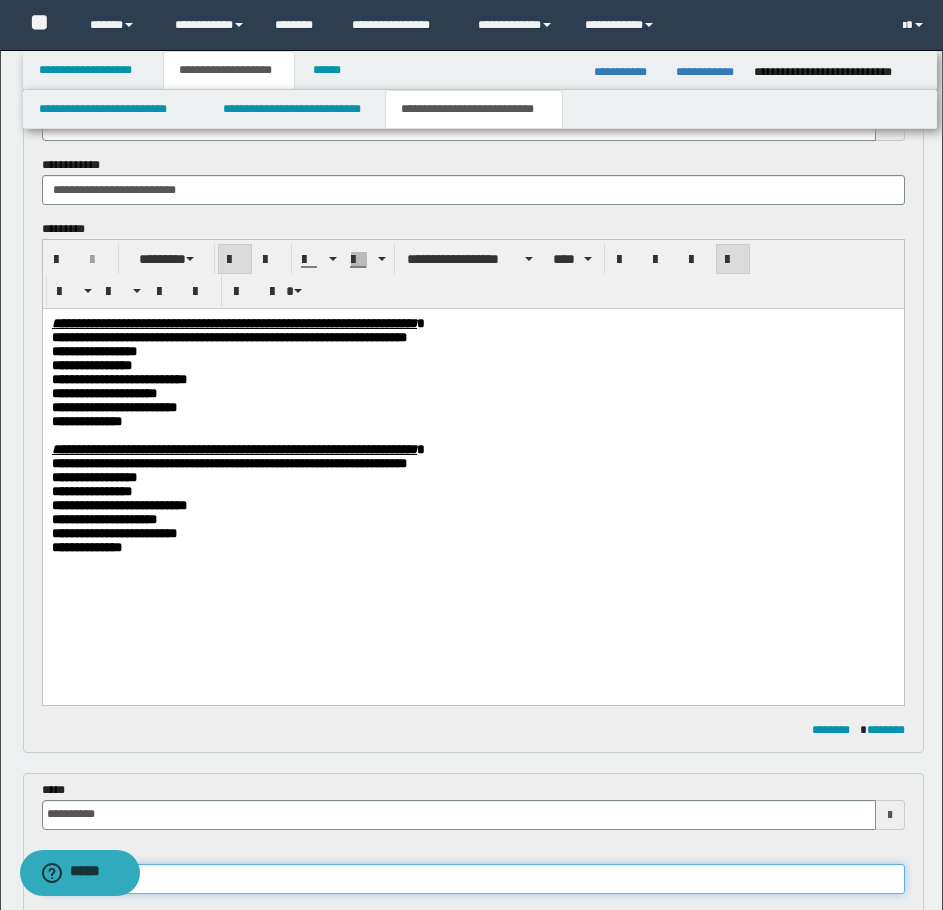 type on "**********" 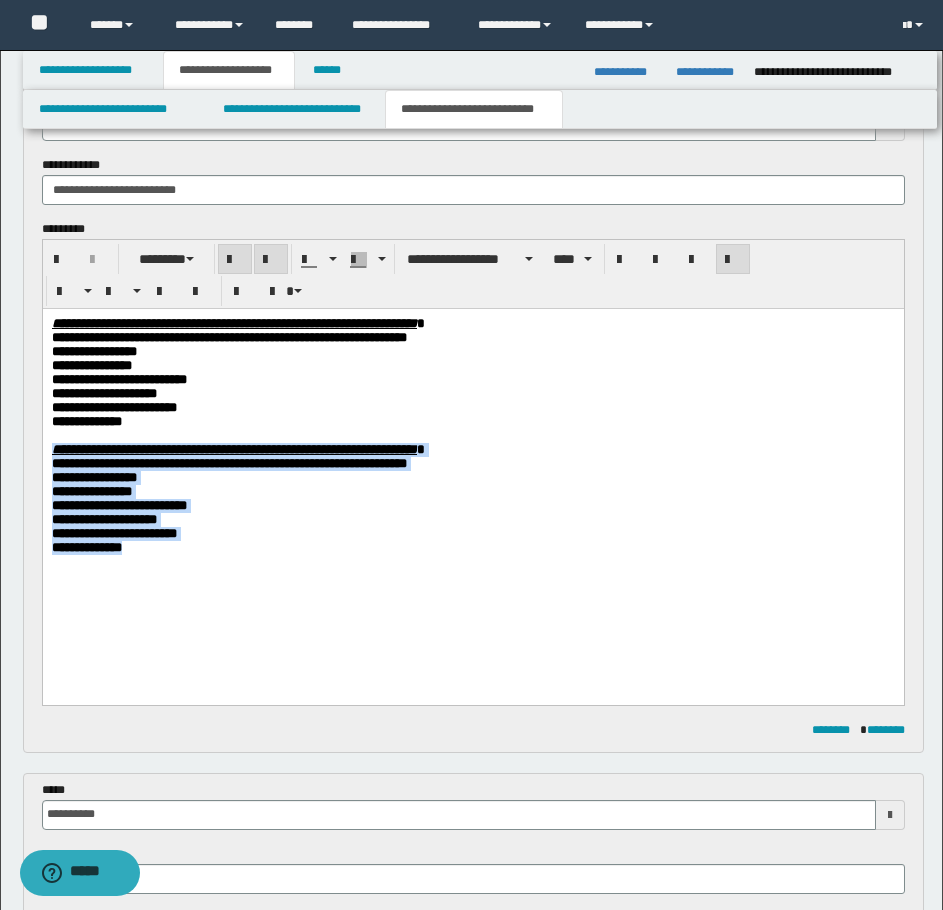 drag, startPoint x: 158, startPoint y: 582, endPoint x: 78, endPoint y: 777, distance: 210.77238 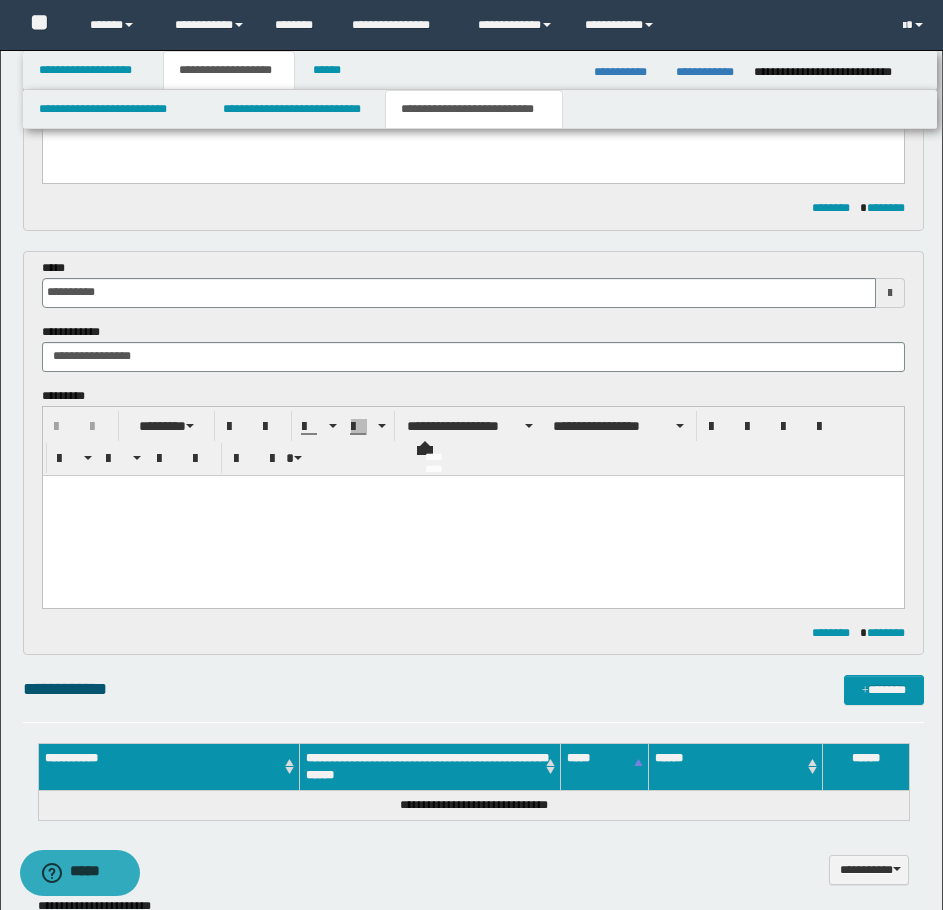 scroll, scrollTop: 542, scrollLeft: 0, axis: vertical 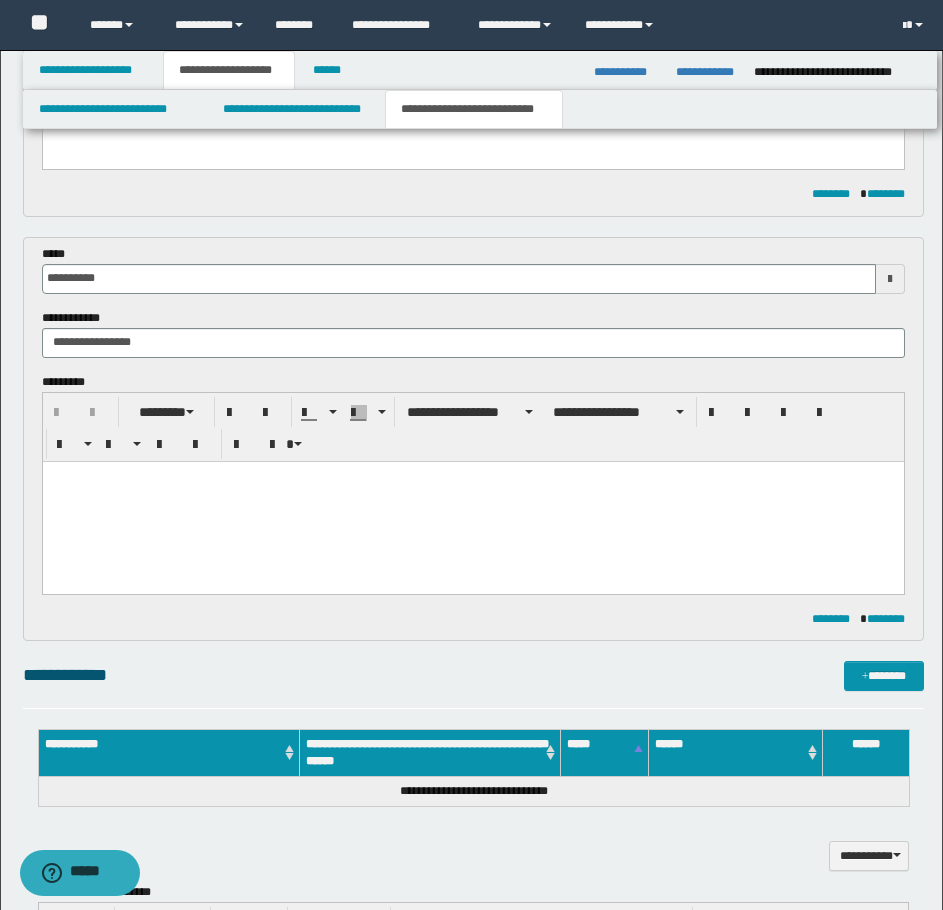 click at bounding box center [472, 501] 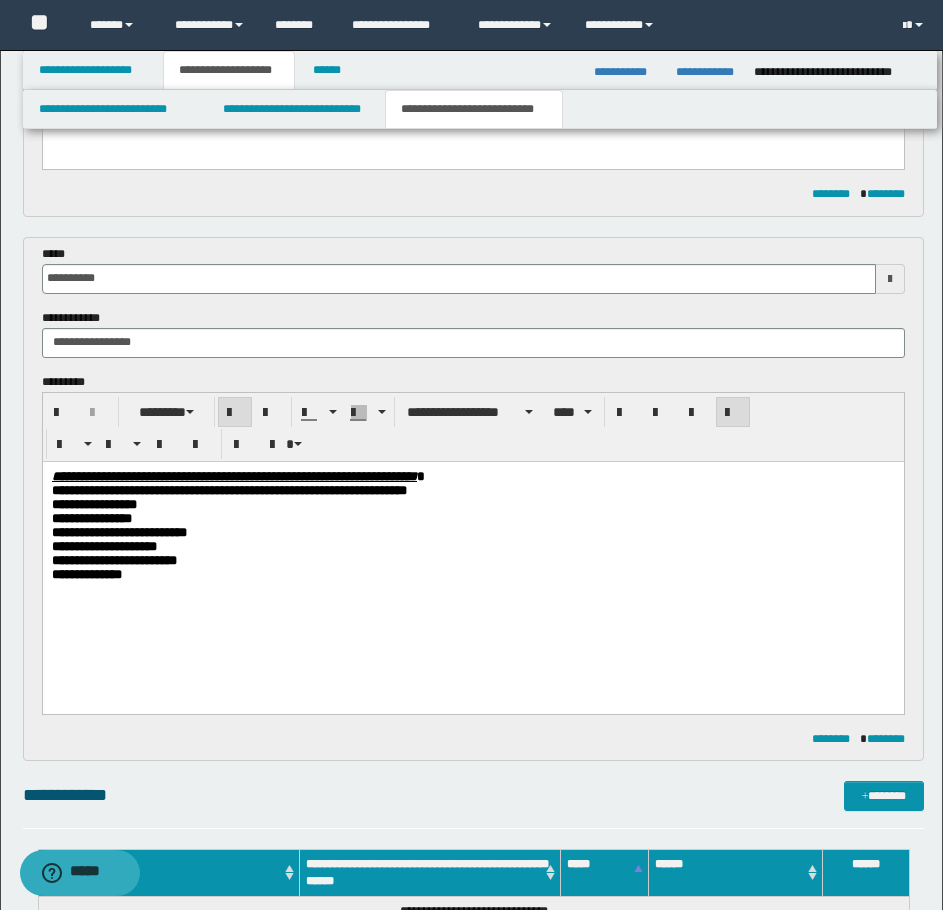 click on "**********" at bounding box center [472, 560] 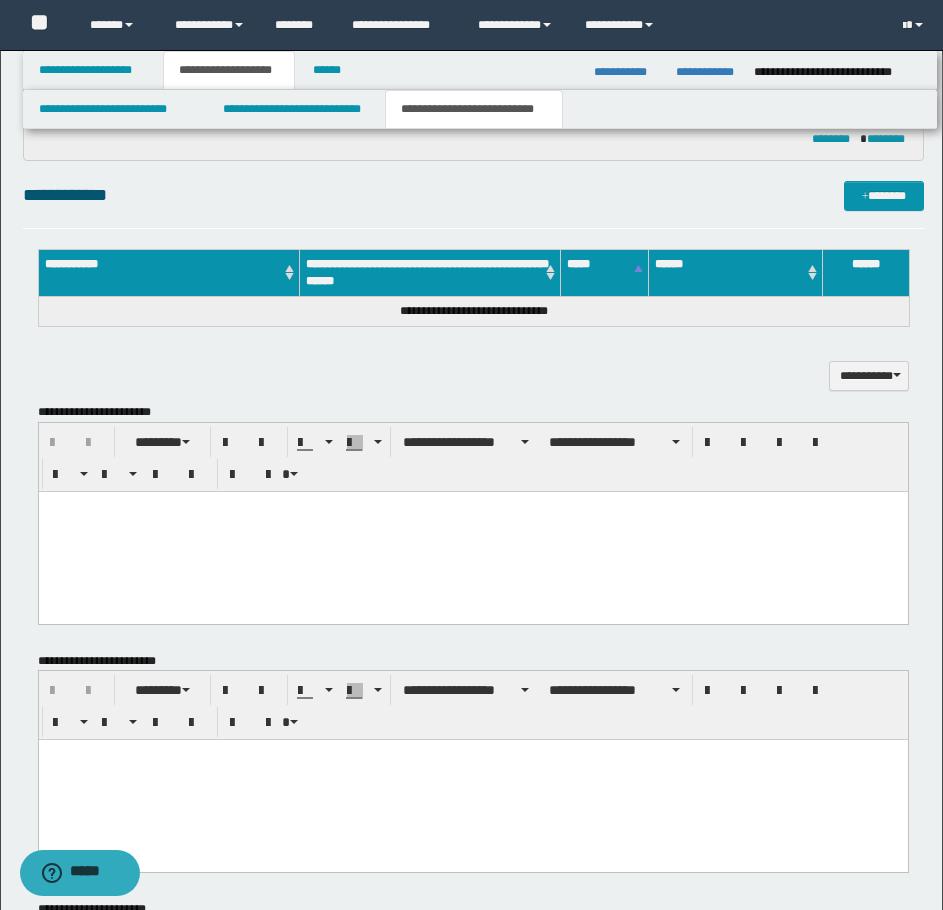 scroll, scrollTop: 1478, scrollLeft: 0, axis: vertical 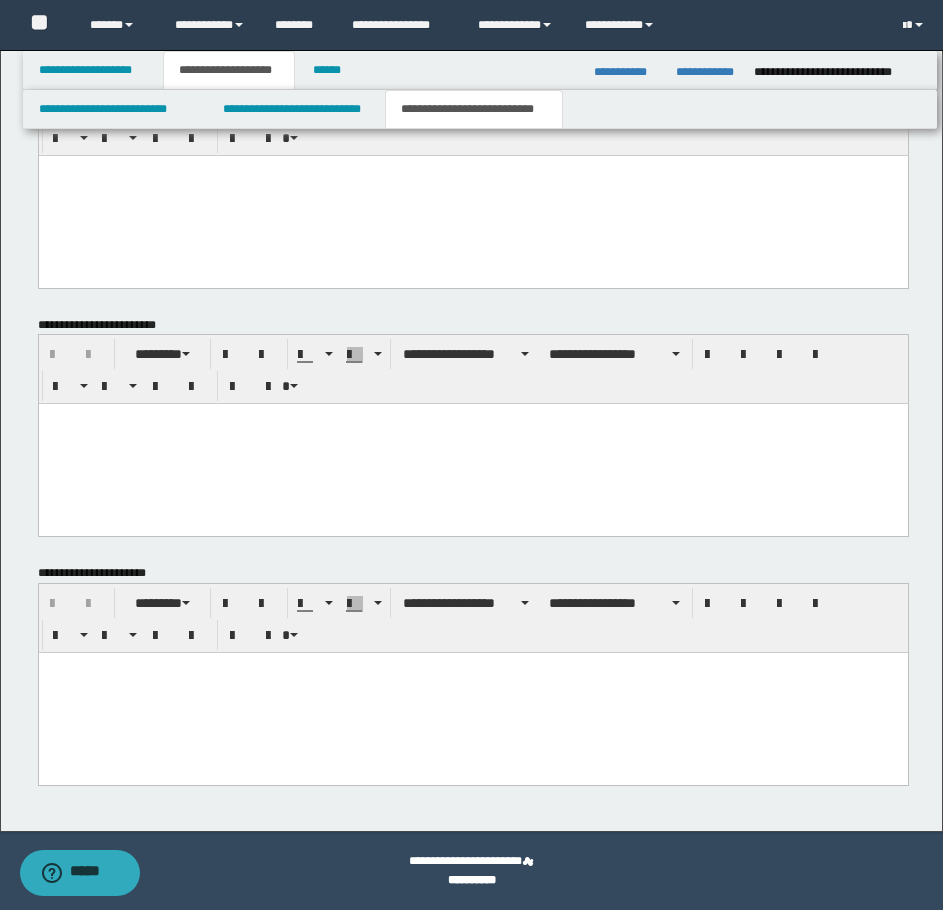 click at bounding box center (472, 693) 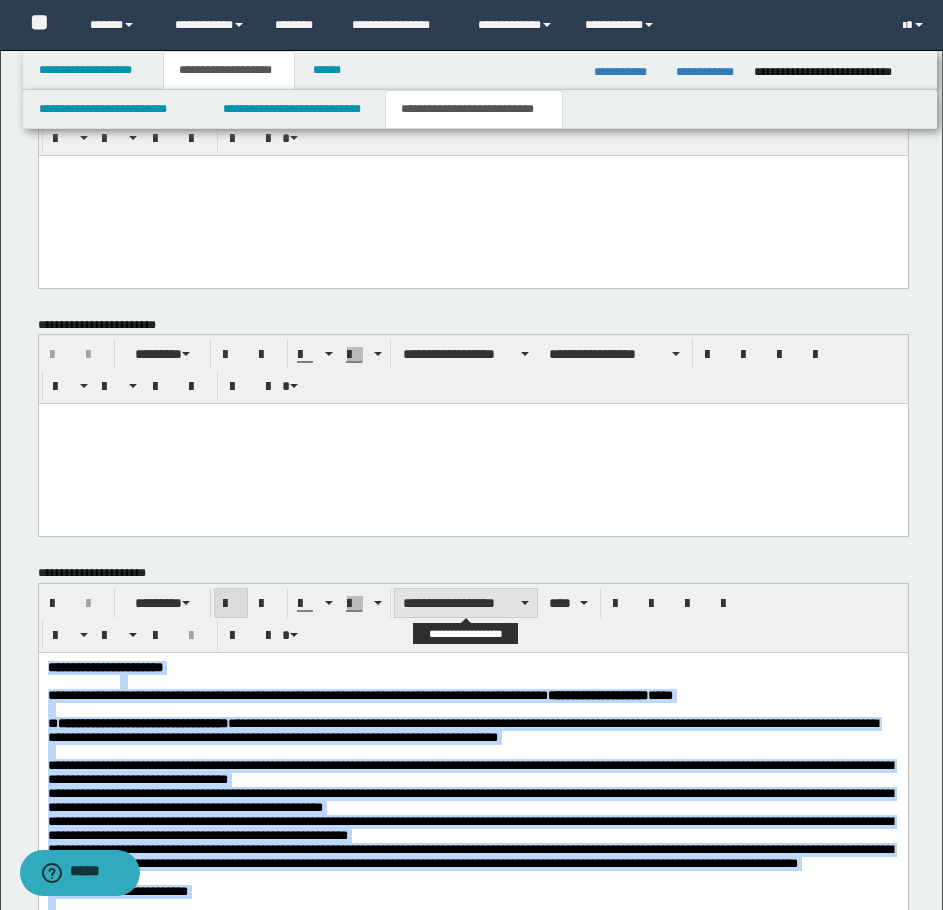 click on "**********" at bounding box center (466, 603) 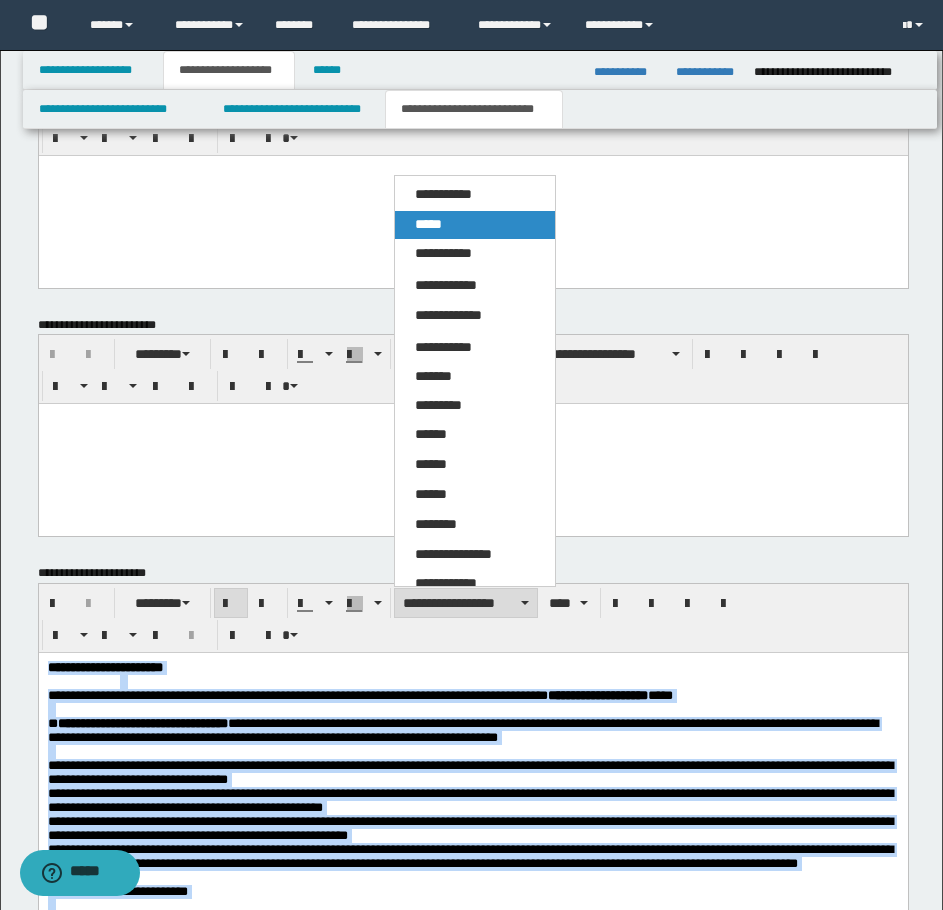 click on "*****" at bounding box center [475, 225] 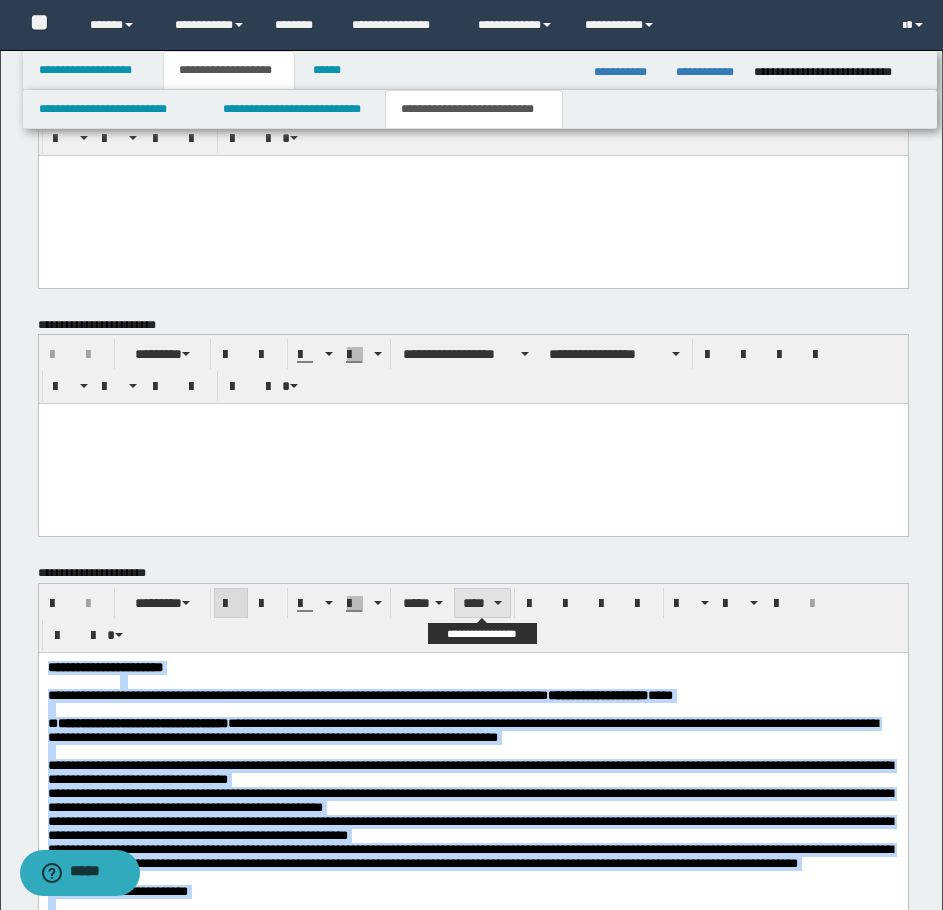 click on "****" at bounding box center [482, 603] 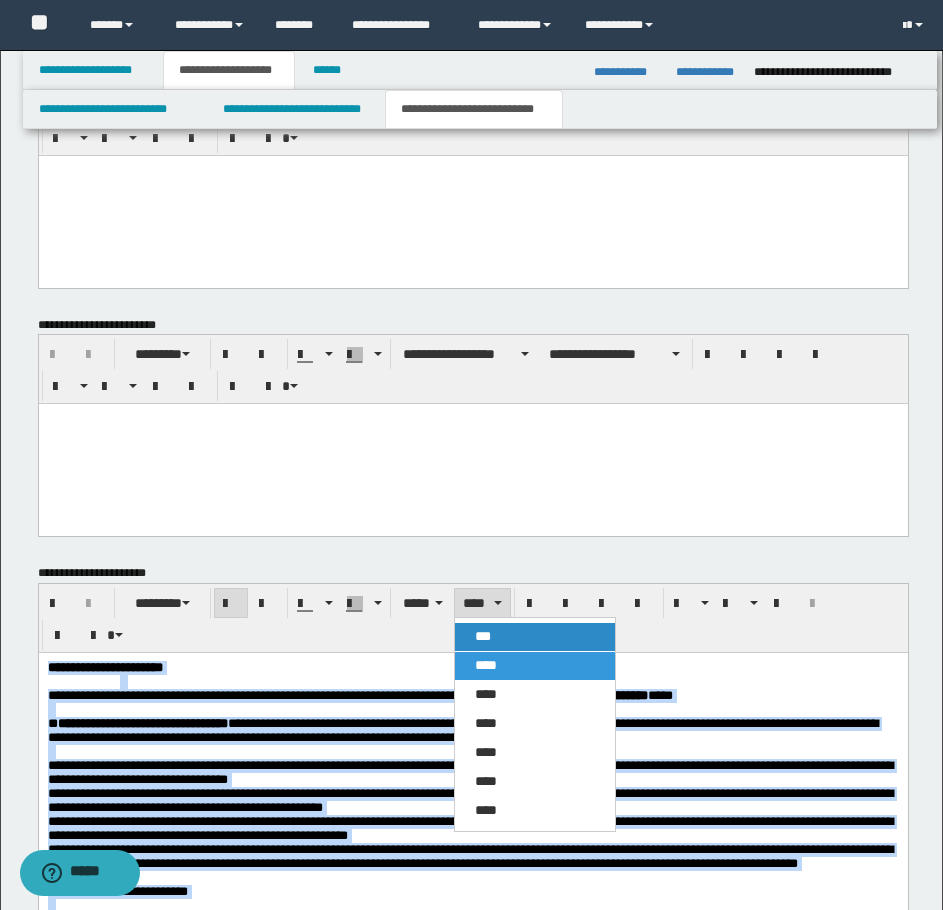 click on "***" at bounding box center (535, 637) 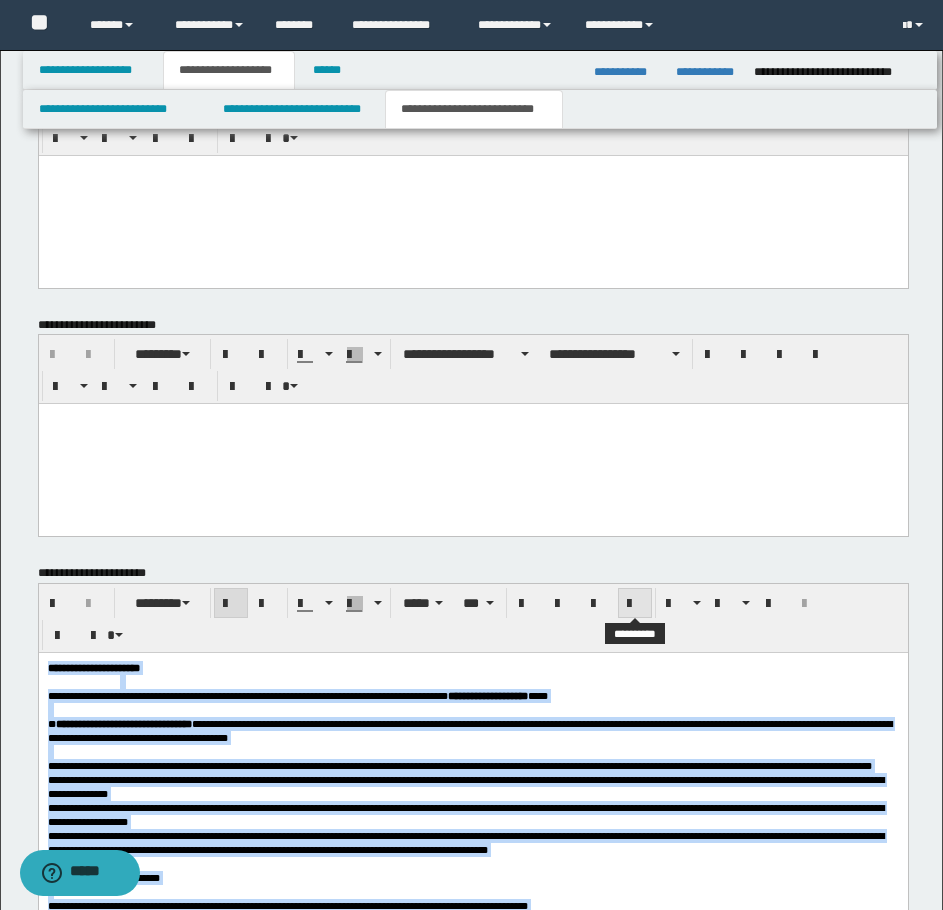 click at bounding box center [635, 604] 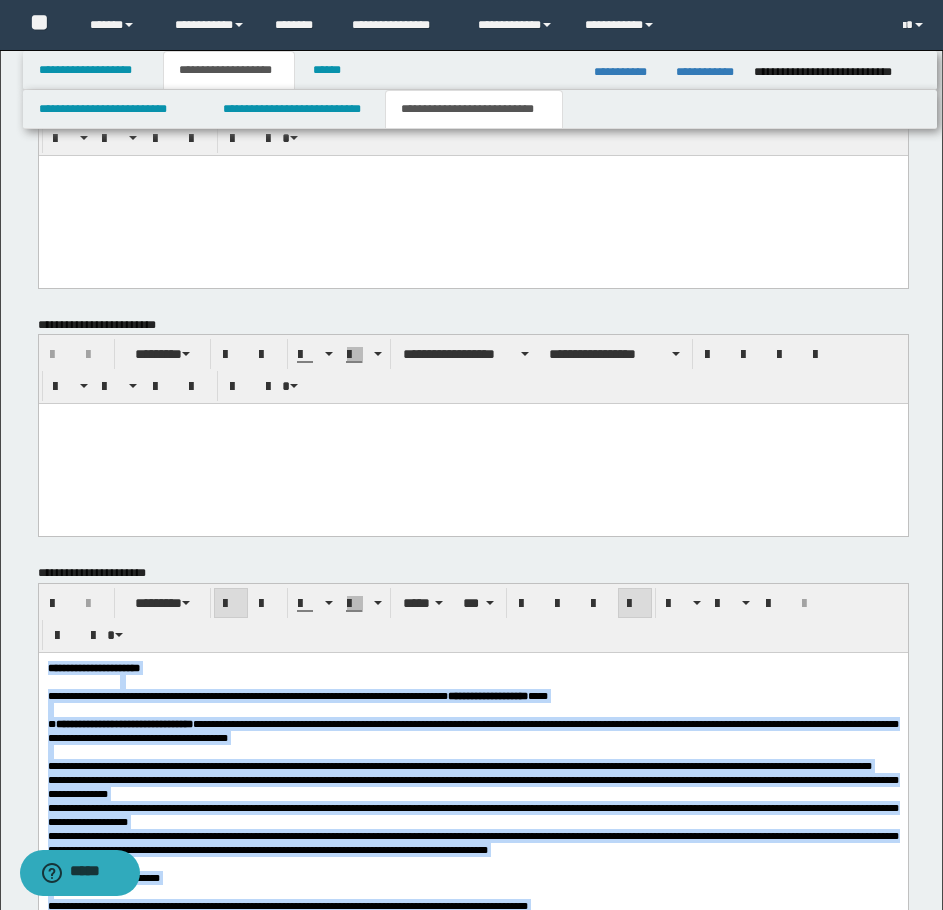 click at bounding box center [472, 752] 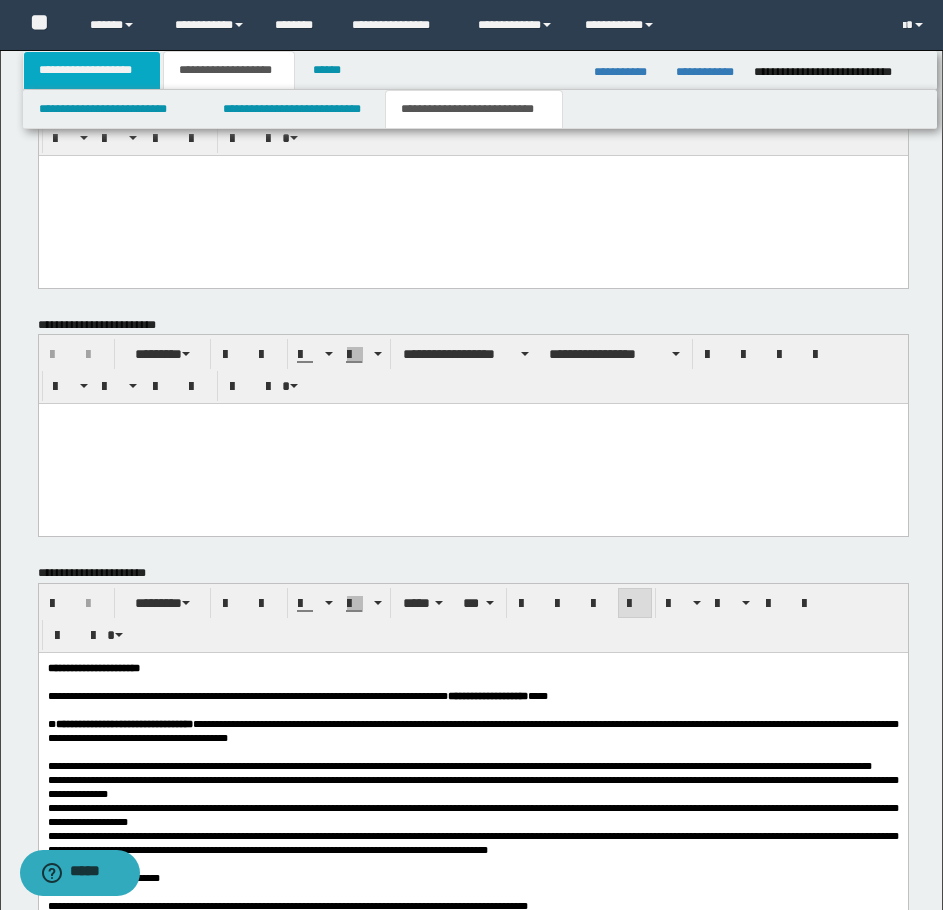click on "**********" at bounding box center [92, 70] 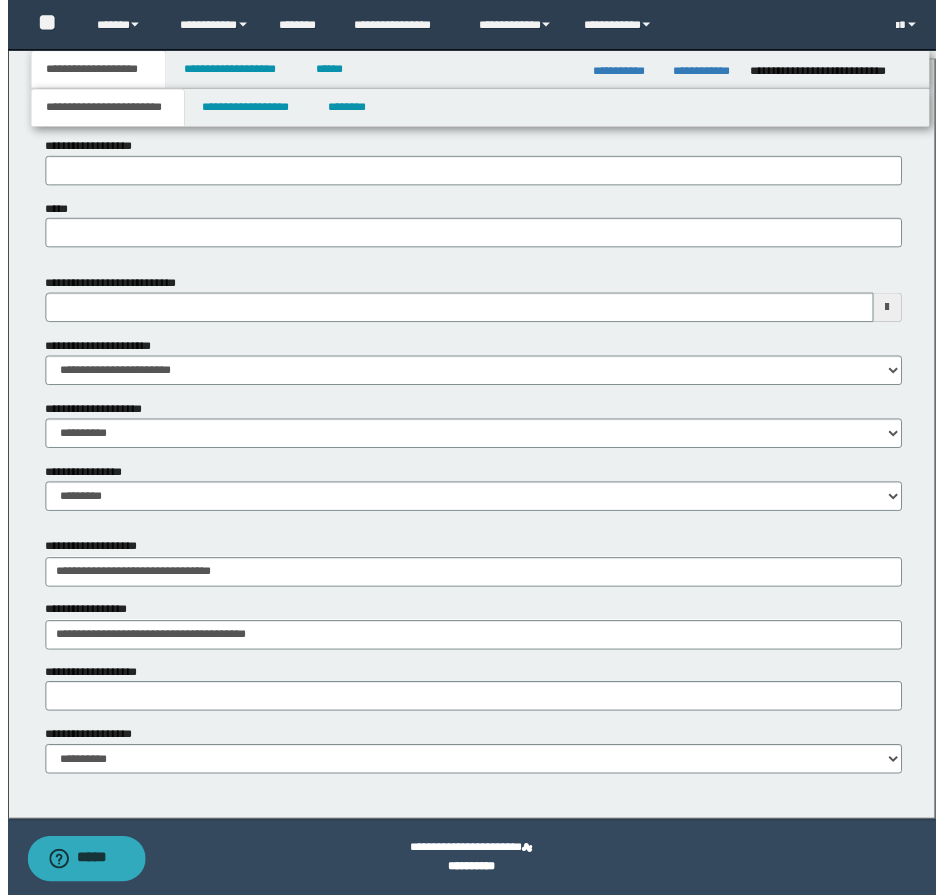 scroll, scrollTop: 897, scrollLeft: 0, axis: vertical 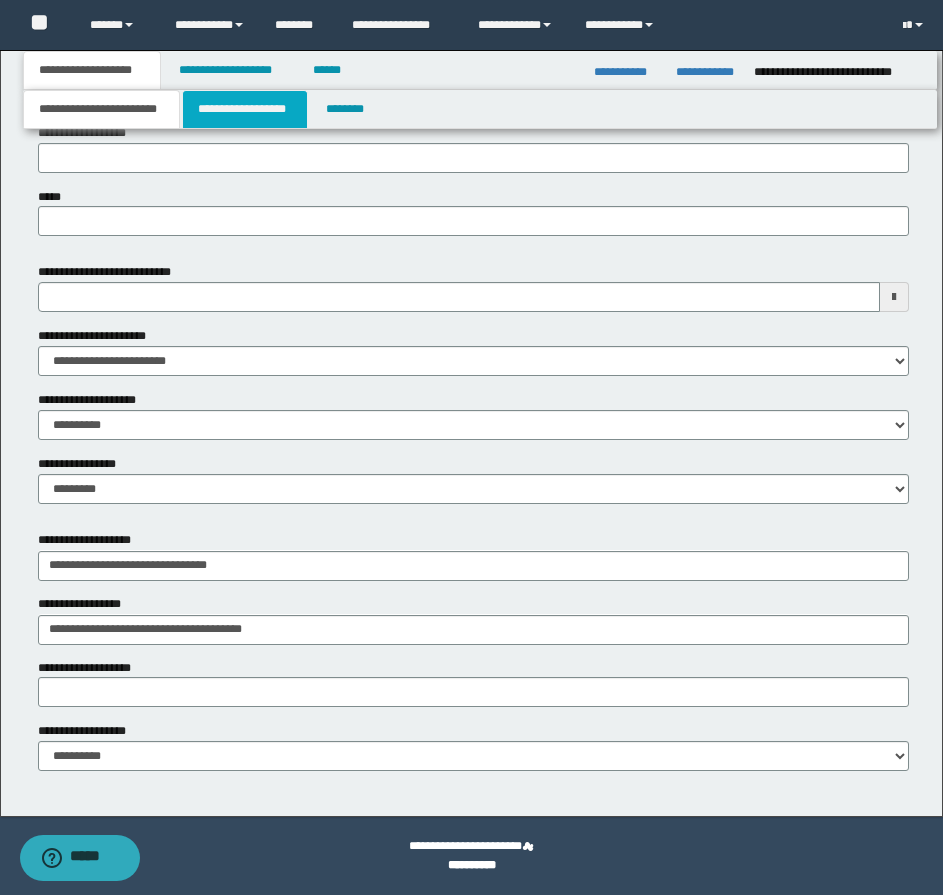 click on "**********" at bounding box center (245, 109) 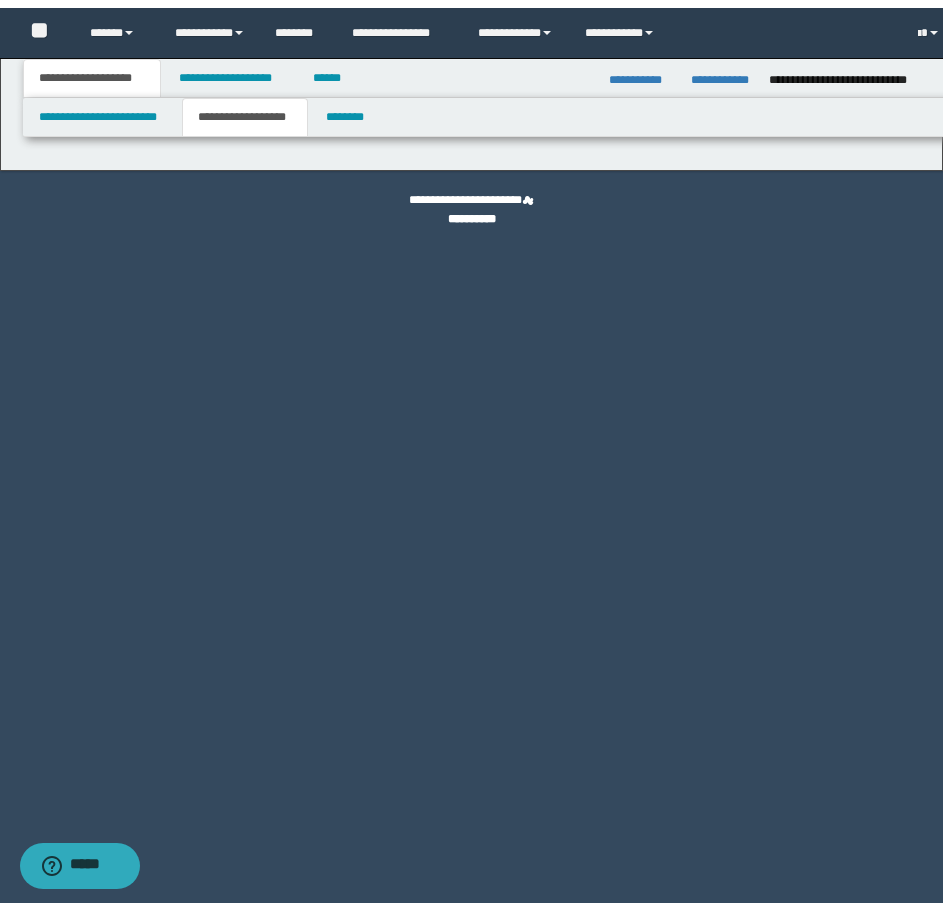 scroll, scrollTop: 0, scrollLeft: 0, axis: both 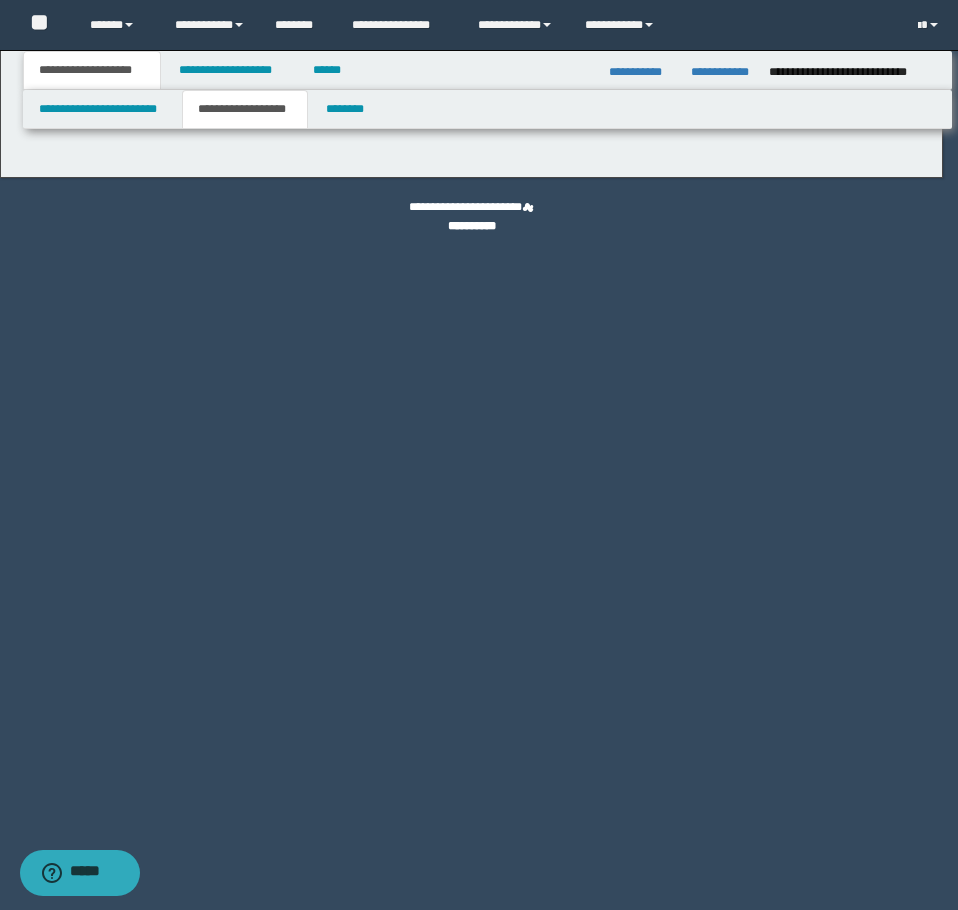 type on "********" 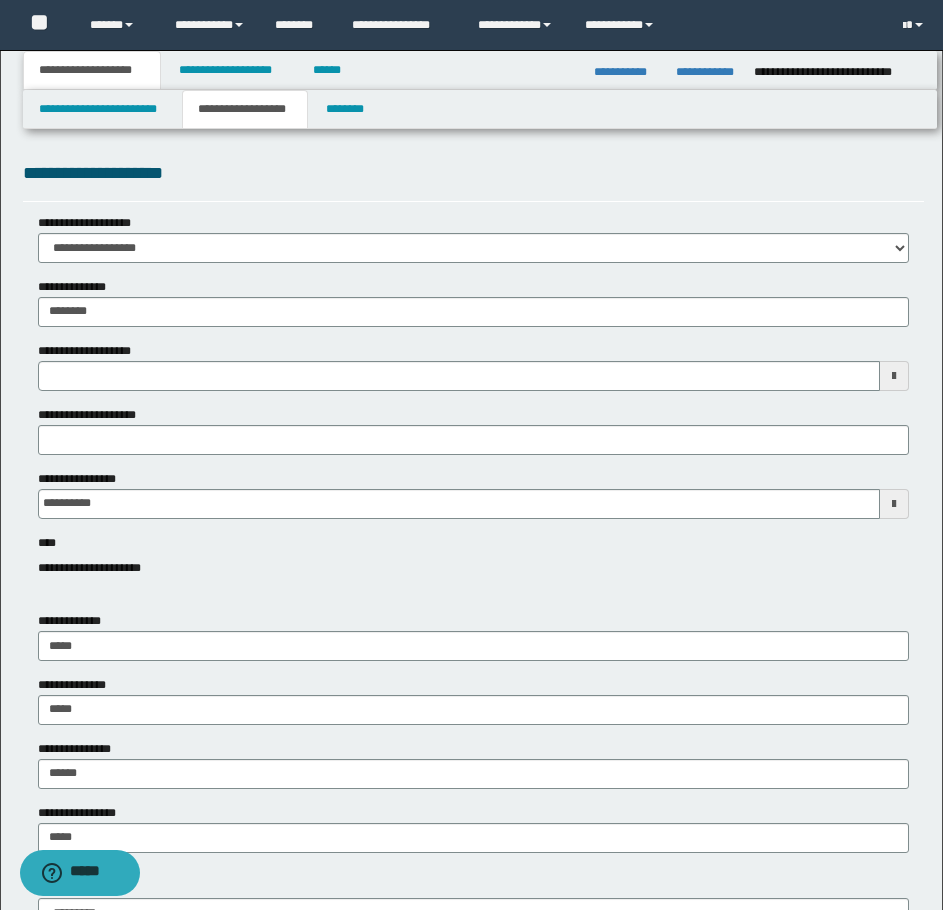 type 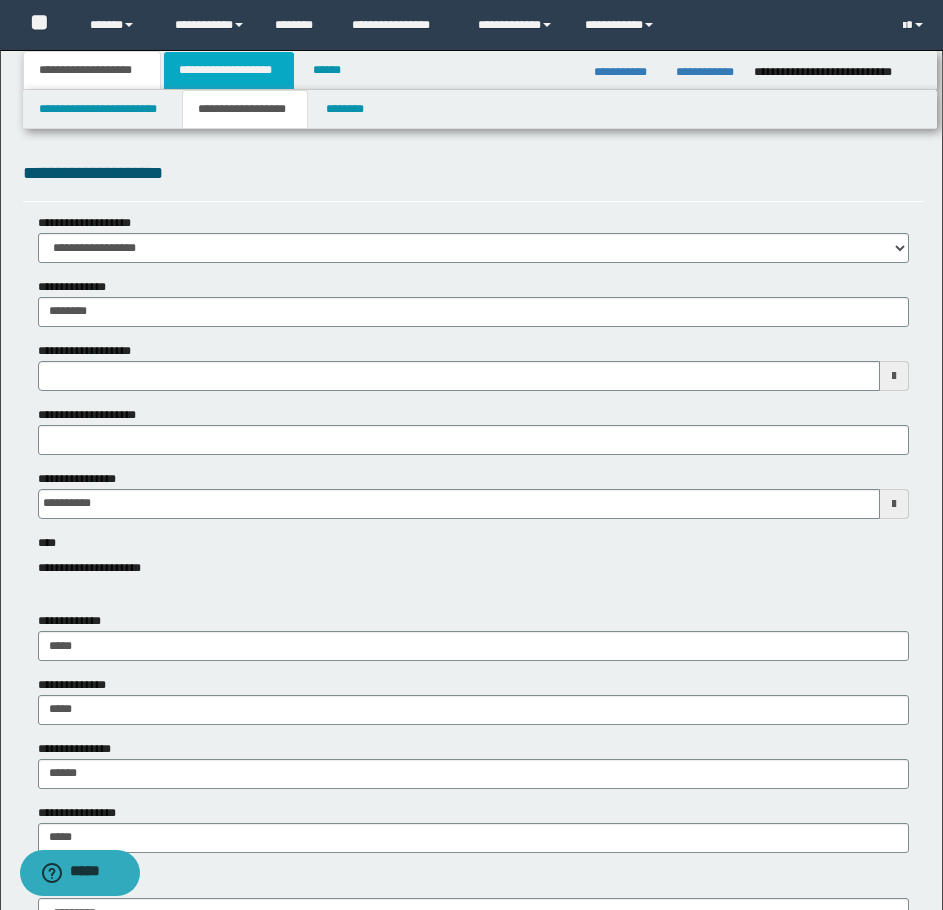 click on "**********" at bounding box center [229, 70] 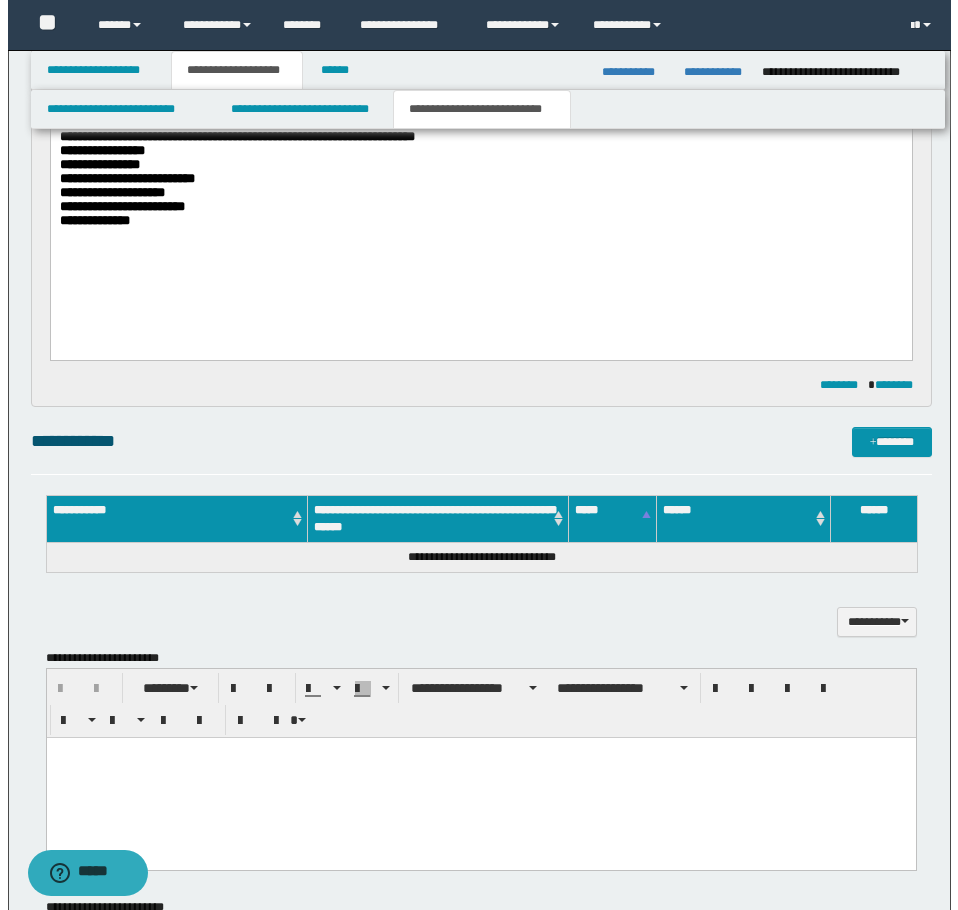scroll, scrollTop: 900, scrollLeft: 0, axis: vertical 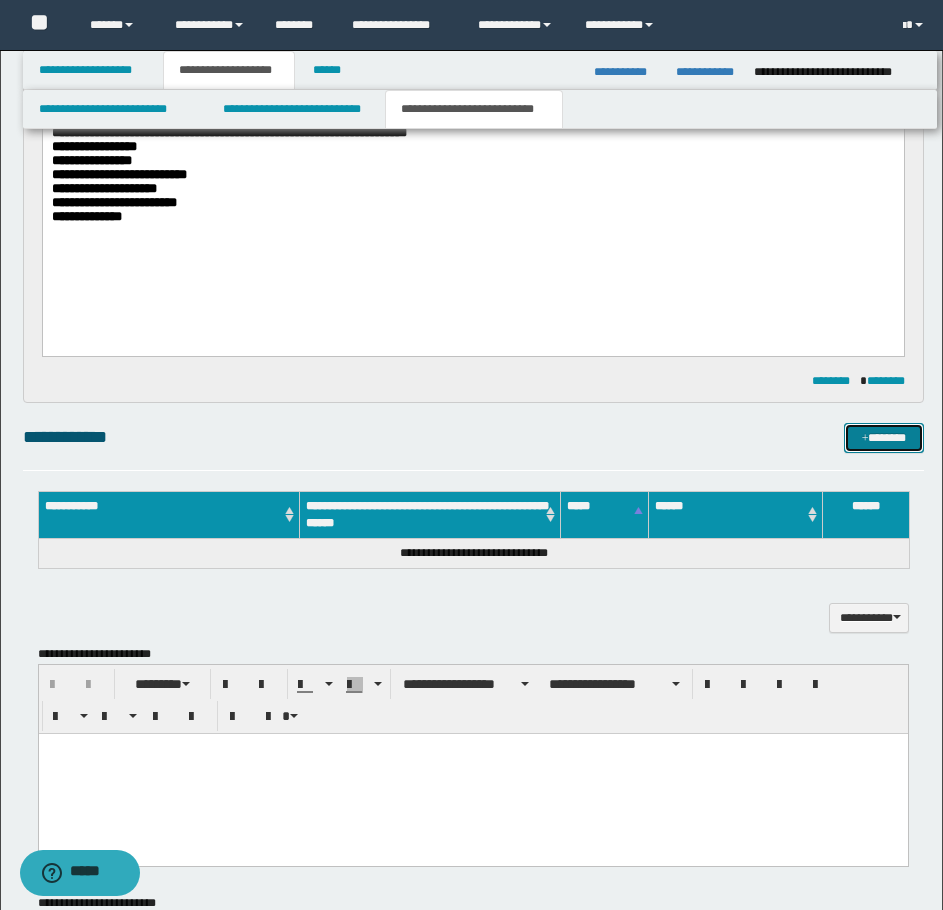 click on "*******" at bounding box center [884, 438] 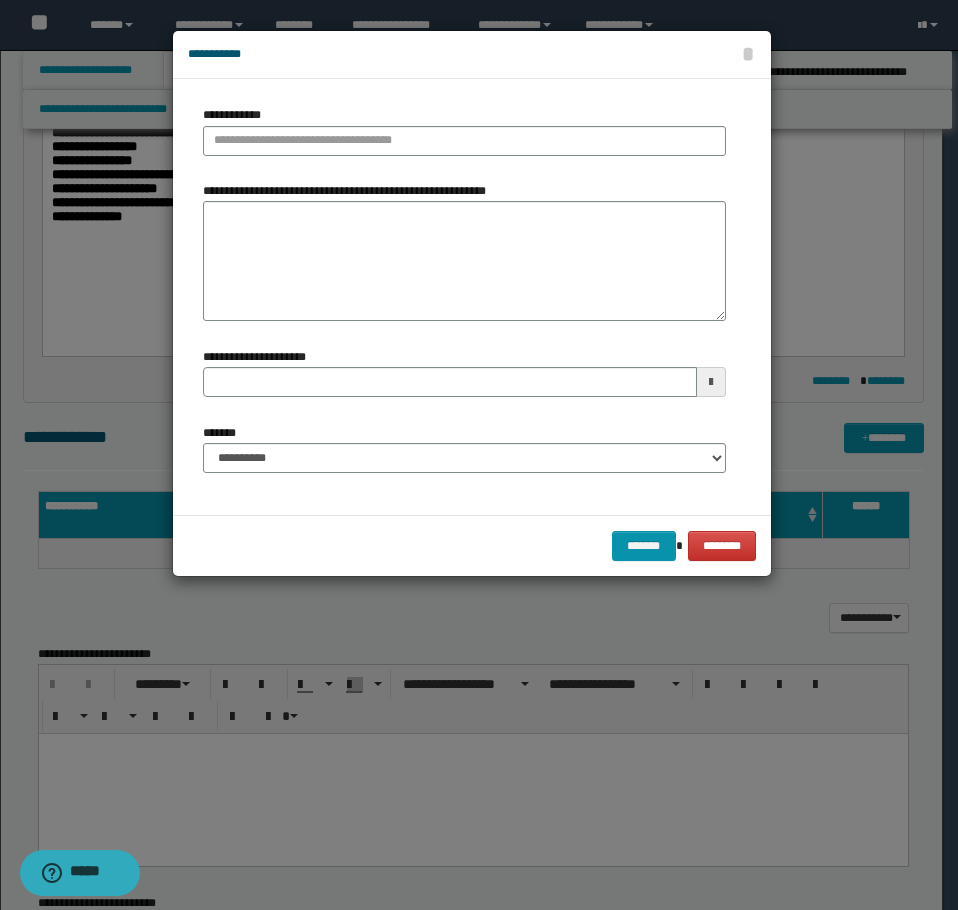 type 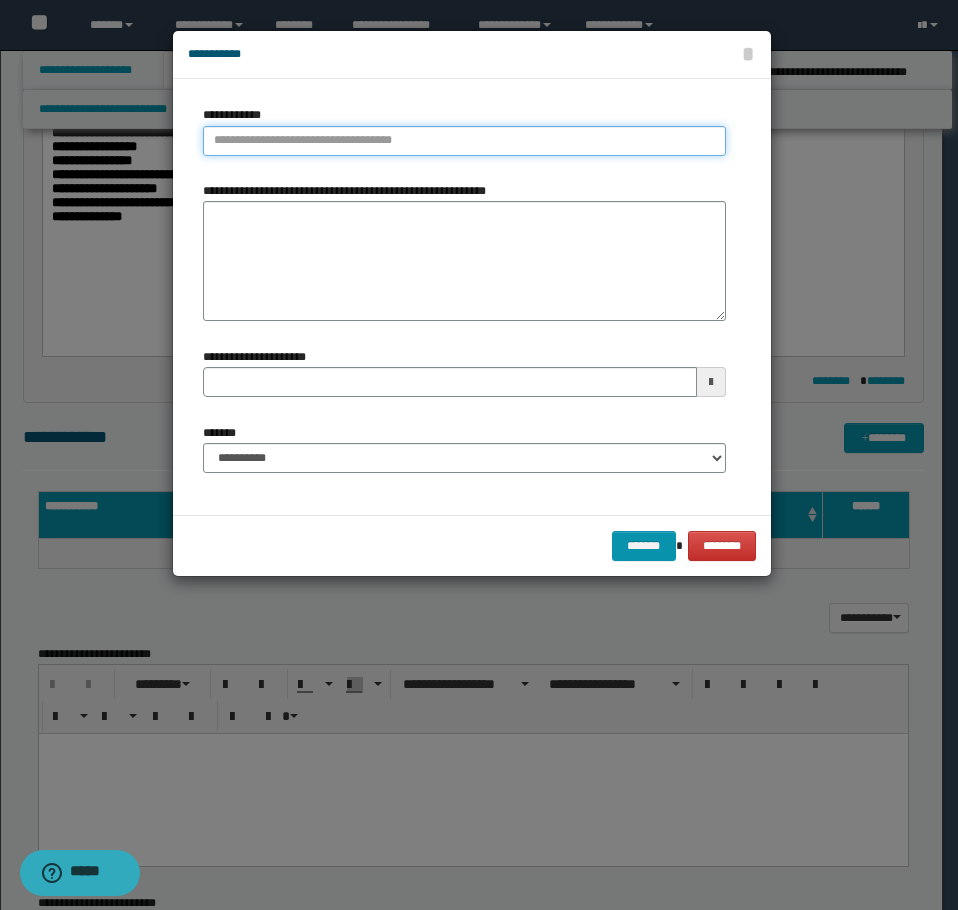 click on "**********" at bounding box center (464, 141) 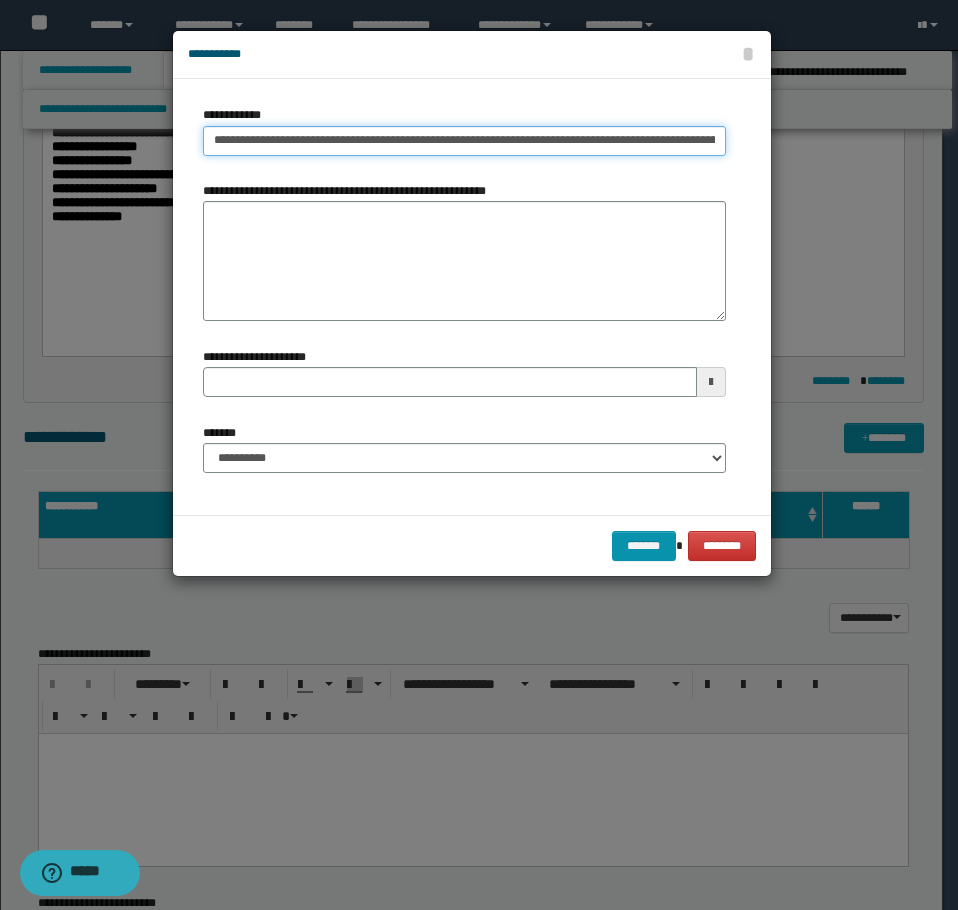 scroll, scrollTop: 0, scrollLeft: 9867, axis: horizontal 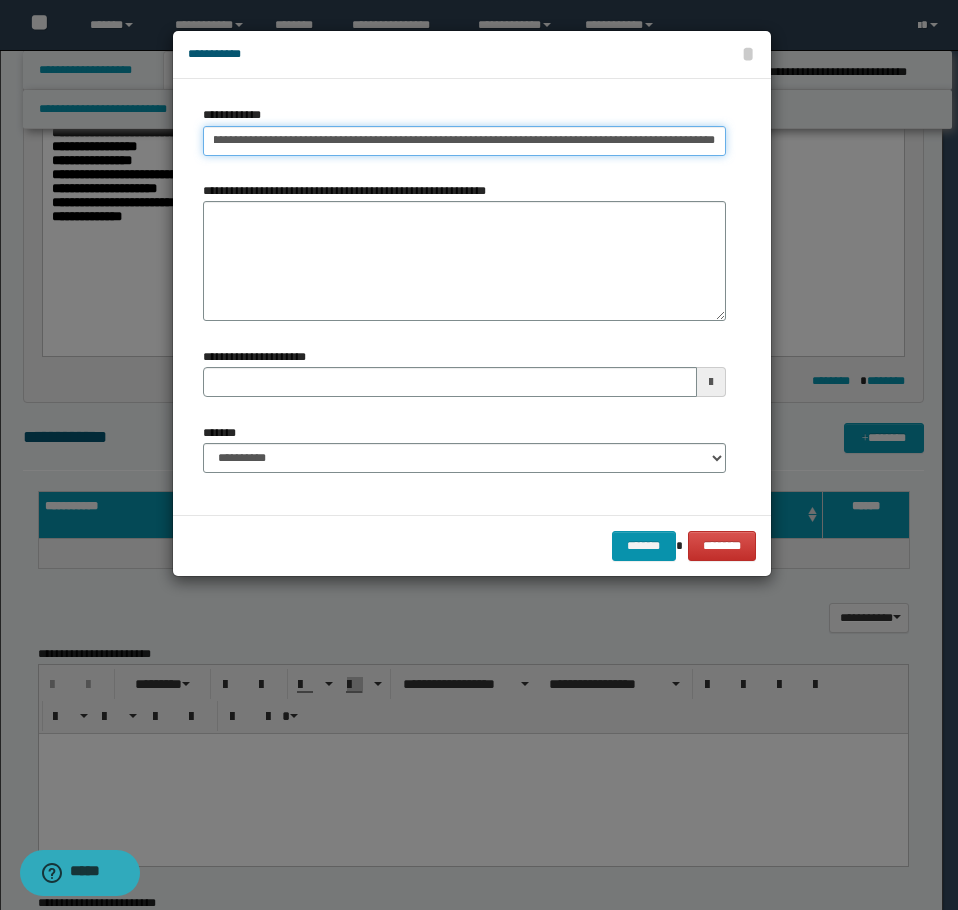 type 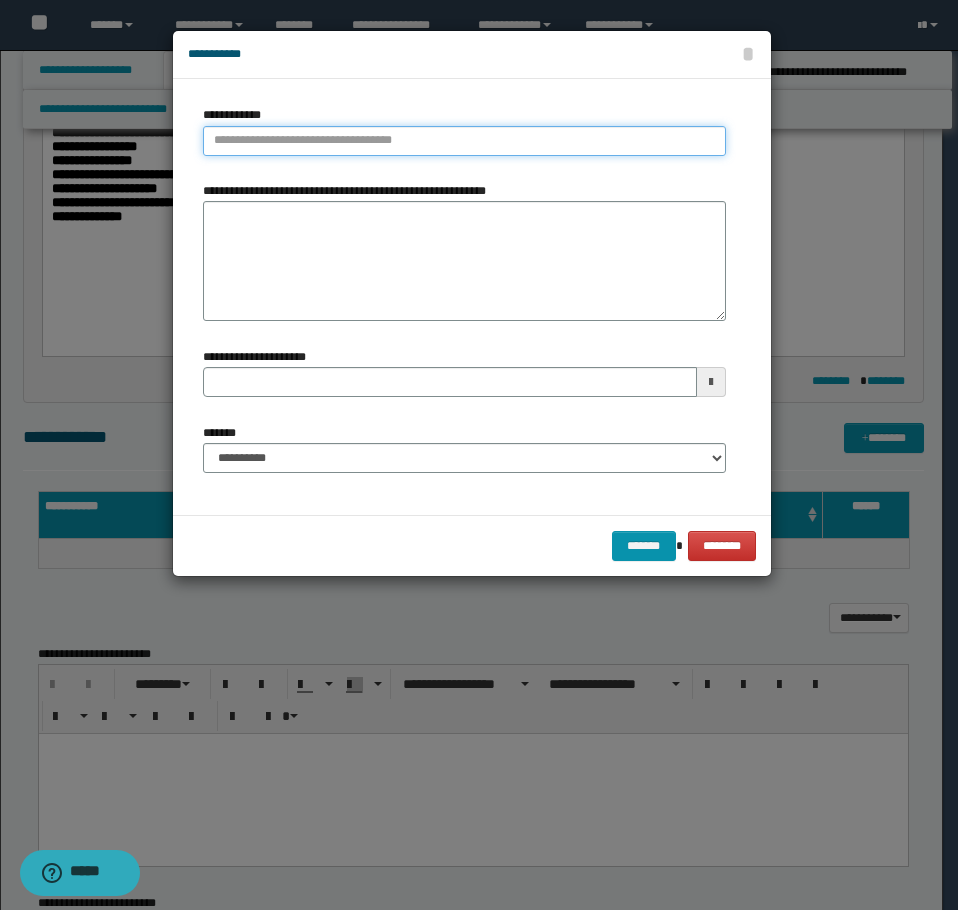 scroll, scrollTop: 0, scrollLeft: 0, axis: both 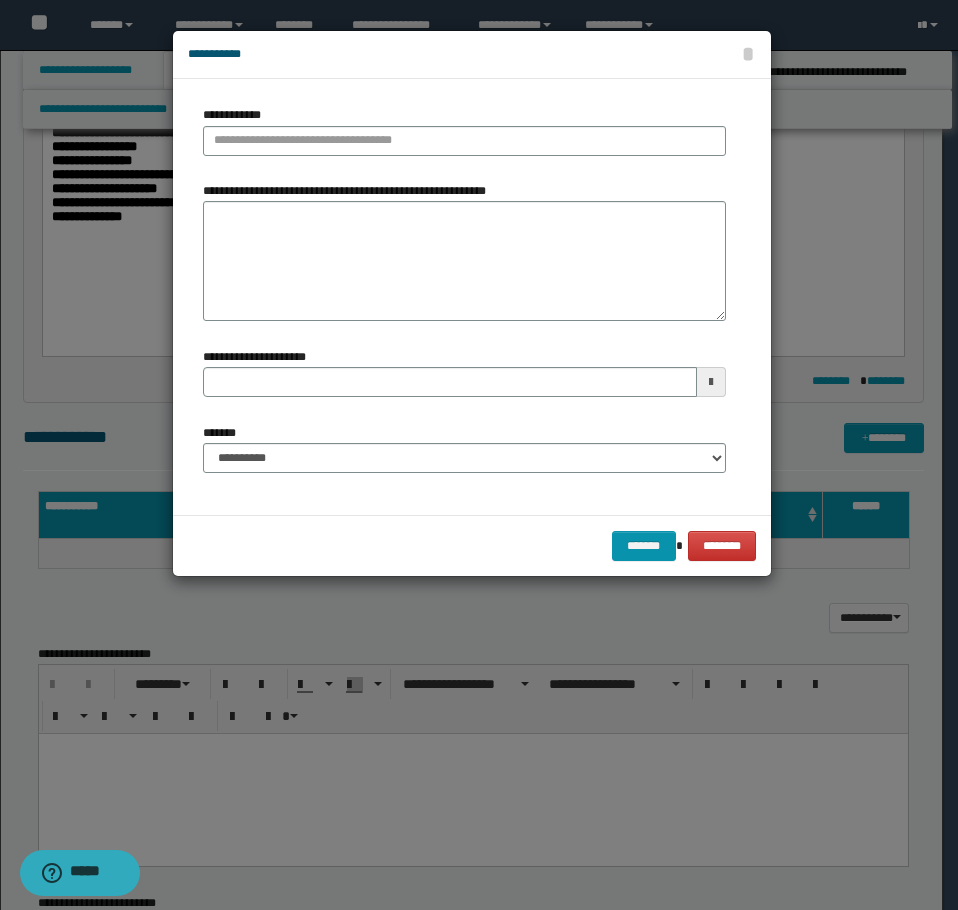 type 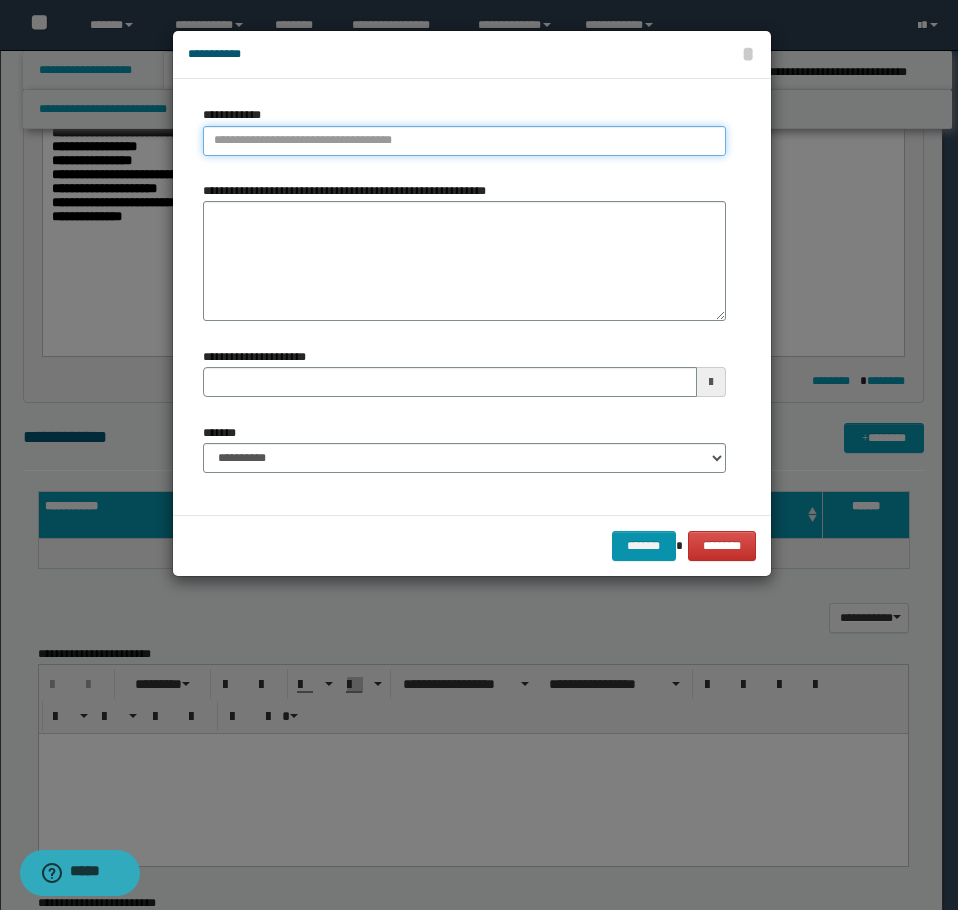 click on "**********" at bounding box center (464, 141) 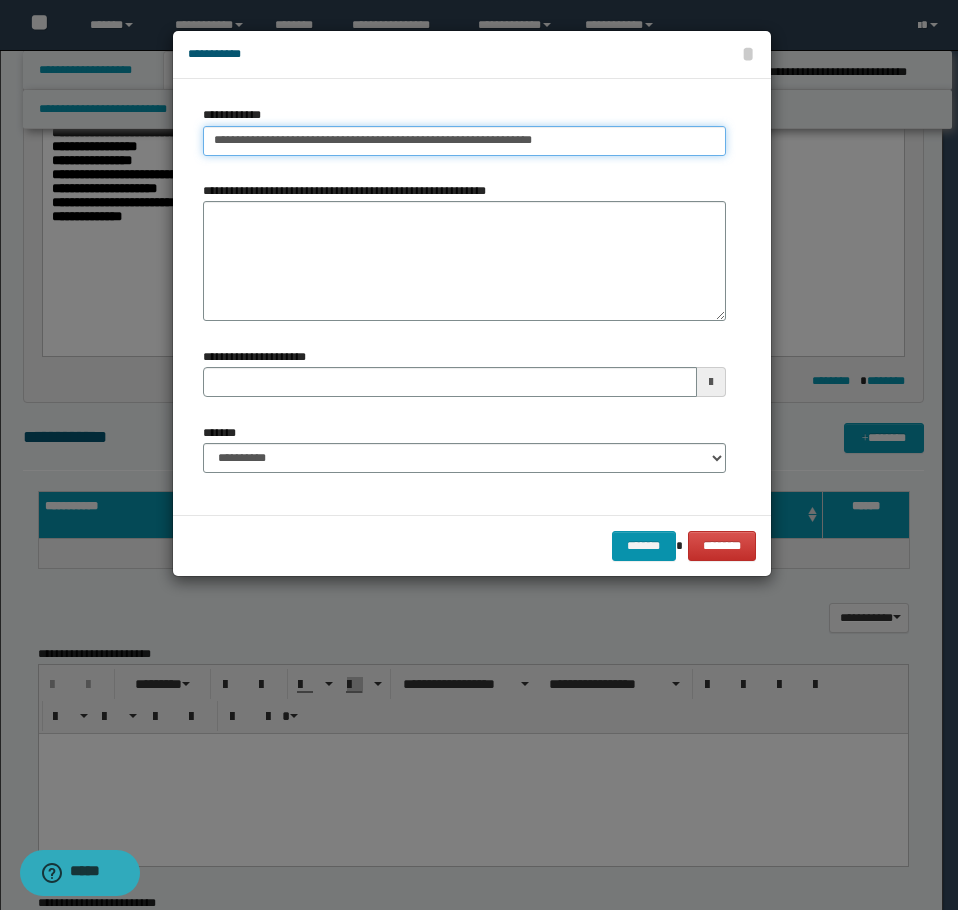 click on "**********" at bounding box center [464, 141] 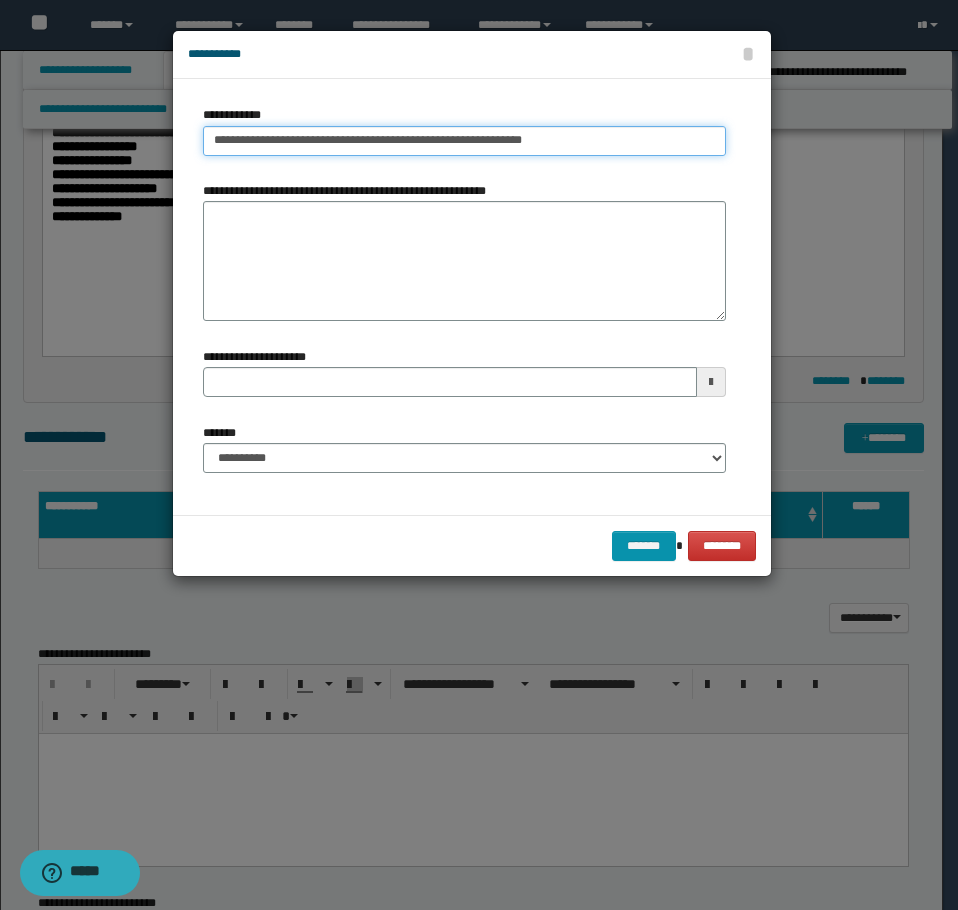 type on "**********" 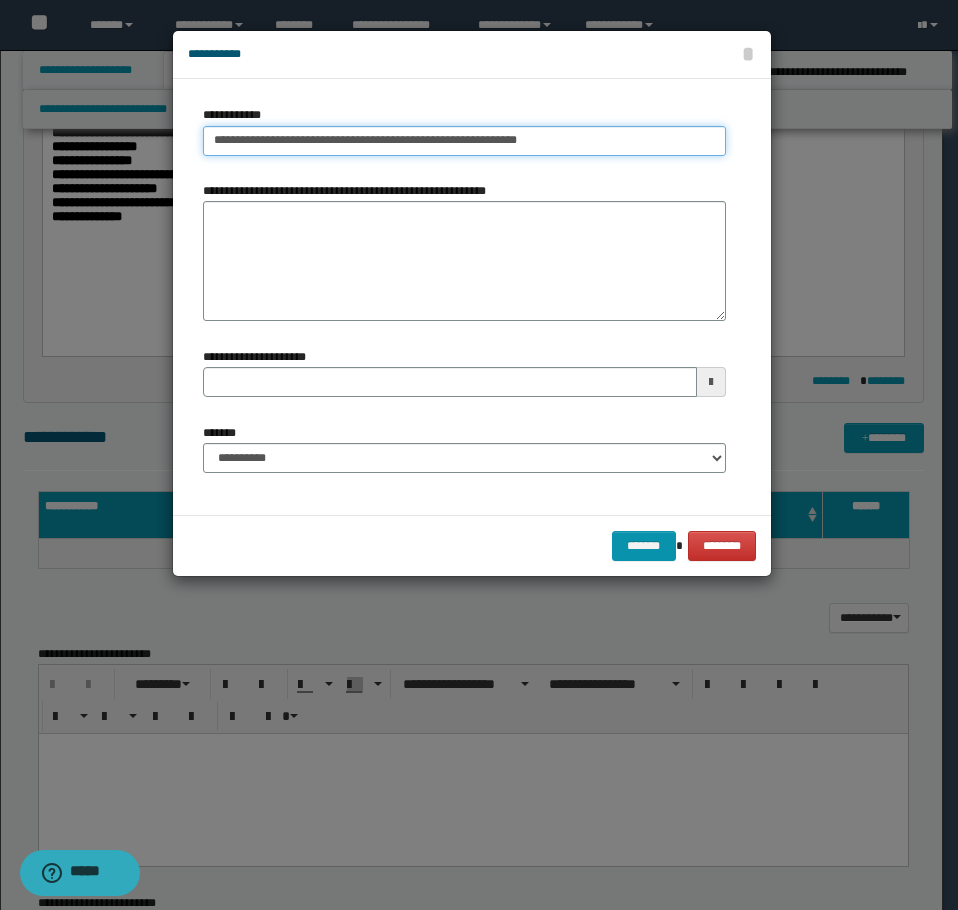 click on "**********" at bounding box center [464, 141] 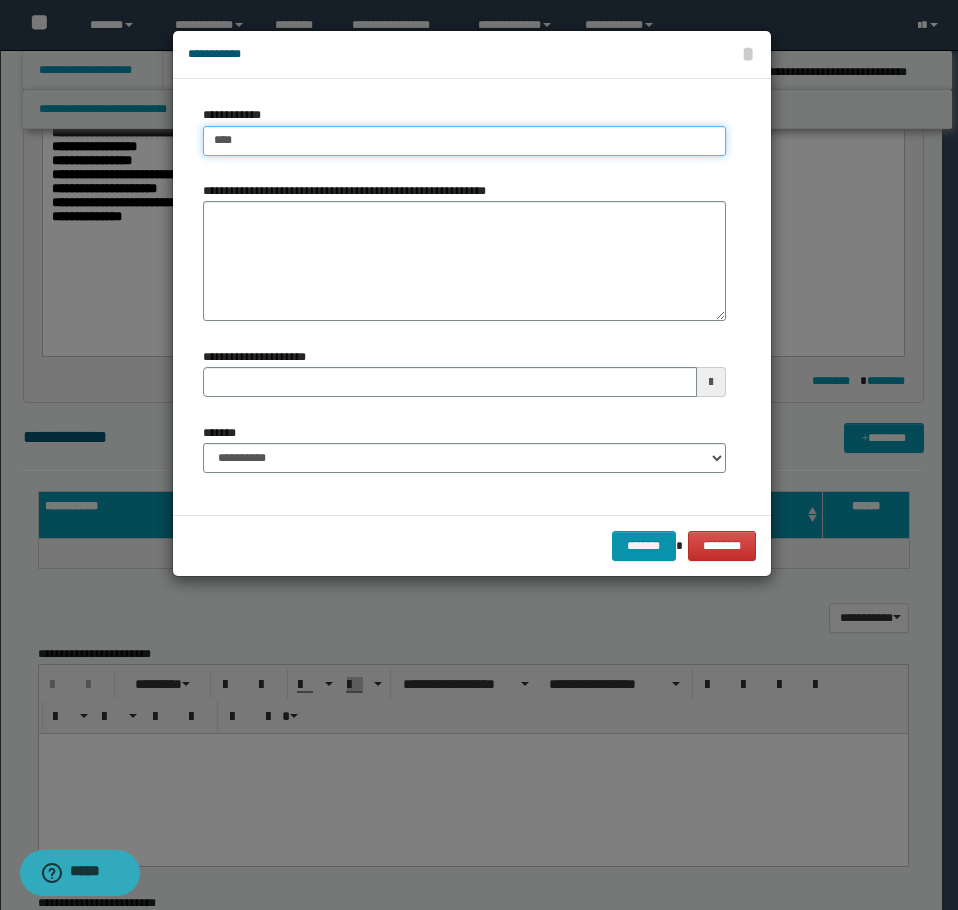 type on "****" 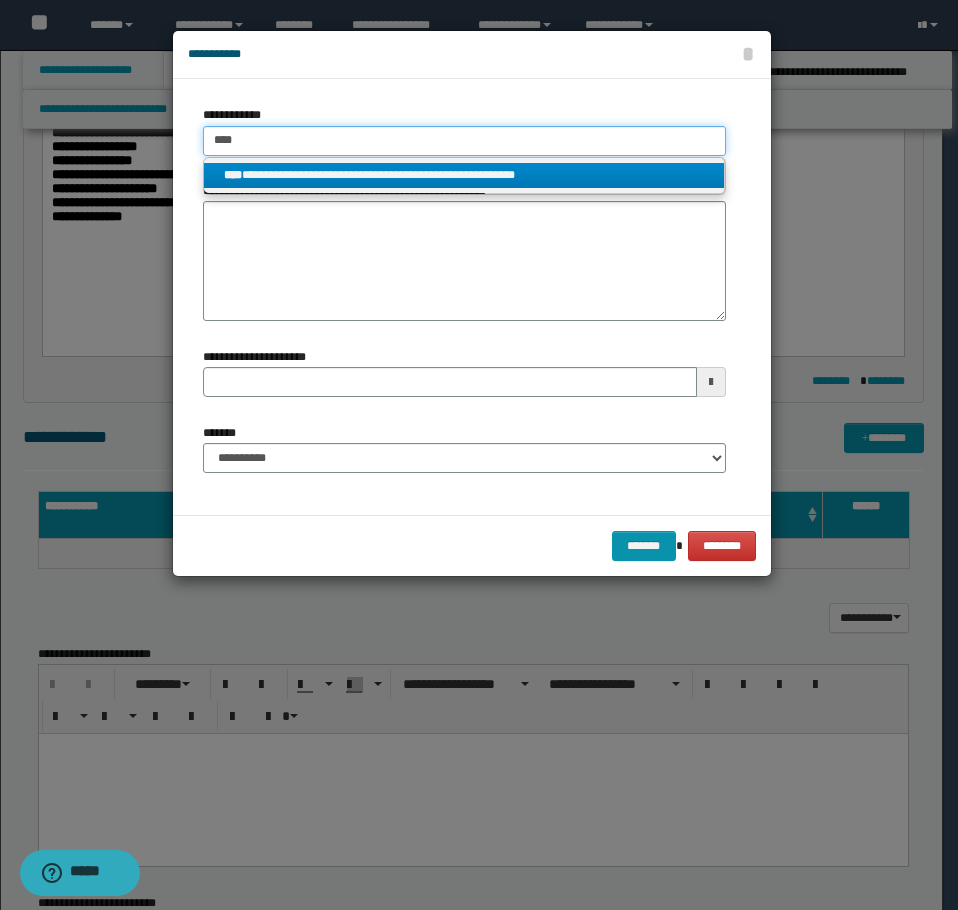 type on "****" 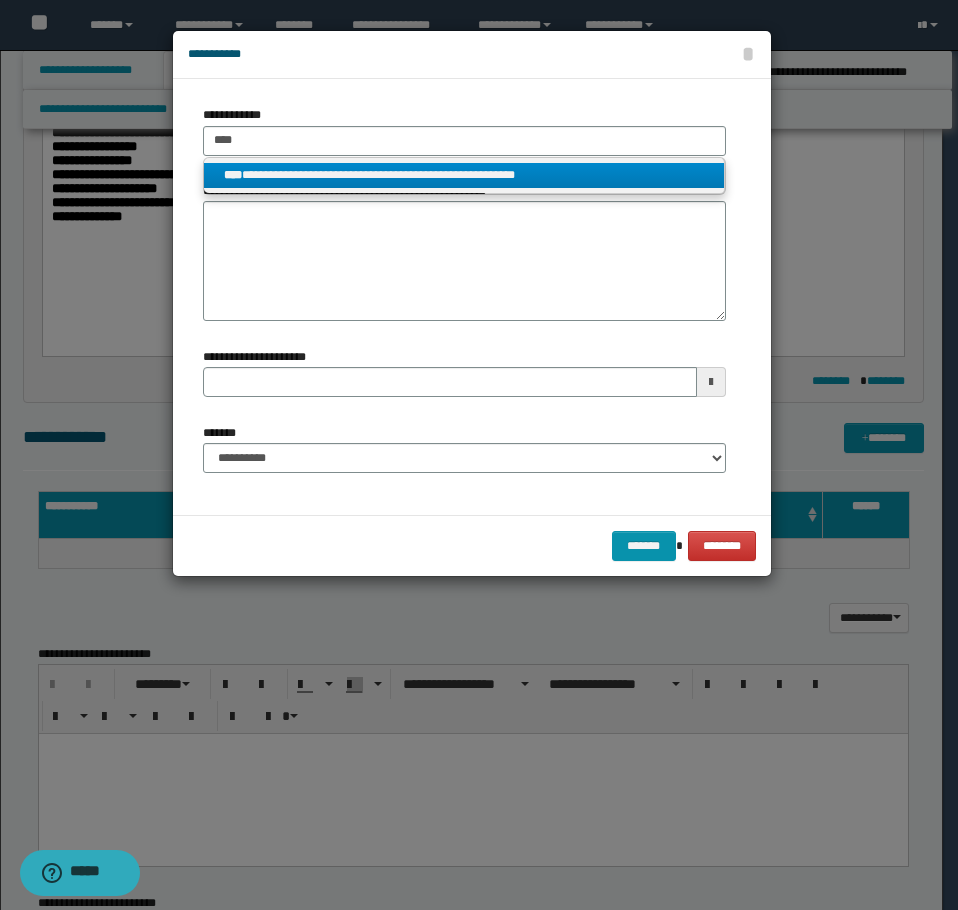 click on "**********" at bounding box center (464, 175) 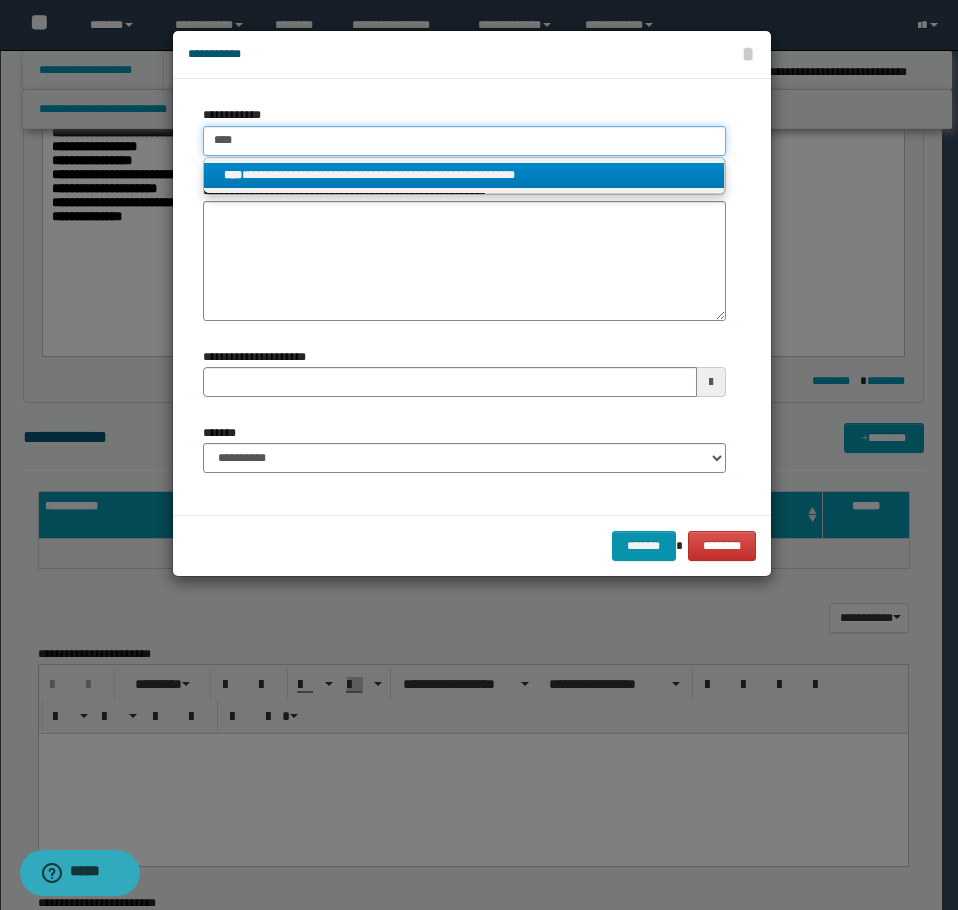 type 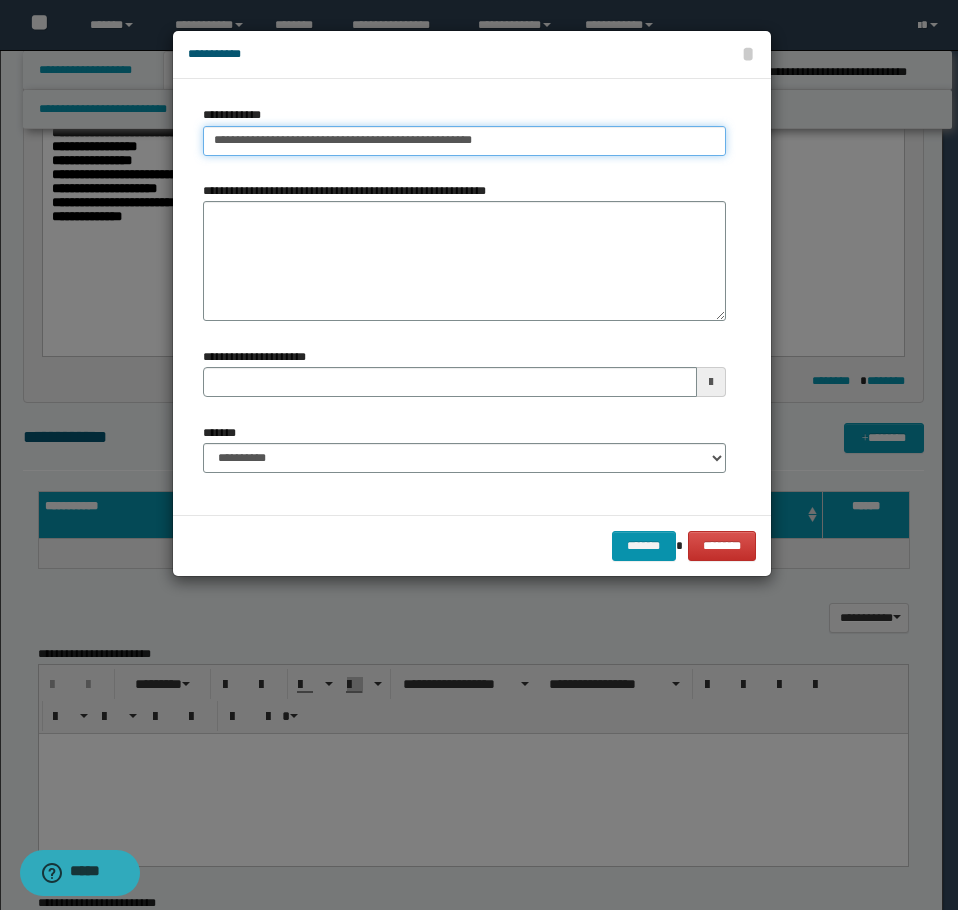 drag, startPoint x: 509, startPoint y: 143, endPoint x: 118, endPoint y: 144, distance: 391.00128 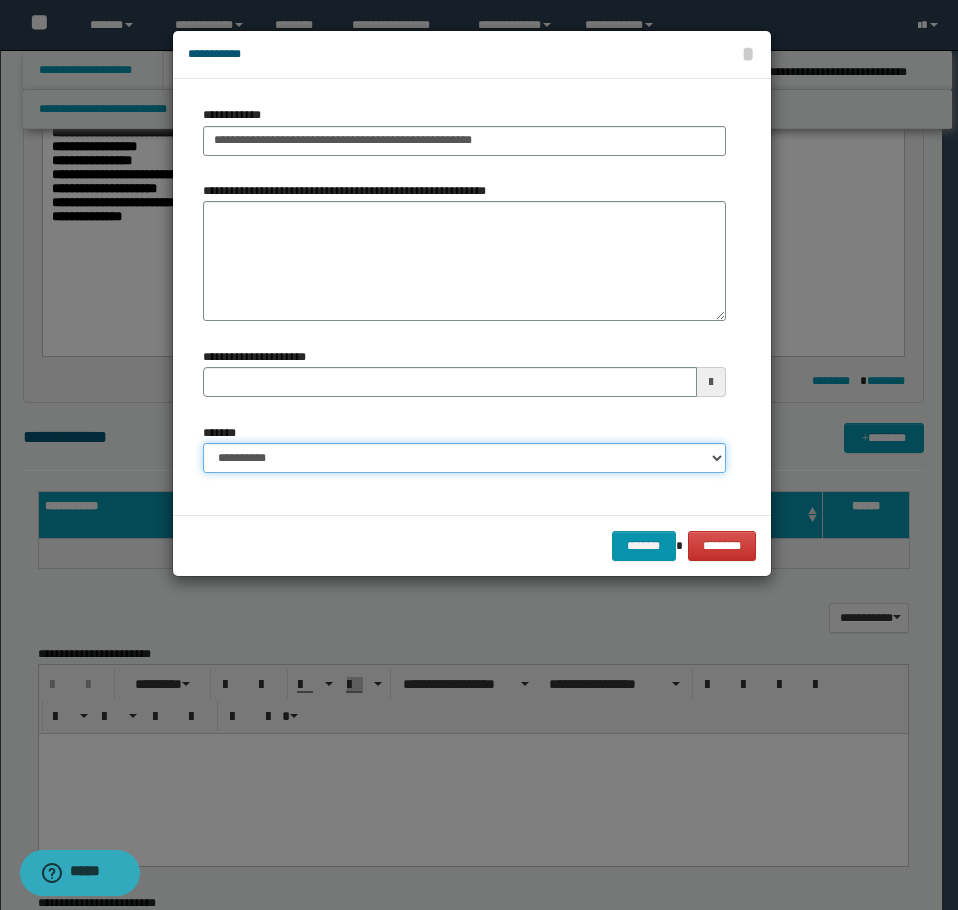 click on "**********" at bounding box center (464, 458) 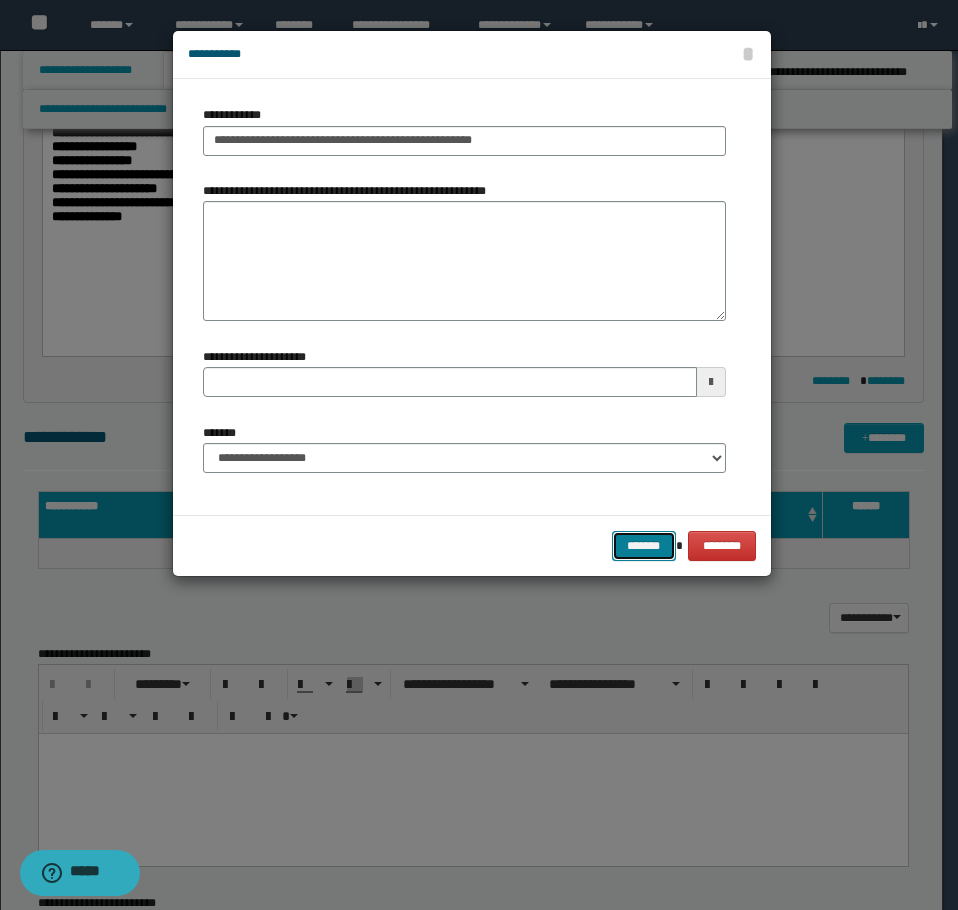 click on "*******" at bounding box center (644, 546) 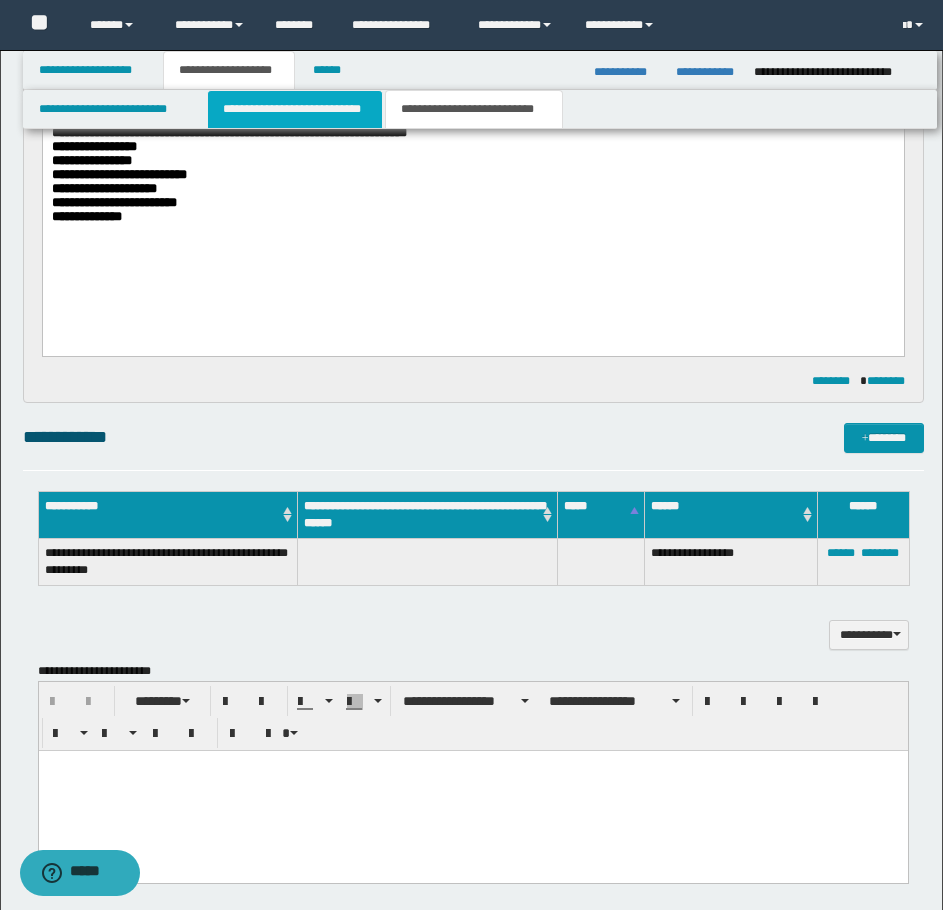 click on "**********" at bounding box center (295, 109) 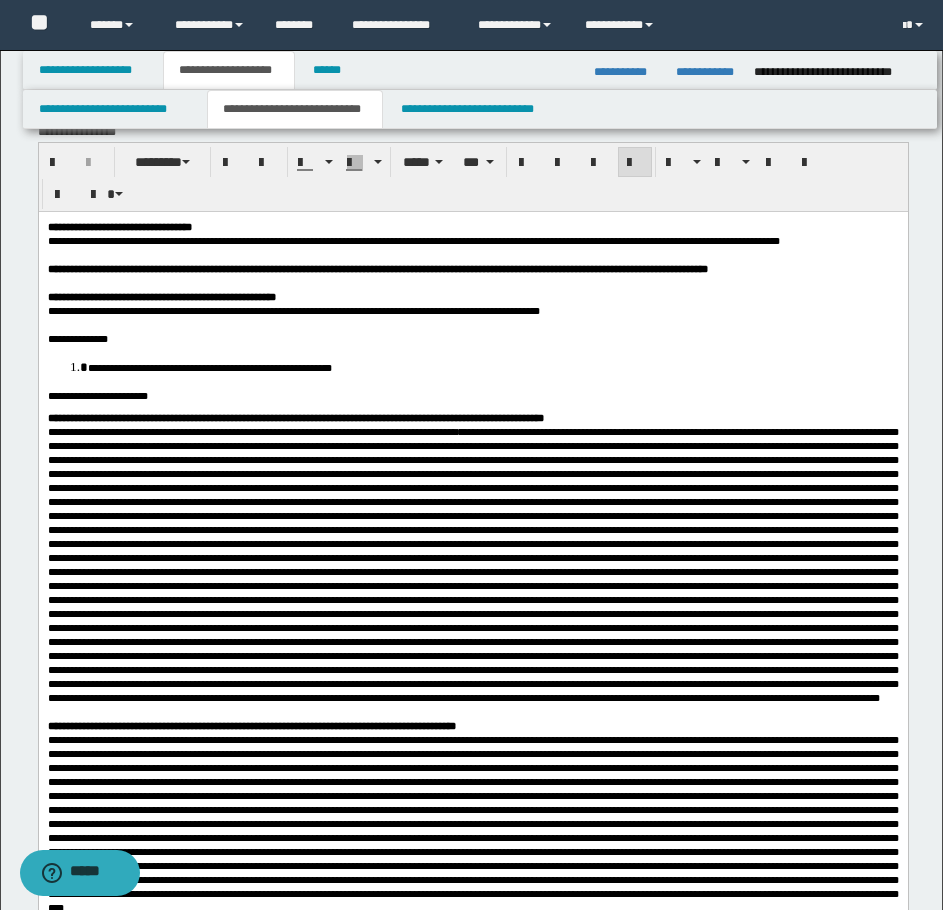 scroll, scrollTop: 0, scrollLeft: 0, axis: both 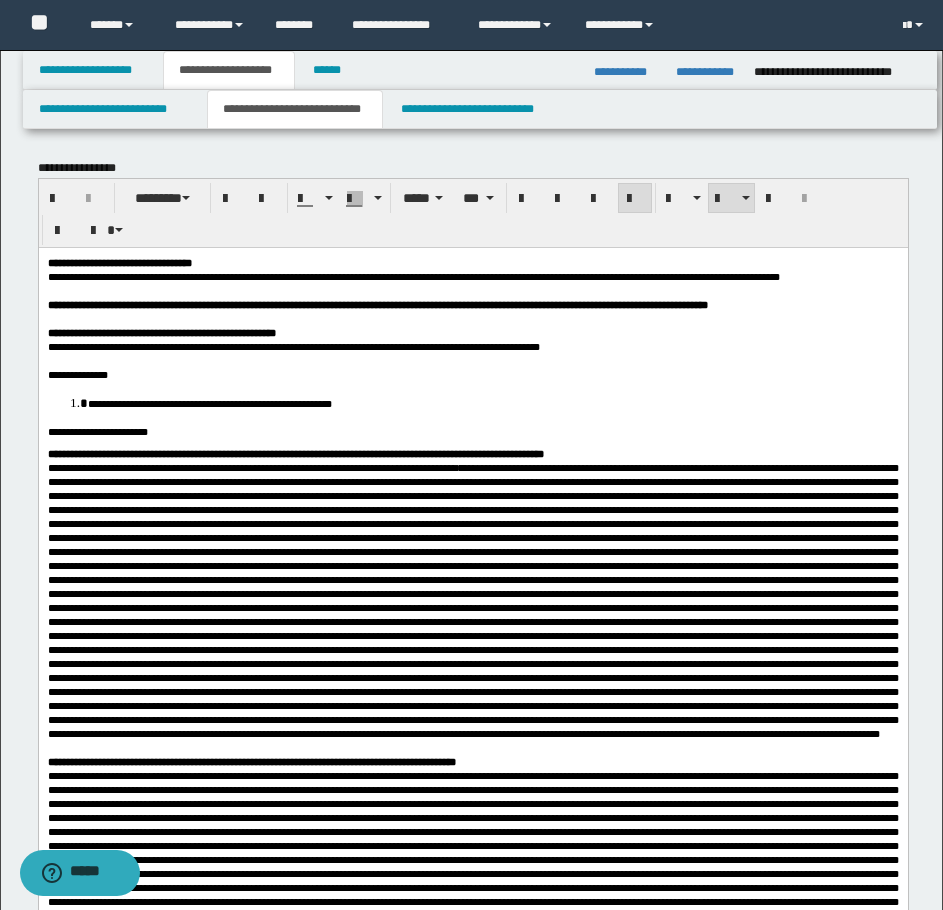 click on "**********" at bounding box center (492, 402) 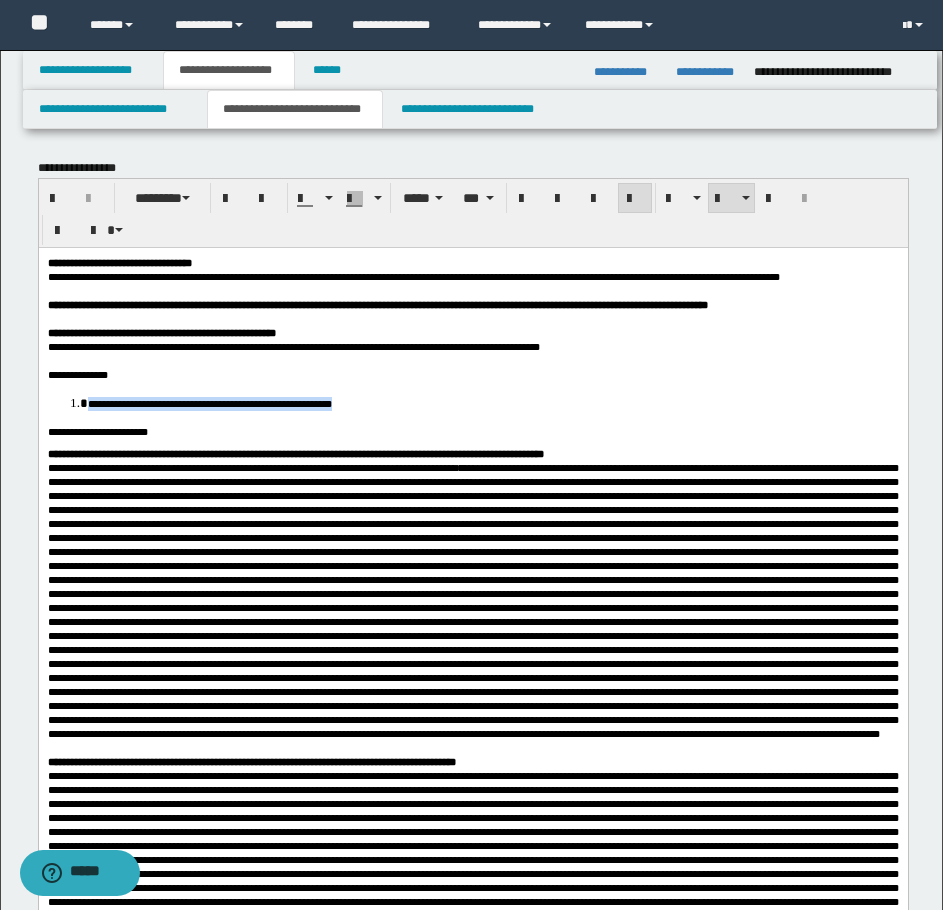 drag, startPoint x: 379, startPoint y: 436, endPoint x: 89, endPoint y: 430, distance: 290.06207 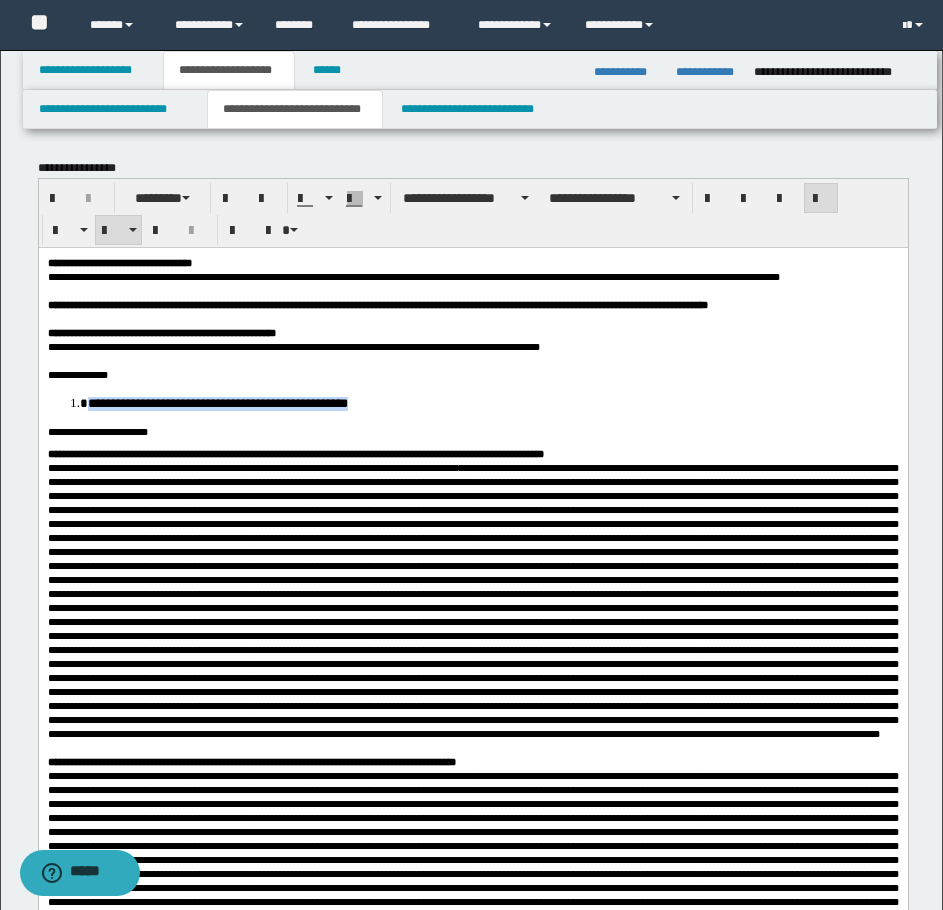 drag, startPoint x: 378, startPoint y: 440, endPoint x: 66, endPoint y: 431, distance: 312.1298 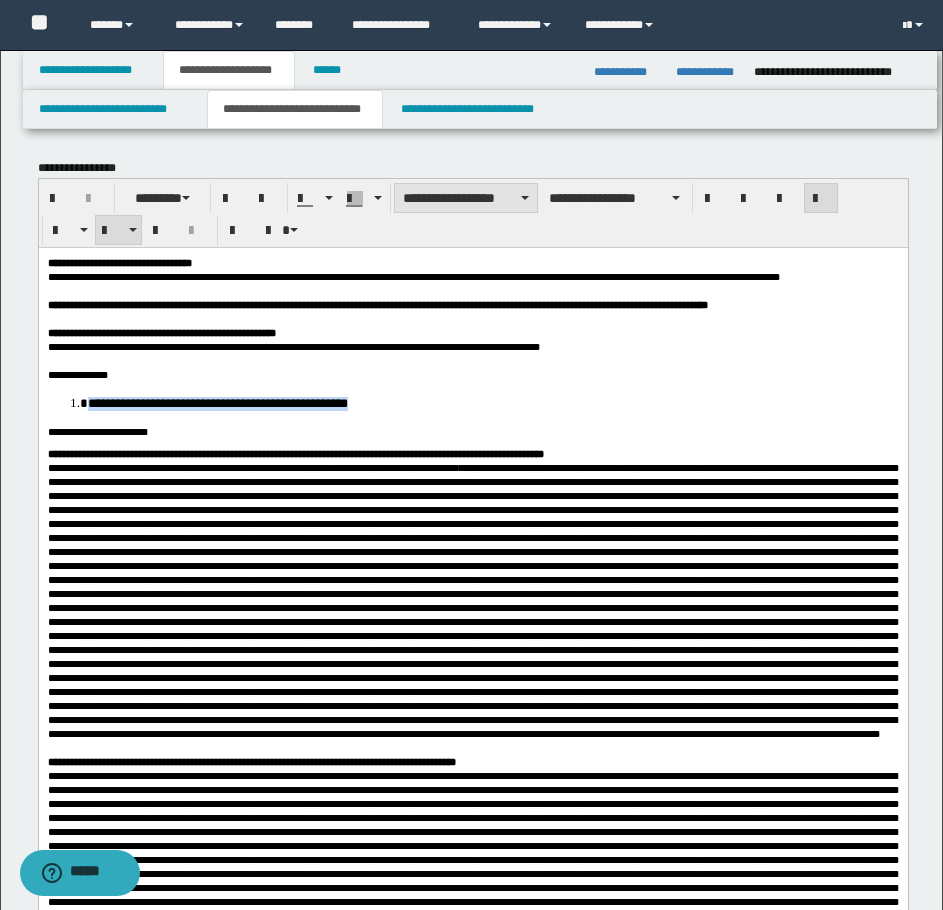 click on "**********" at bounding box center (466, 198) 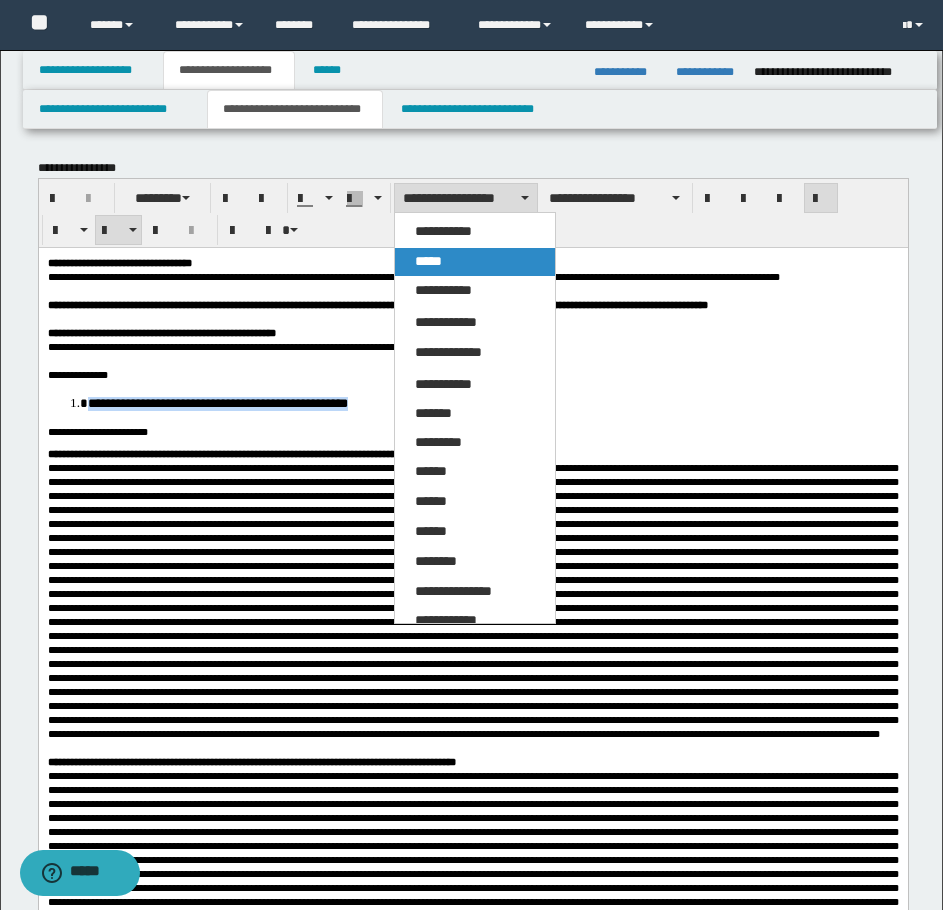 click on "*****" at bounding box center (475, 262) 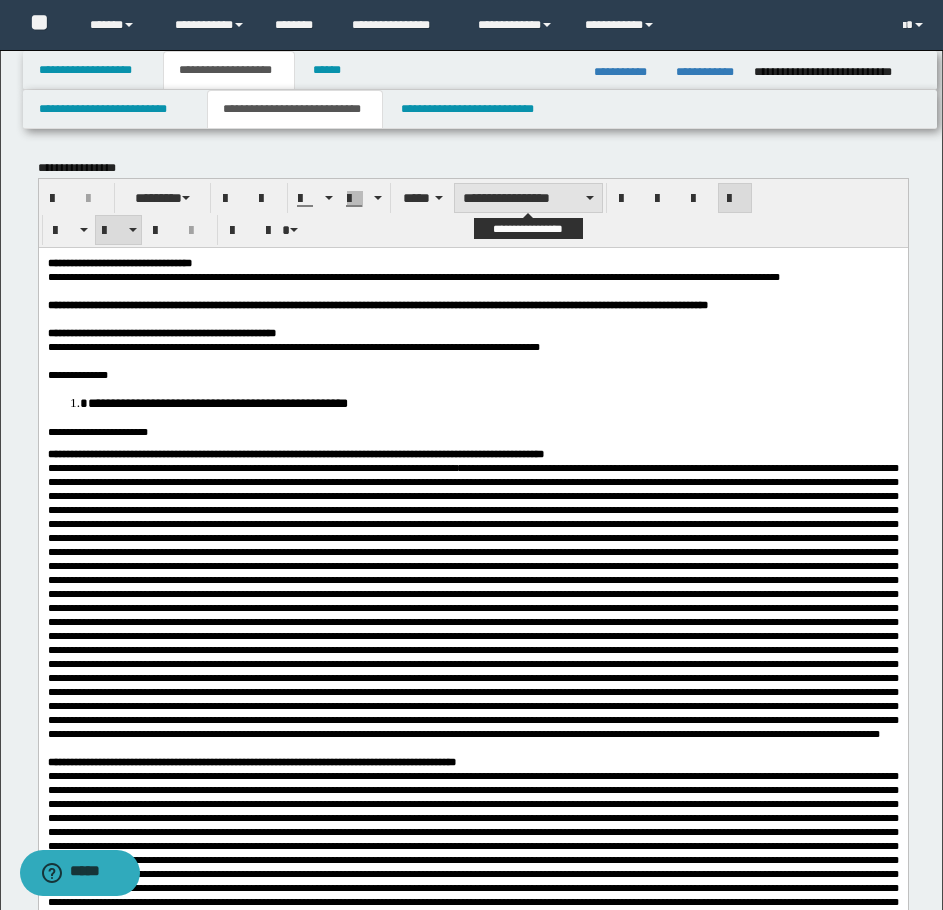 click on "**********" at bounding box center [528, 198] 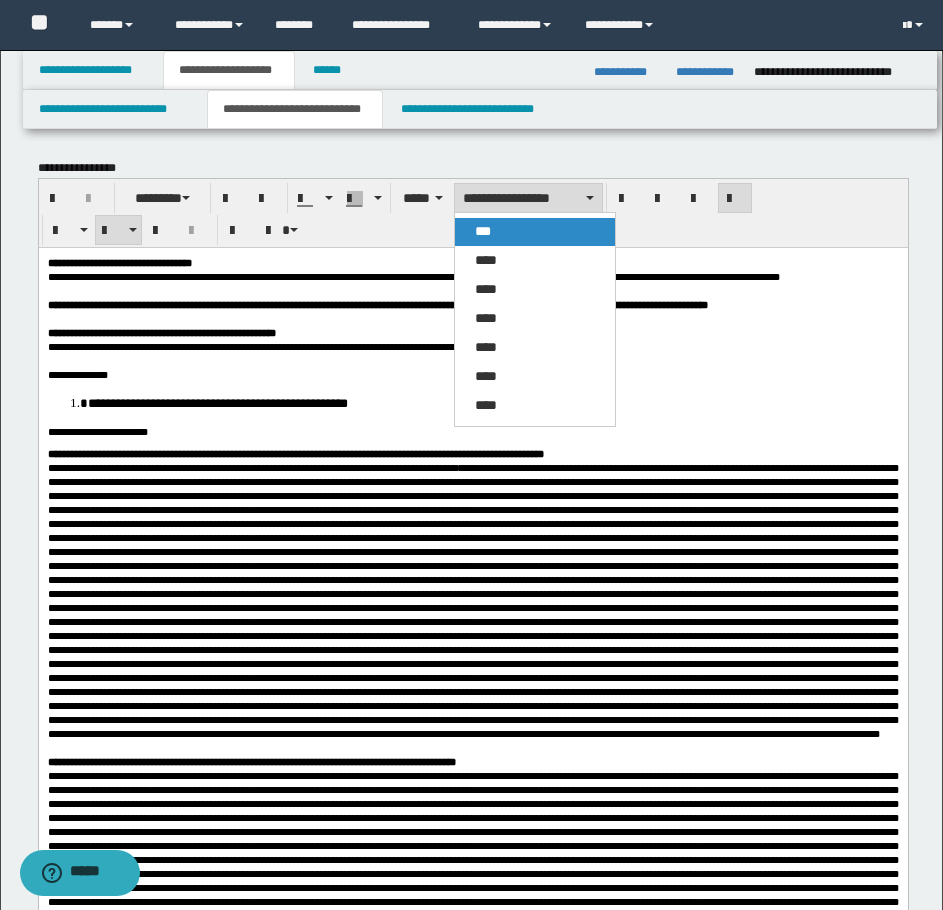 click on "***" at bounding box center [535, 232] 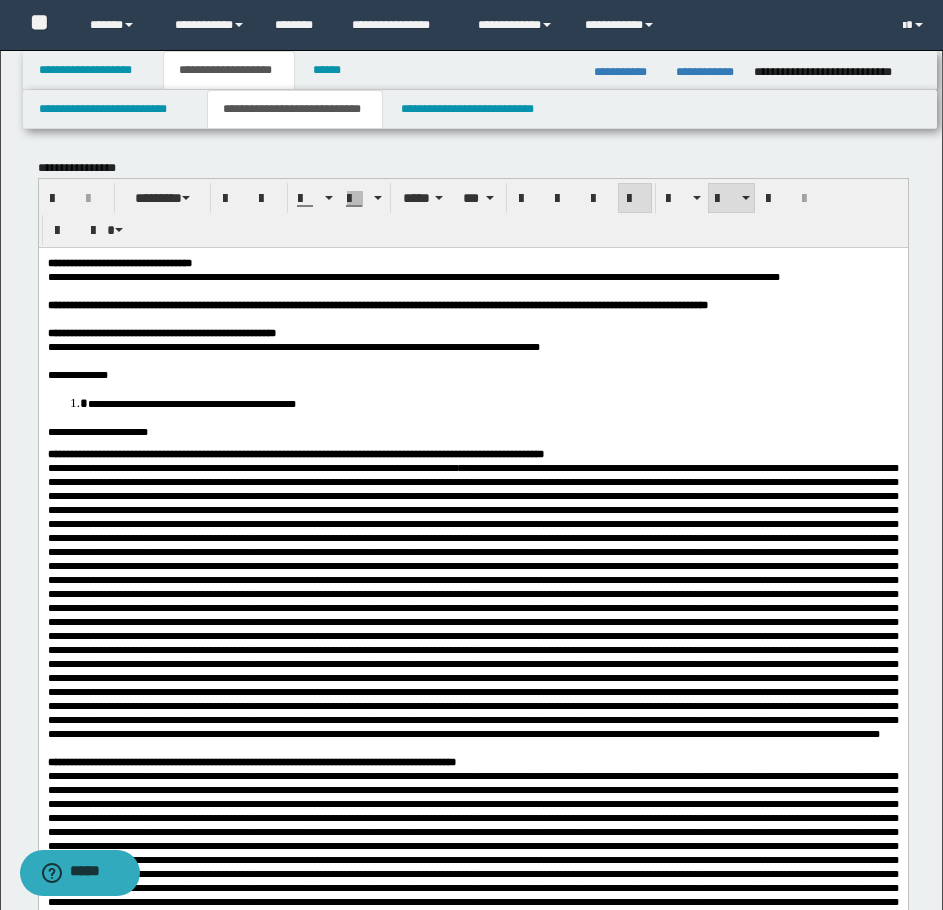 click on "**********" at bounding box center [472, 431] 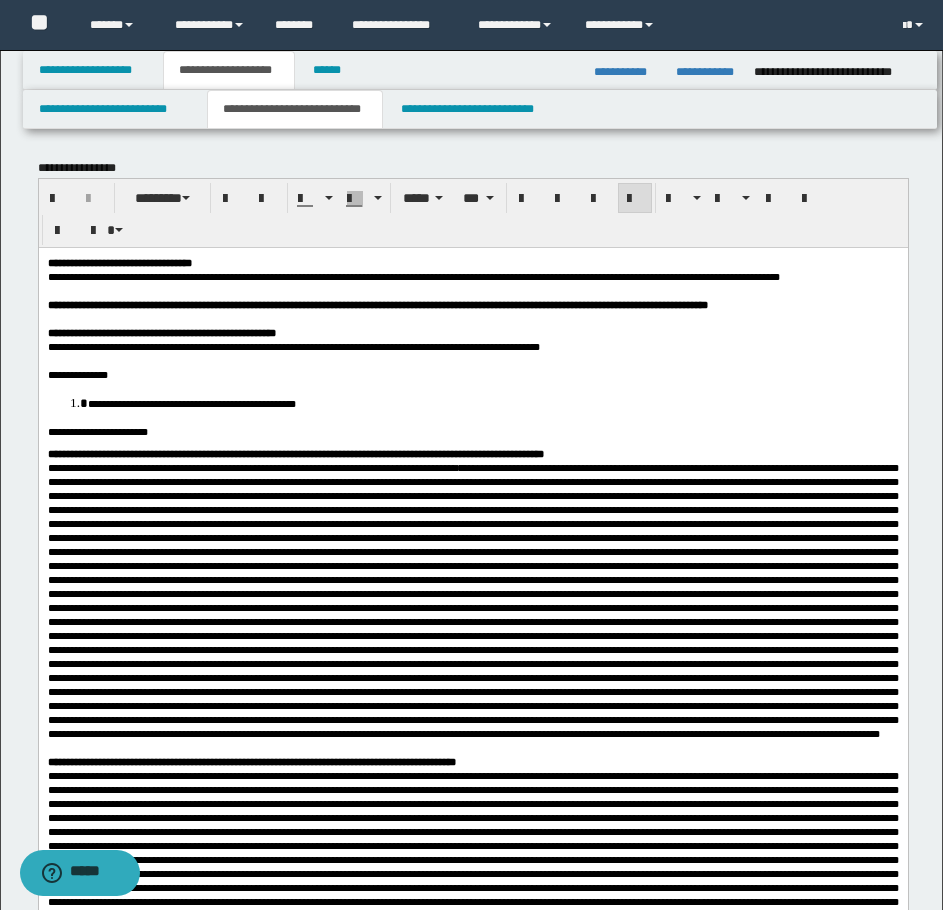 scroll, scrollTop: 100, scrollLeft: 0, axis: vertical 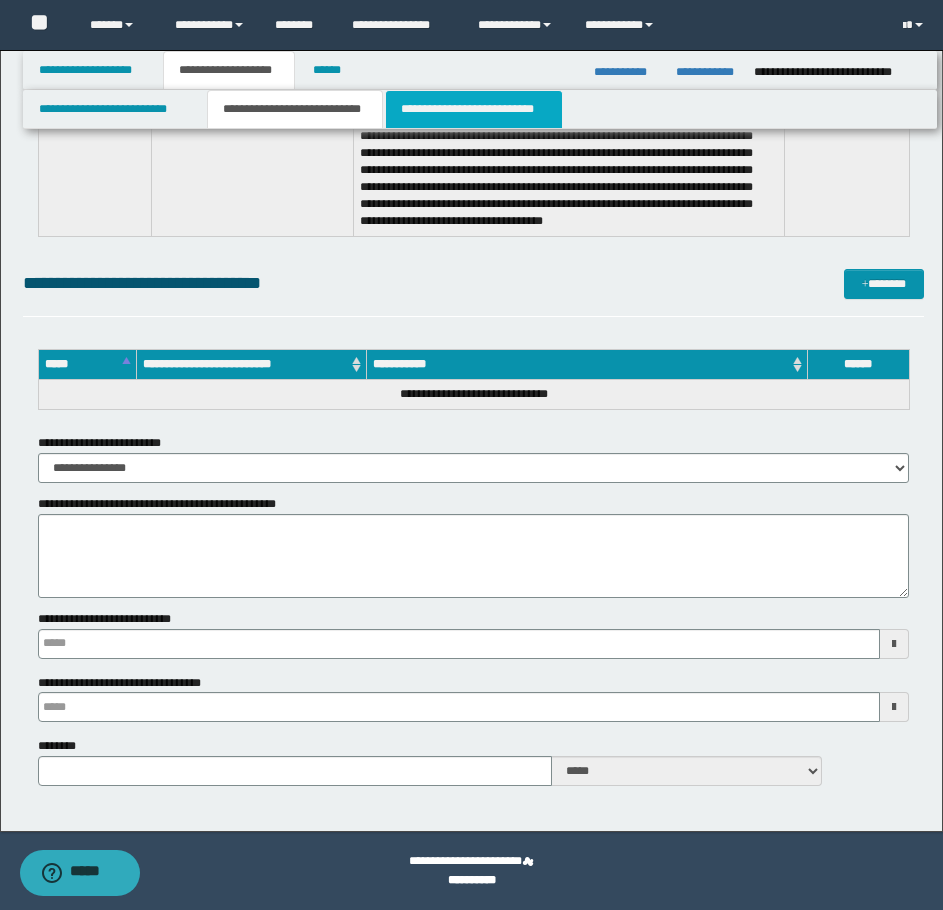 click on "**********" at bounding box center (474, 109) 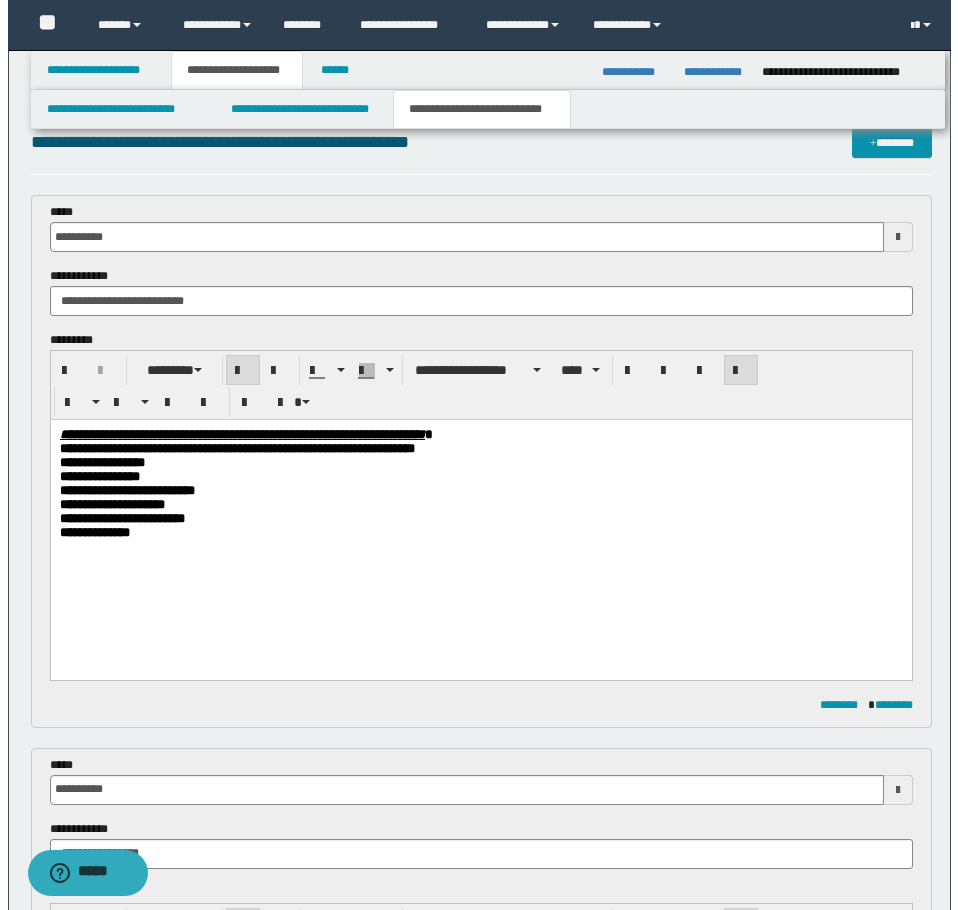 scroll, scrollTop: 0, scrollLeft: 0, axis: both 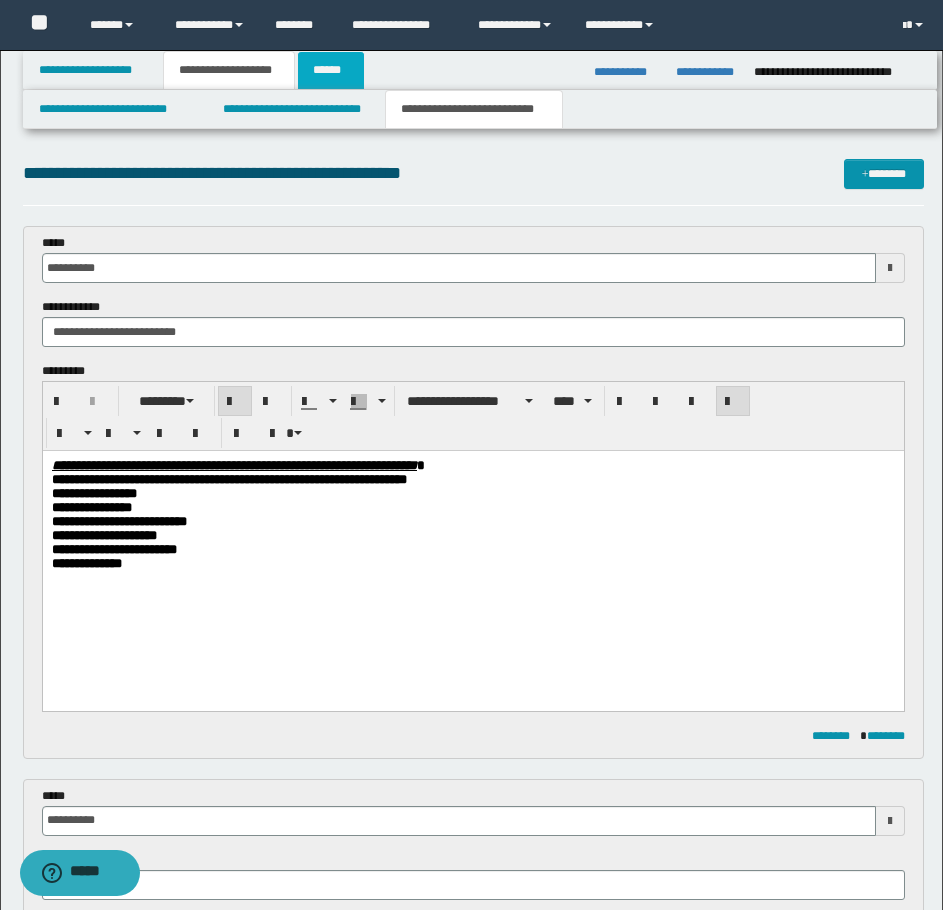 click on "******" at bounding box center (331, 70) 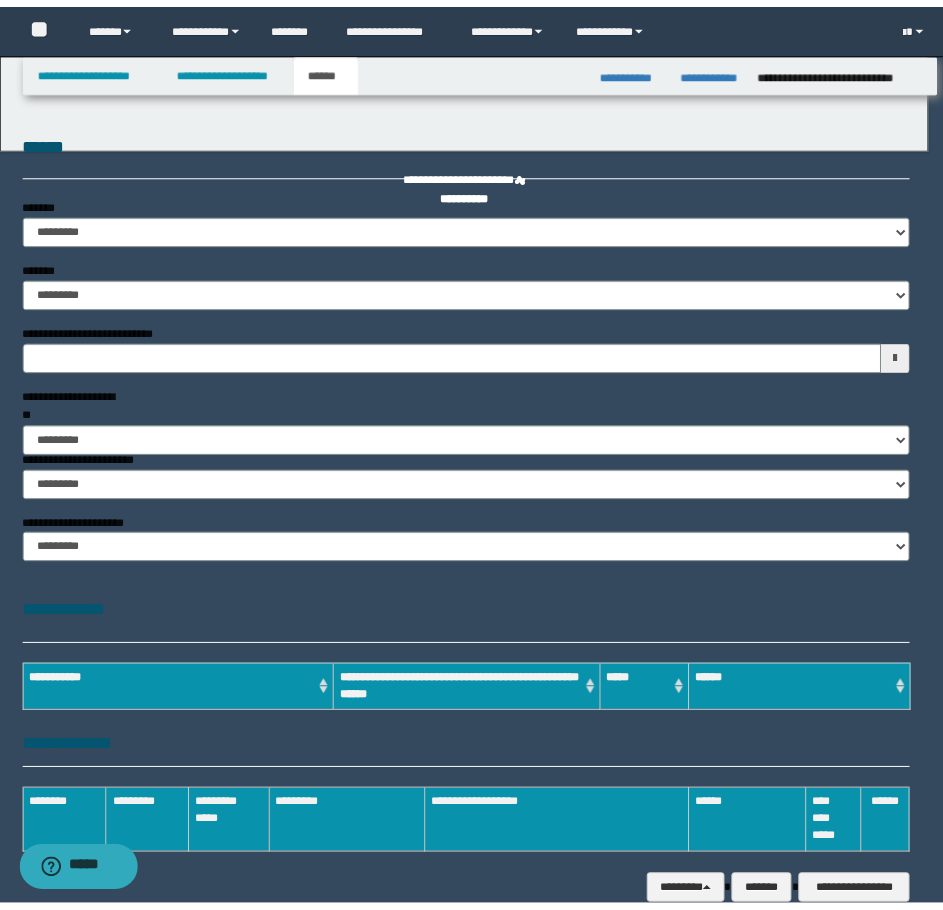 scroll, scrollTop: 0, scrollLeft: 0, axis: both 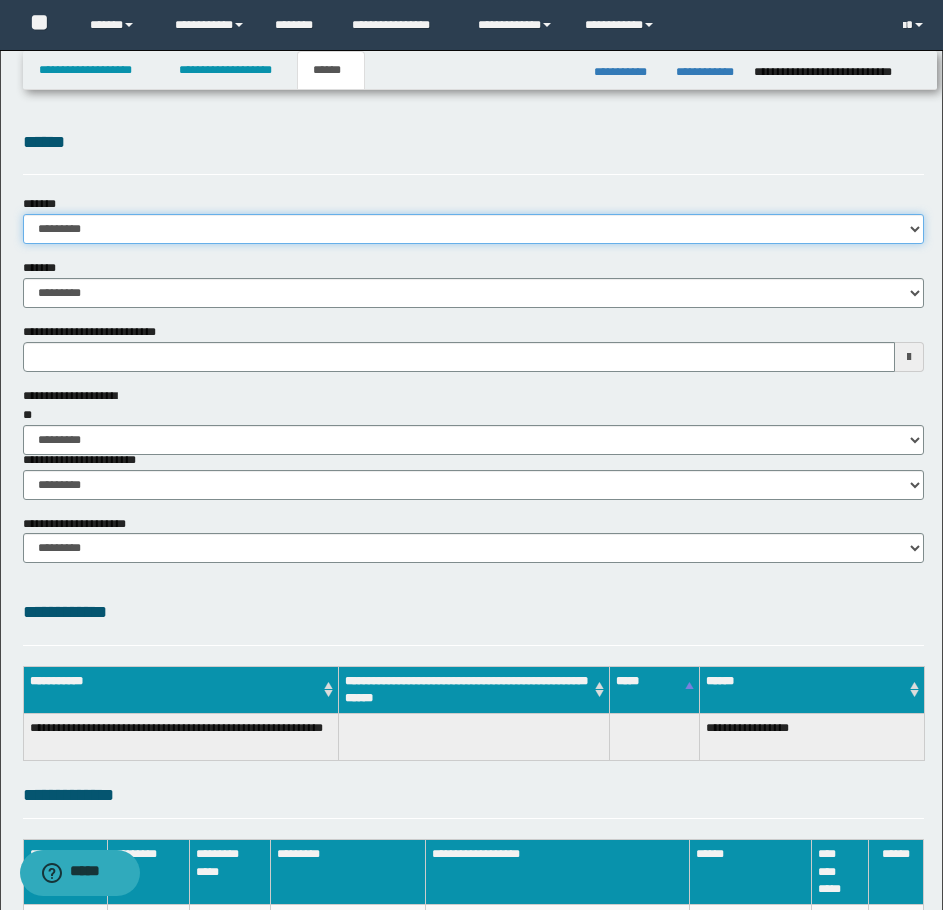 click on "**********" at bounding box center [473, 229] 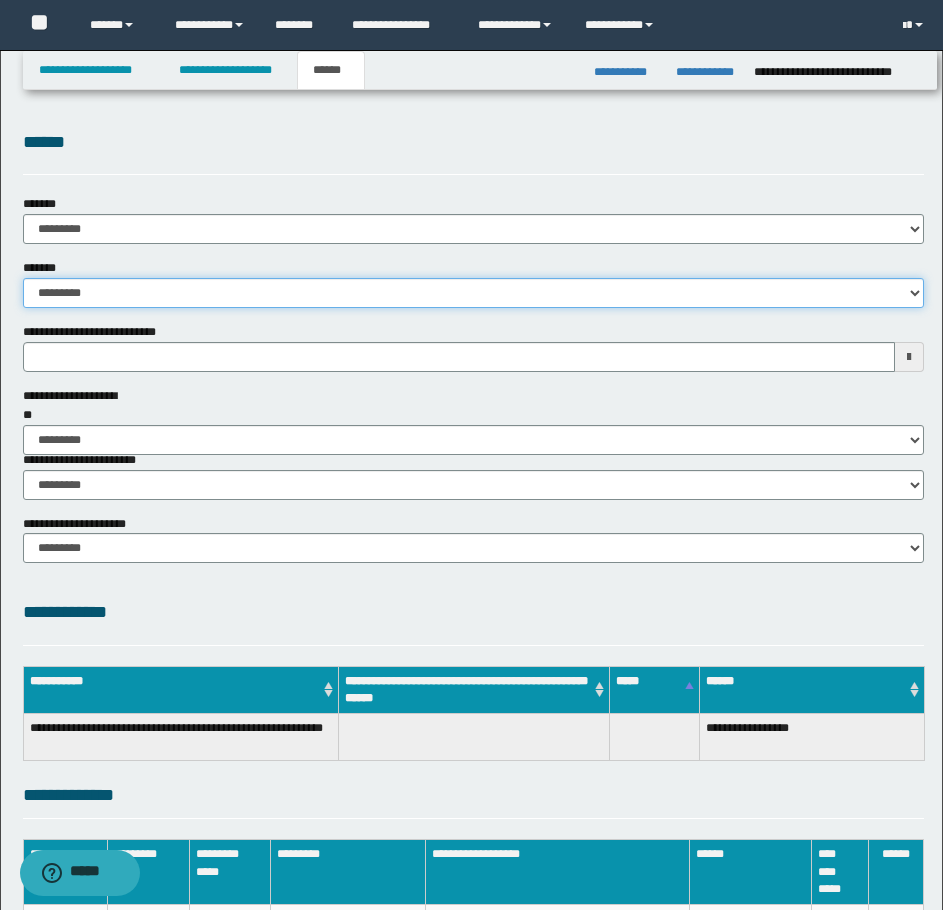 click on "**********" at bounding box center (473, 293) 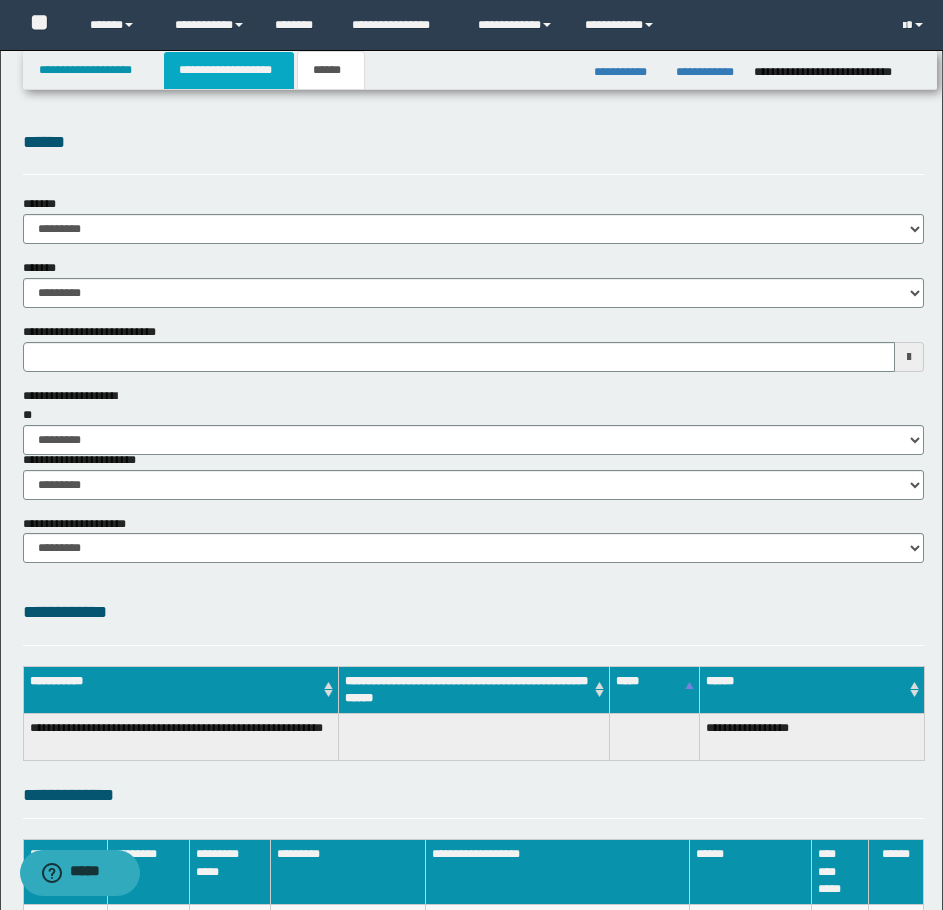 click on "**********" at bounding box center (229, 70) 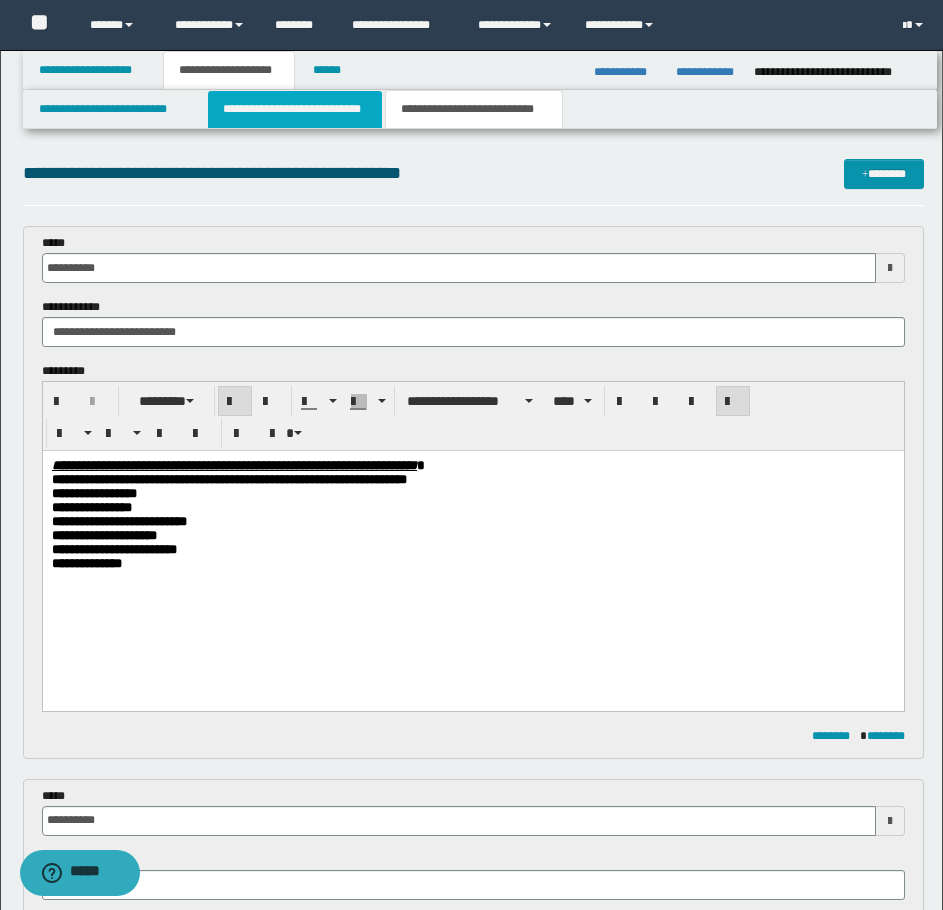 click on "**********" at bounding box center [295, 109] 